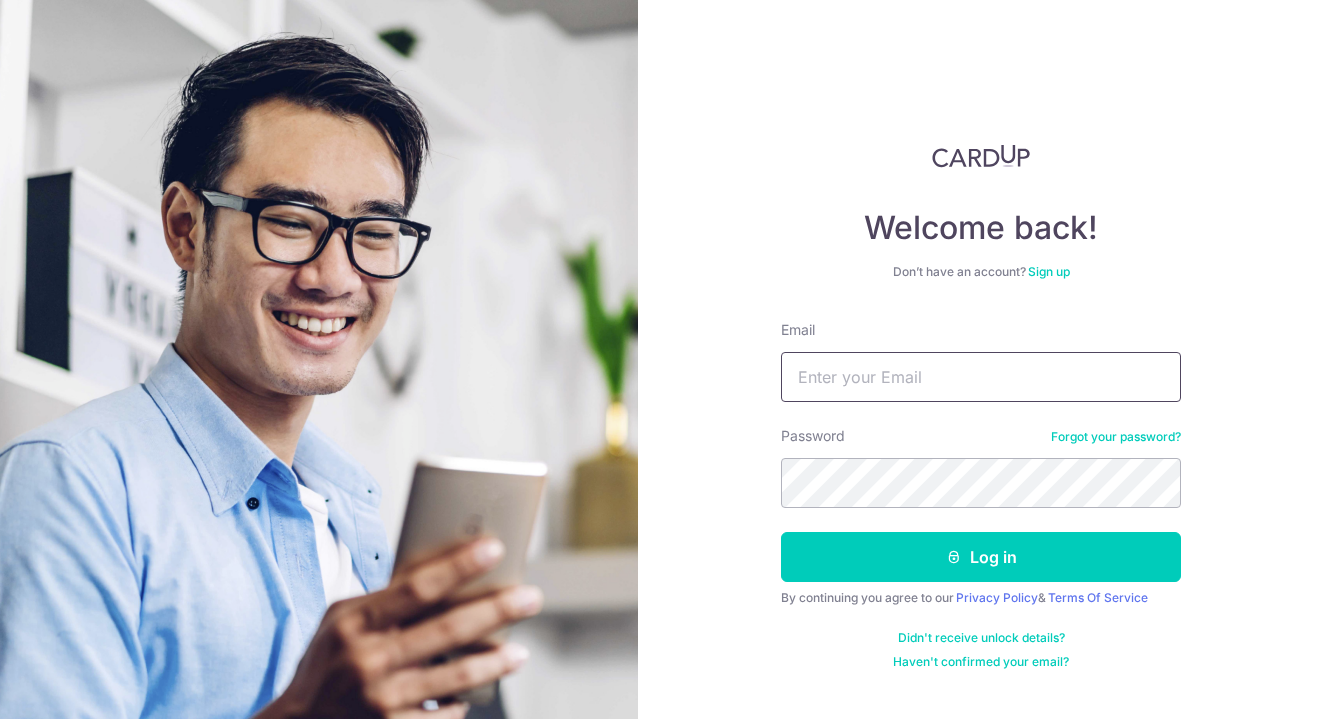 scroll, scrollTop: 0, scrollLeft: 0, axis: both 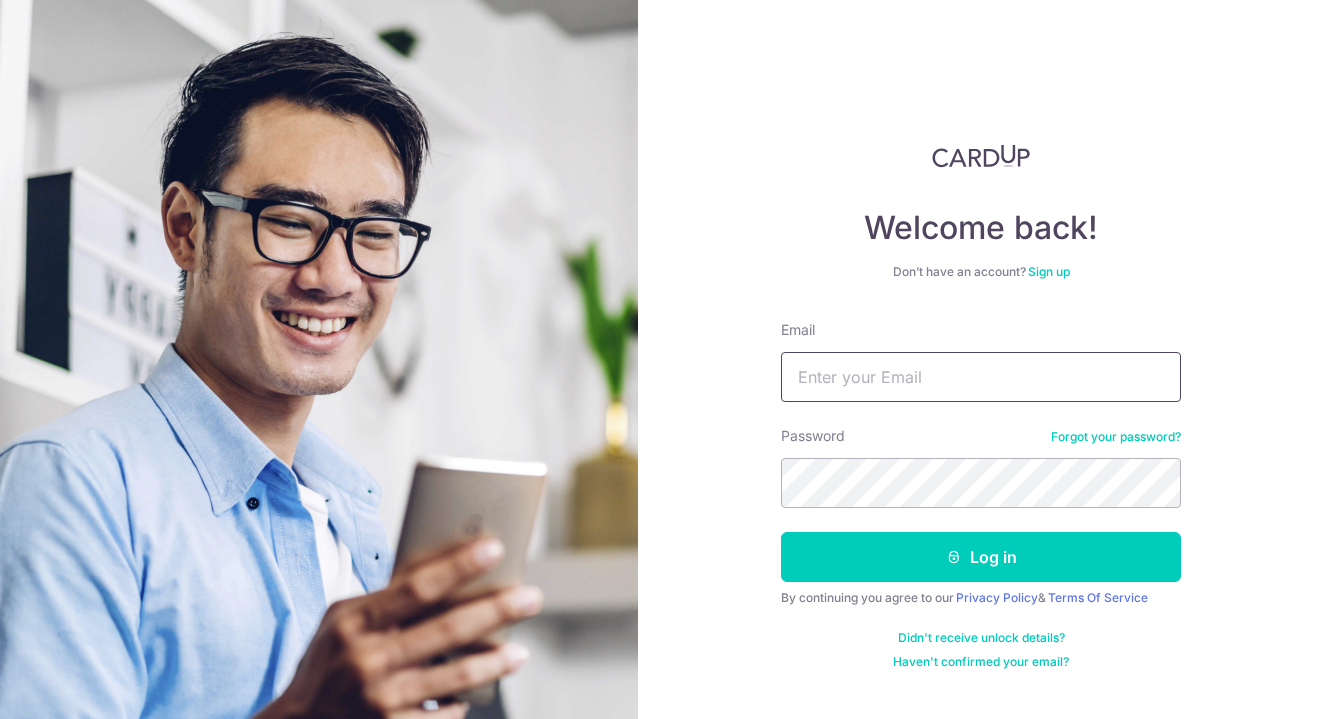 type on "[USERNAME]@example.com" 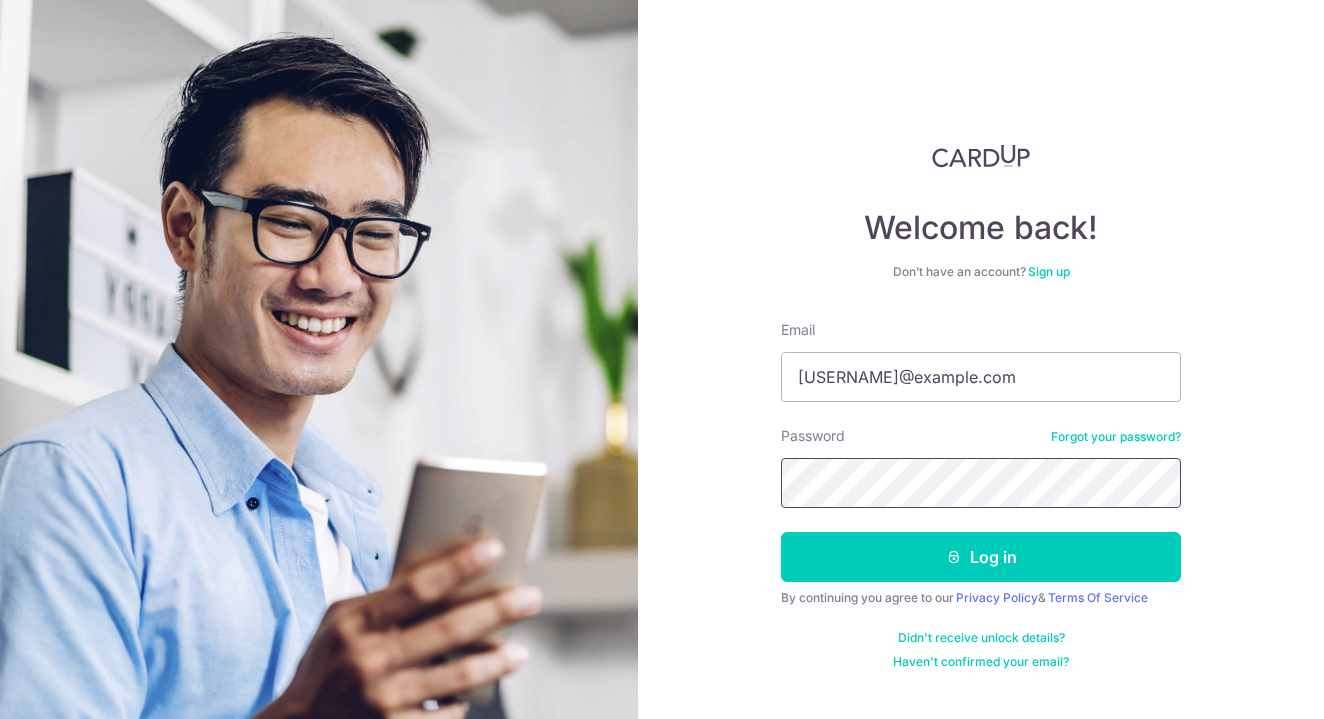 click on "Log in" at bounding box center [981, 557] 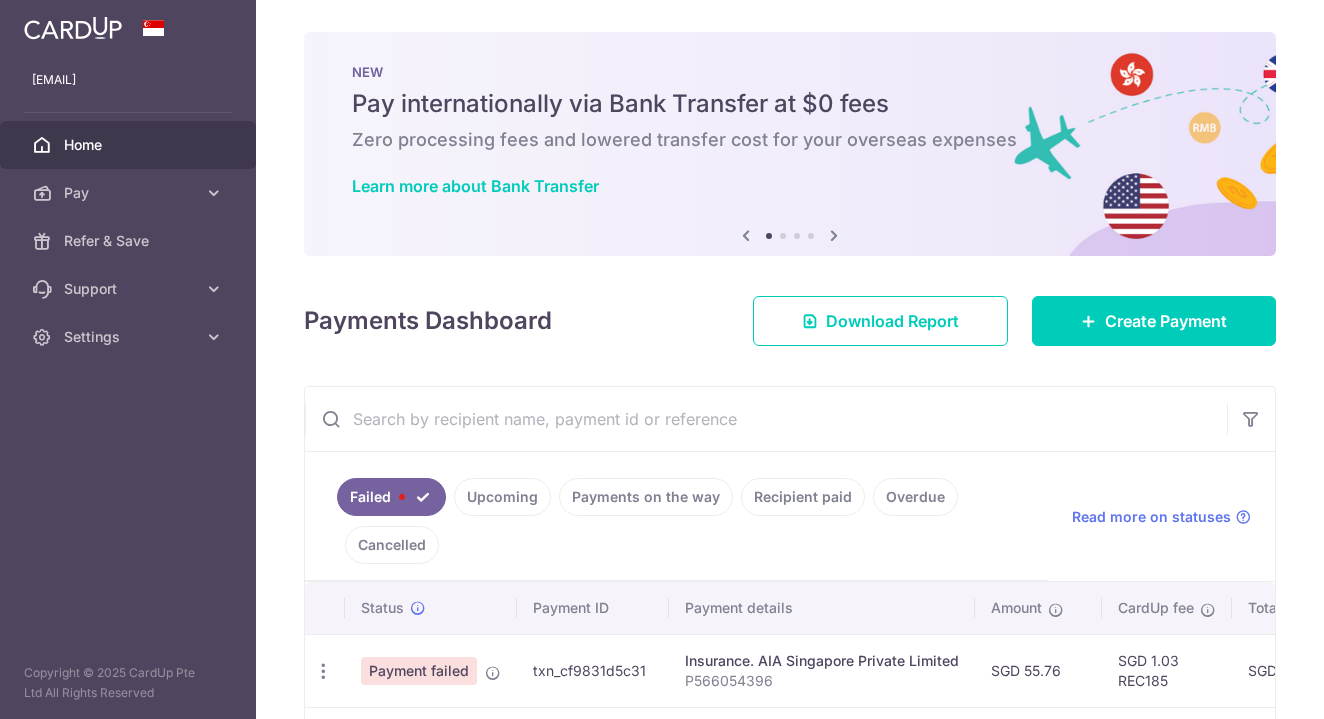 scroll, scrollTop: 0, scrollLeft: 0, axis: both 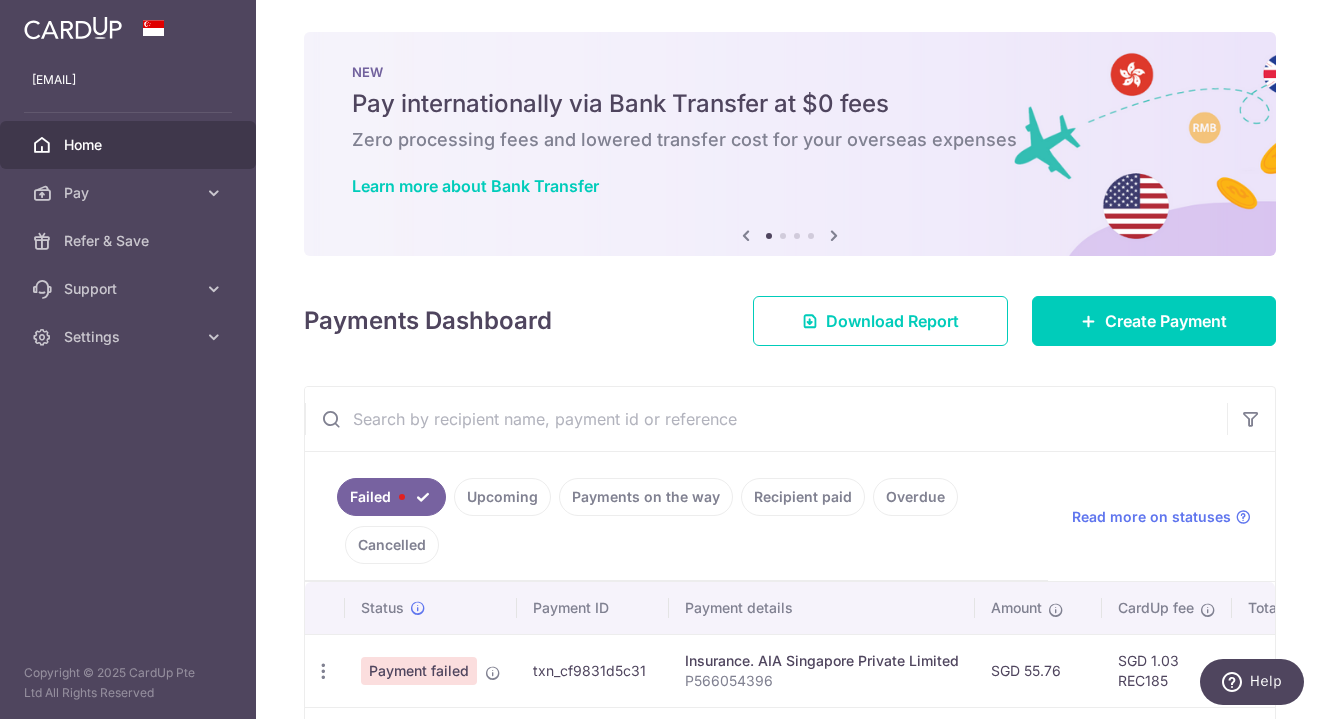 click on "Upcoming" at bounding box center (502, 497) 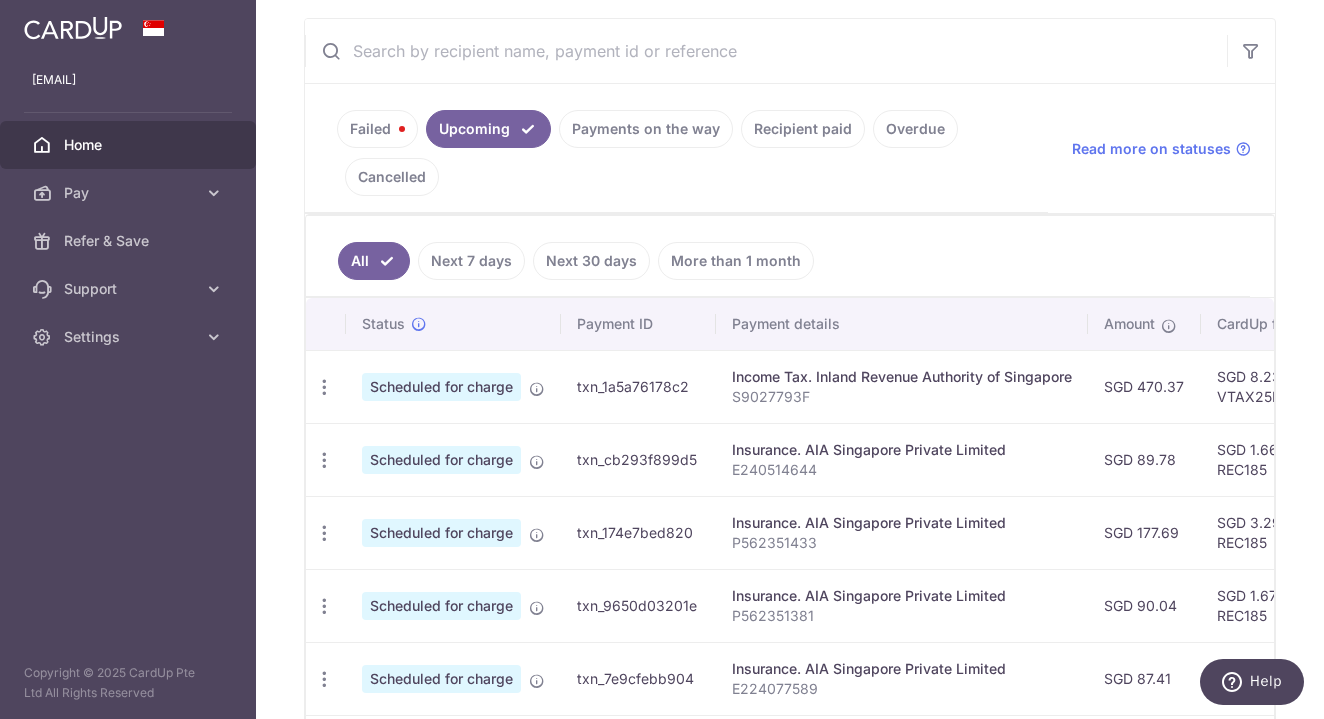 scroll, scrollTop: 379, scrollLeft: 0, axis: vertical 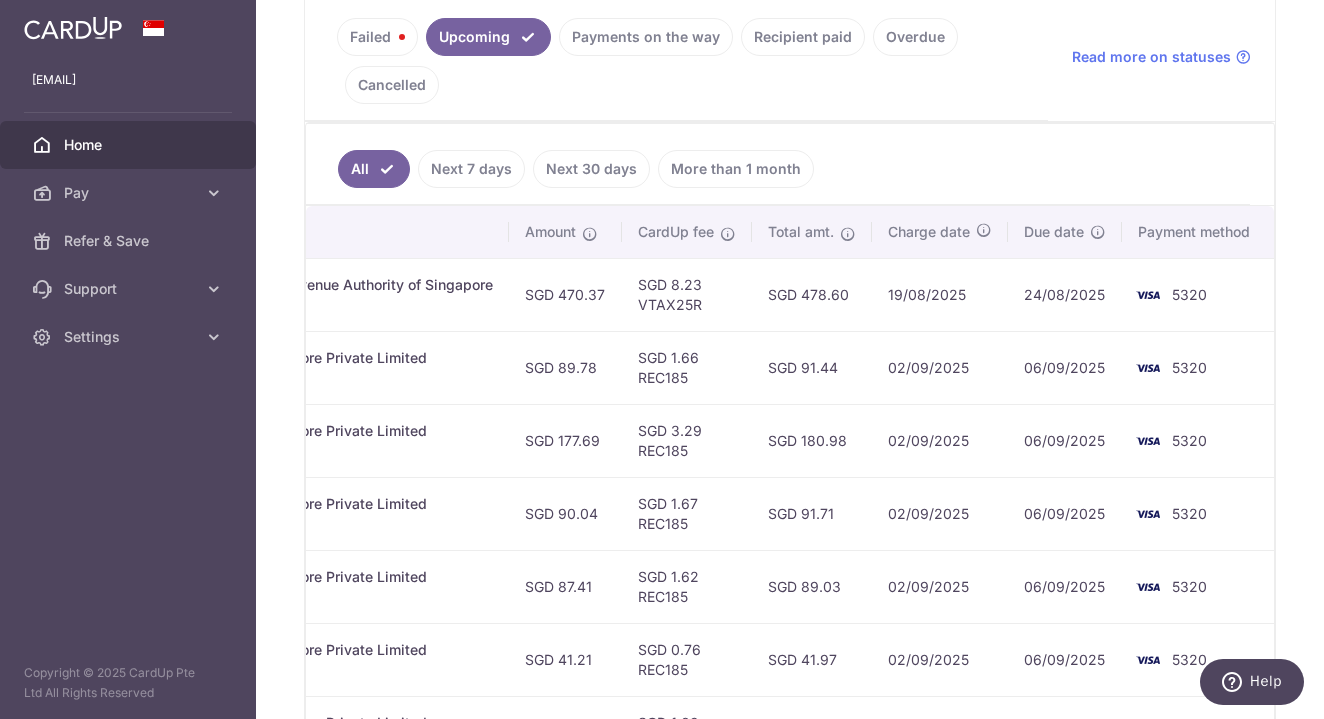 click on "Failed" at bounding box center [377, 37] 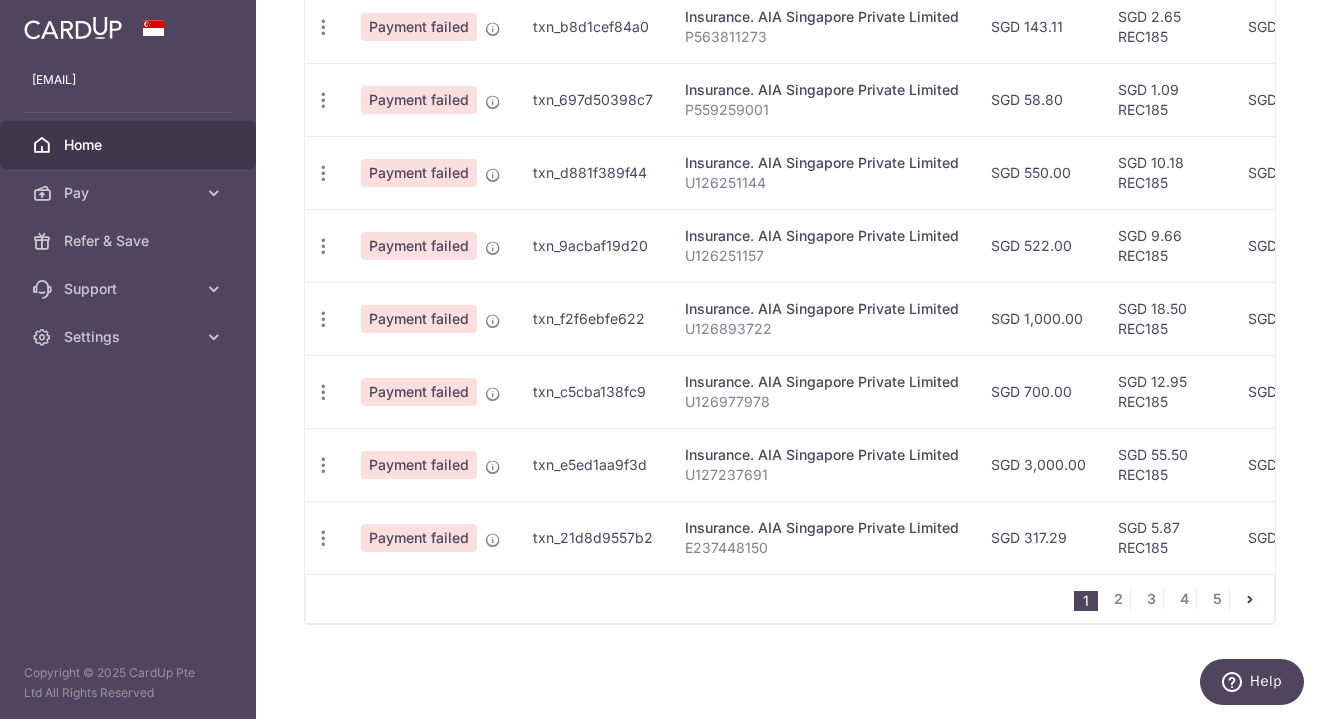 scroll, scrollTop: 790, scrollLeft: 0, axis: vertical 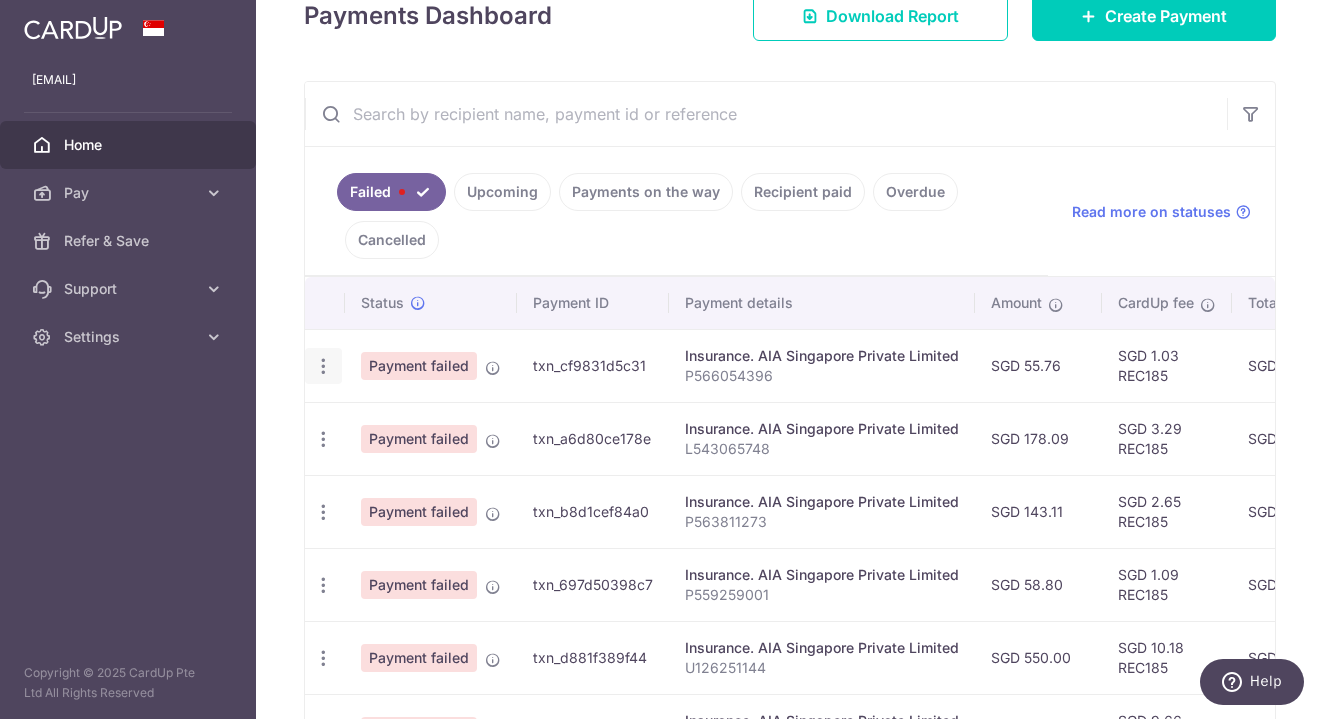 click at bounding box center [323, 366] 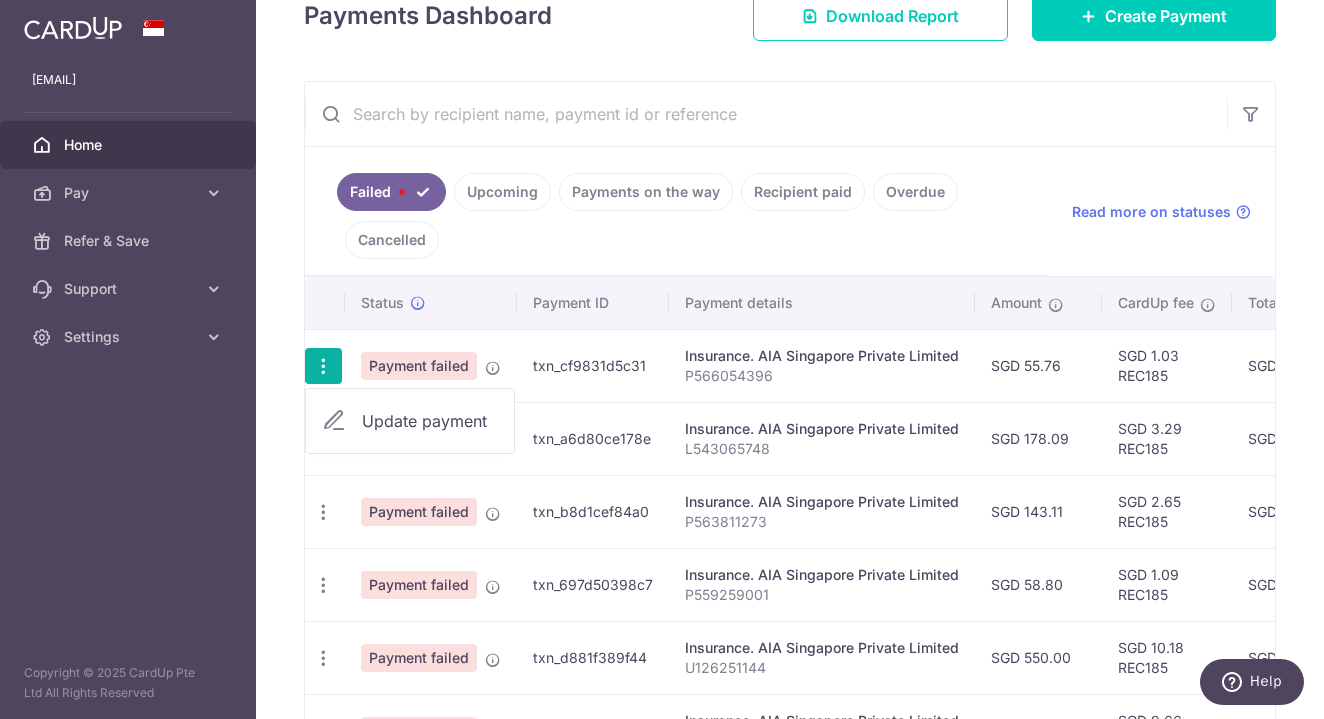 click on "Update payment" at bounding box center [410, 421] 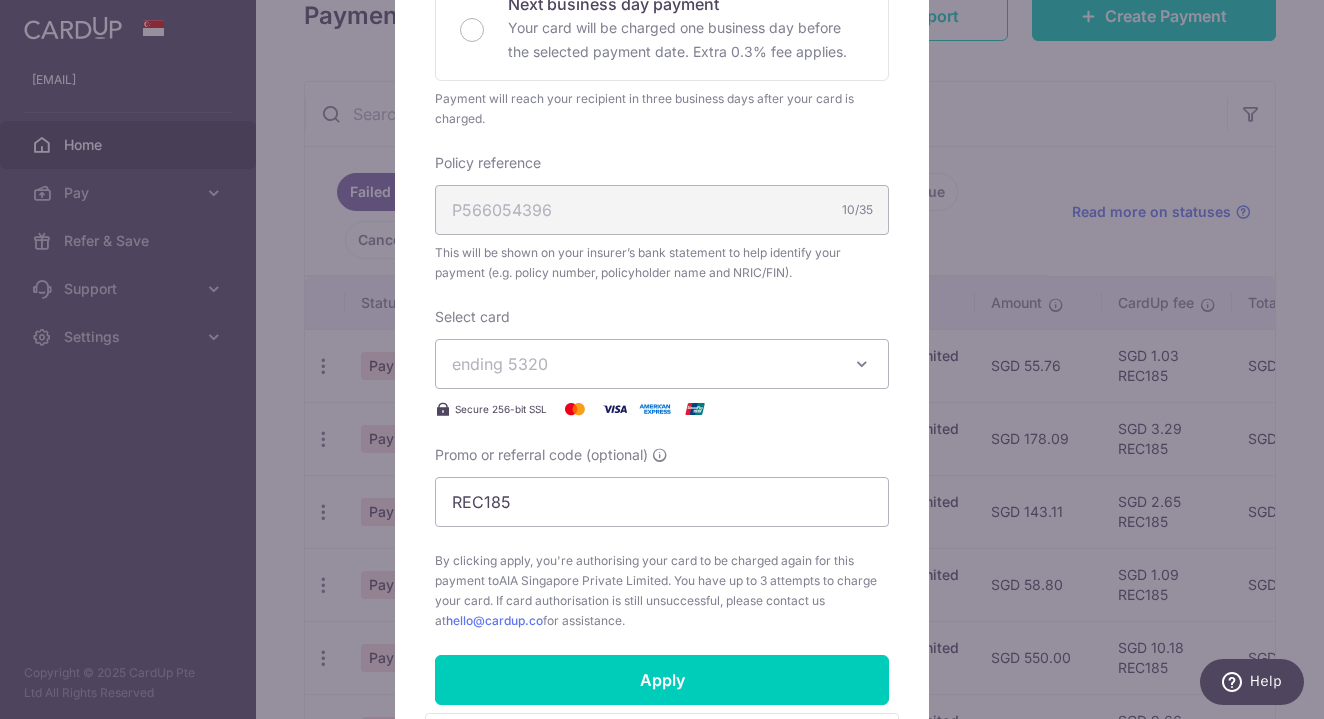 scroll, scrollTop: 537, scrollLeft: 0, axis: vertical 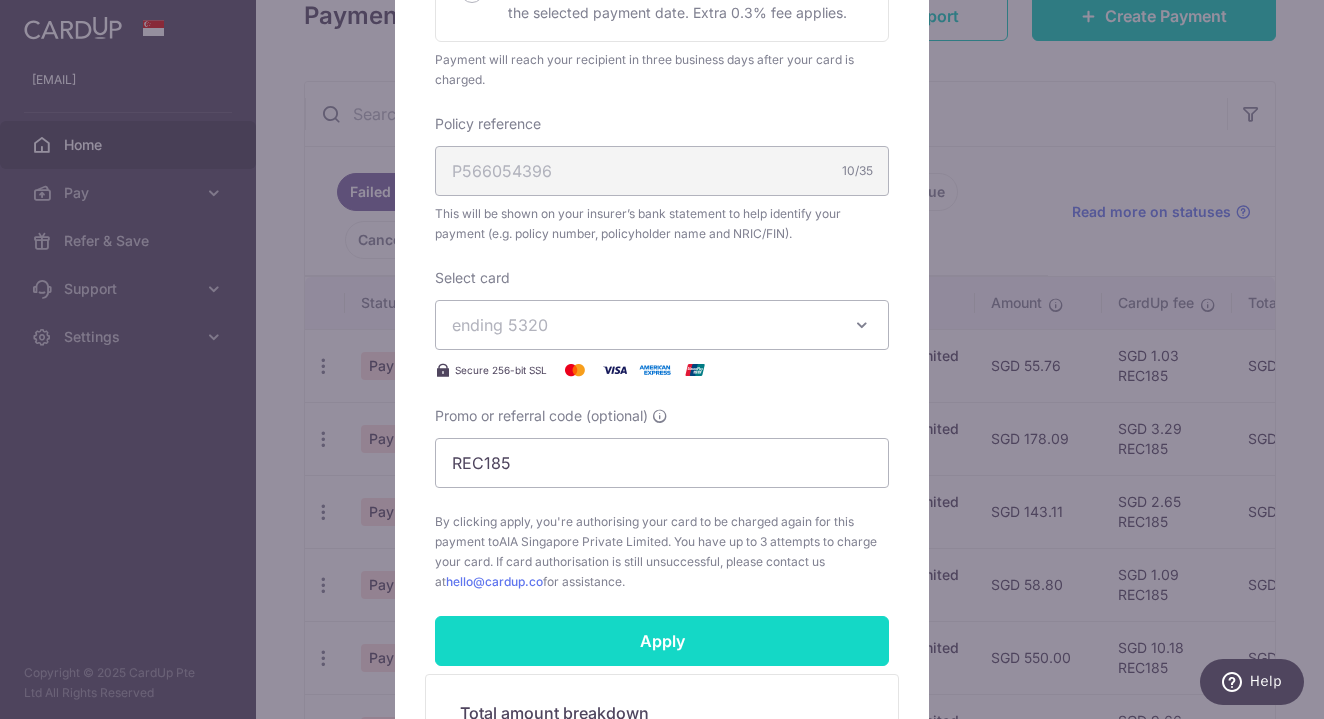 click on "Apply" at bounding box center (662, 641) 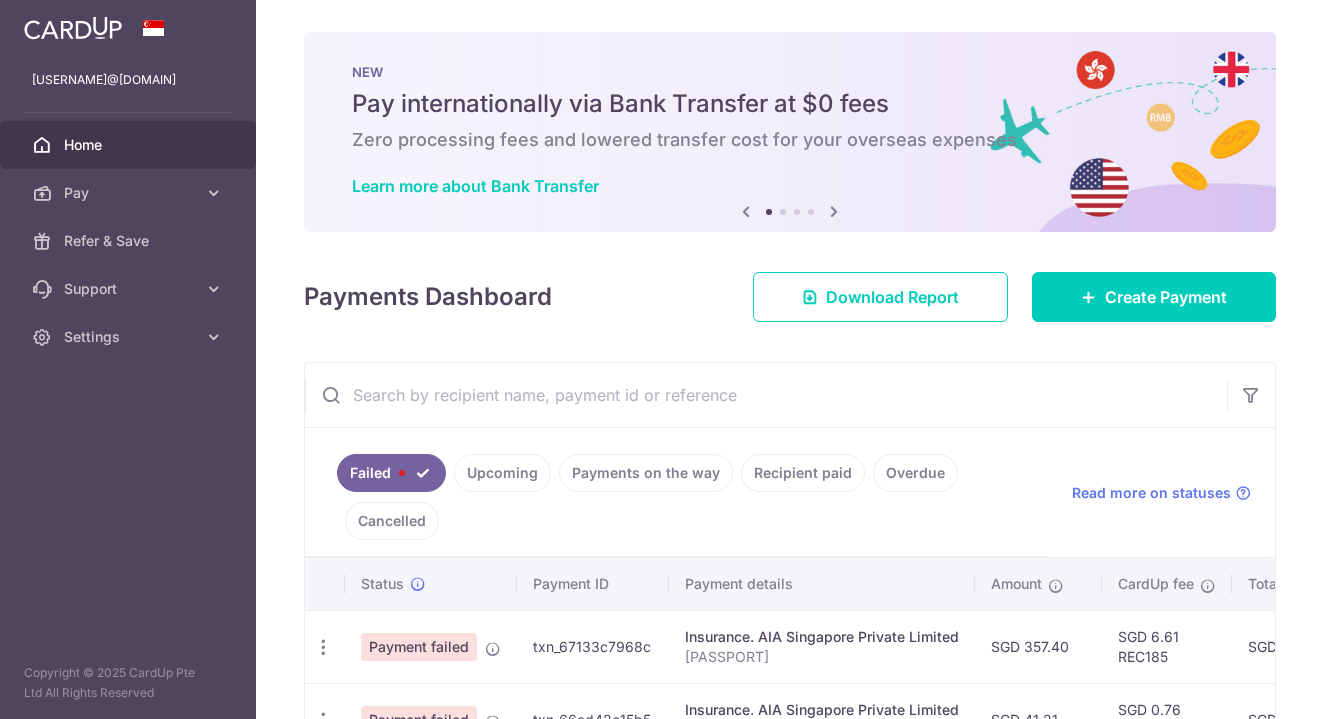 scroll, scrollTop: 0, scrollLeft: 0, axis: both 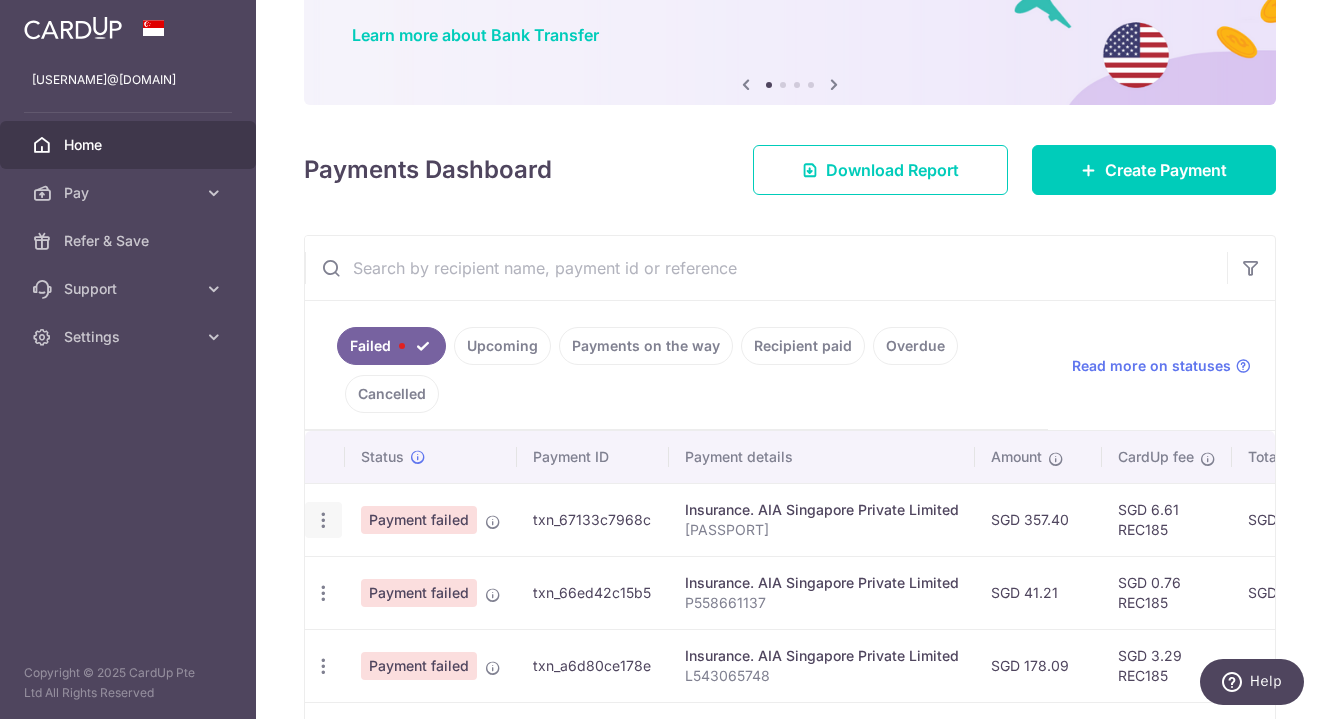 click at bounding box center [323, 520] 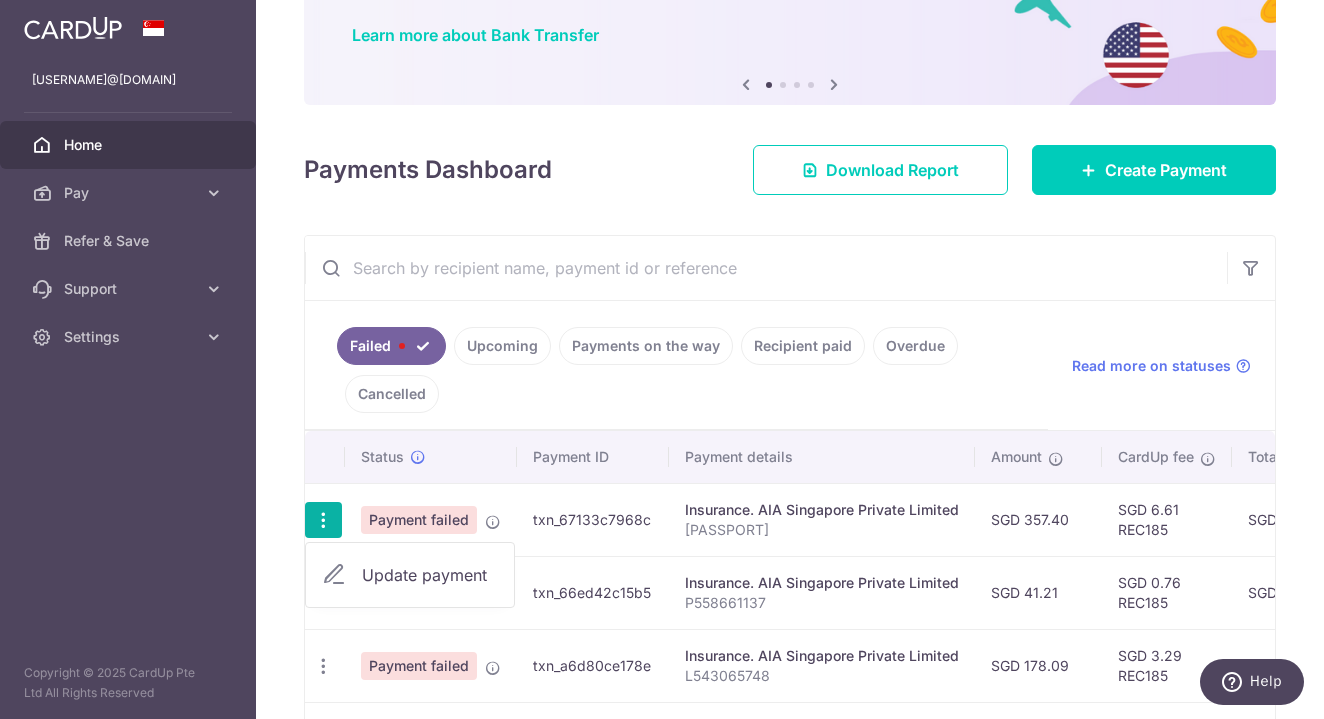 click on "Update payment" at bounding box center (430, 575) 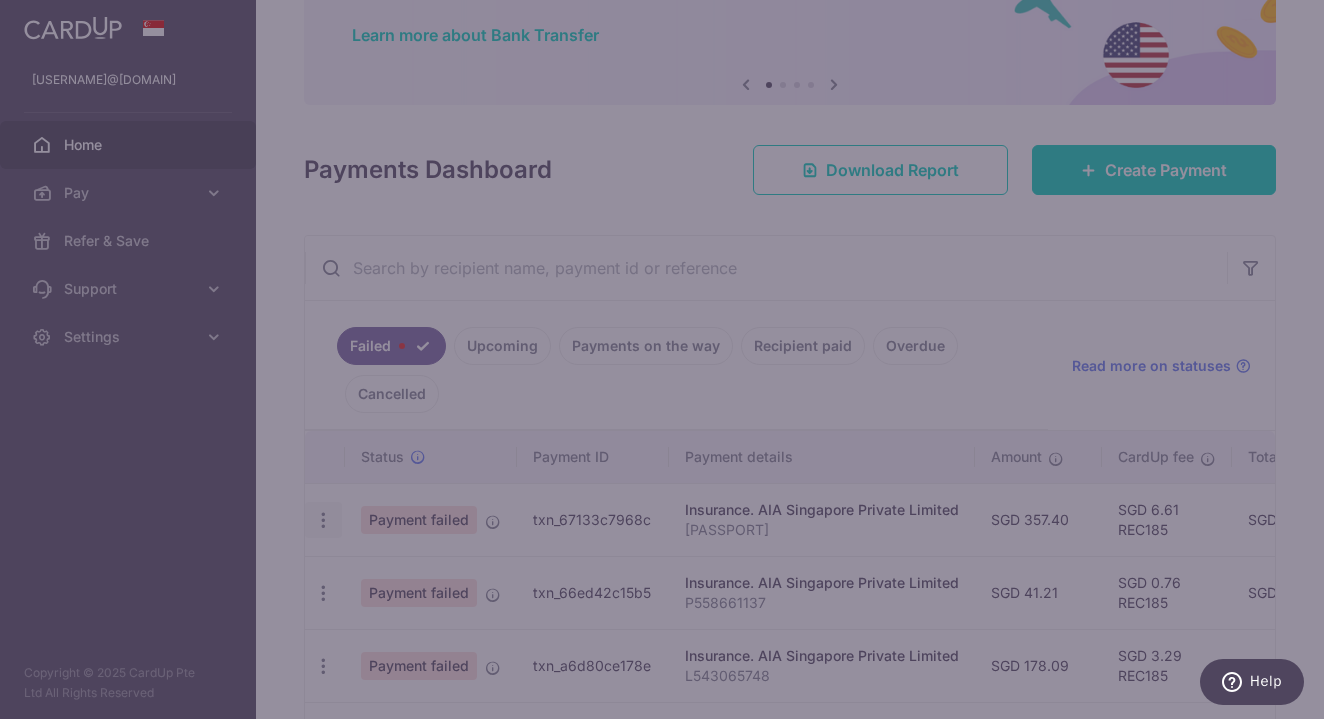 type on "REC185" 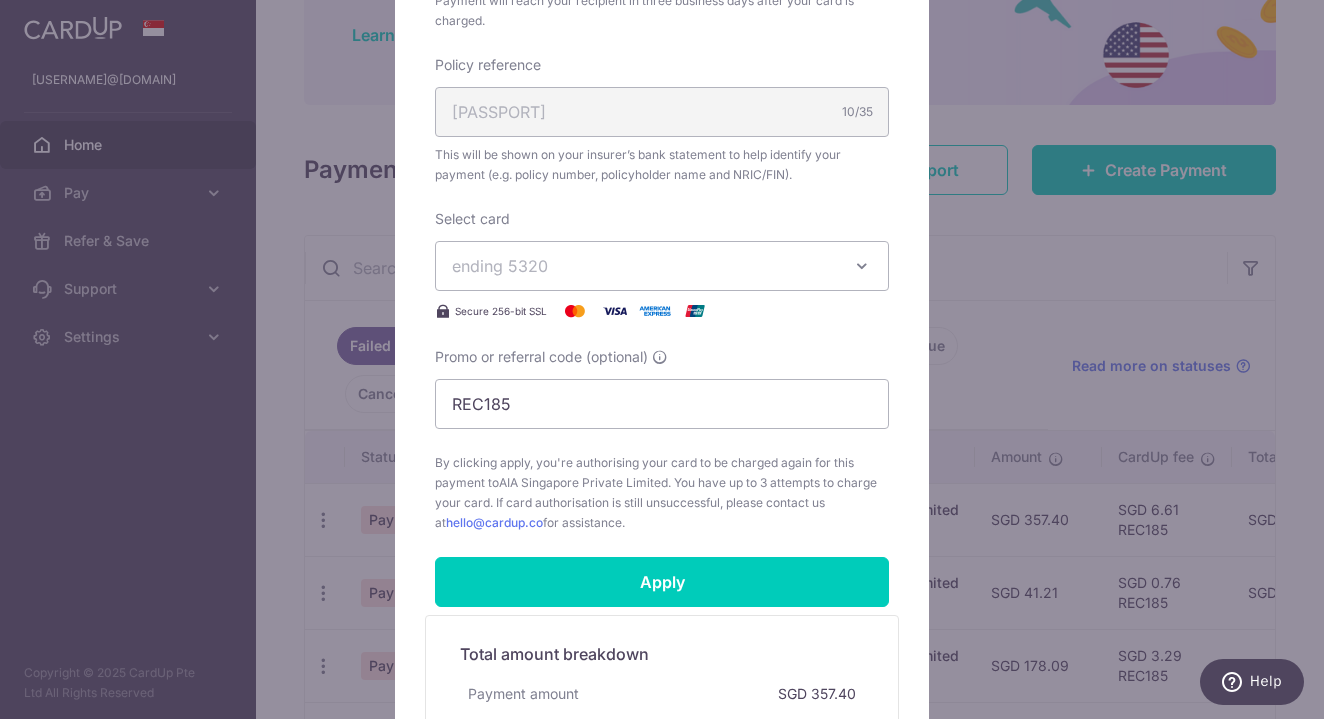 scroll, scrollTop: 610, scrollLeft: 0, axis: vertical 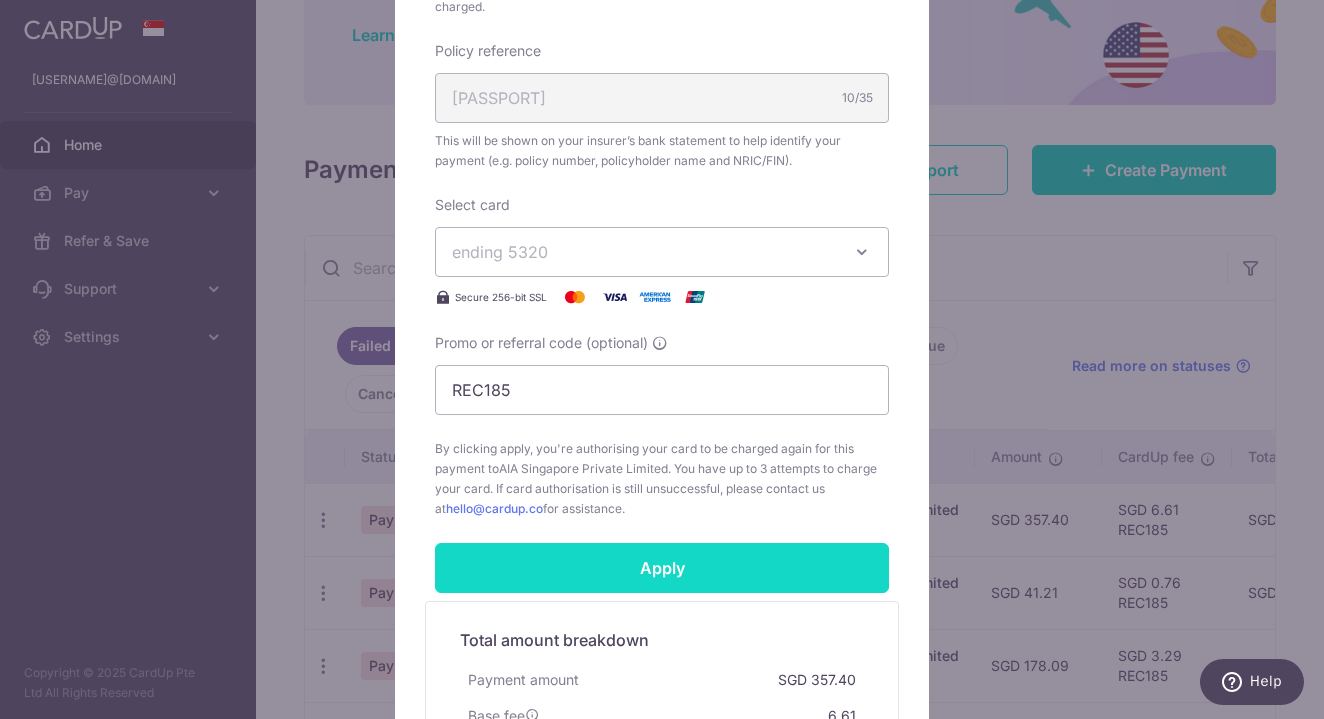 click on "Apply" at bounding box center [662, 568] 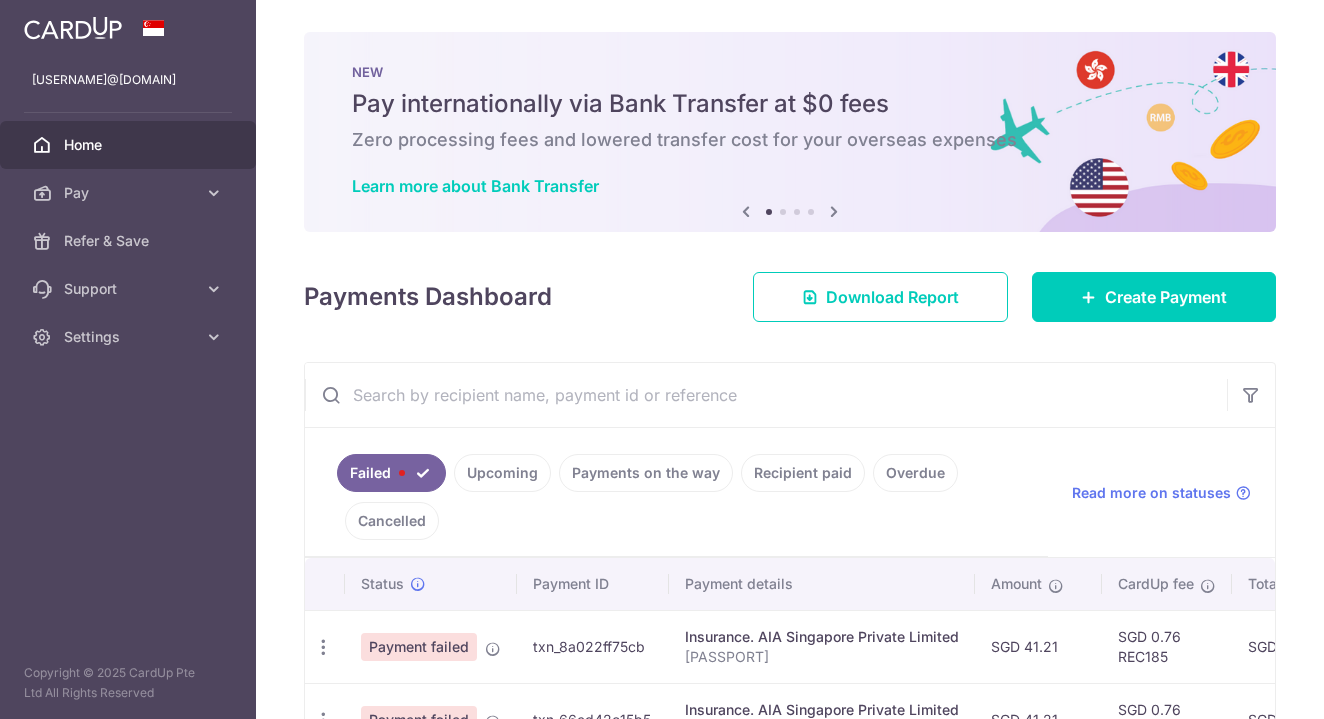 scroll, scrollTop: 0, scrollLeft: 0, axis: both 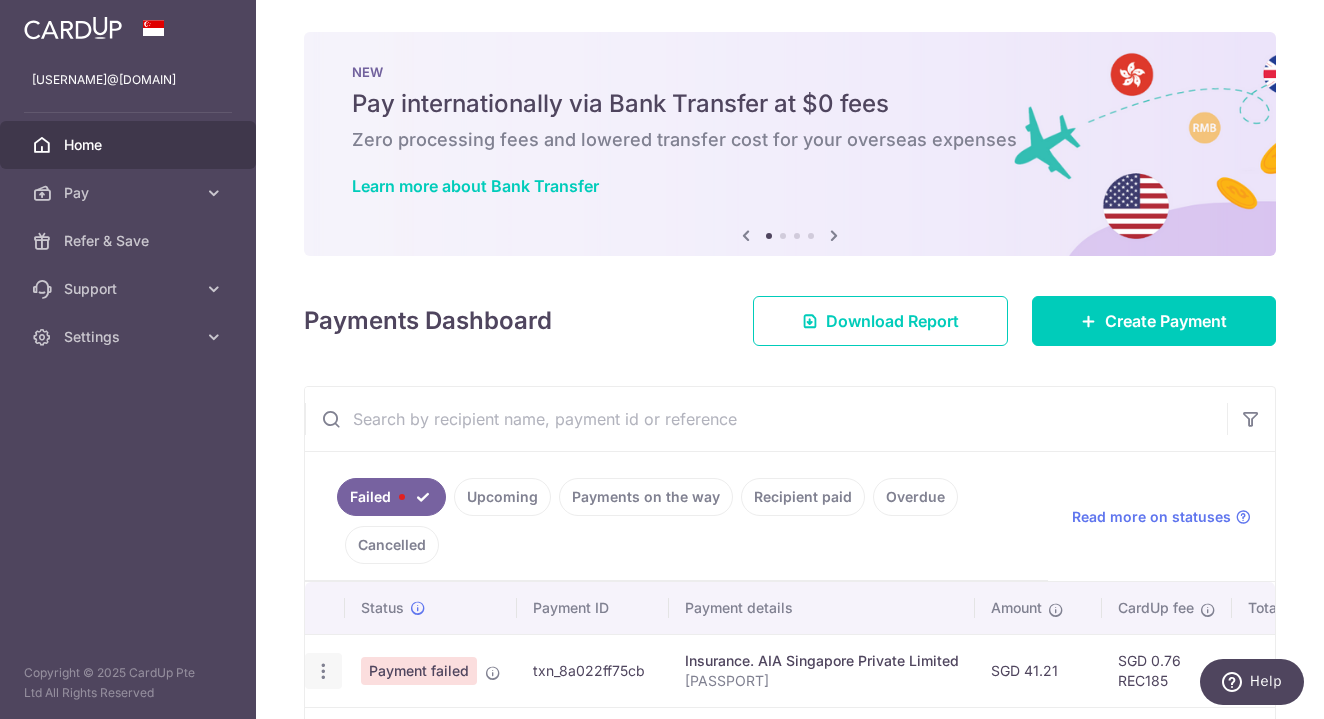click at bounding box center (323, 671) 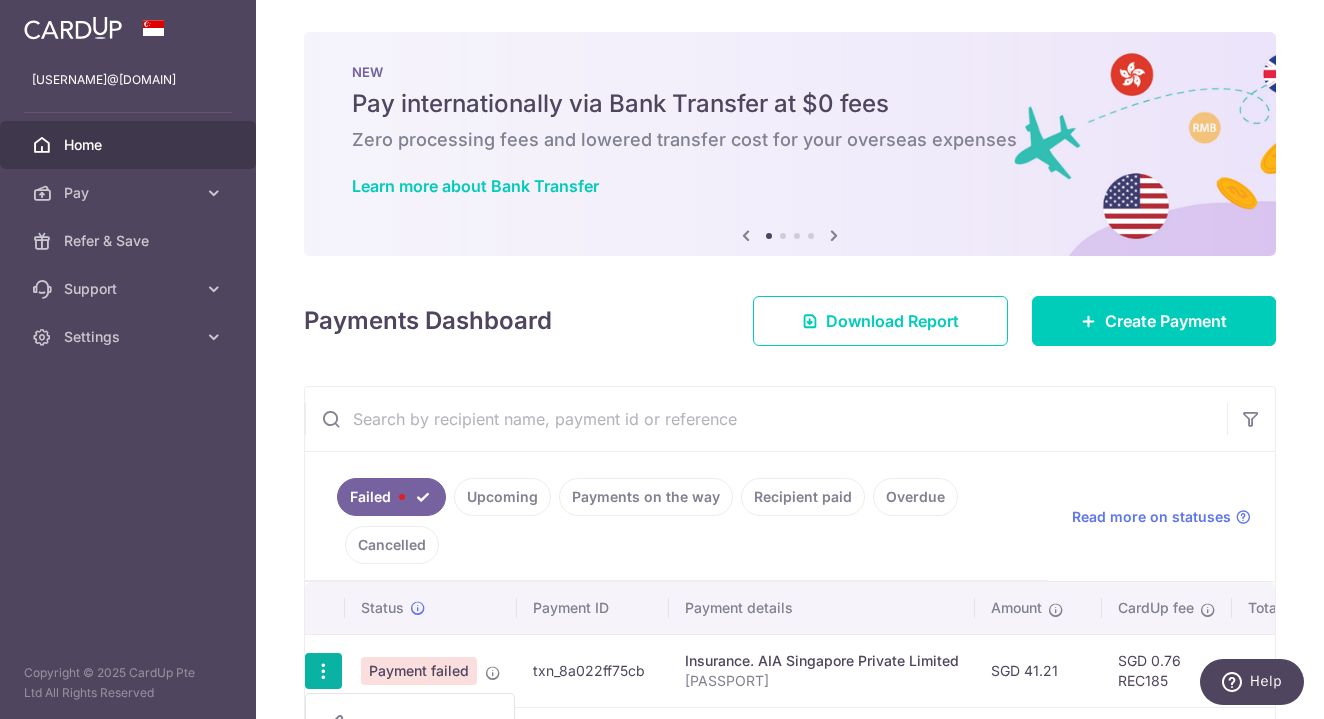 scroll, scrollTop: 83, scrollLeft: 0, axis: vertical 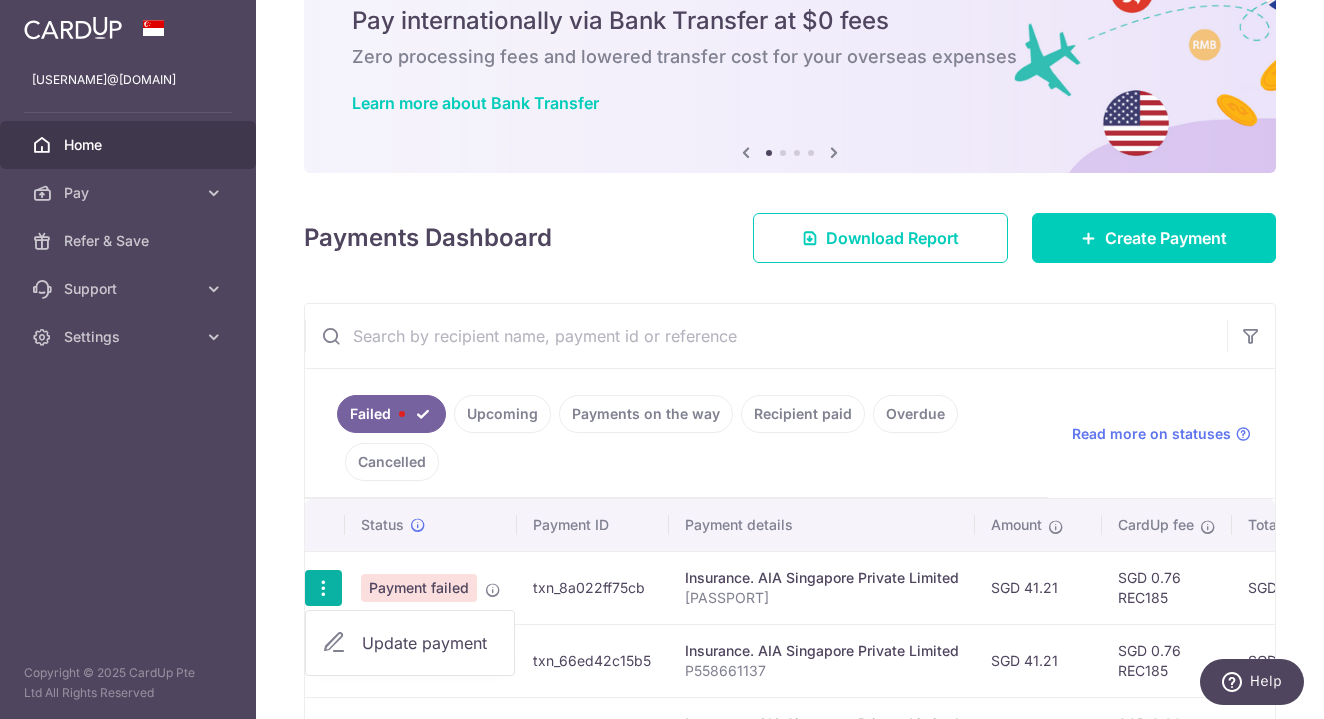 click on "Update payment" at bounding box center (410, 643) 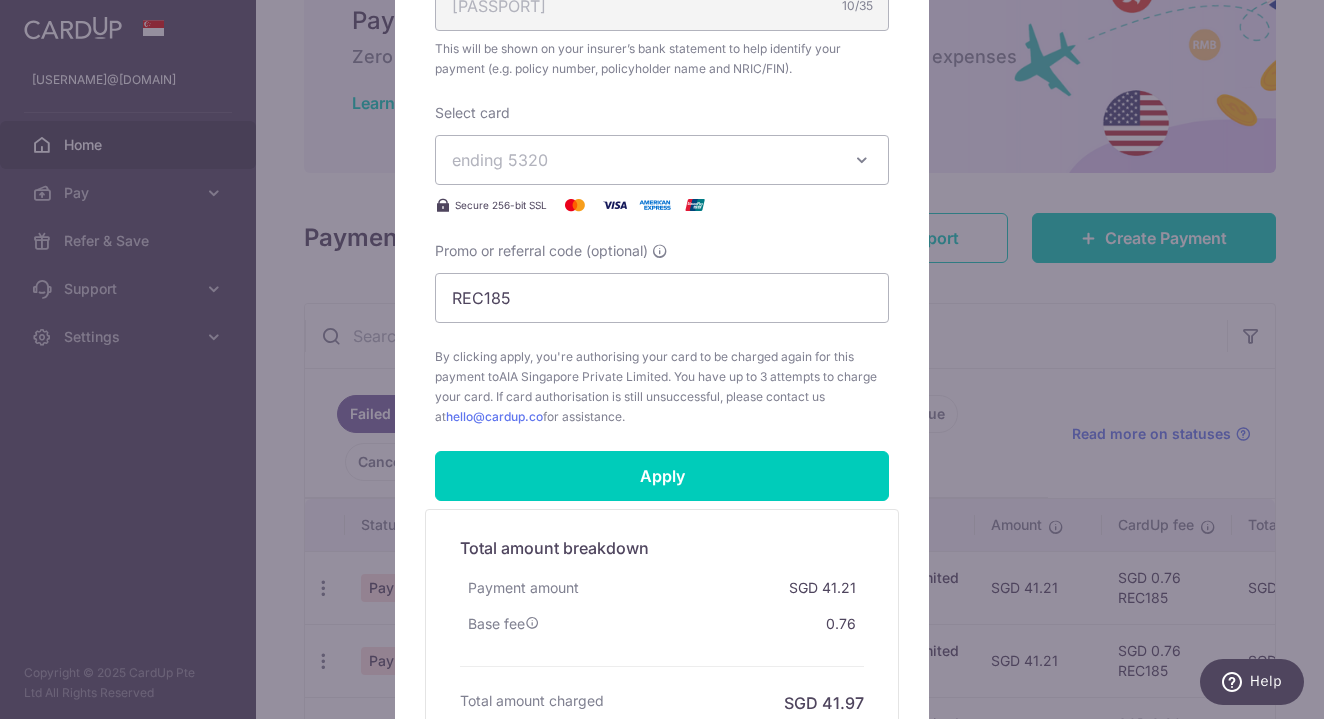 scroll, scrollTop: 710, scrollLeft: 0, axis: vertical 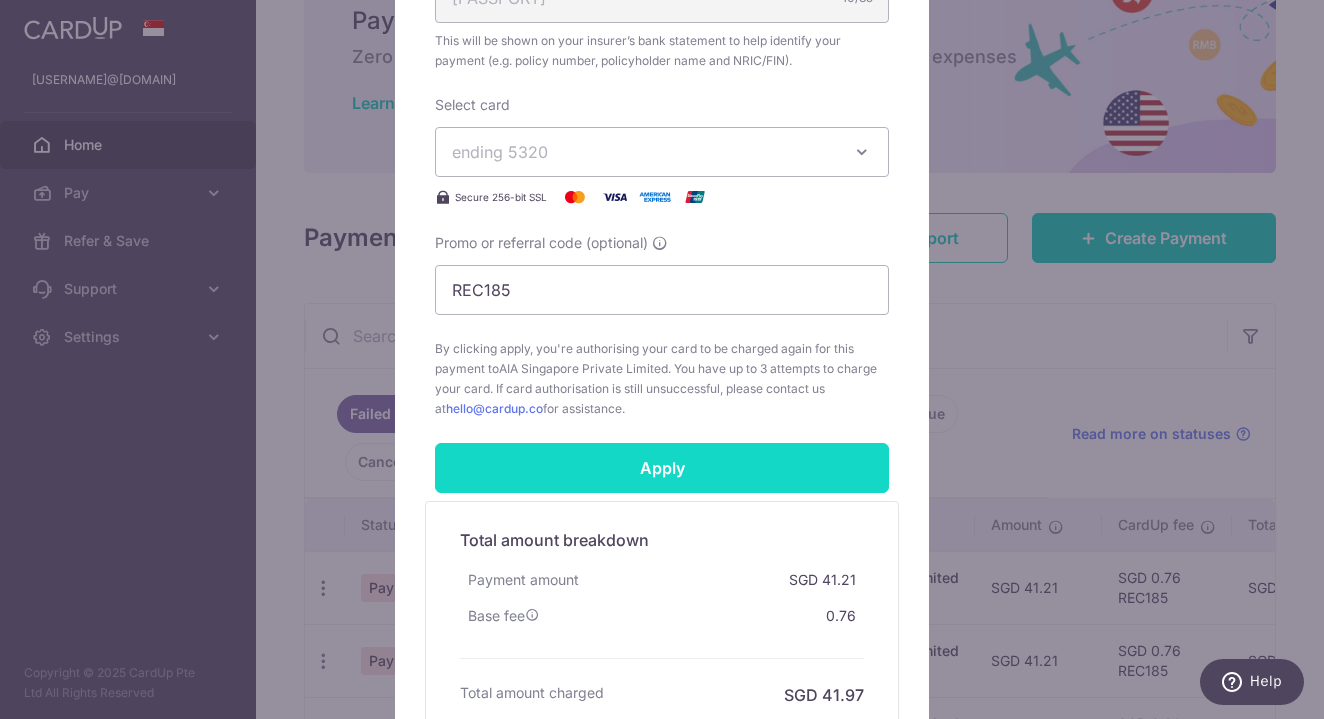 click on "Apply" at bounding box center [662, 468] 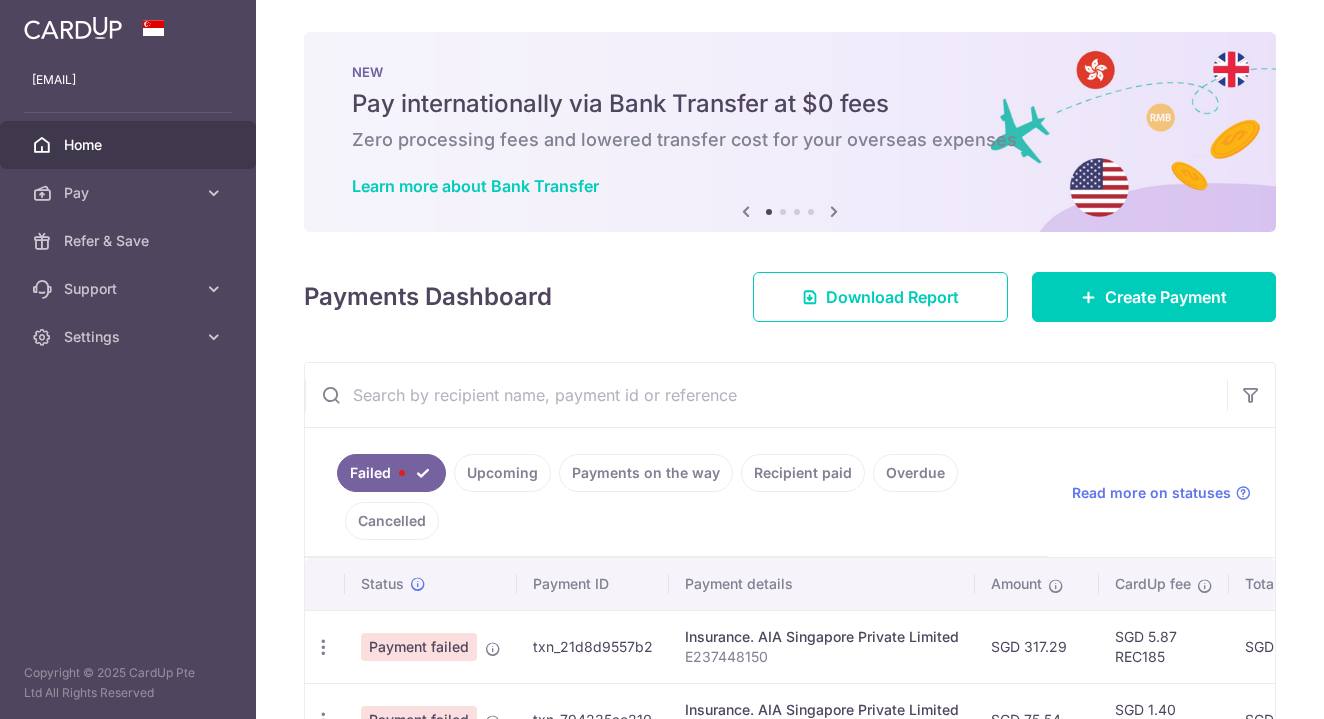scroll, scrollTop: 0, scrollLeft: 0, axis: both 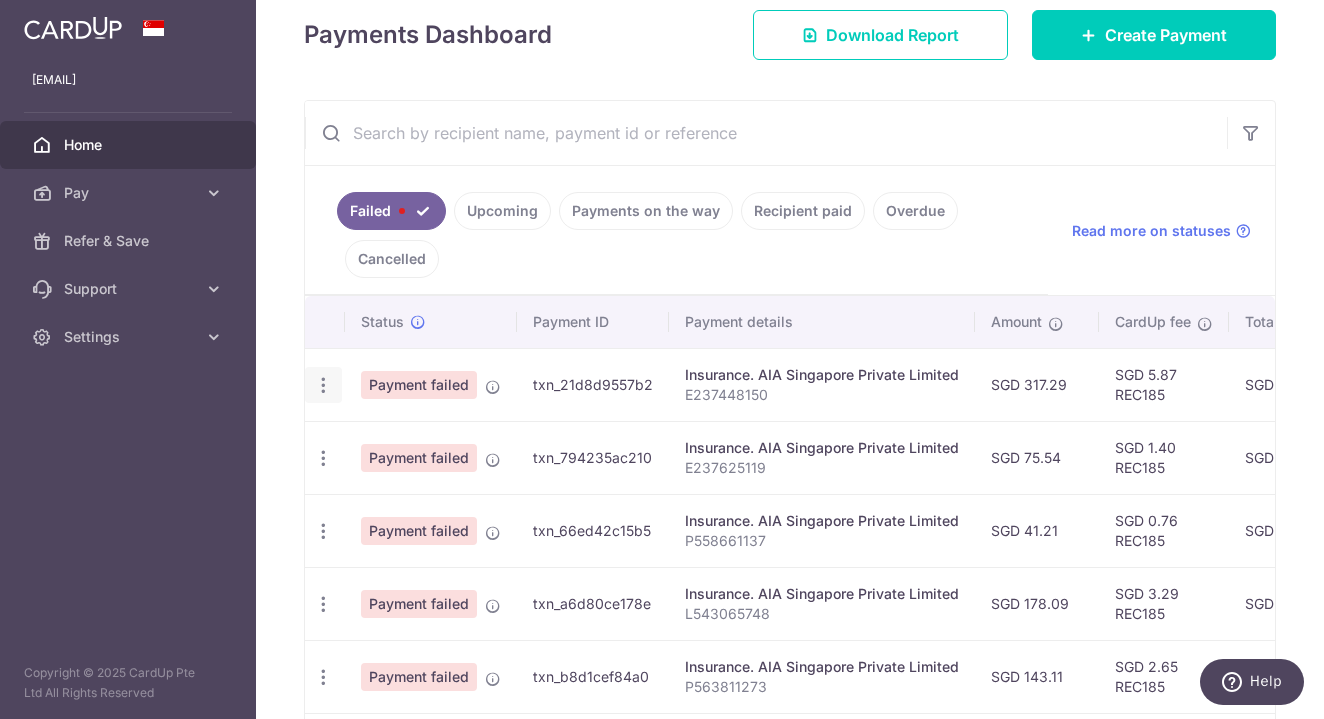 click at bounding box center (323, 385) 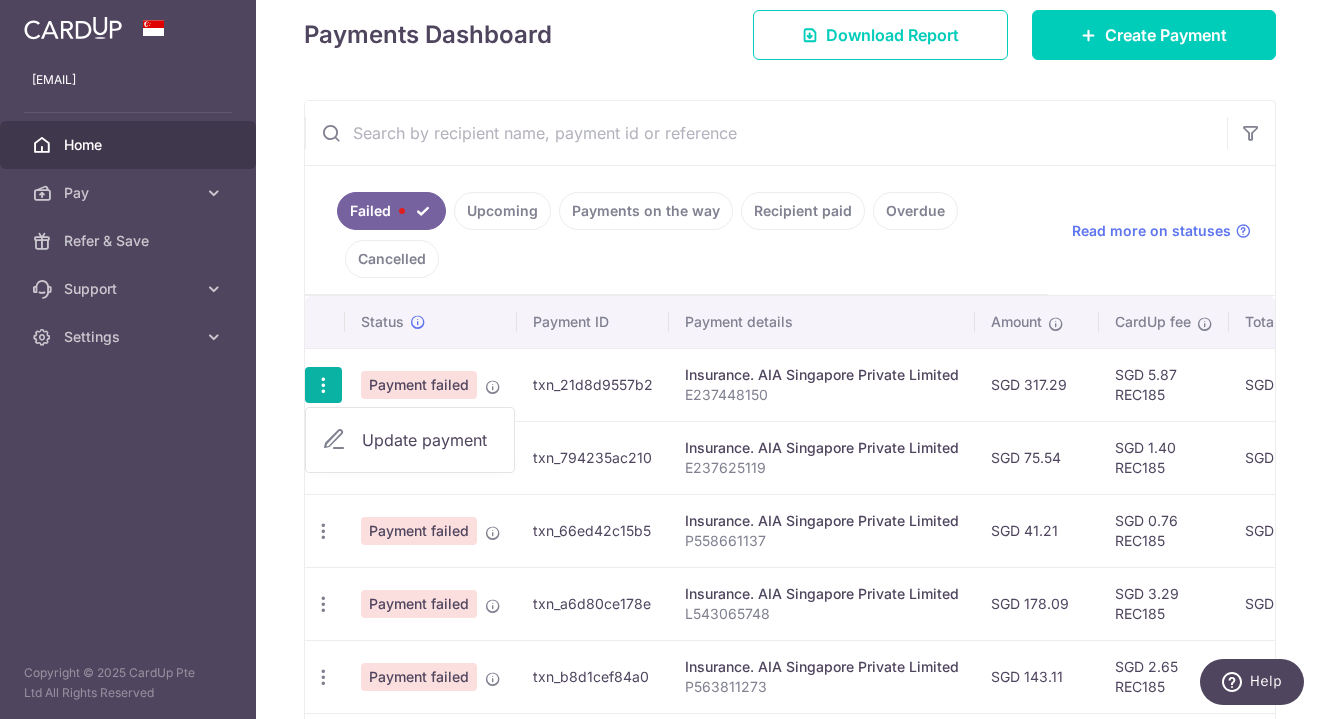 click on "Update payment" at bounding box center [410, 440] 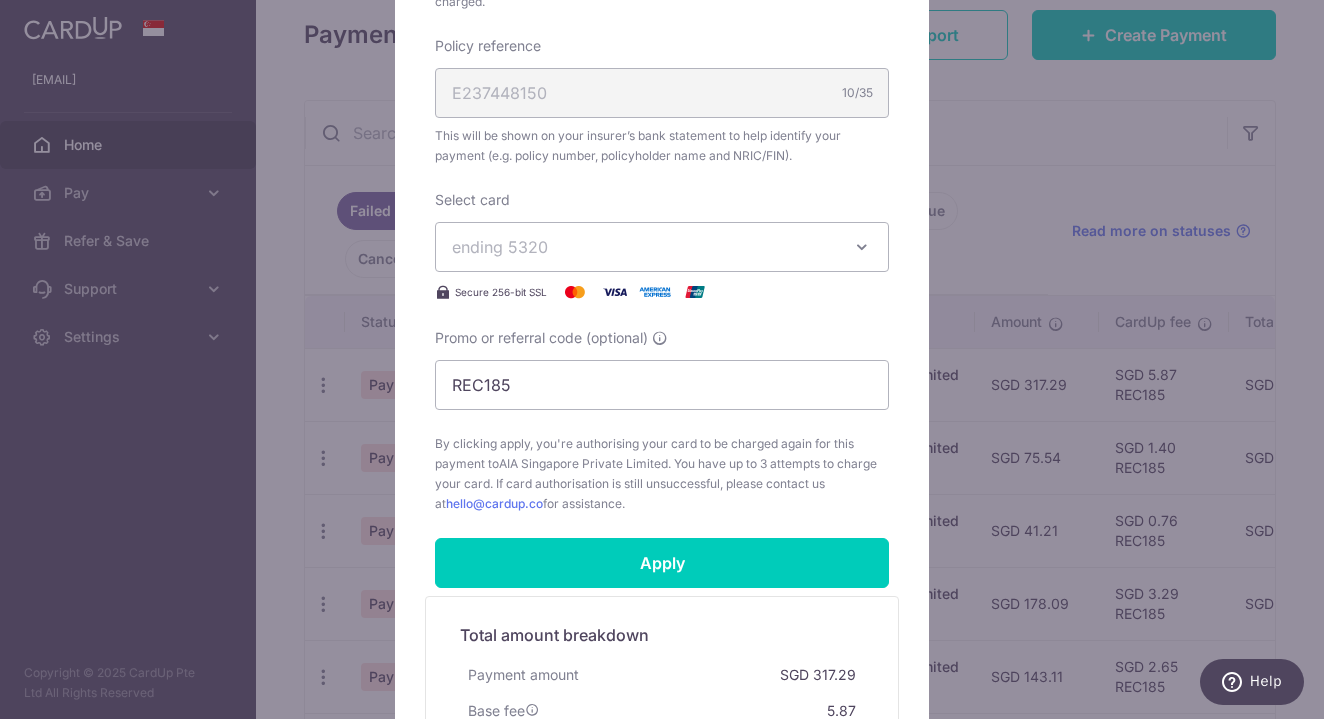 scroll, scrollTop: 618, scrollLeft: 0, axis: vertical 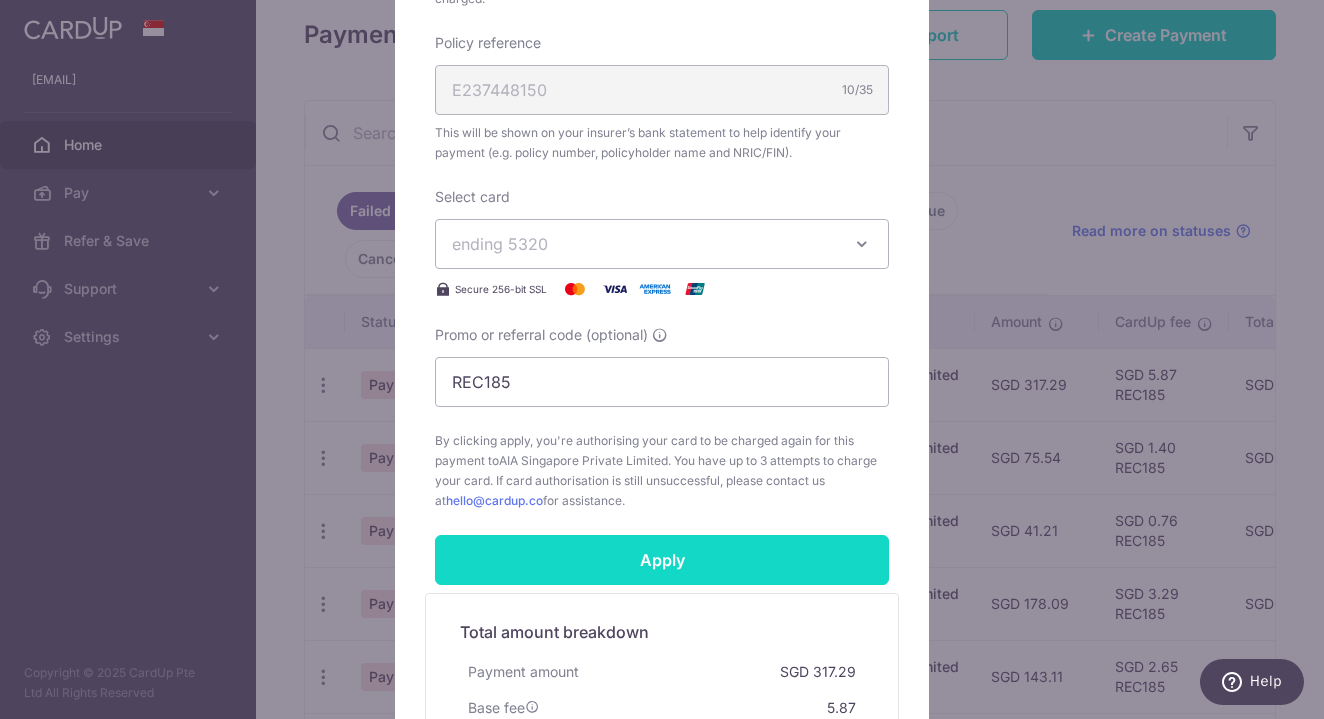 click on "Apply" at bounding box center (662, 560) 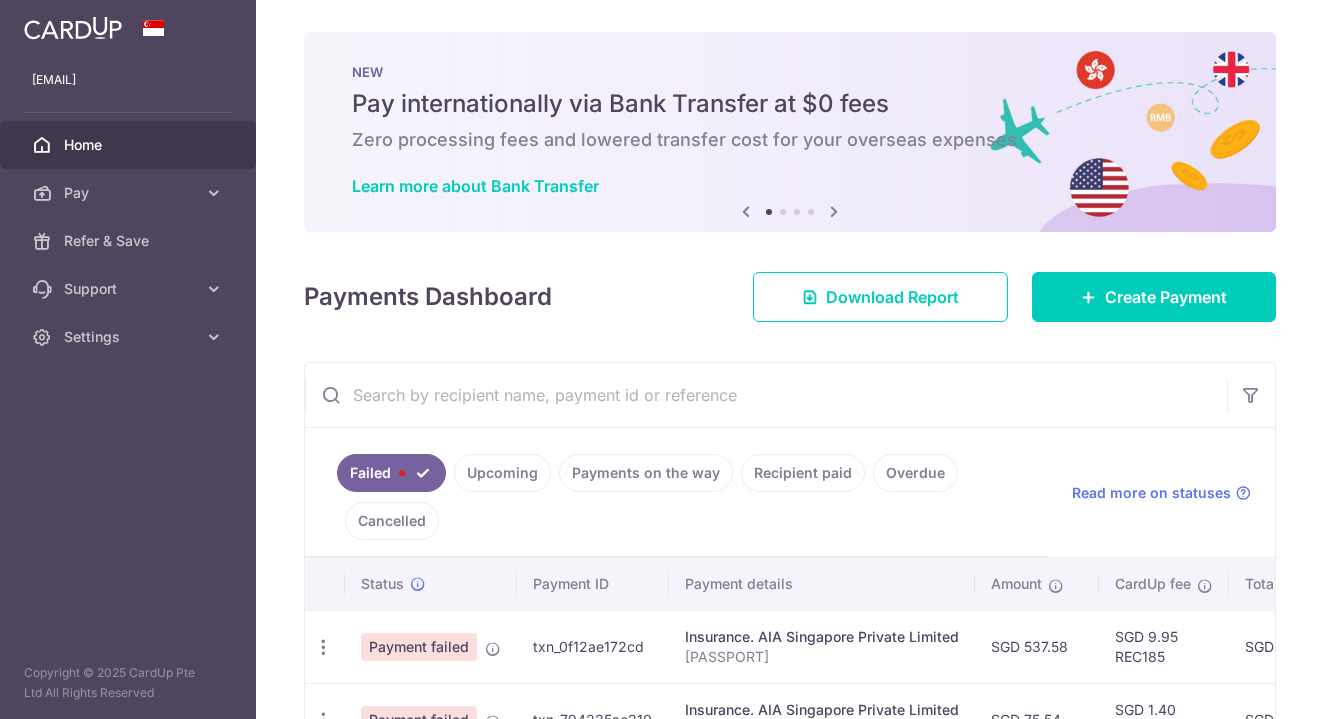 scroll, scrollTop: 0, scrollLeft: 0, axis: both 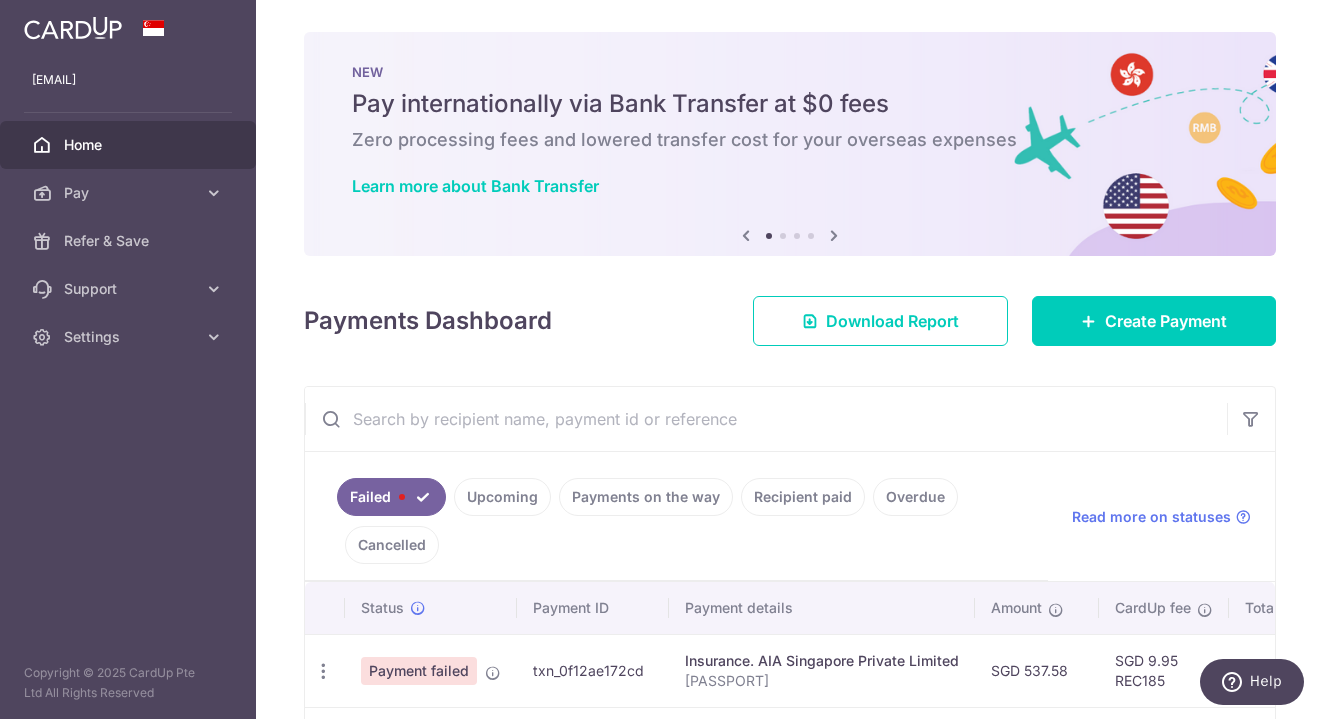 click on "Upcoming" at bounding box center (502, 497) 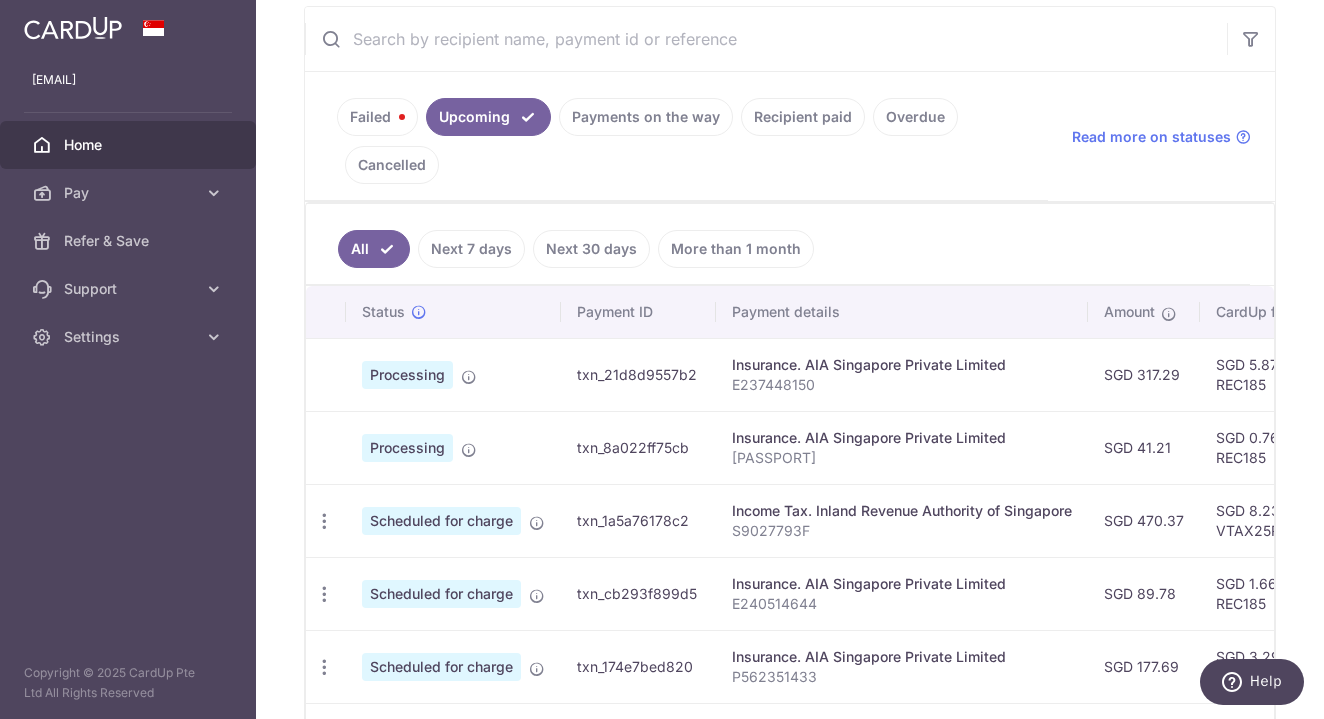 scroll, scrollTop: 403, scrollLeft: 0, axis: vertical 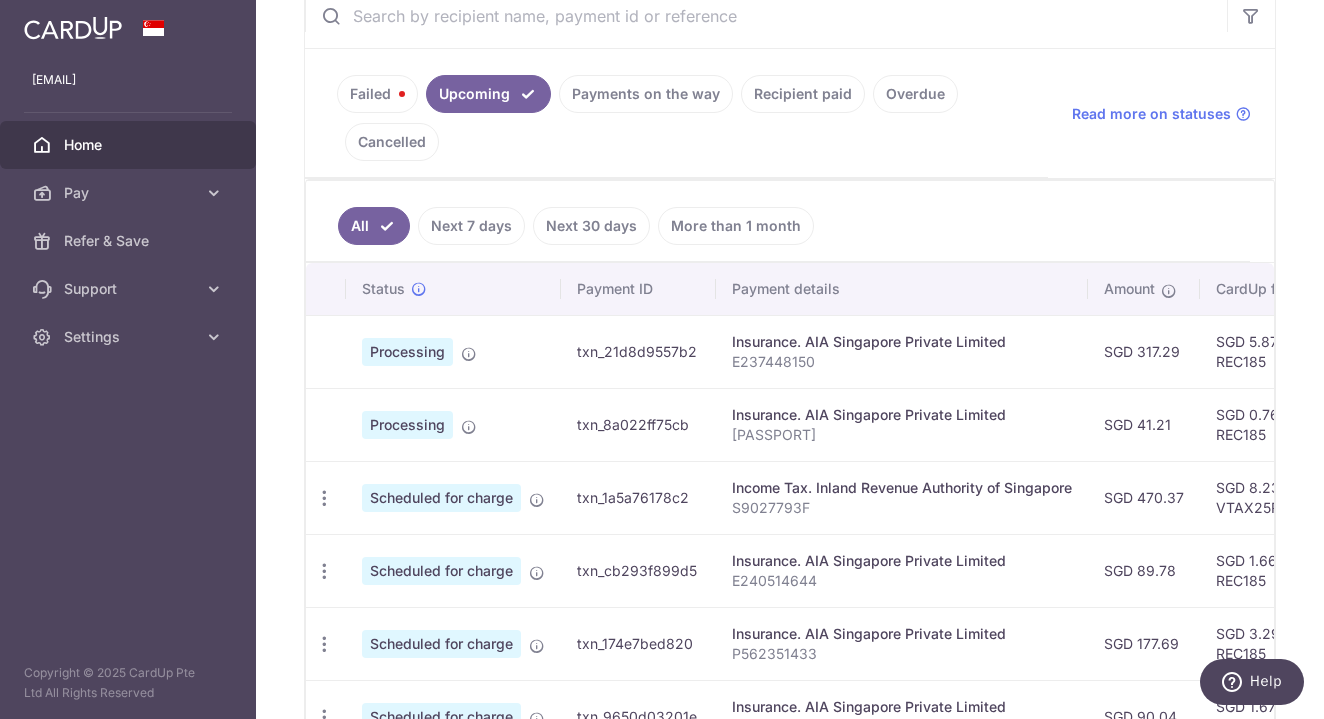 click on "Failed" at bounding box center [377, 94] 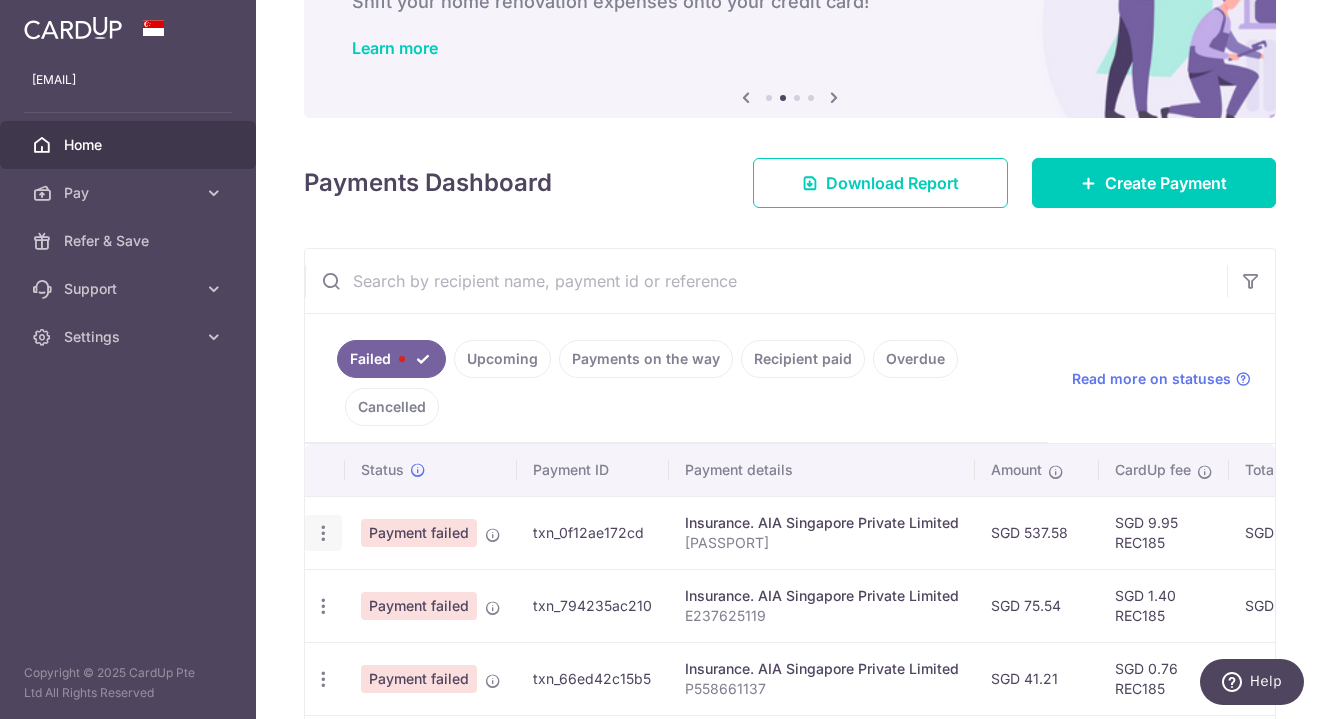 click at bounding box center (323, 533) 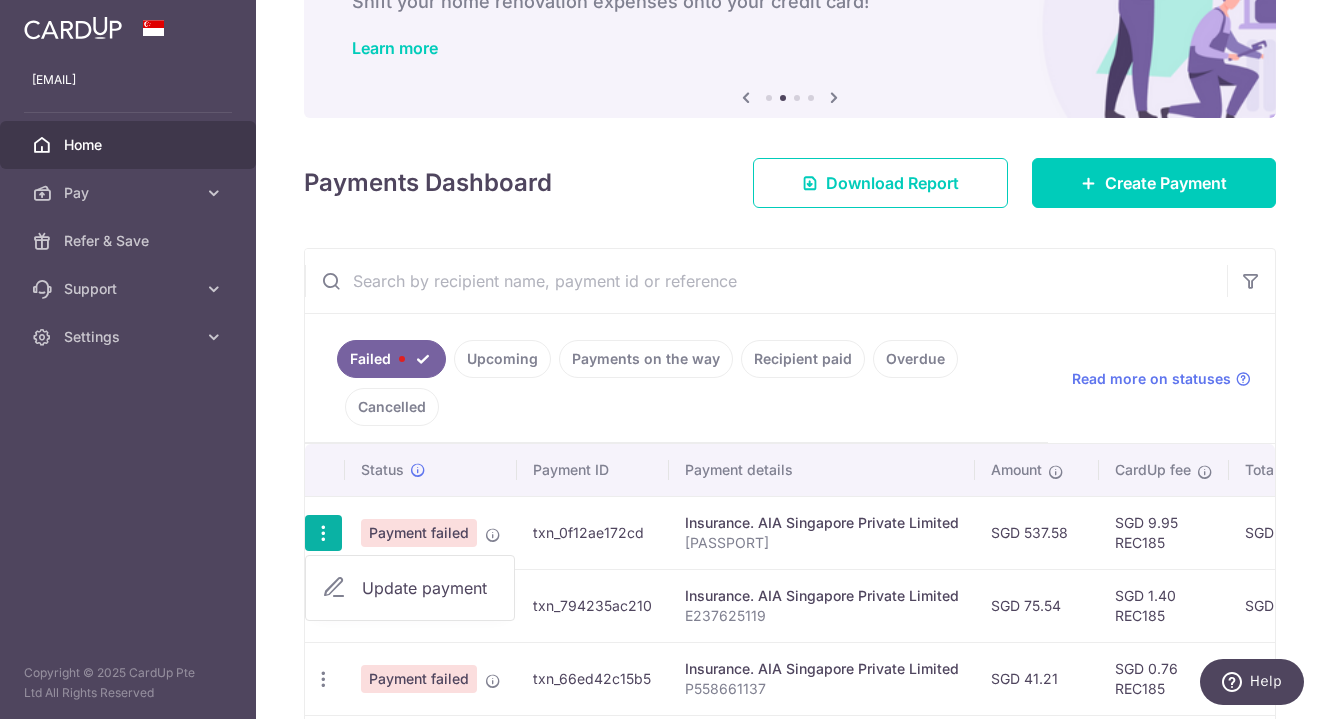 click on "Update payment" at bounding box center [430, 588] 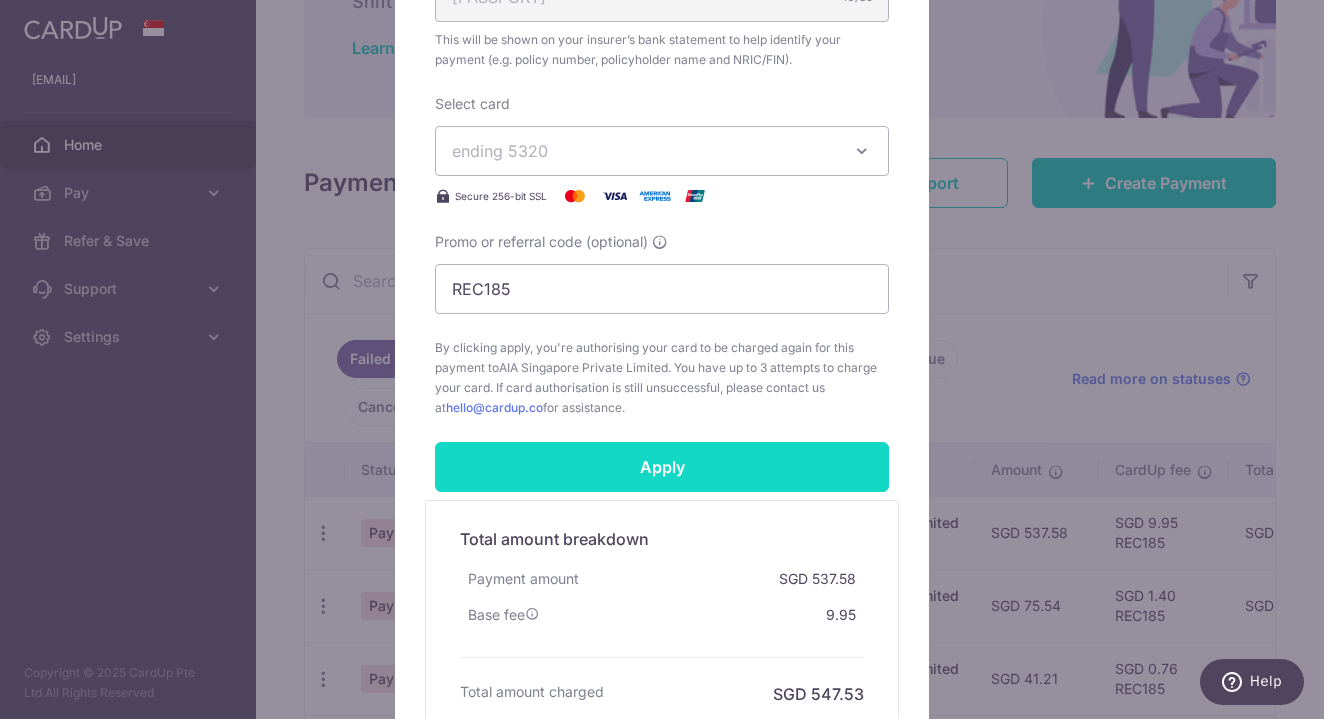 scroll, scrollTop: 714, scrollLeft: 0, axis: vertical 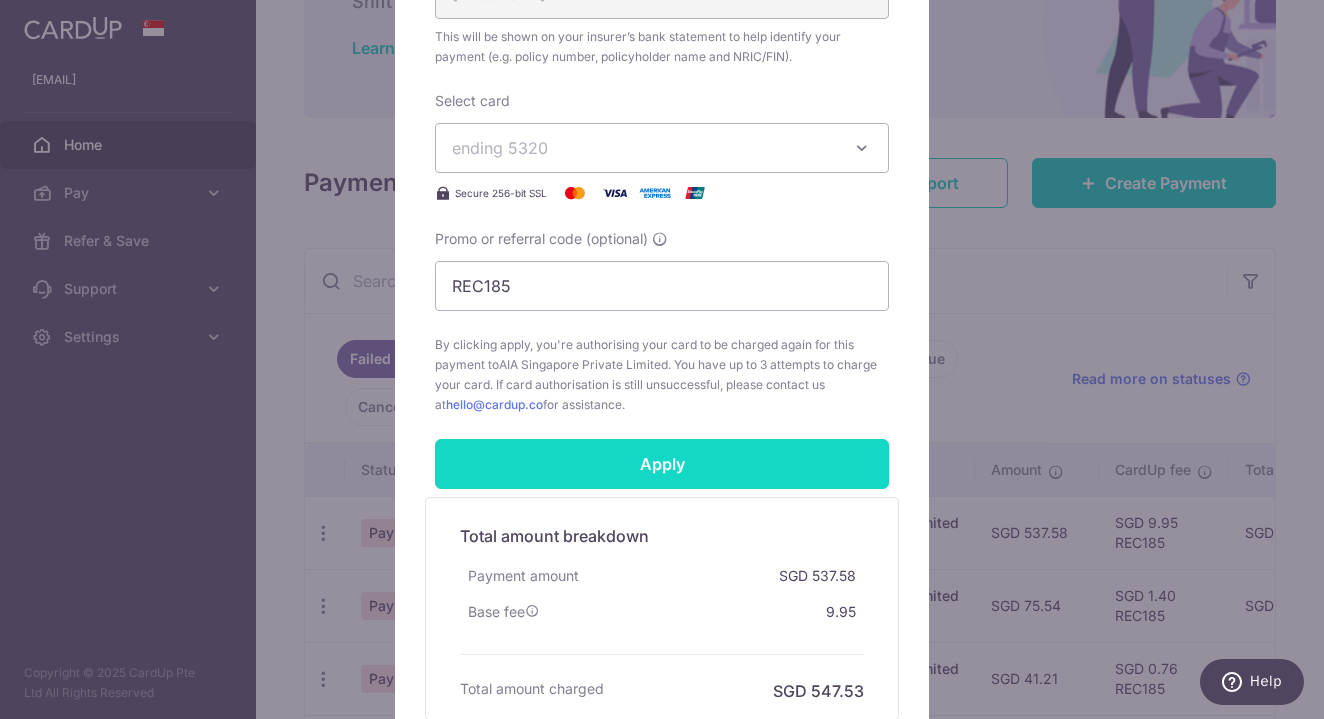 click on "Apply" at bounding box center [662, 464] 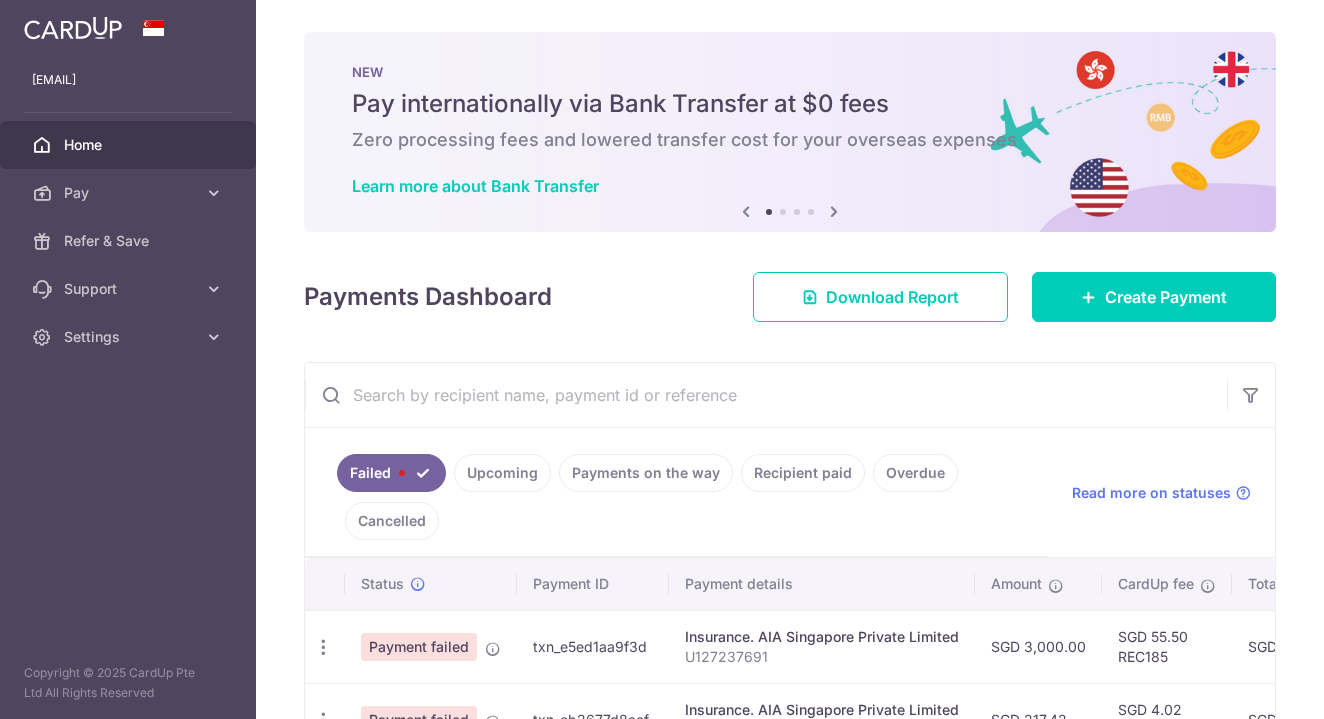 scroll, scrollTop: 0, scrollLeft: 0, axis: both 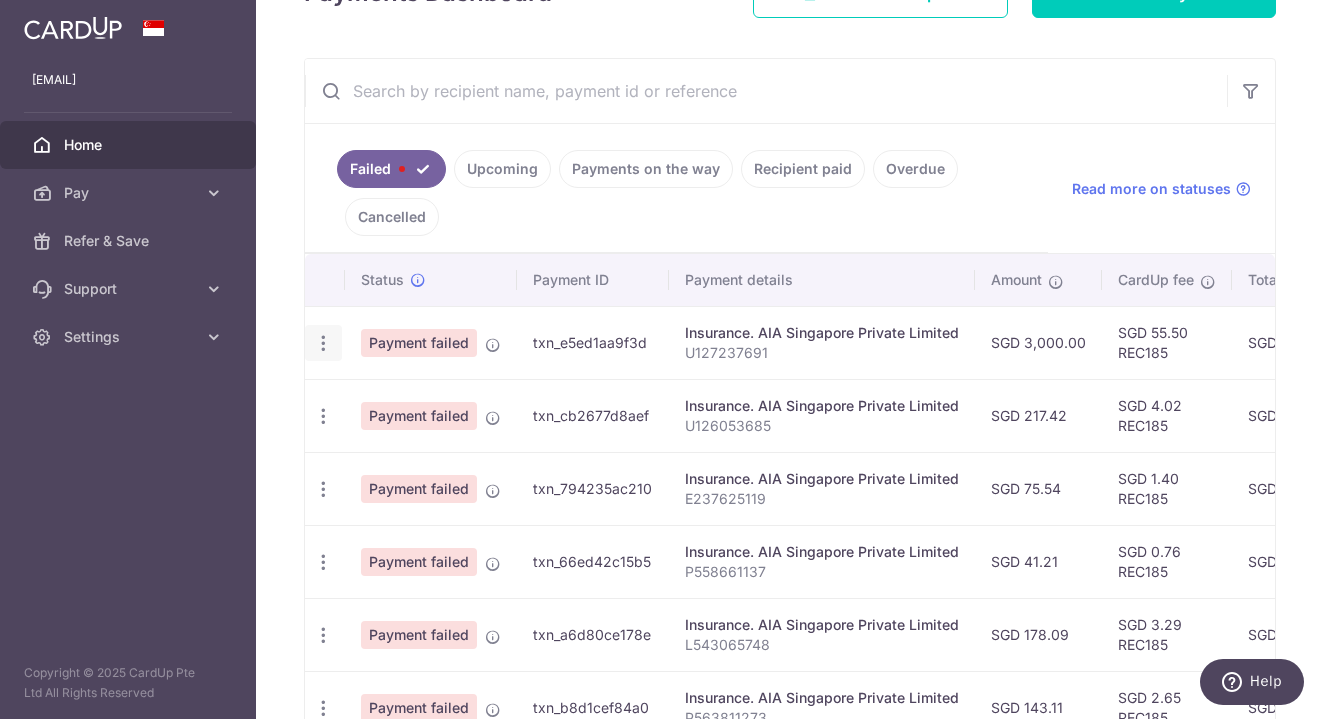 click at bounding box center (323, 343) 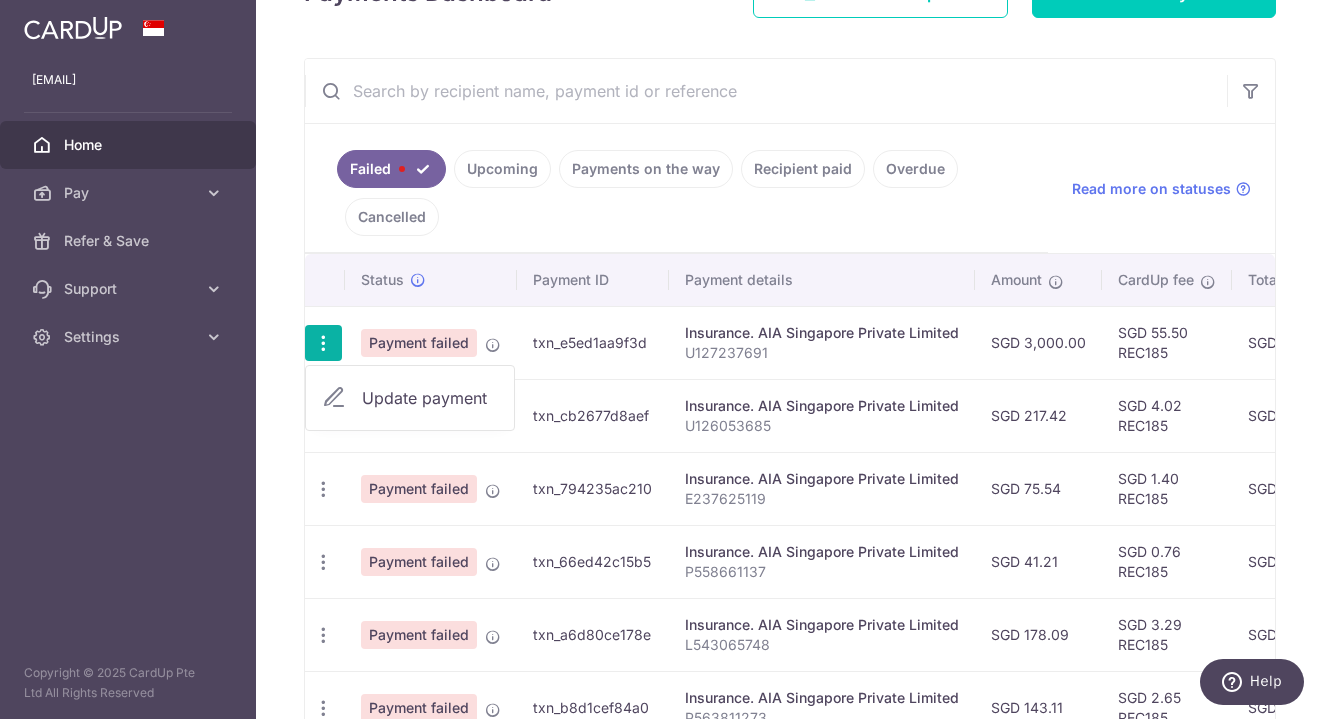 click on "Update payment" at bounding box center (430, 398) 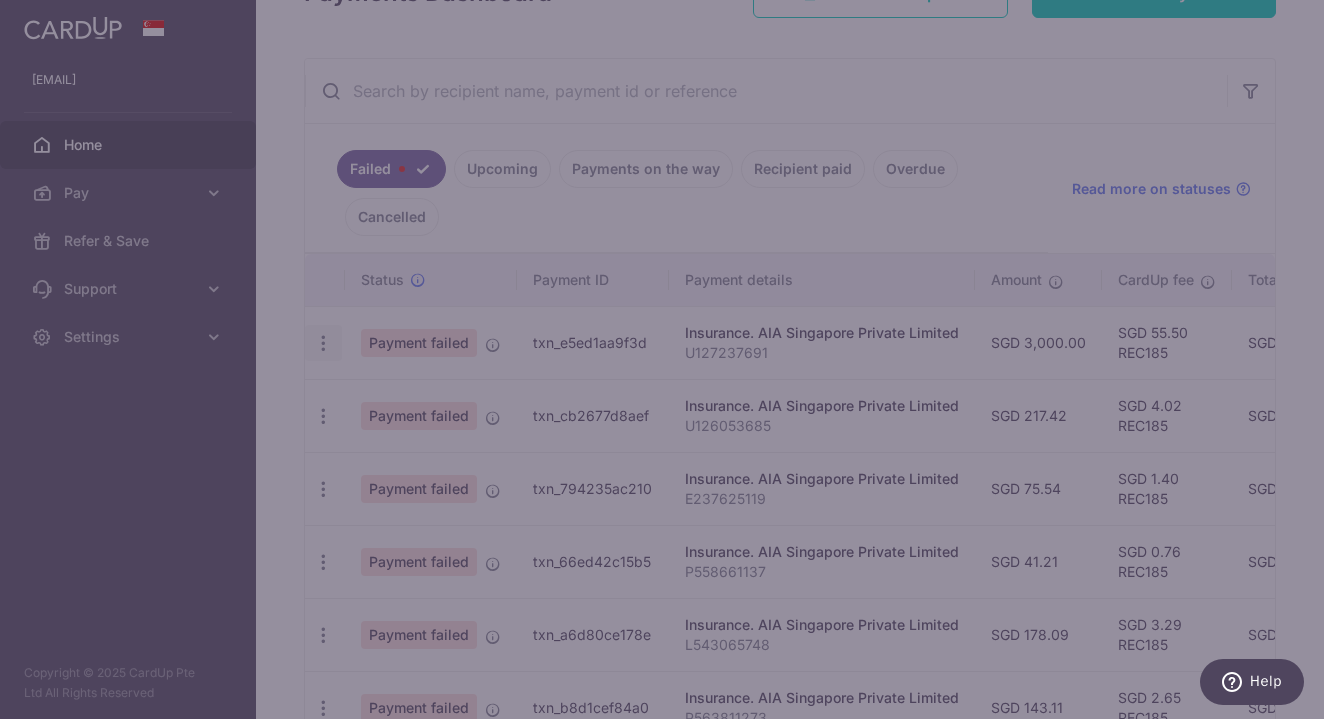 type on "REC185" 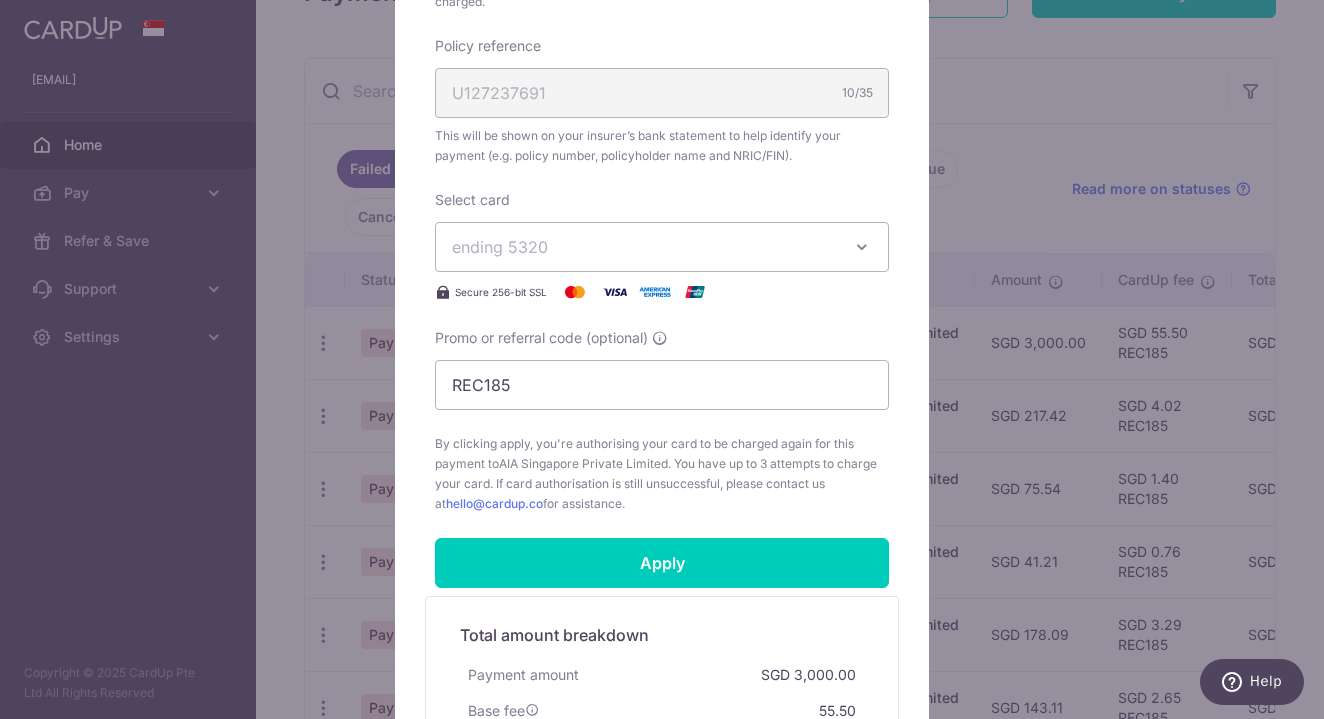 scroll, scrollTop: 630, scrollLeft: 0, axis: vertical 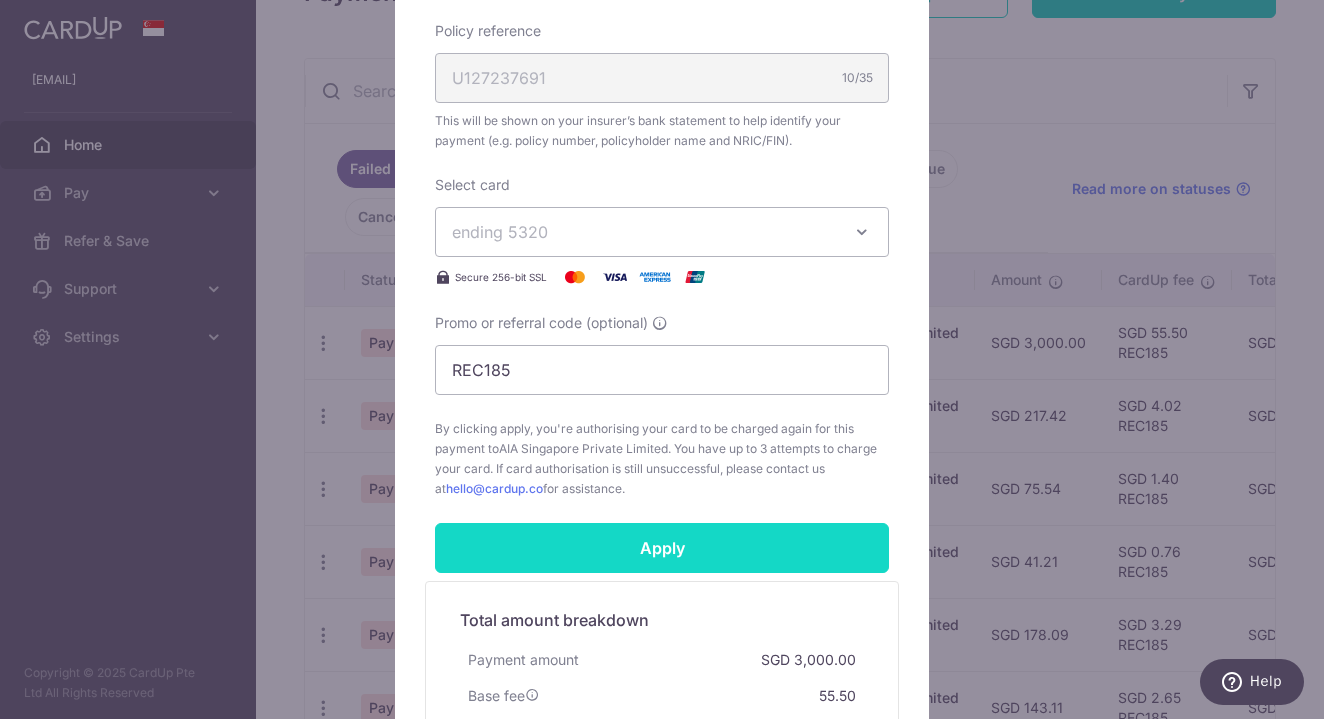 click on "Apply" at bounding box center [662, 548] 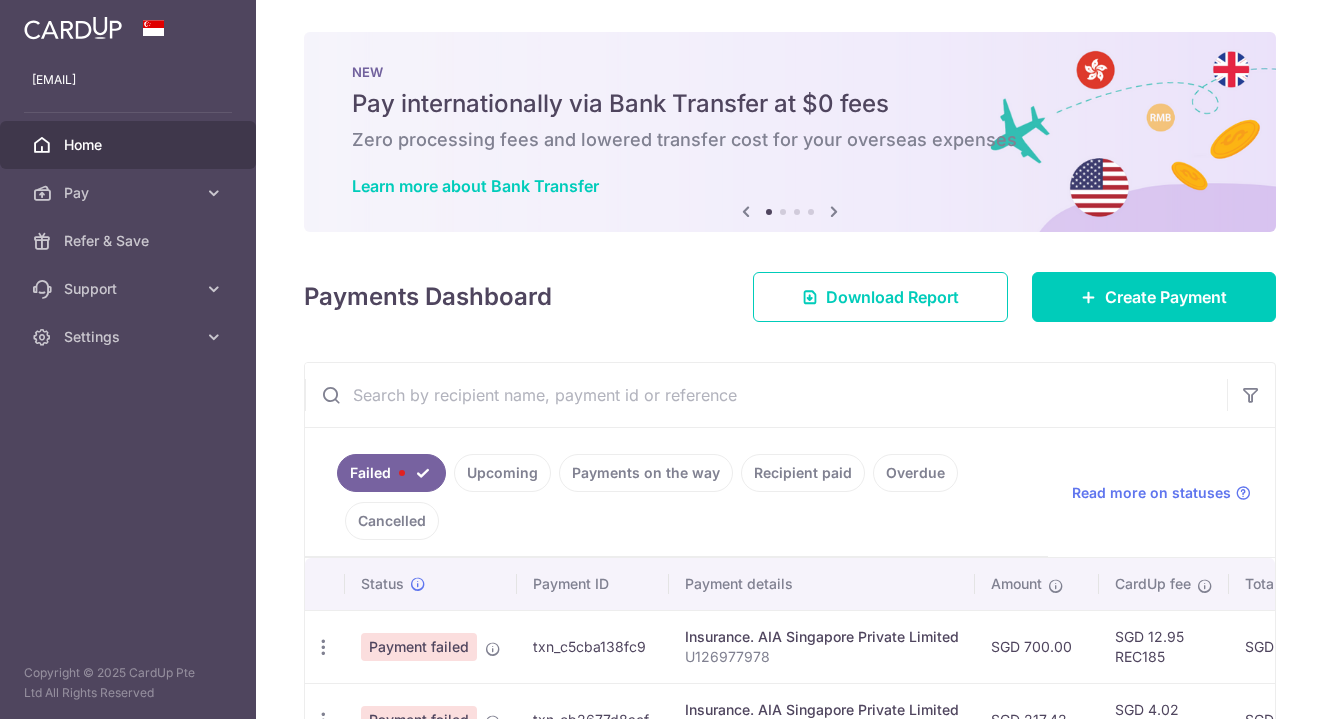 scroll, scrollTop: 0, scrollLeft: 0, axis: both 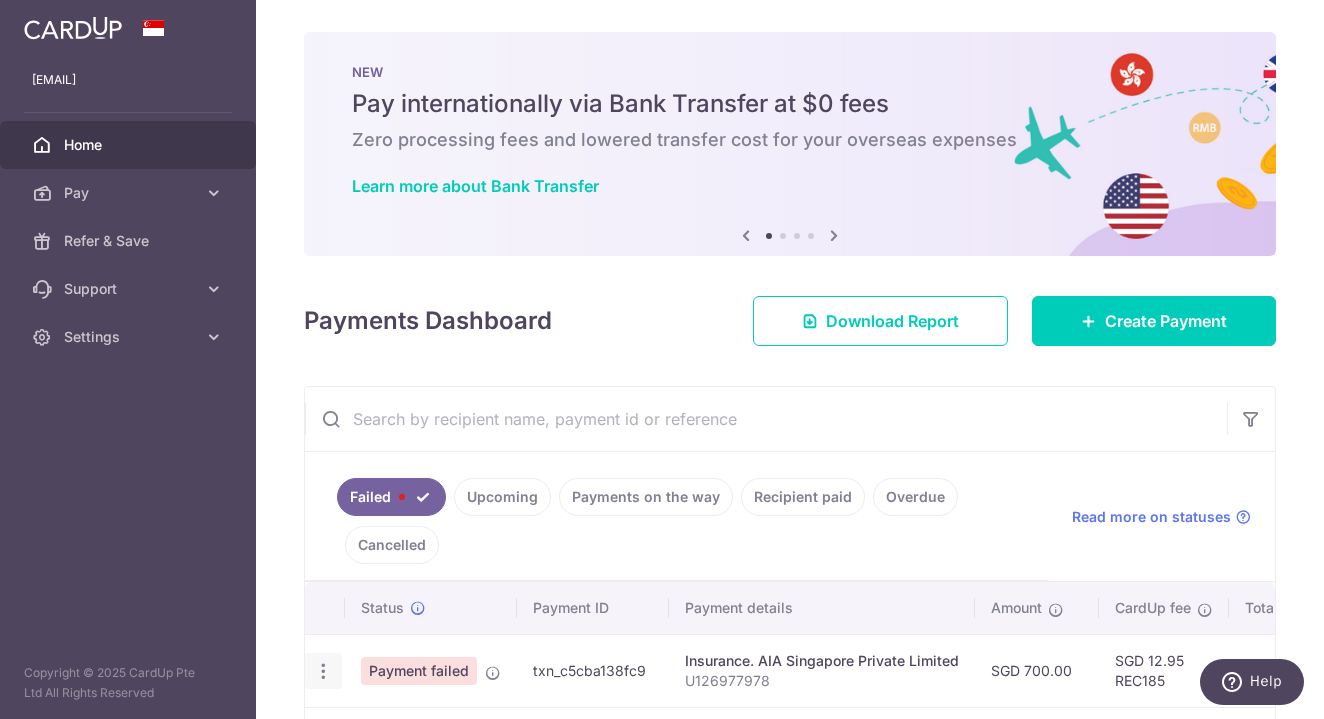 click at bounding box center [323, 671] 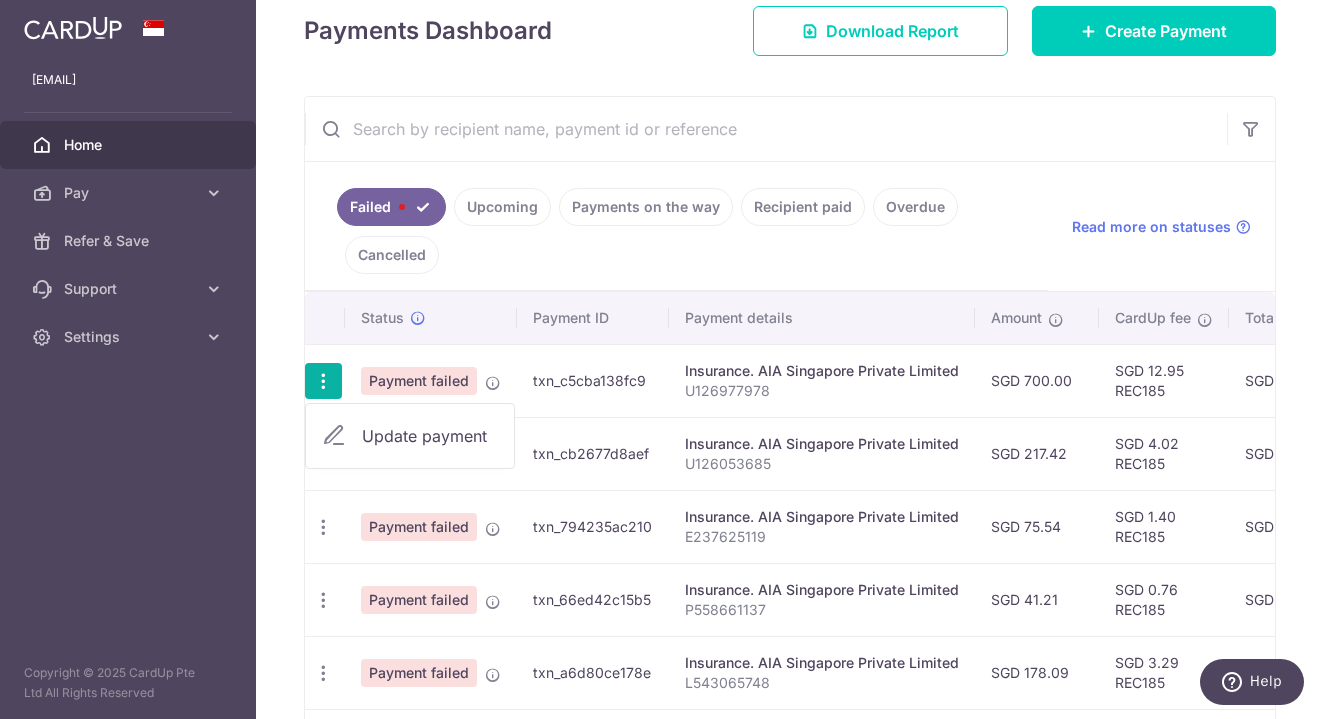 scroll, scrollTop: 289, scrollLeft: 0, axis: vertical 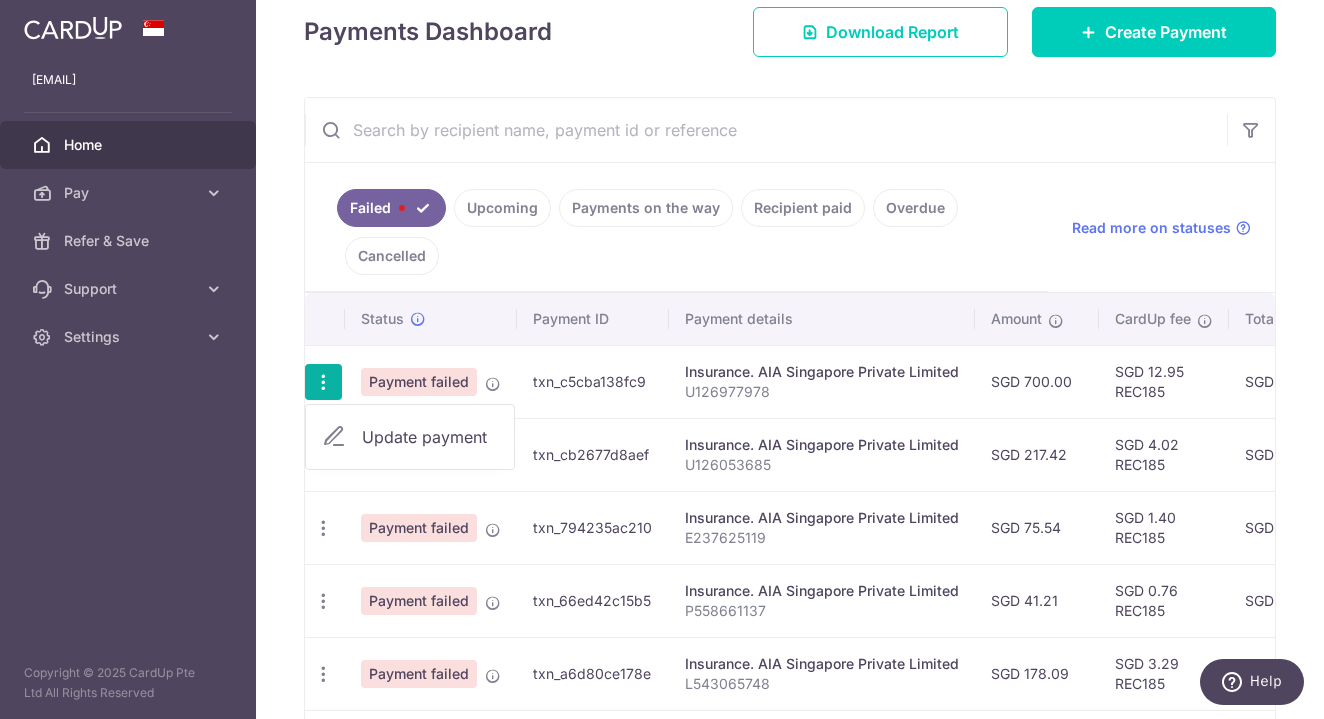 click on "Update payment" at bounding box center (430, 437) 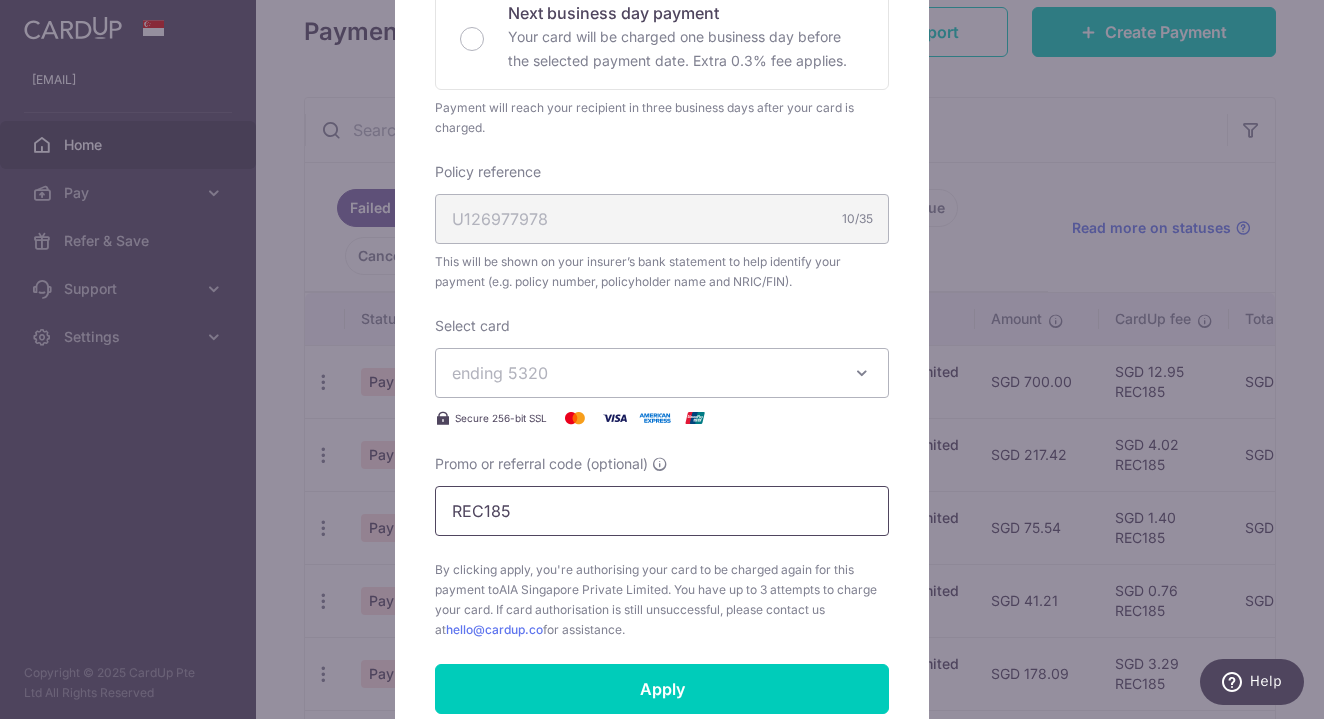 scroll, scrollTop: 491, scrollLeft: 0, axis: vertical 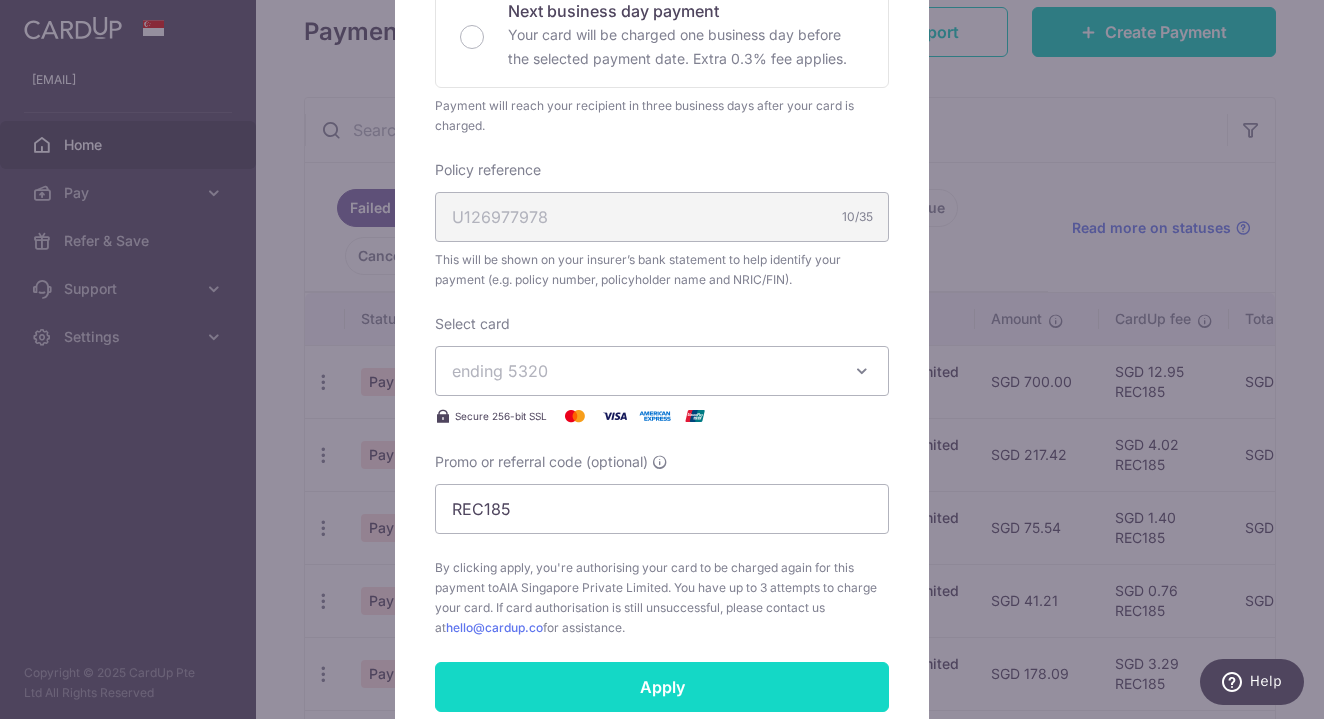 click on "Apply" at bounding box center [662, 687] 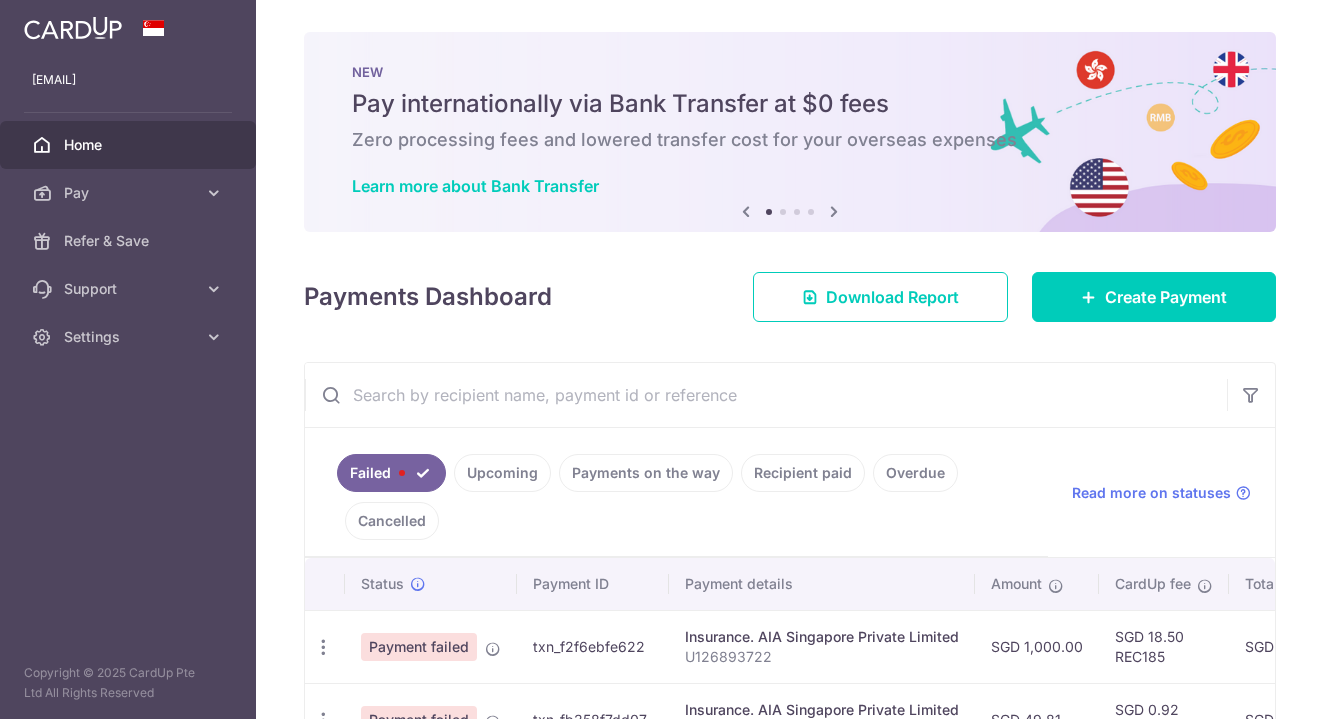 scroll, scrollTop: 0, scrollLeft: 0, axis: both 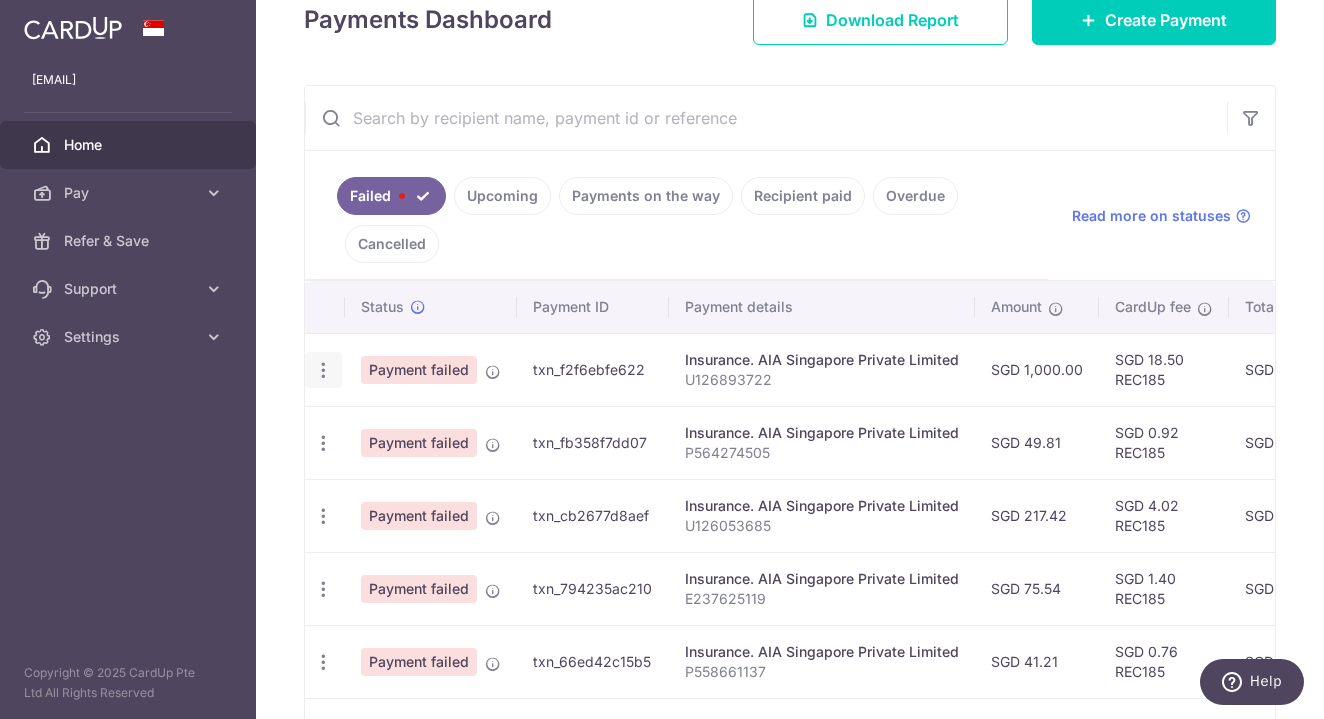 click at bounding box center (323, 370) 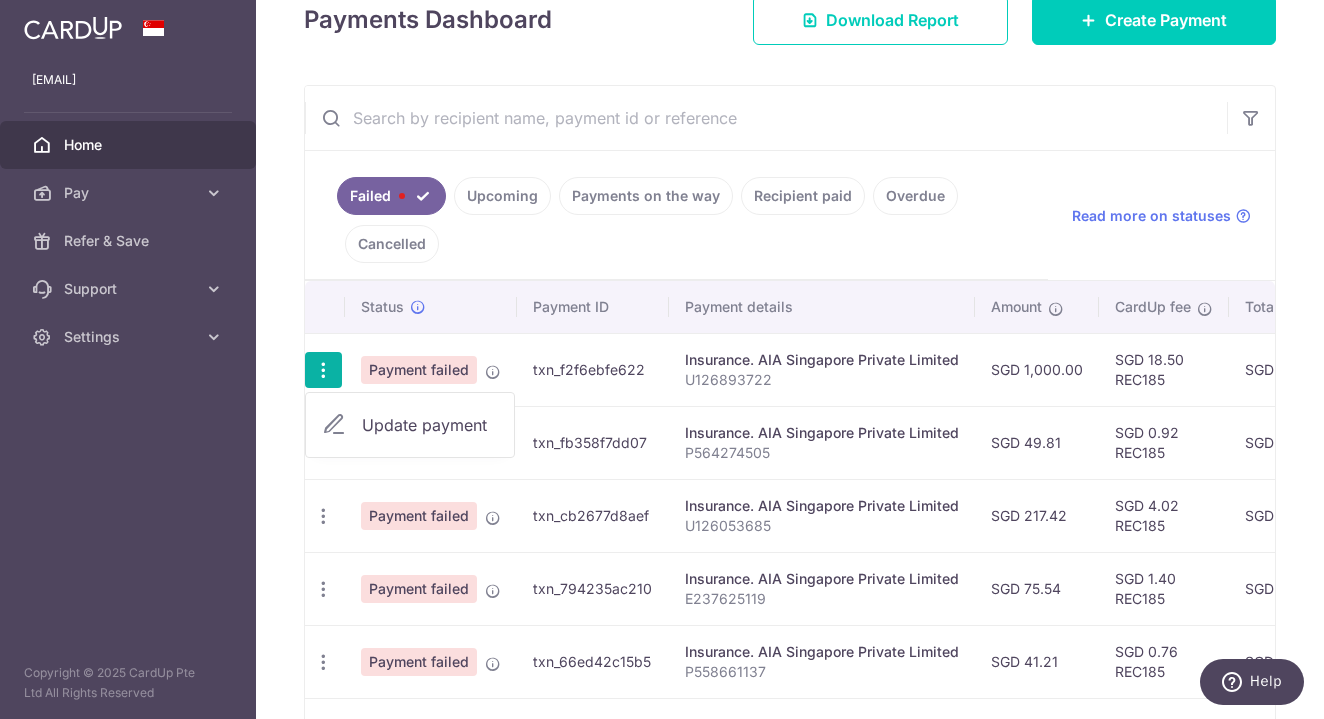 click on "Update payment" at bounding box center [430, 425] 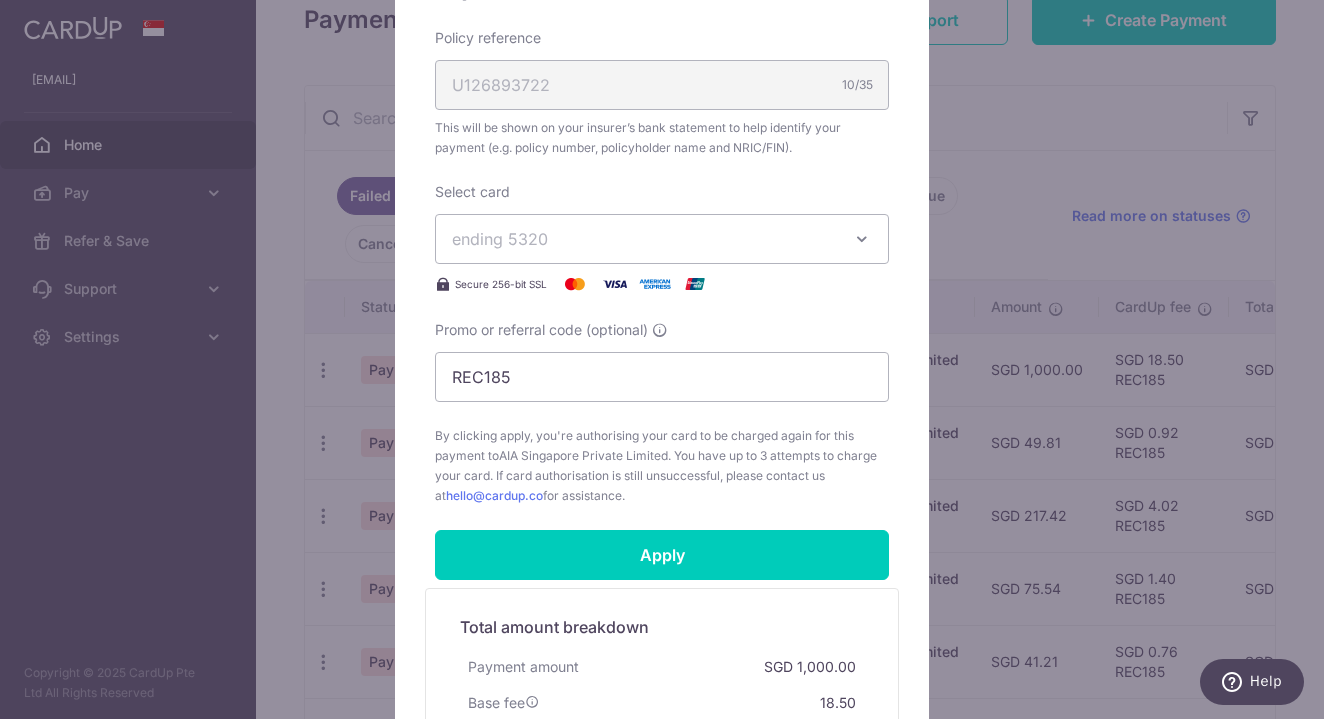 scroll, scrollTop: 641, scrollLeft: 0, axis: vertical 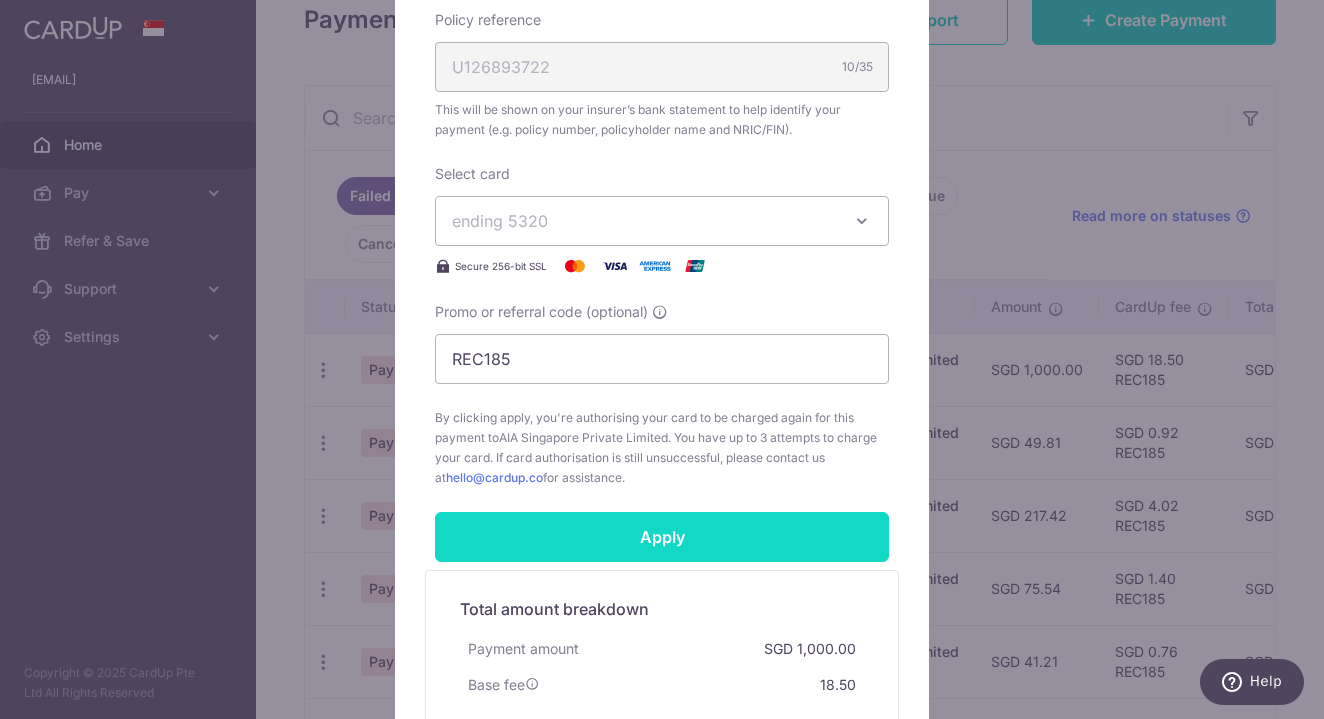 click on "Apply" at bounding box center [662, 537] 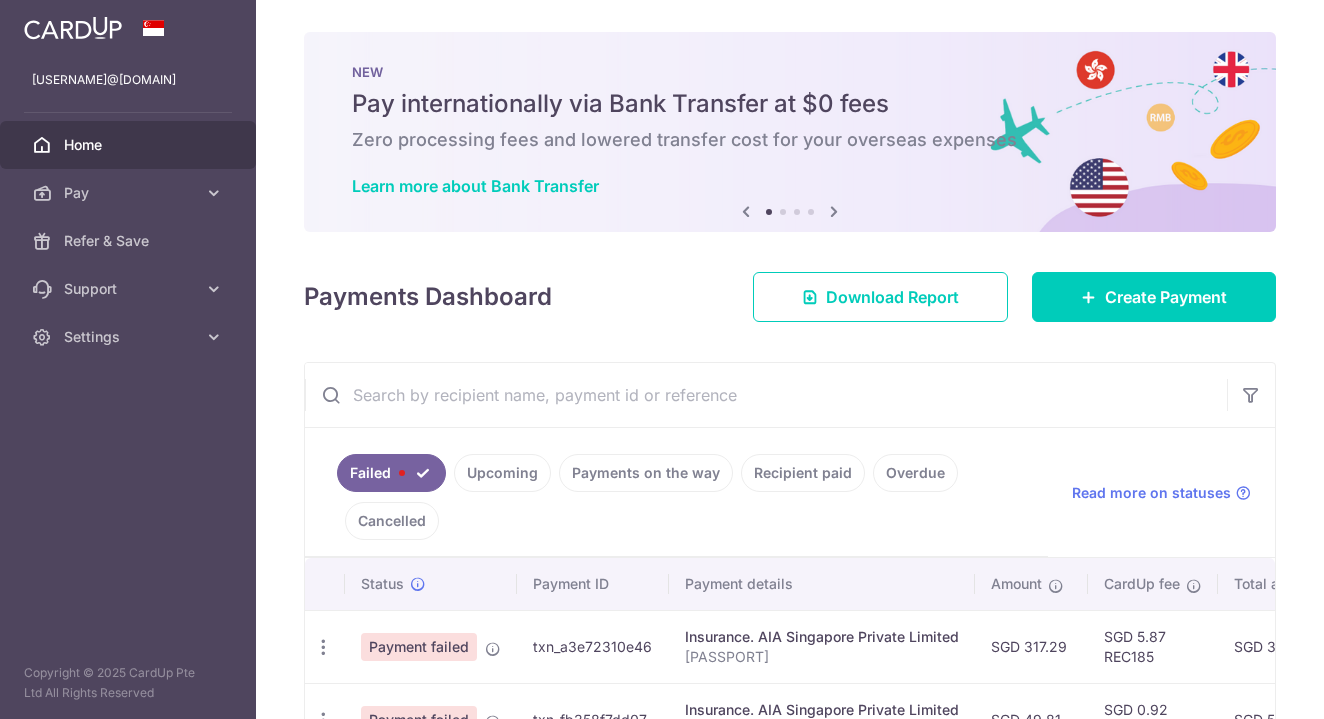 scroll, scrollTop: 0, scrollLeft: 0, axis: both 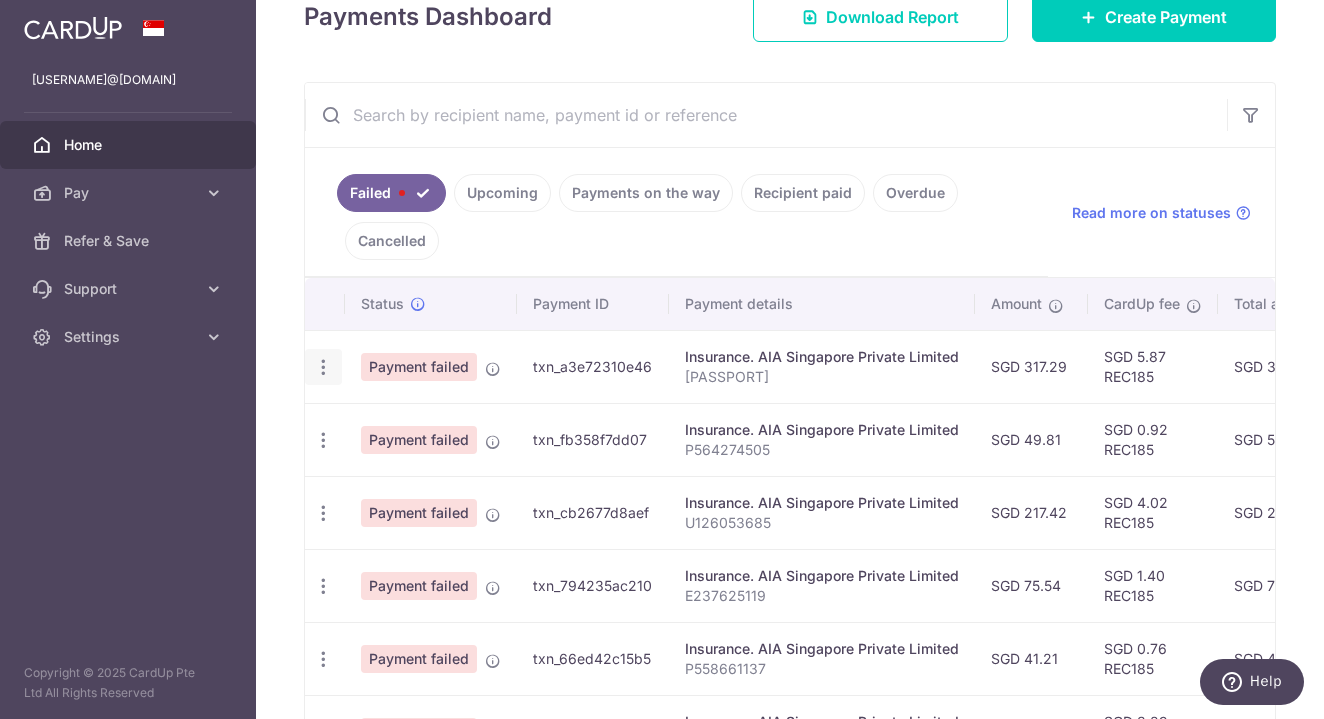 click at bounding box center (323, 367) 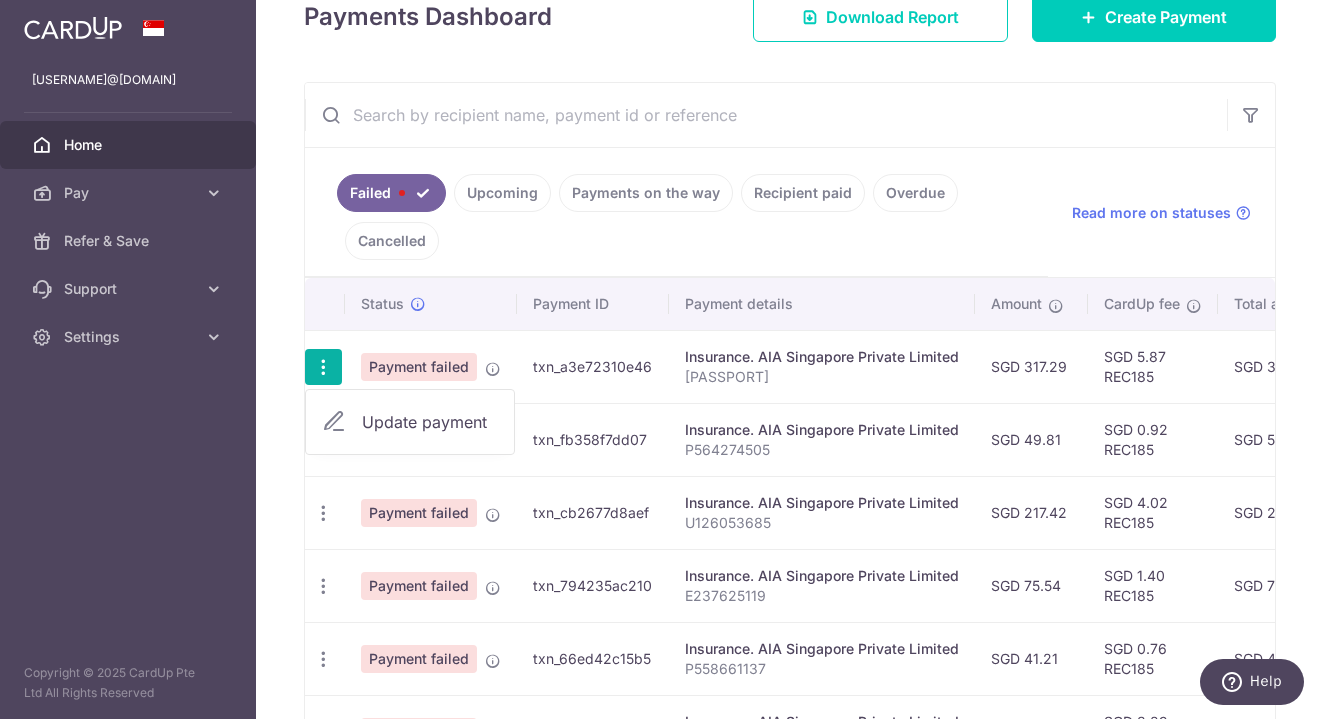 click on "Update payment" at bounding box center (430, 422) 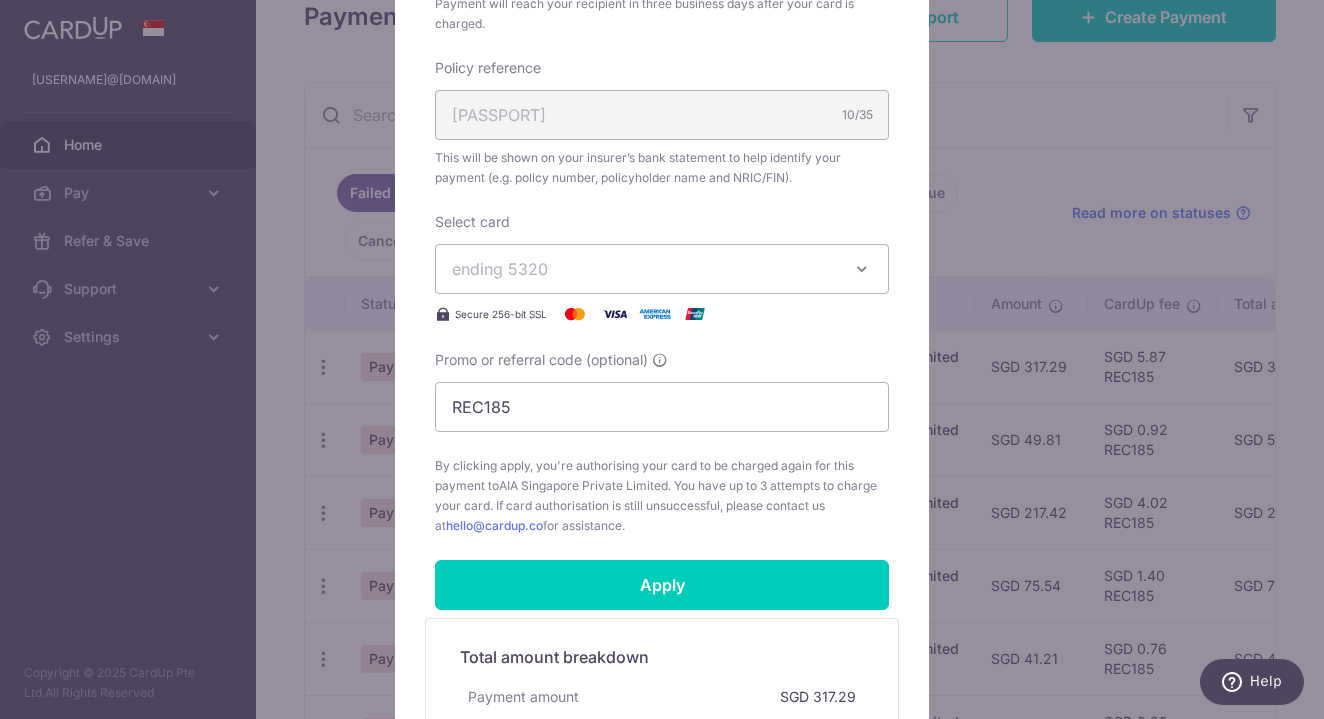 scroll, scrollTop: 625, scrollLeft: 0, axis: vertical 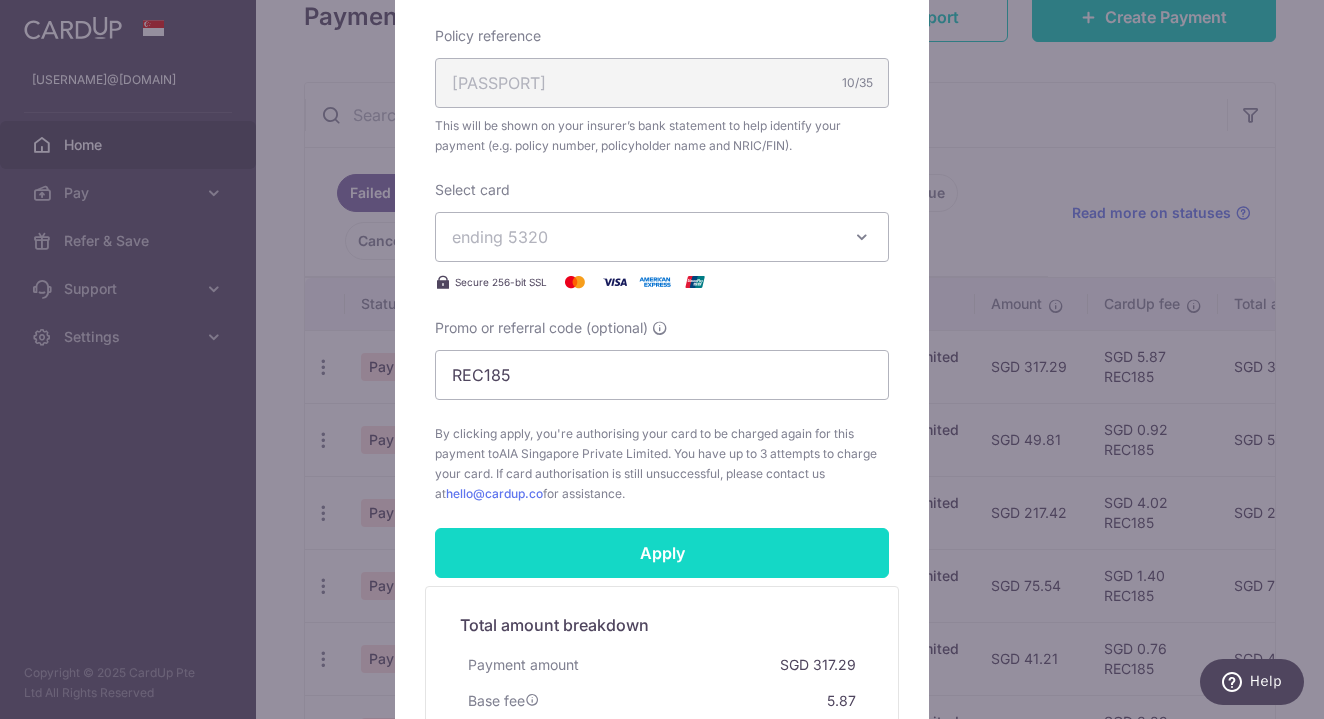 click on "Apply" at bounding box center (662, 553) 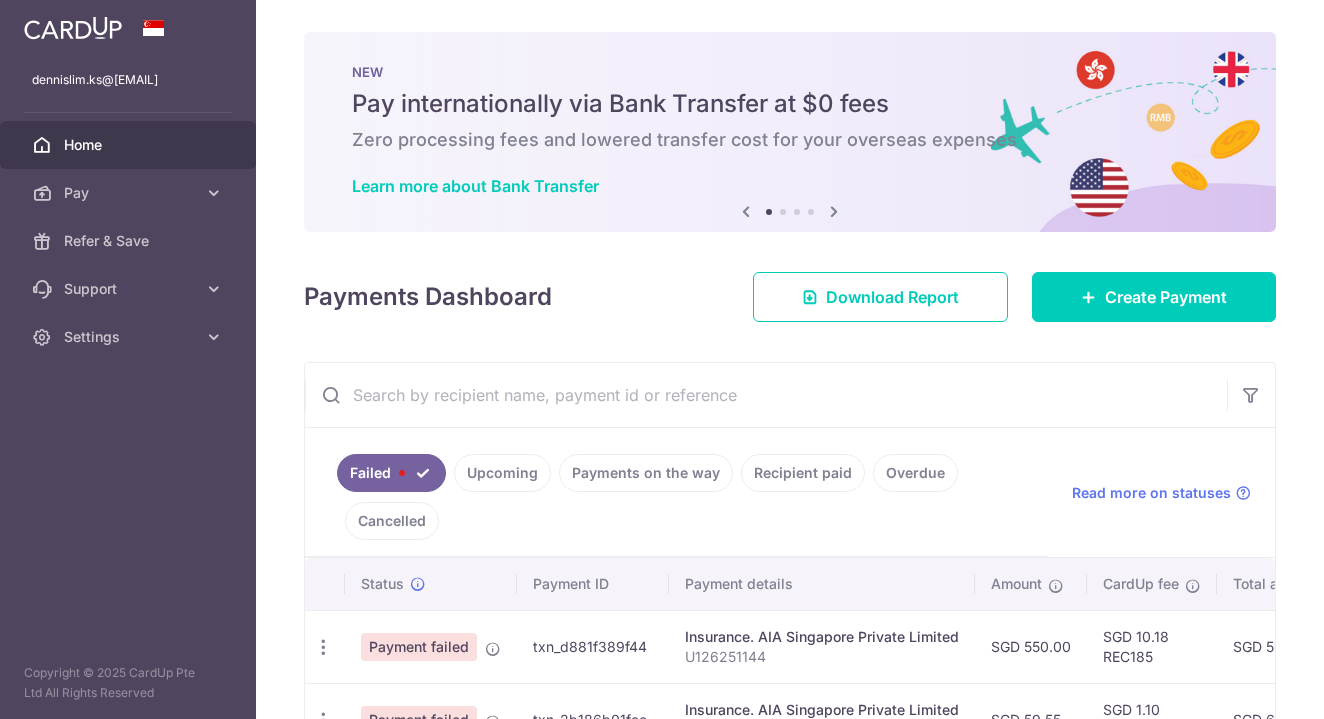 scroll, scrollTop: 0, scrollLeft: 0, axis: both 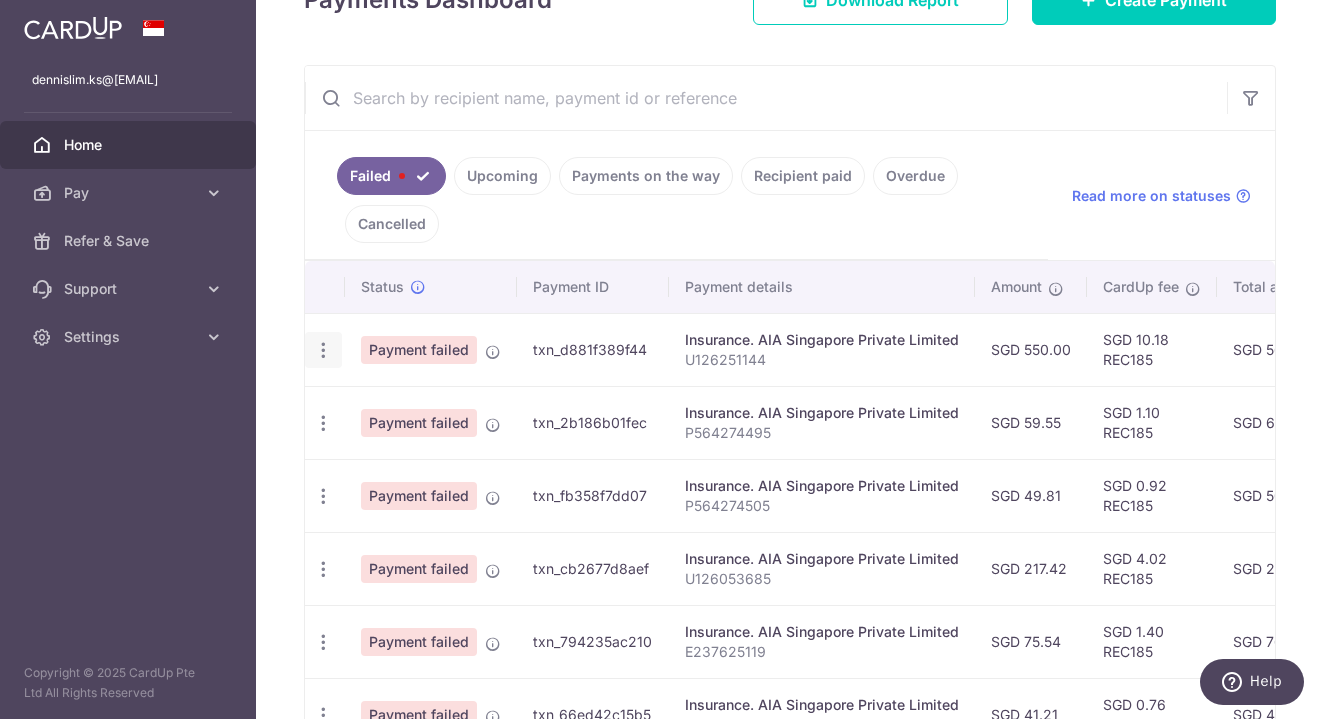 click at bounding box center (323, 350) 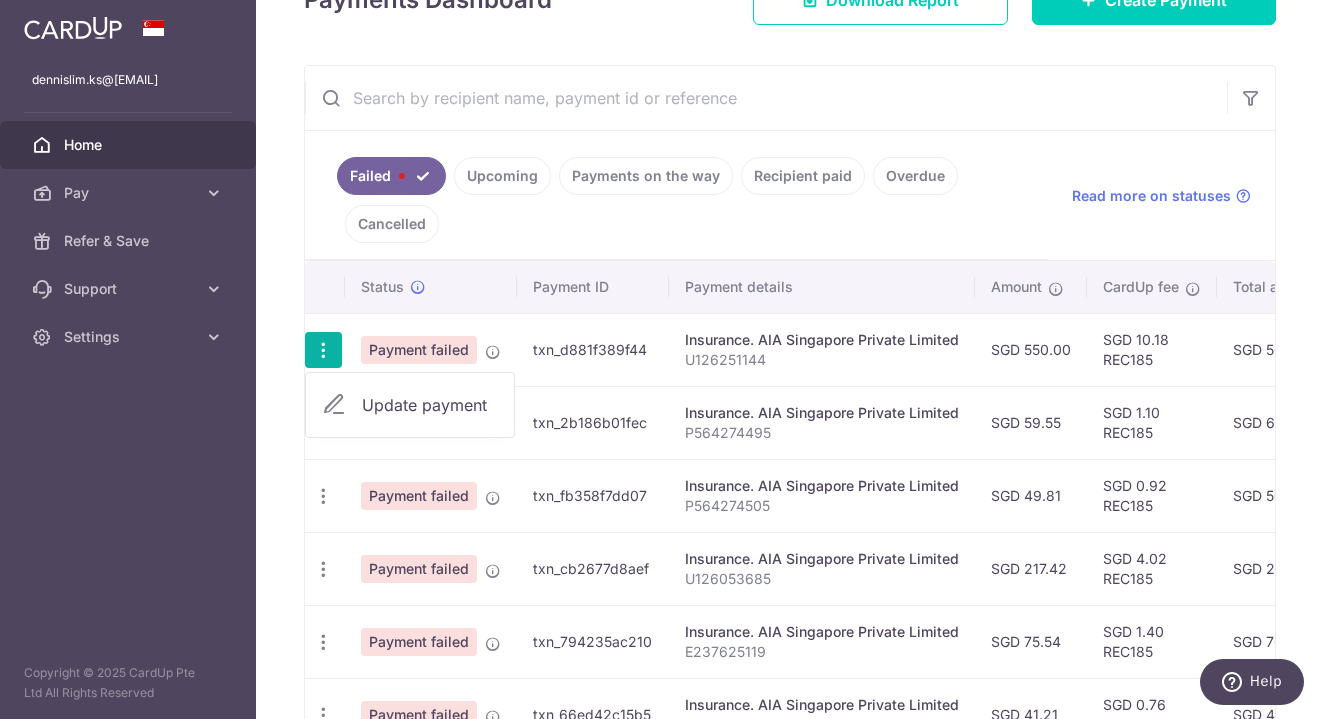 click on "Update payment" at bounding box center [430, 405] 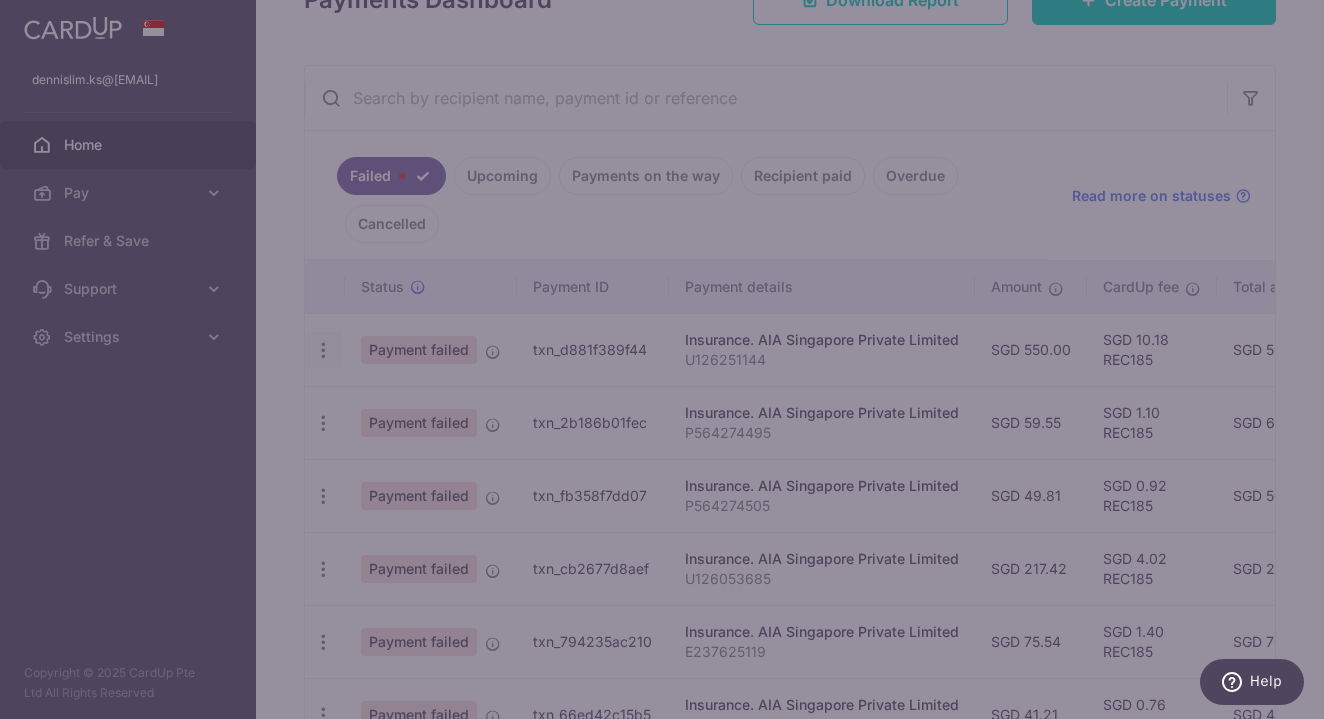 type on "REC185" 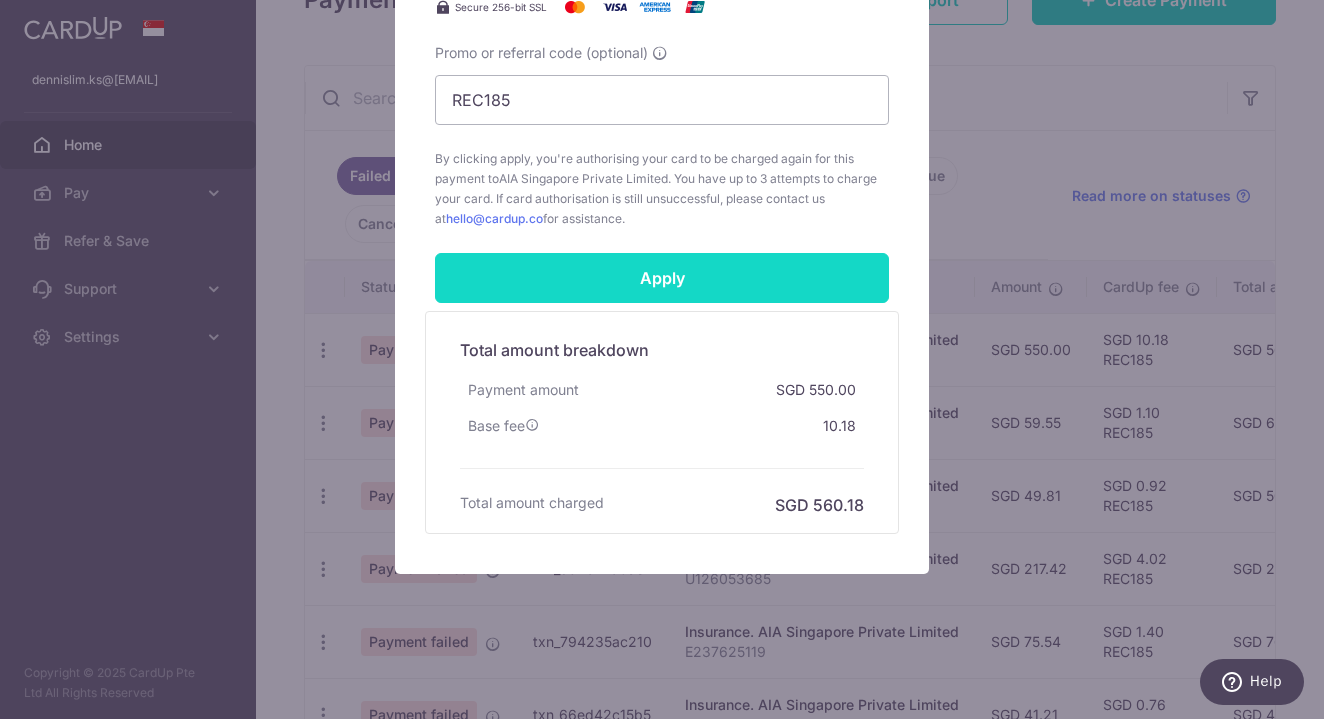 scroll, scrollTop: 900, scrollLeft: 0, axis: vertical 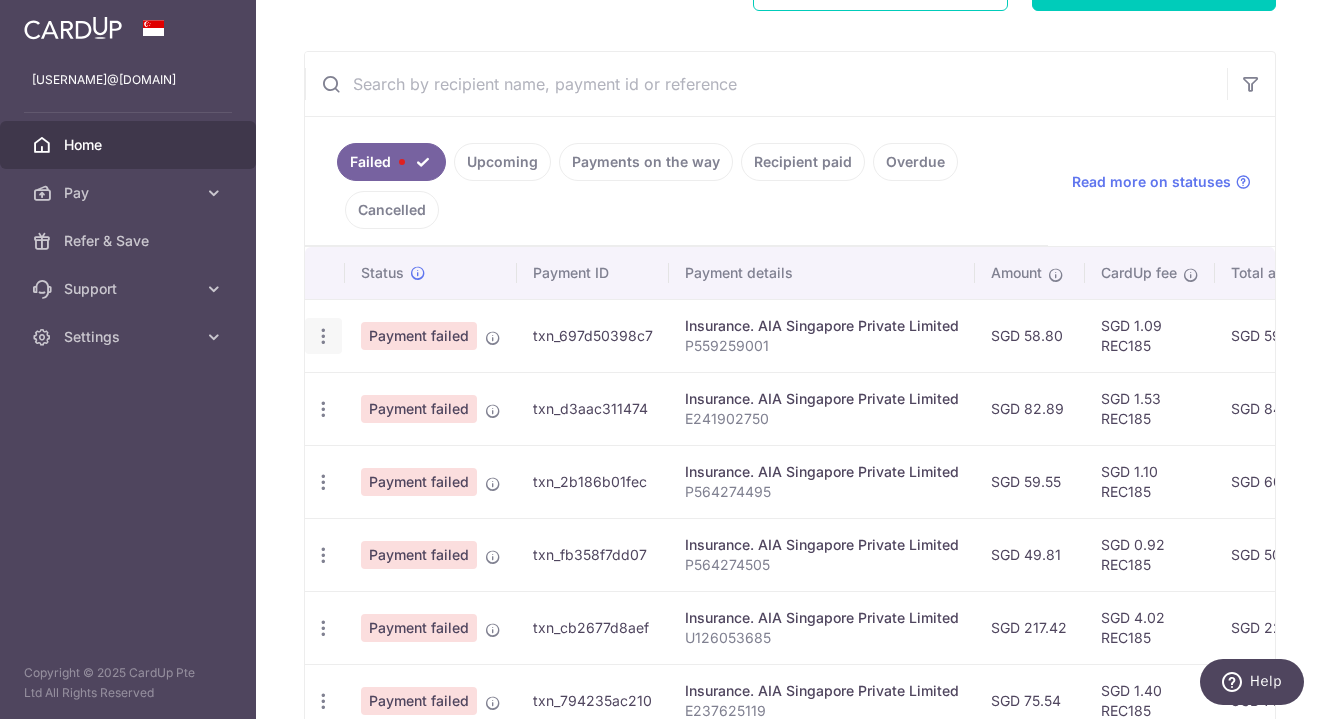 click at bounding box center [323, 336] 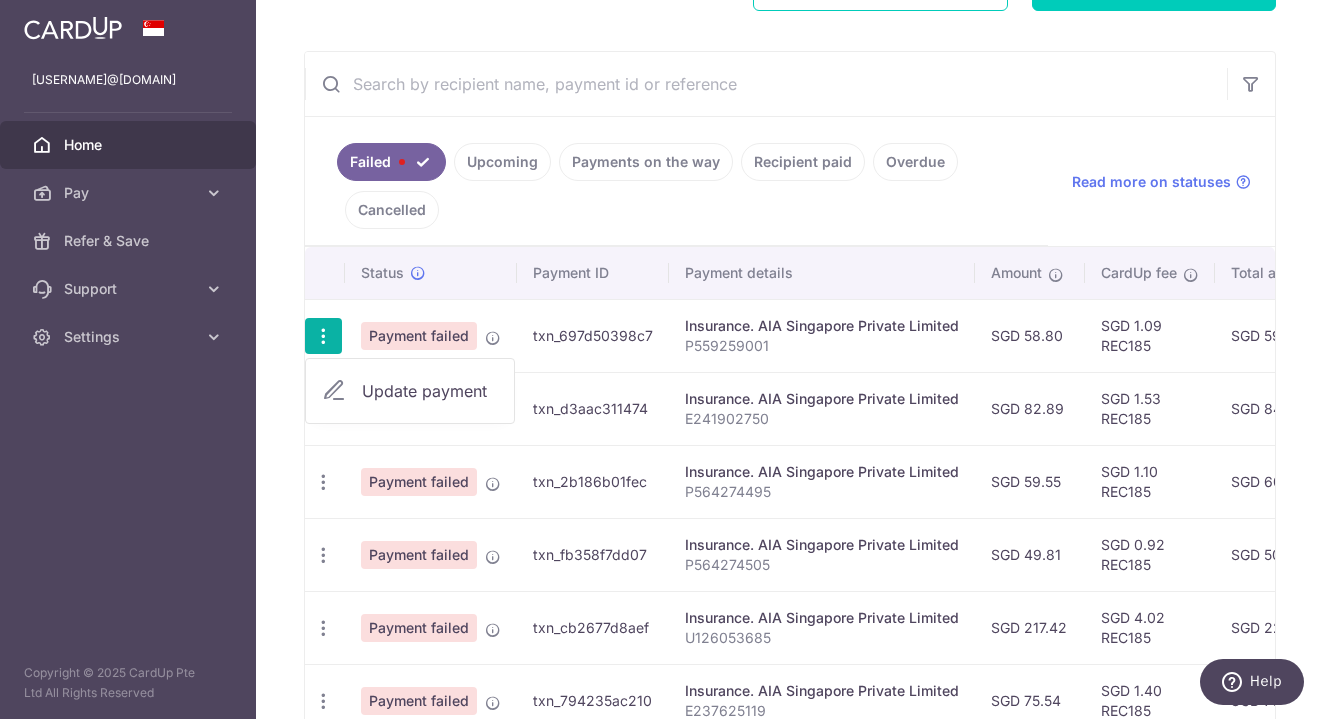 click at bounding box center (334, 391) 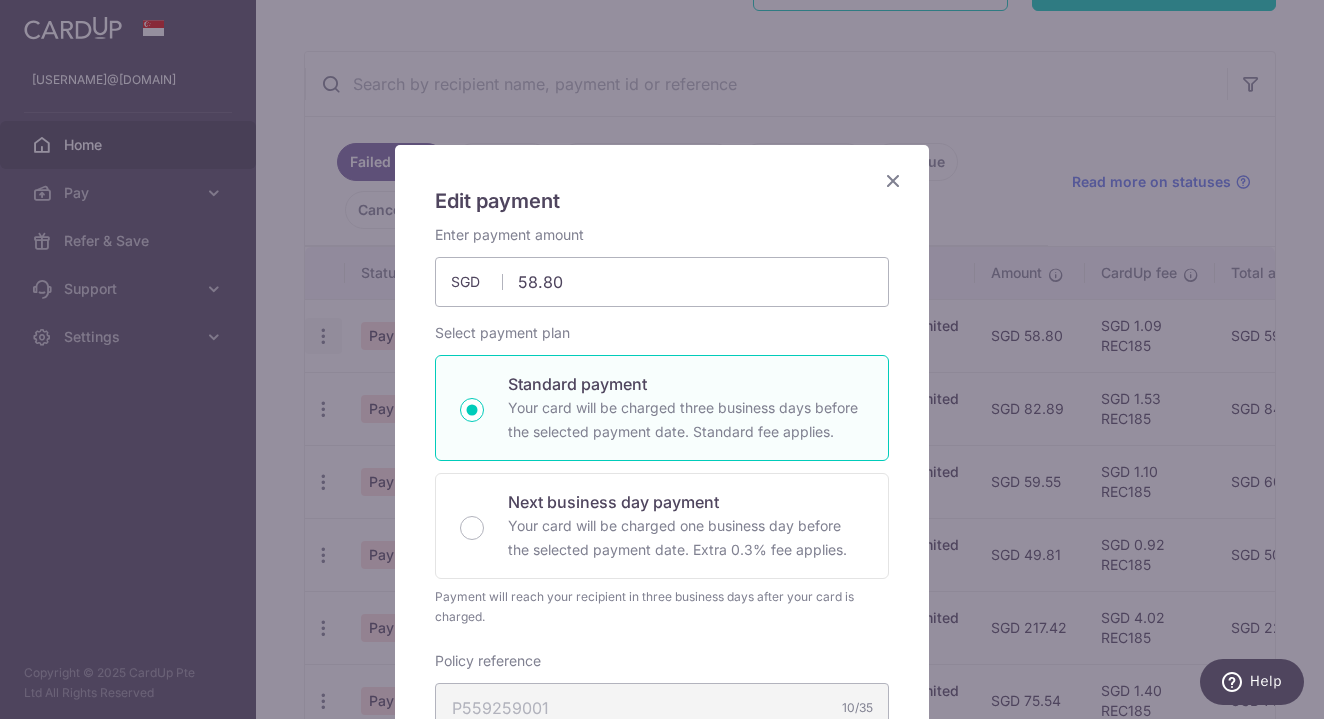type on "REC185" 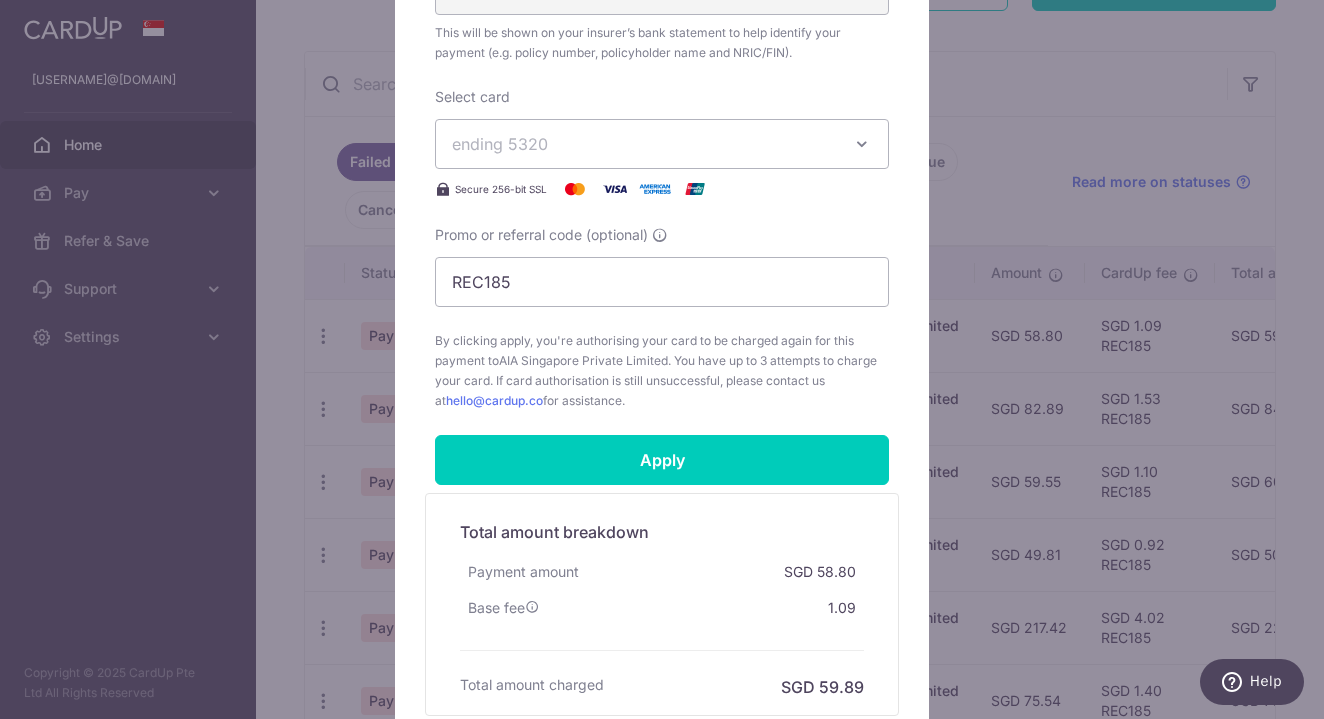 scroll, scrollTop: 737, scrollLeft: 0, axis: vertical 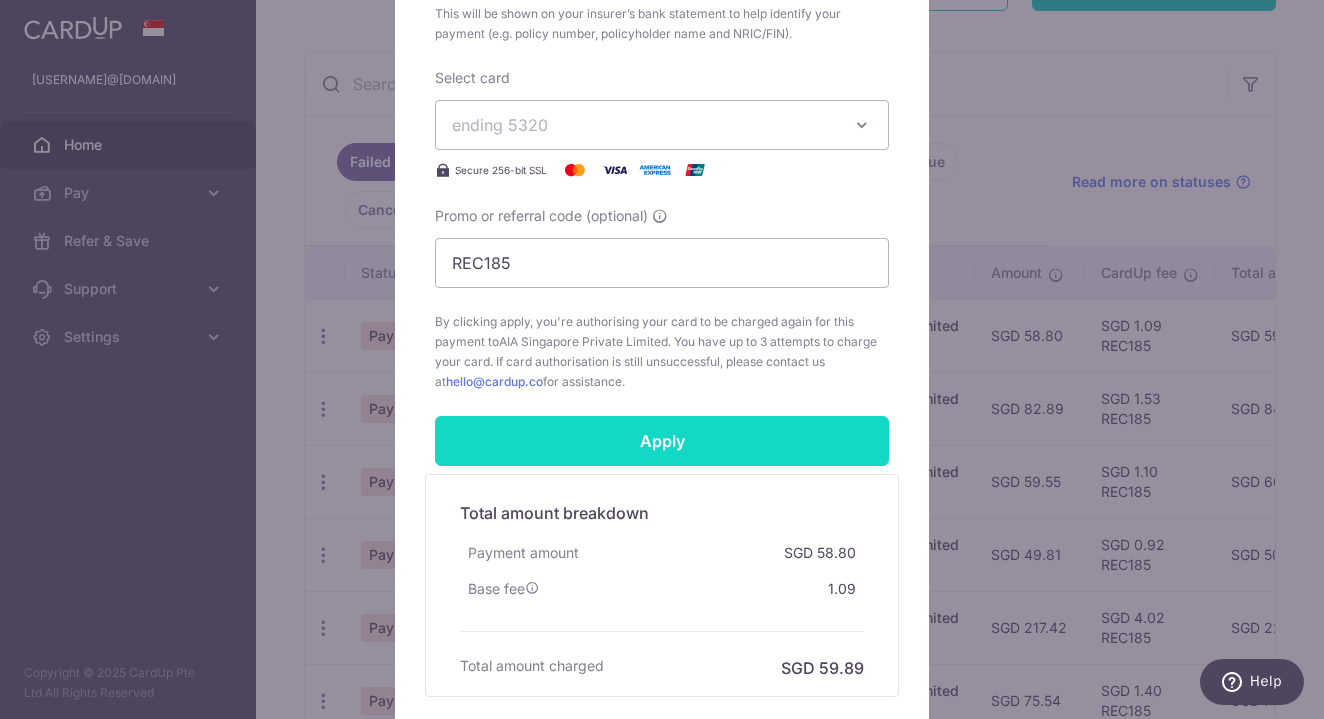 click on "Apply" at bounding box center [662, 441] 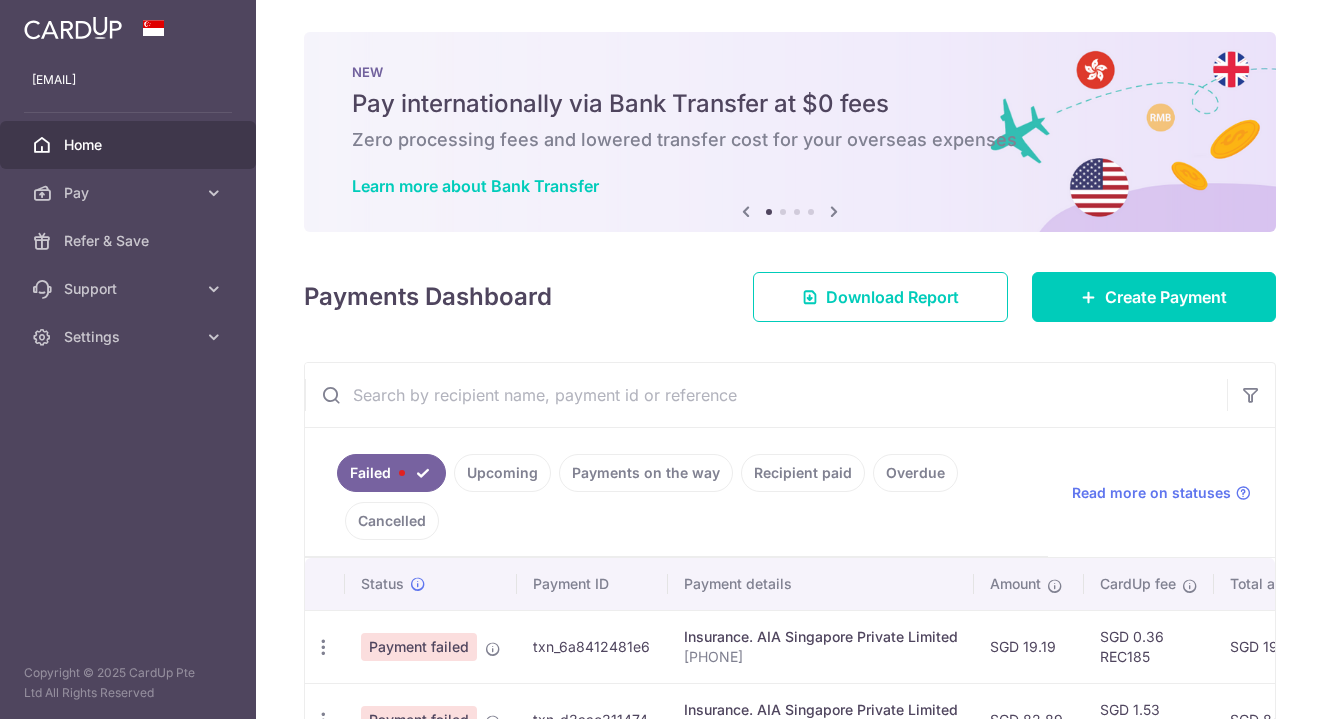 scroll, scrollTop: 0, scrollLeft: 0, axis: both 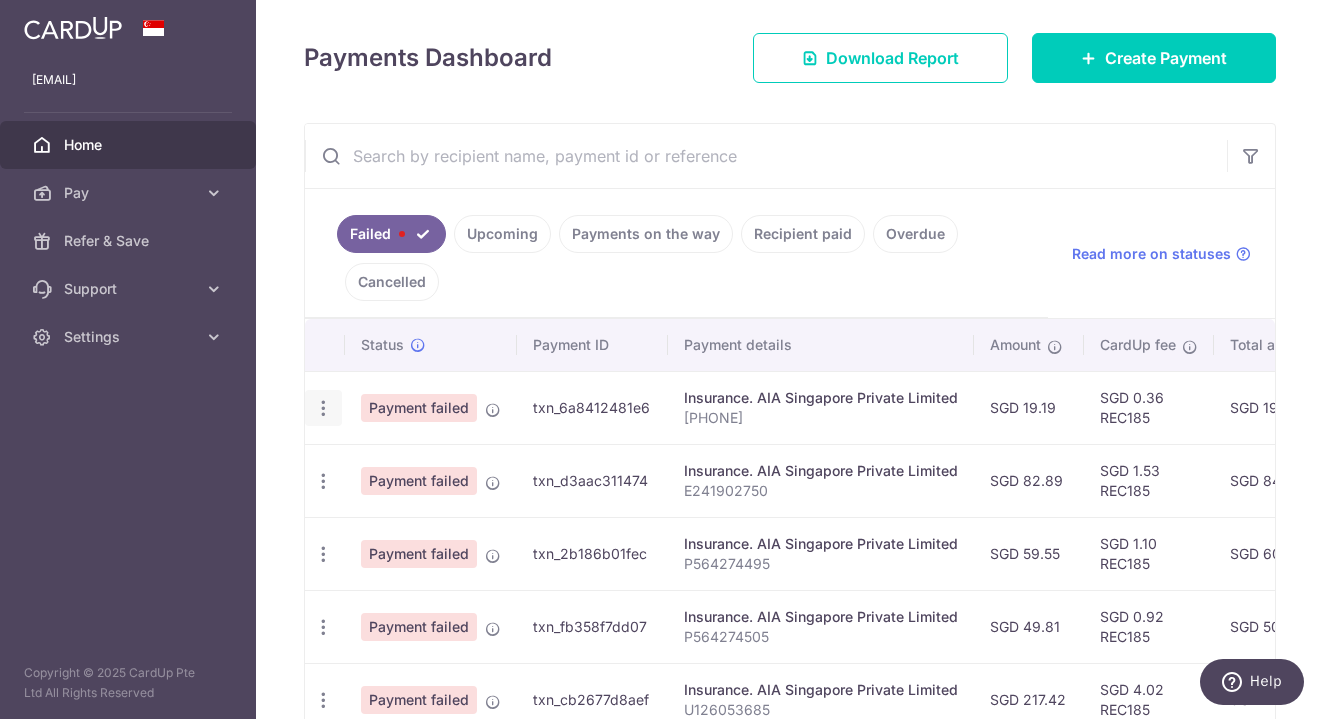 click at bounding box center [323, 408] 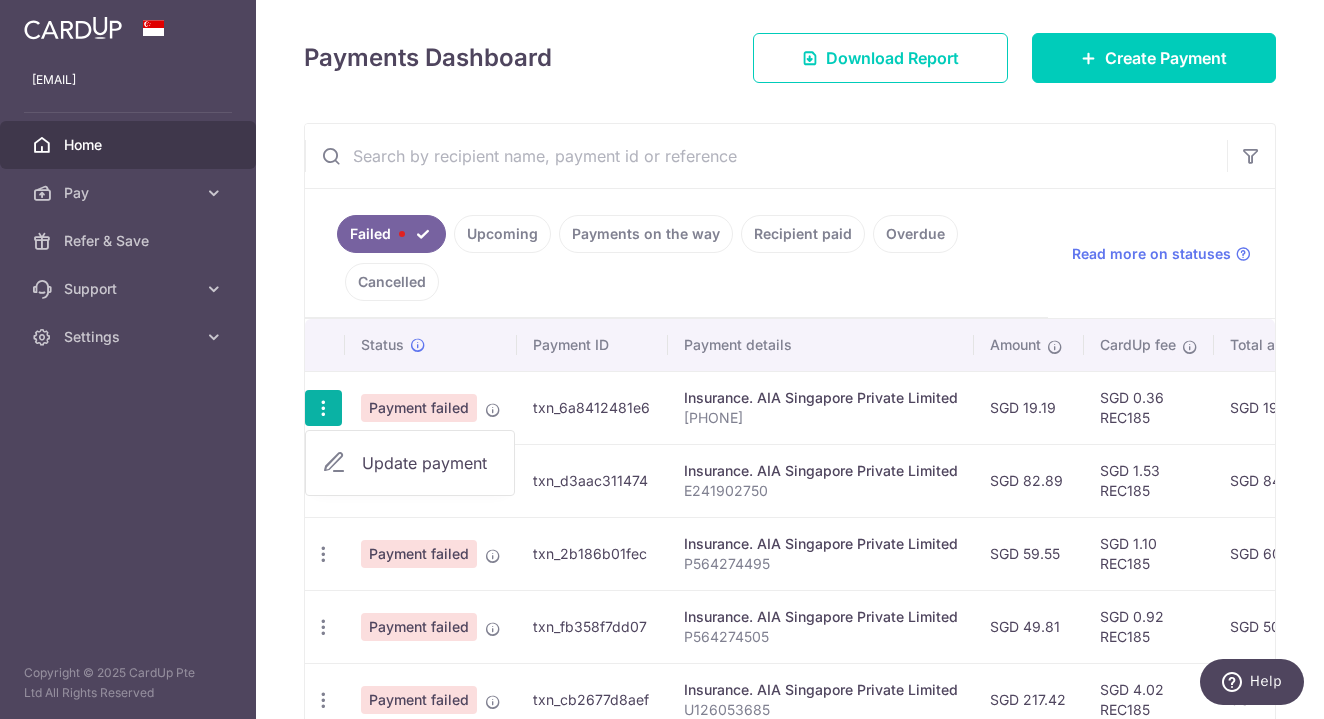 click on "Update payment" at bounding box center [430, 463] 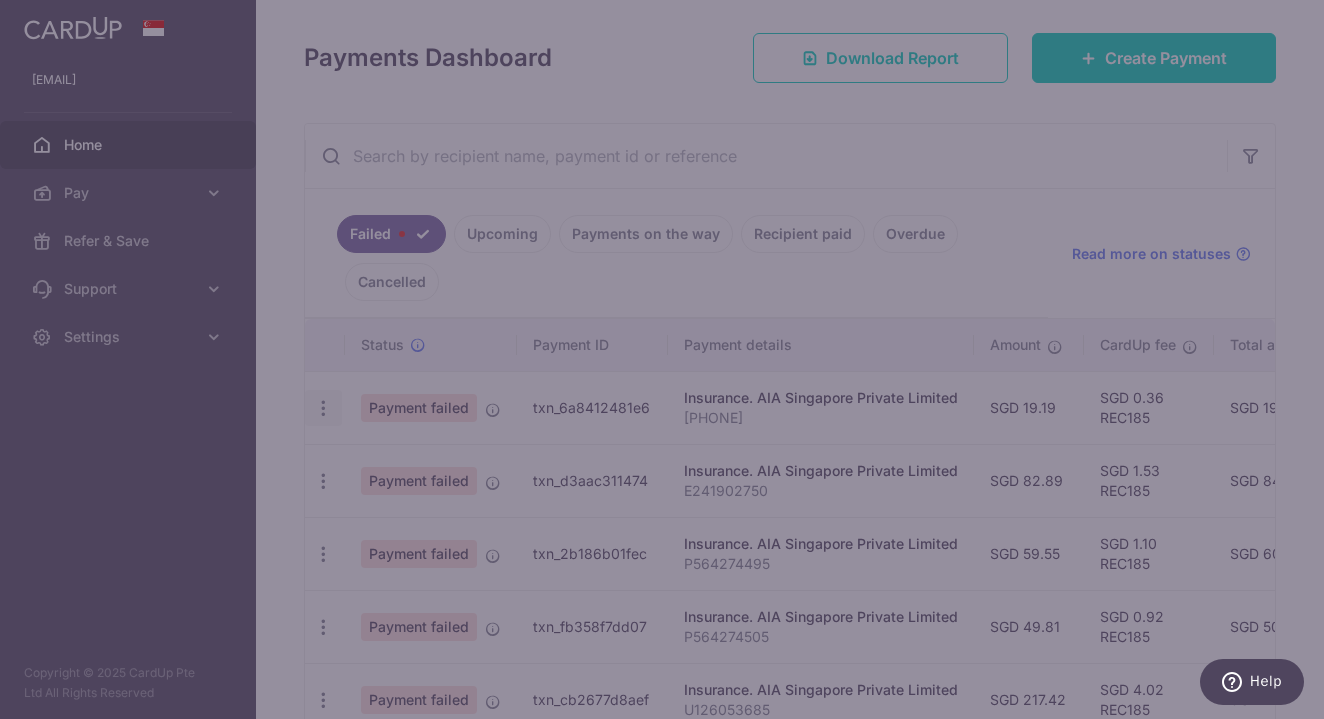 type on "REC185" 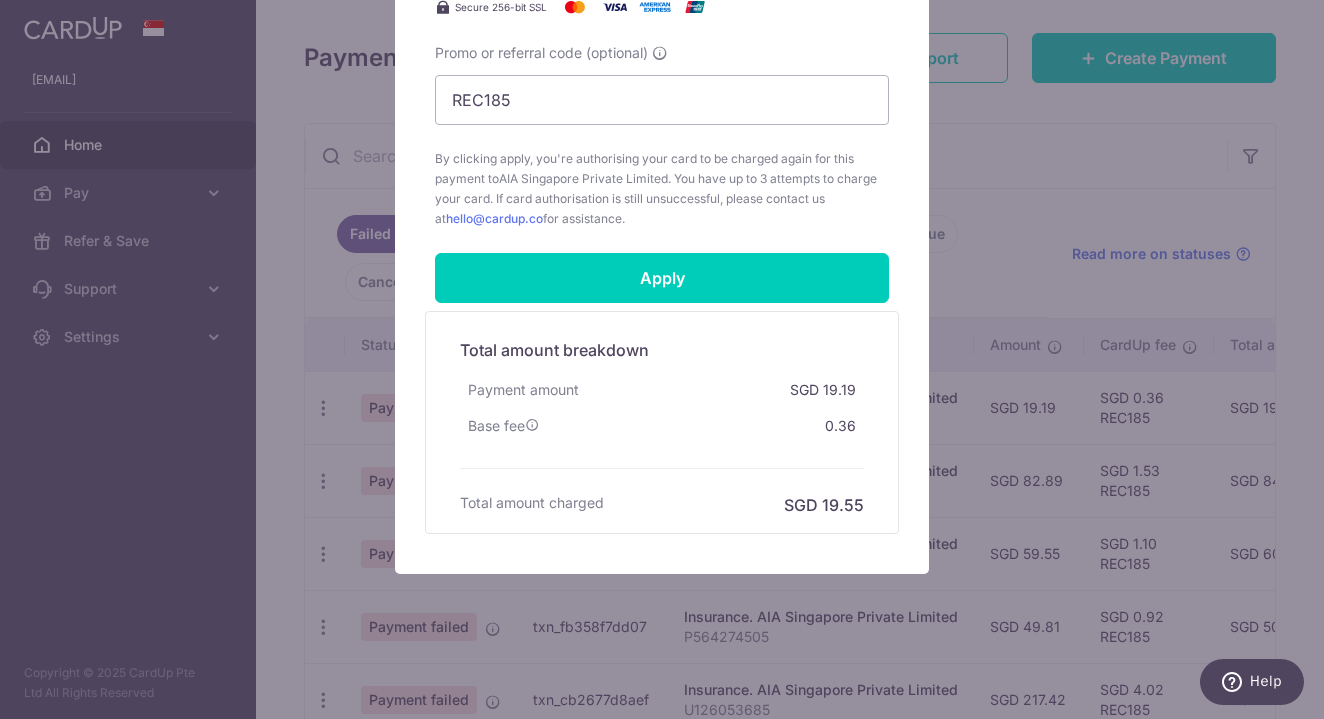 scroll, scrollTop: 900, scrollLeft: 0, axis: vertical 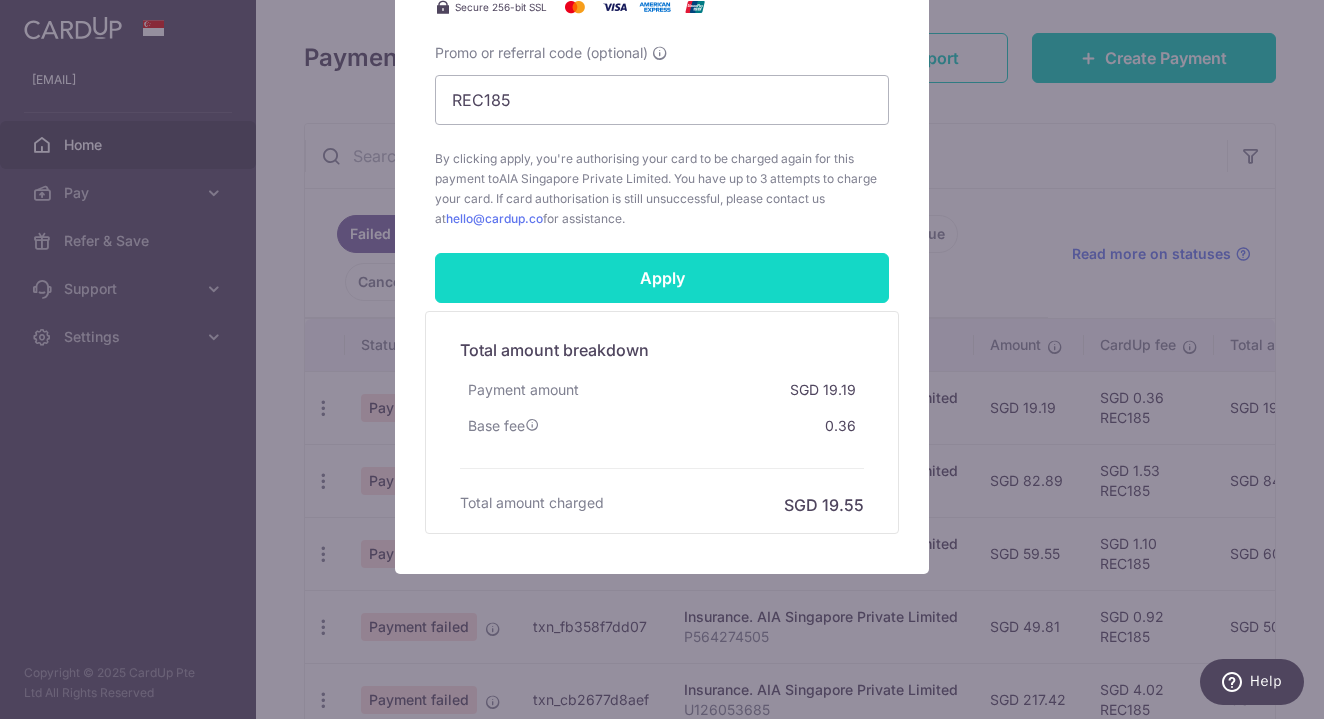 click on "Apply" at bounding box center (662, 278) 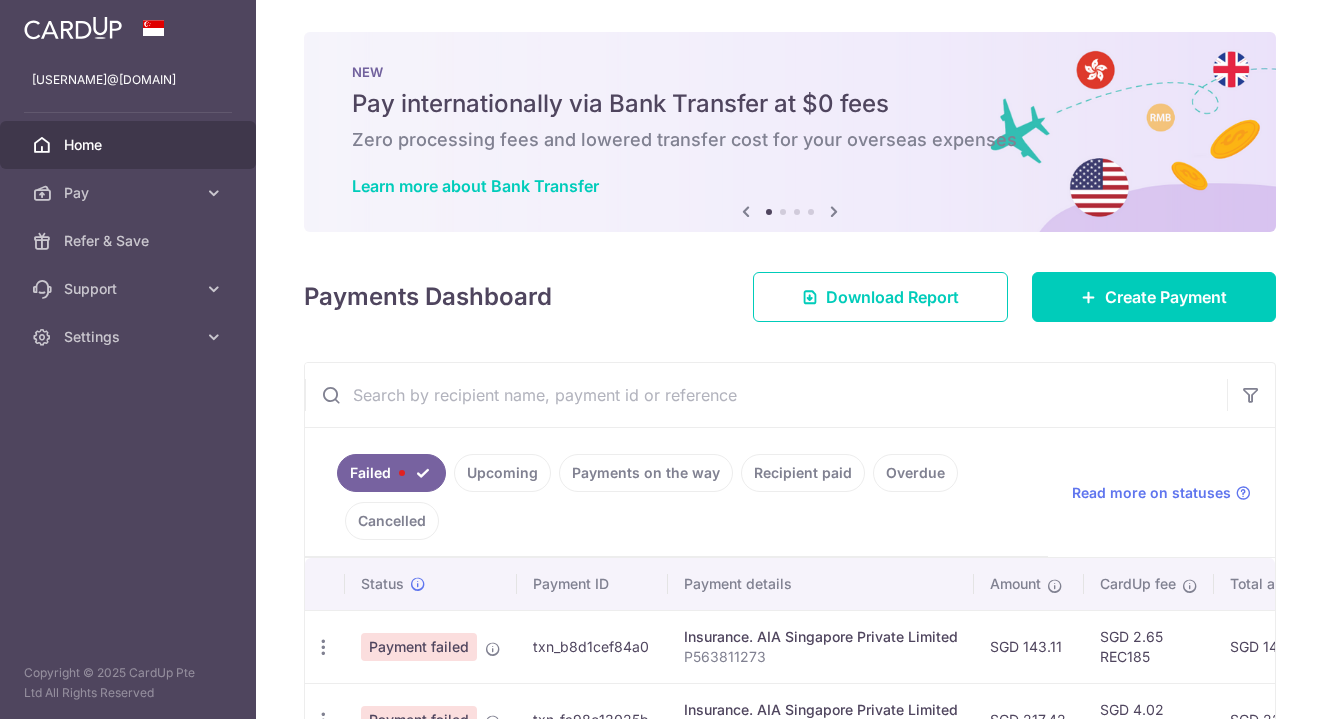scroll, scrollTop: 0, scrollLeft: 0, axis: both 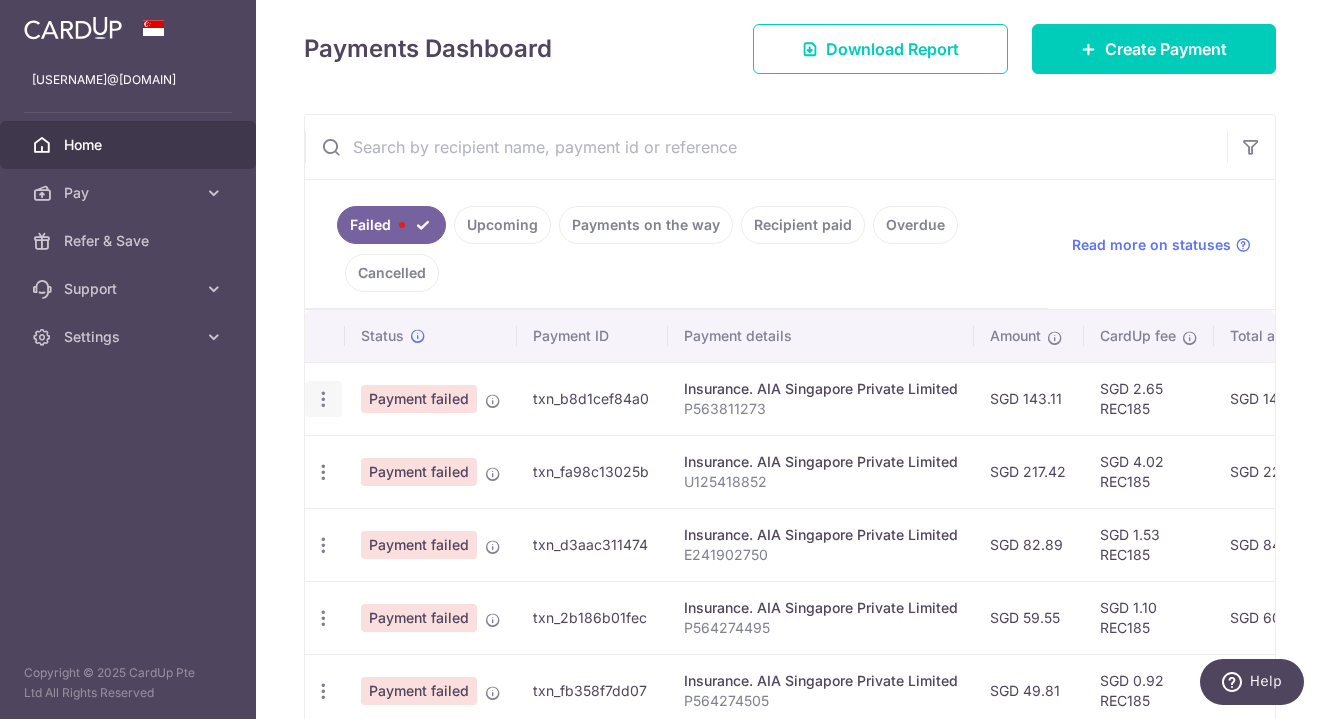 click at bounding box center (323, 399) 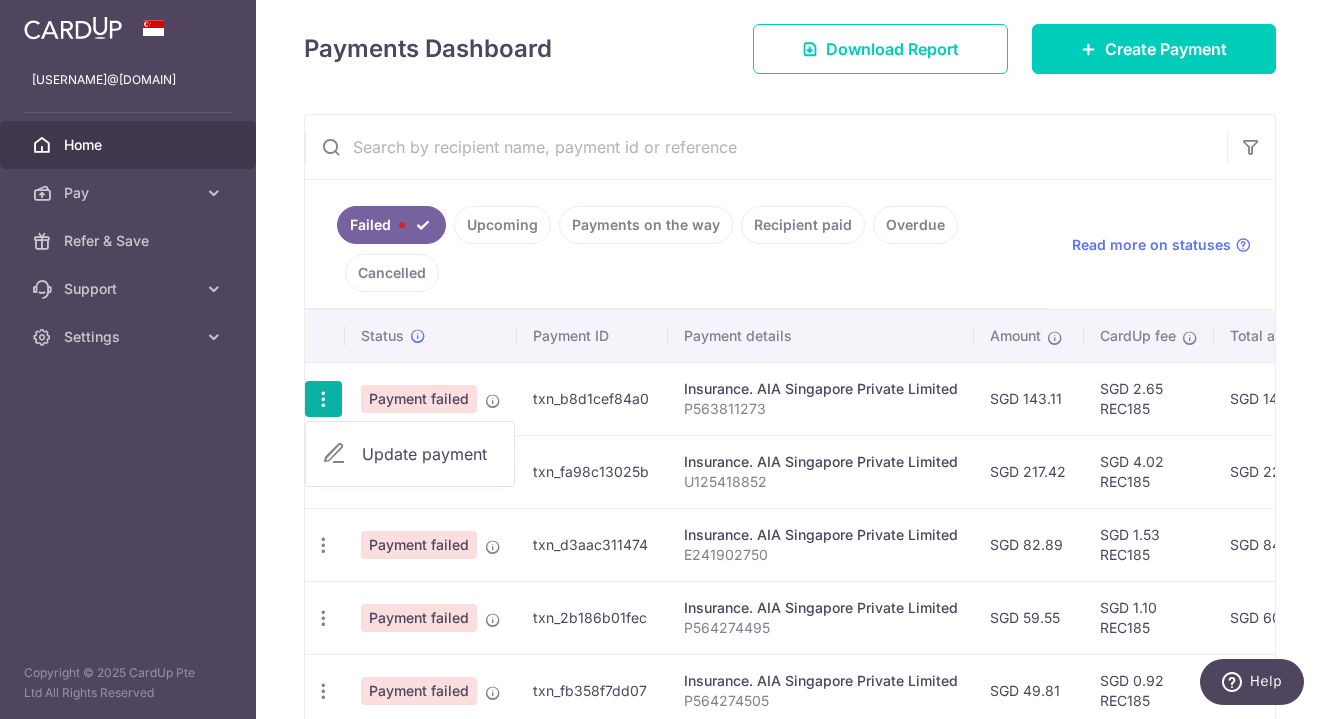 click on "Update payment" at bounding box center (430, 454) 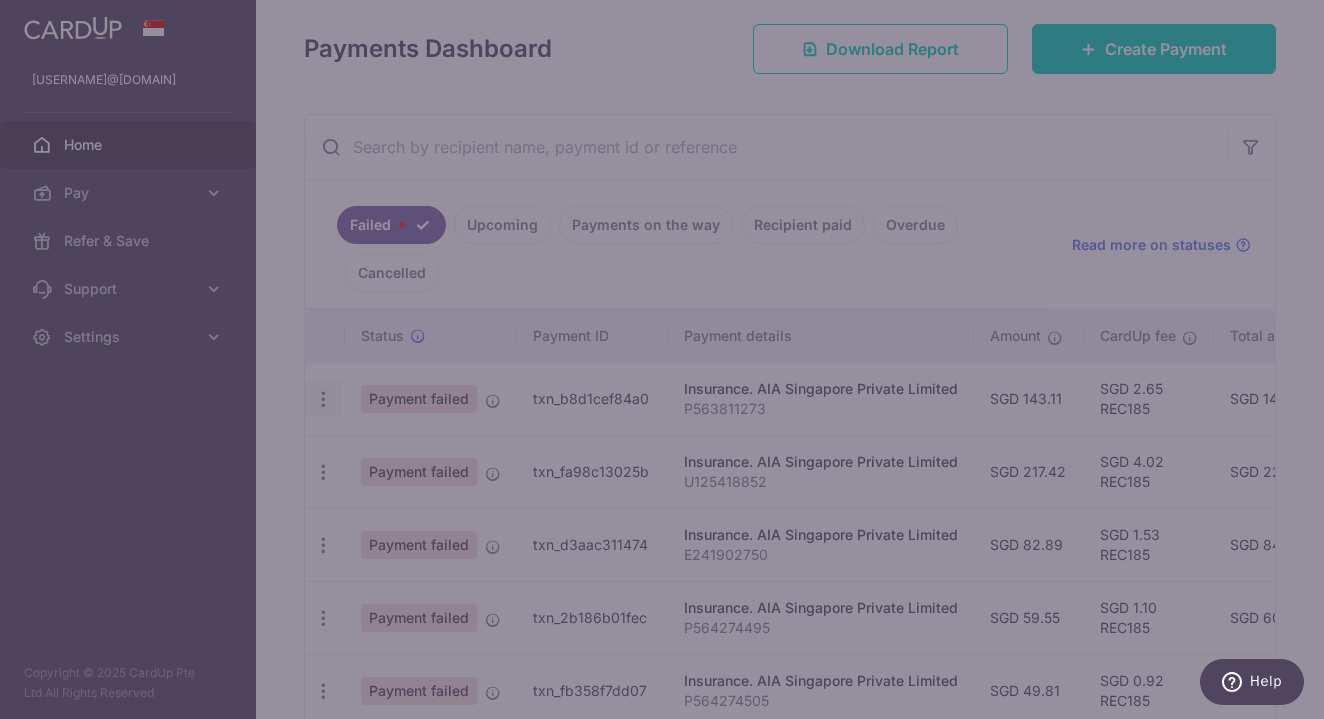 type on "REC185" 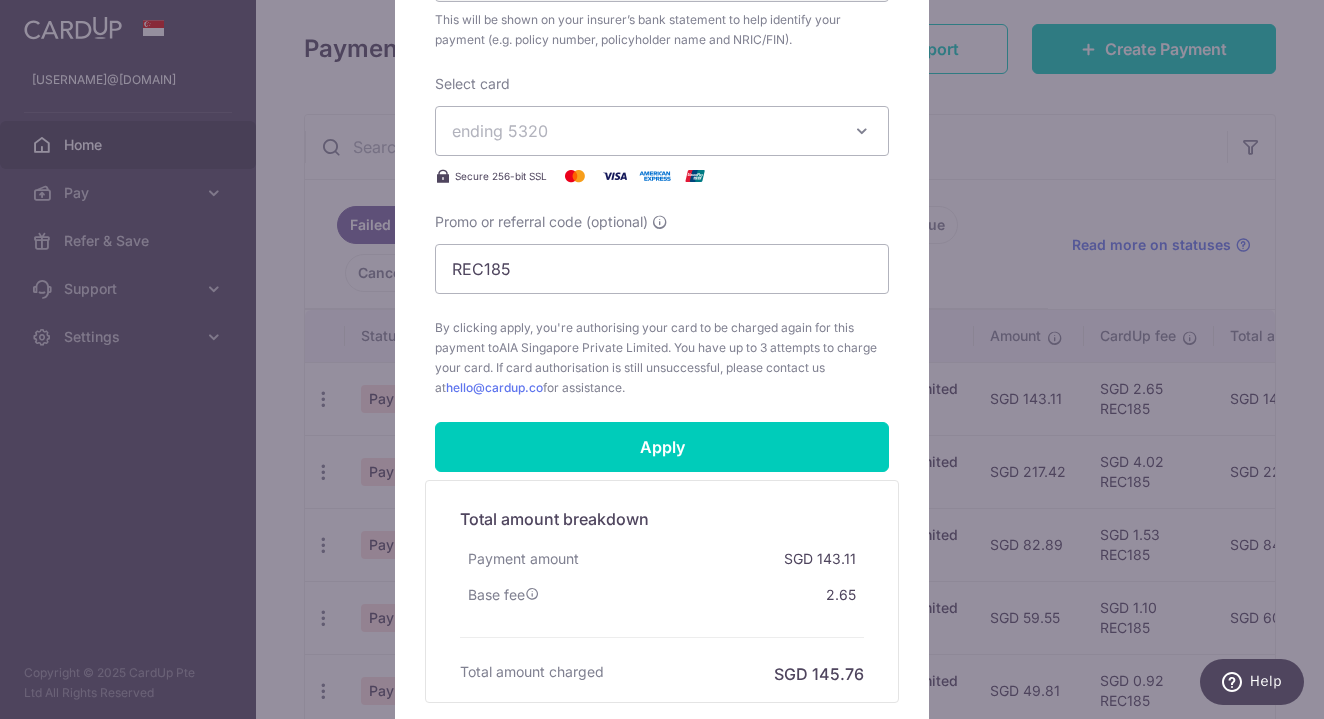 scroll, scrollTop: 750, scrollLeft: 0, axis: vertical 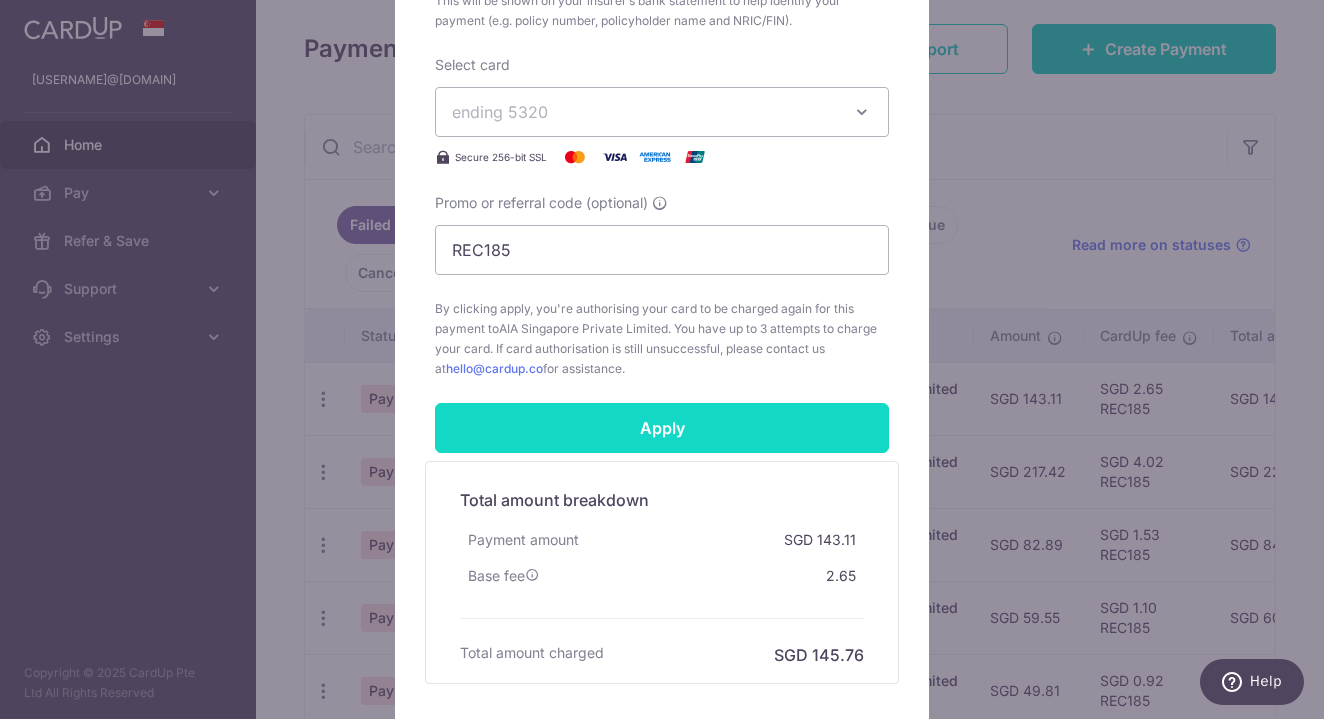 click on "Apply" at bounding box center (662, 428) 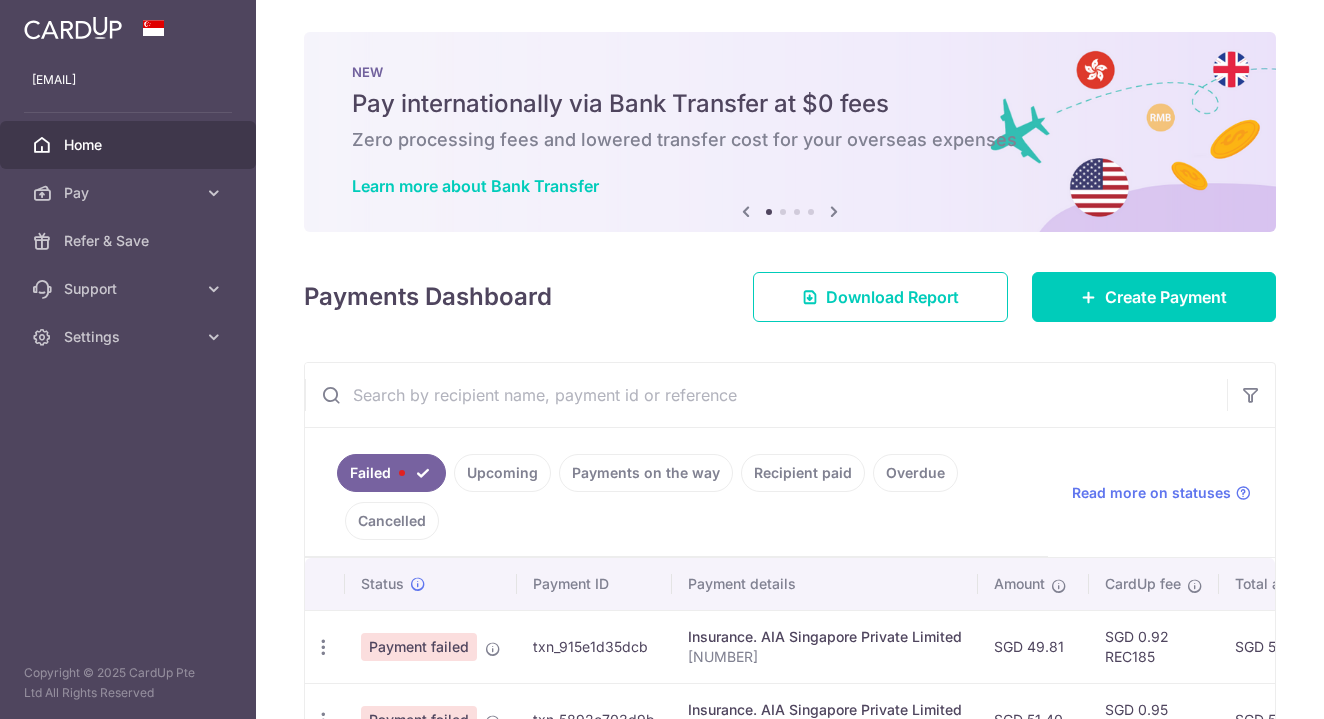 scroll, scrollTop: 0, scrollLeft: 0, axis: both 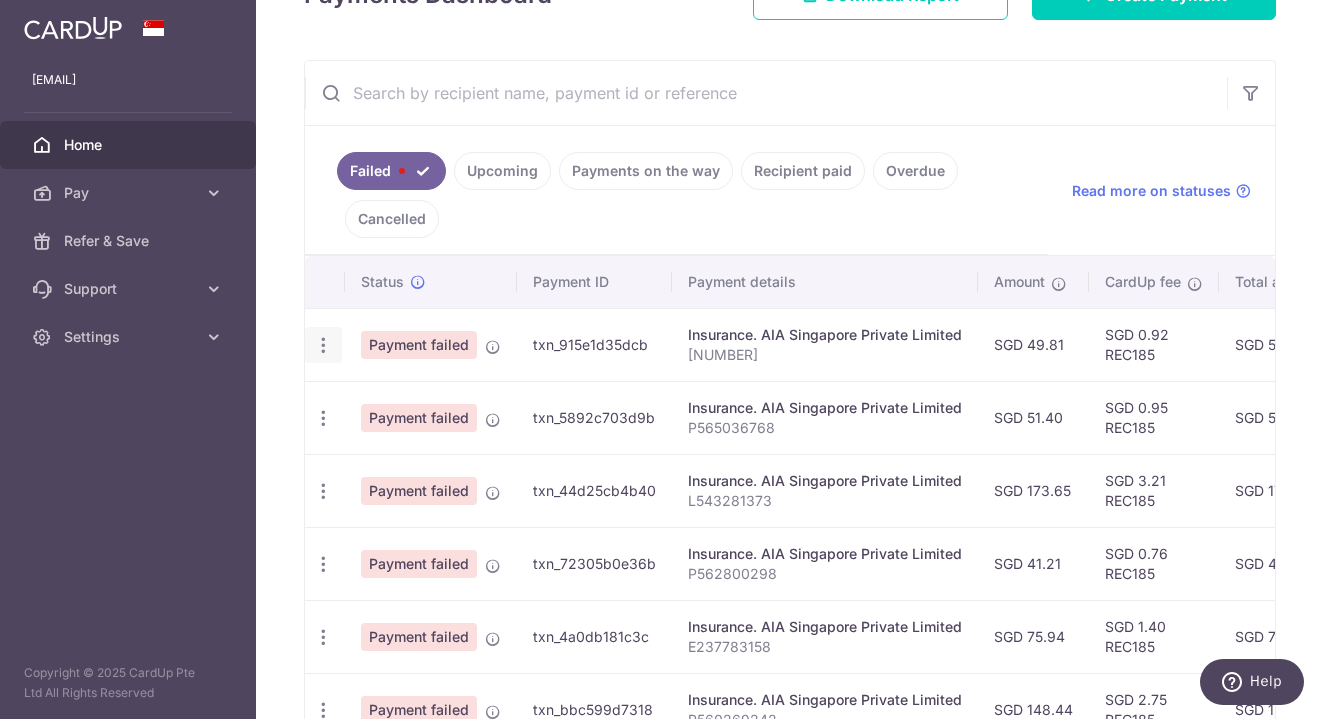 click at bounding box center (323, 345) 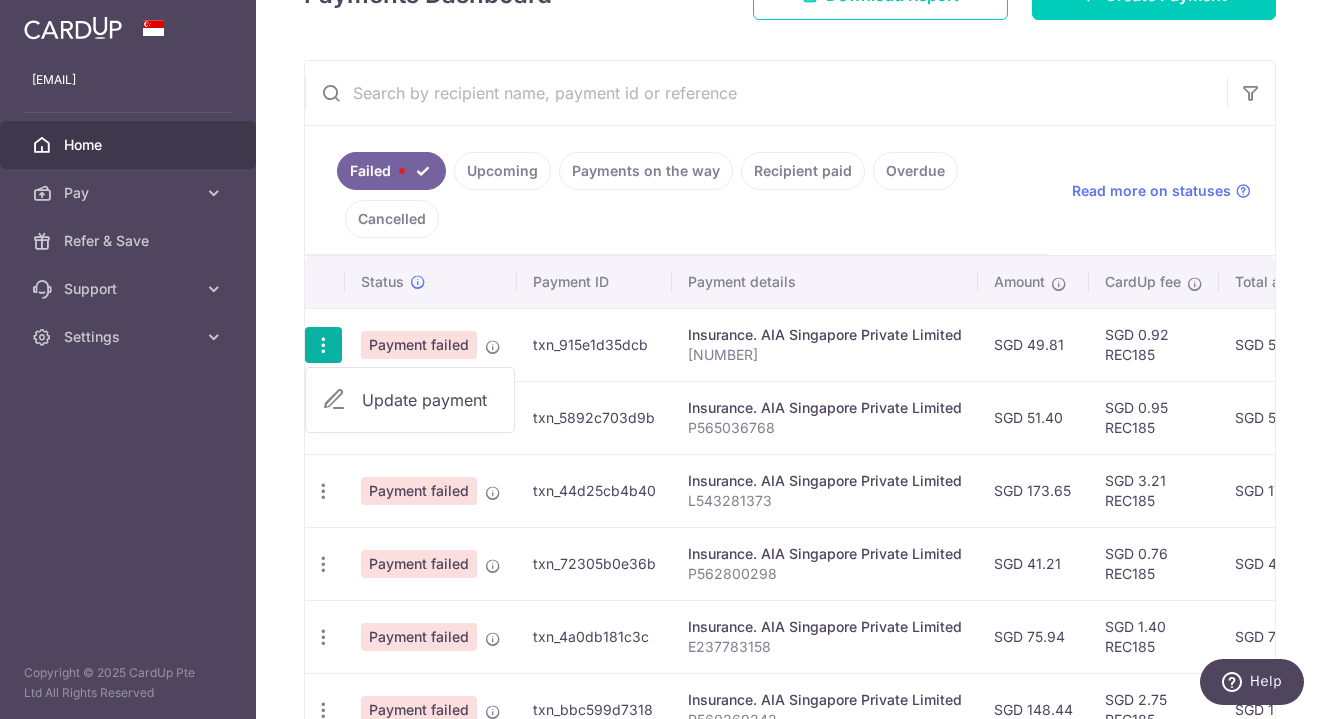click on "Update payment" at bounding box center (430, 400) 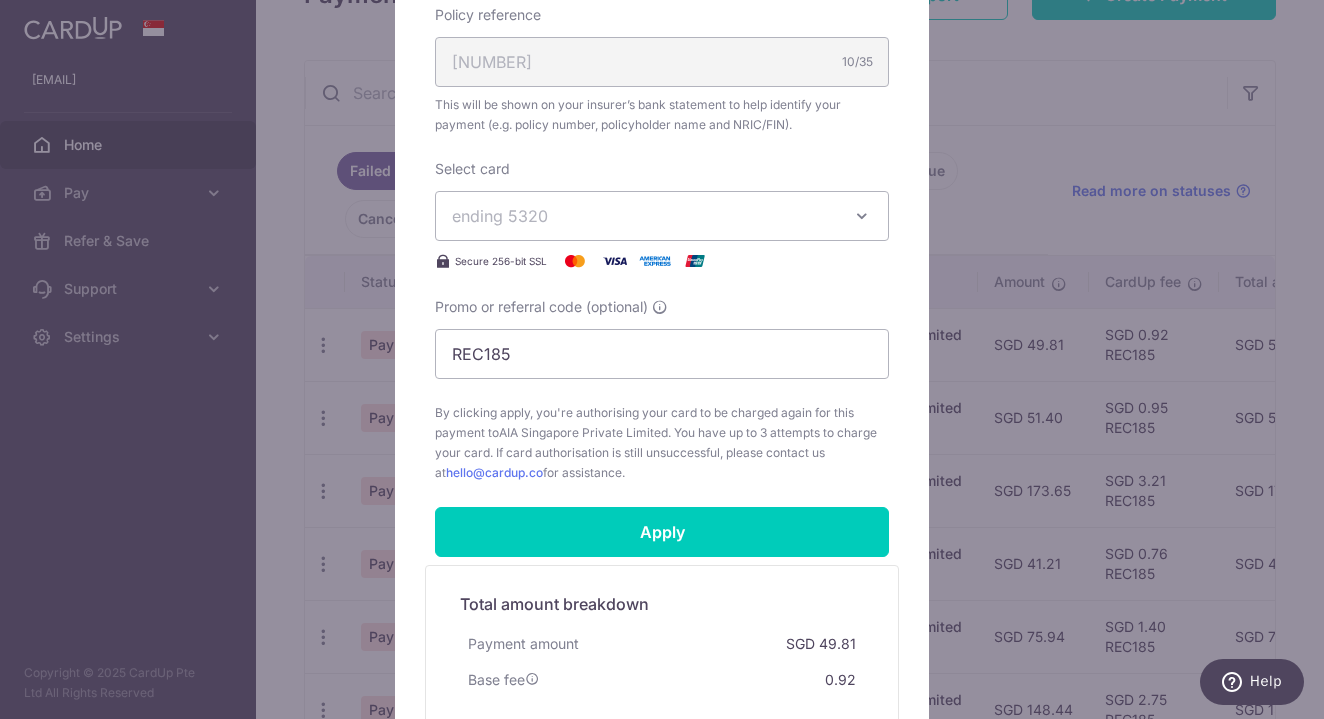 scroll, scrollTop: 673, scrollLeft: 0, axis: vertical 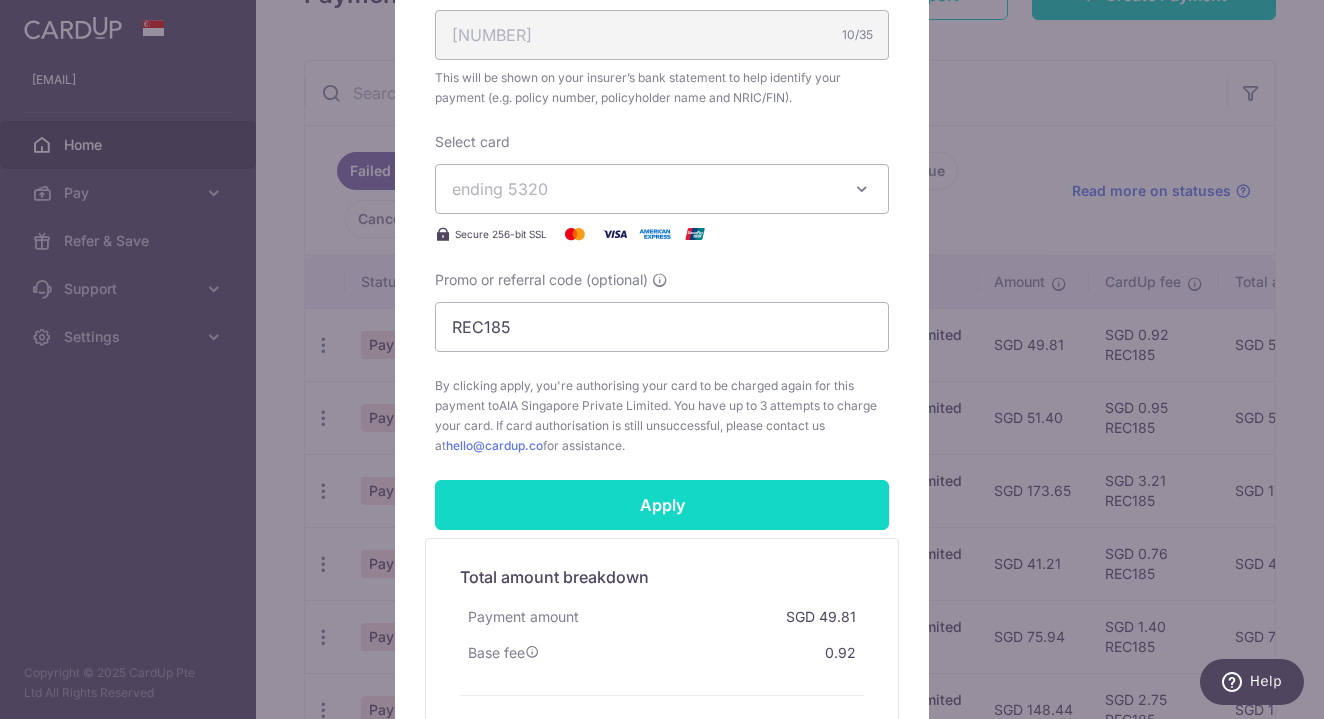 click on "Apply" at bounding box center [662, 505] 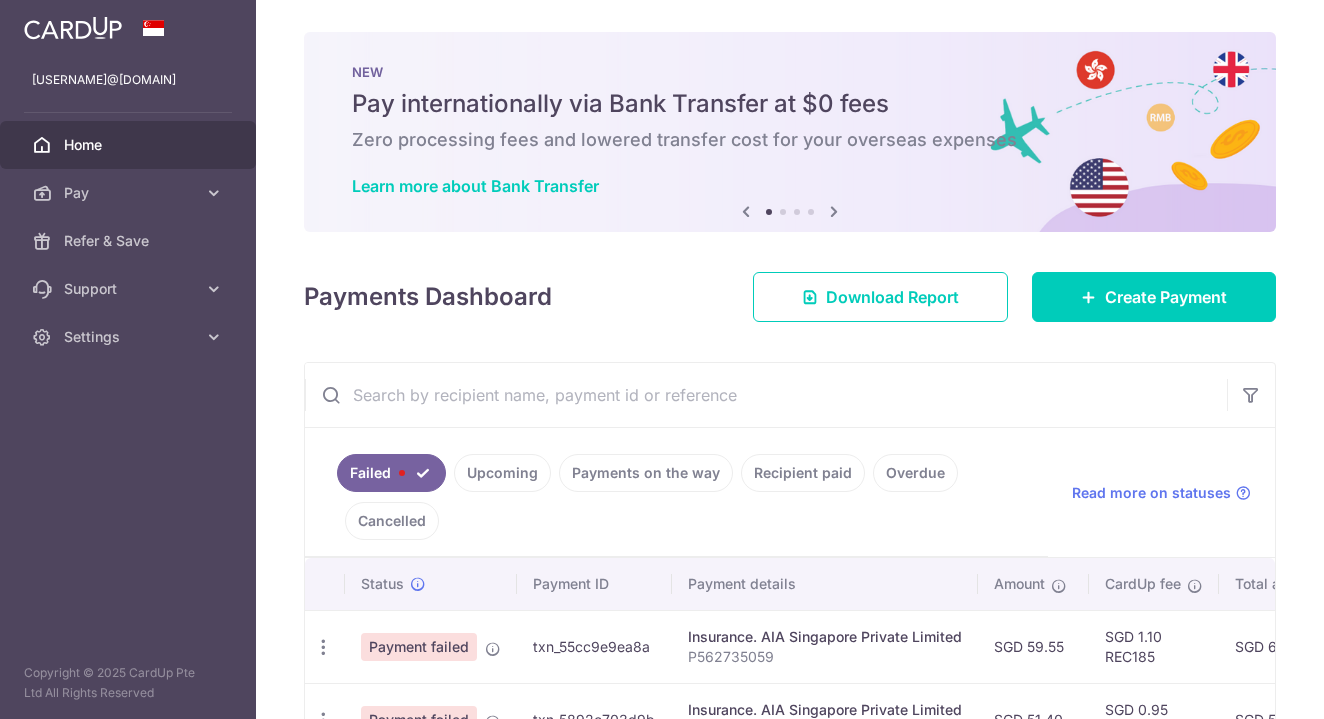 scroll, scrollTop: 0, scrollLeft: 0, axis: both 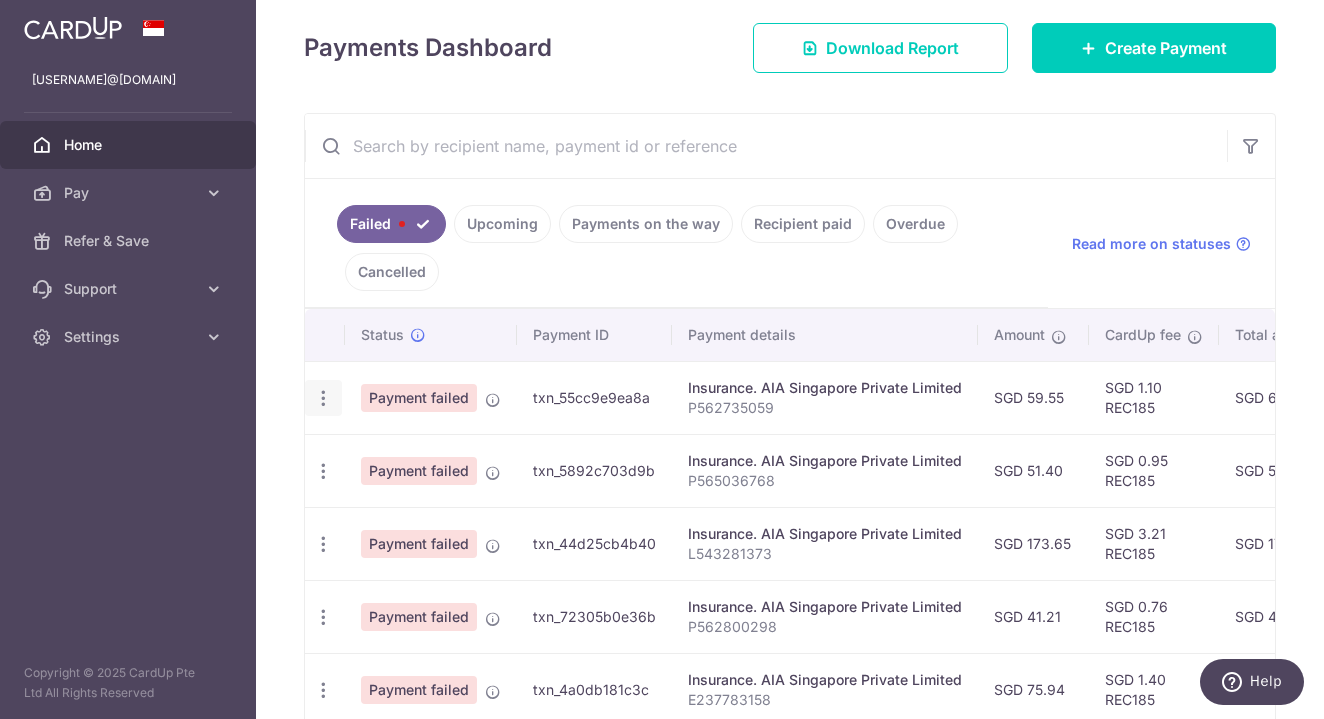 click on "Update payment" at bounding box center [323, 398] 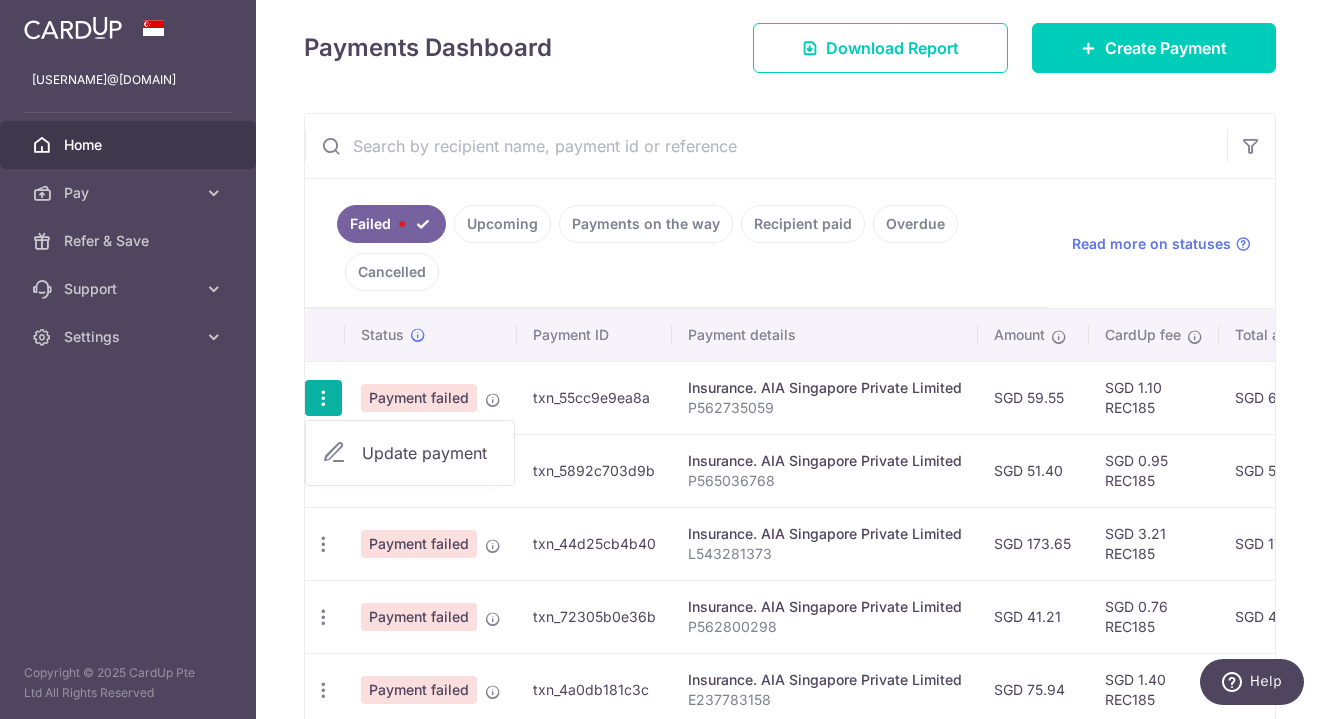 click on "Update payment" at bounding box center (430, 453) 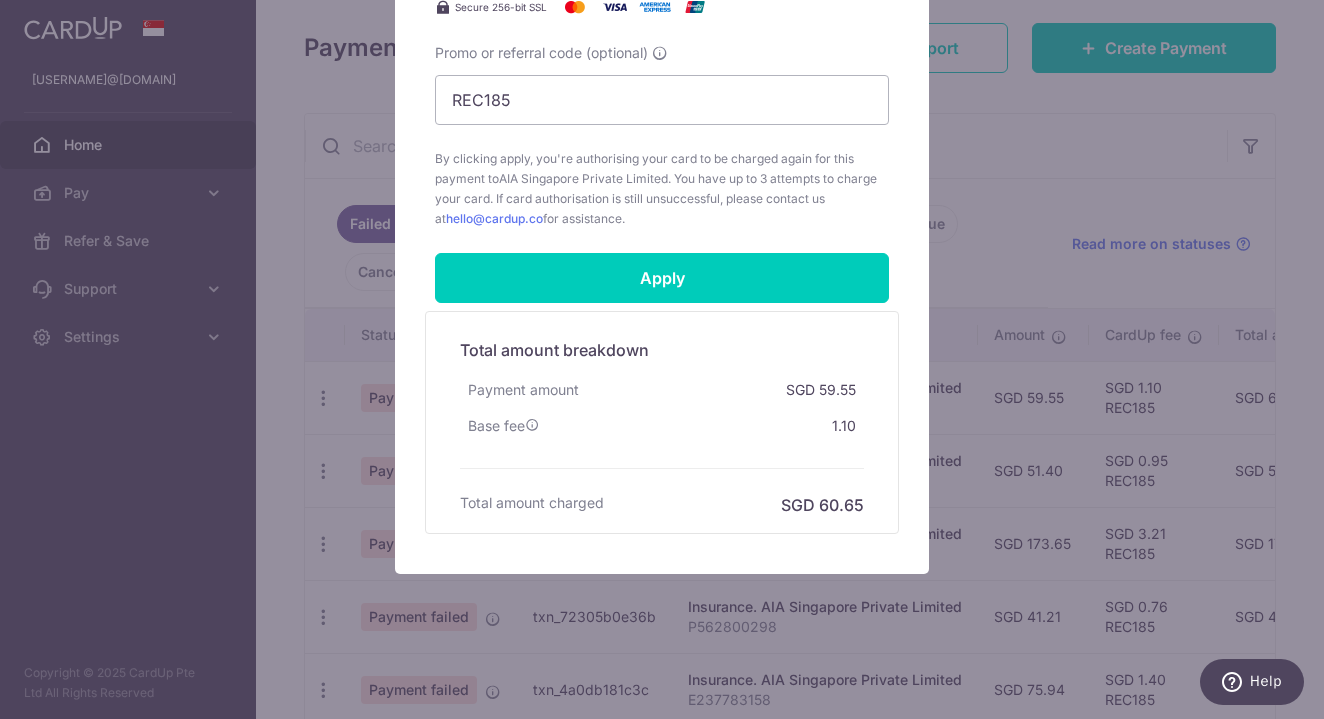 scroll, scrollTop: 900, scrollLeft: 0, axis: vertical 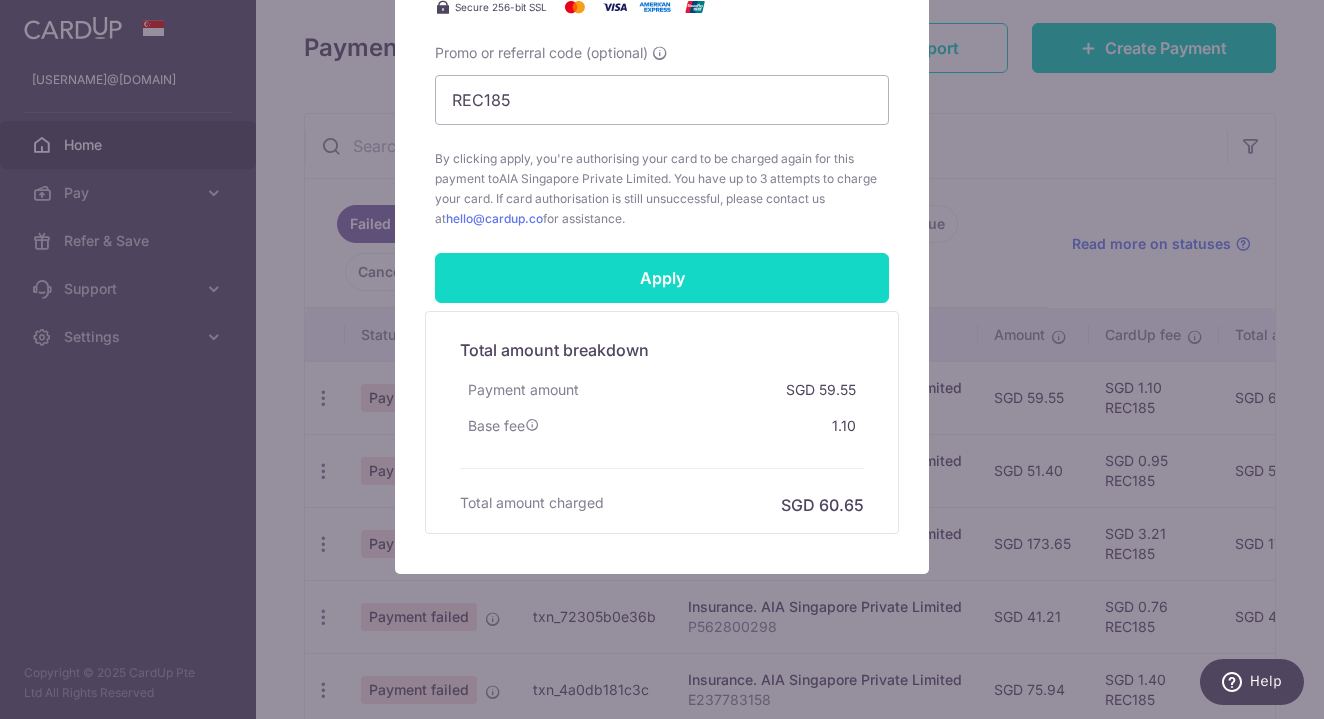 click on "Apply" at bounding box center [662, 278] 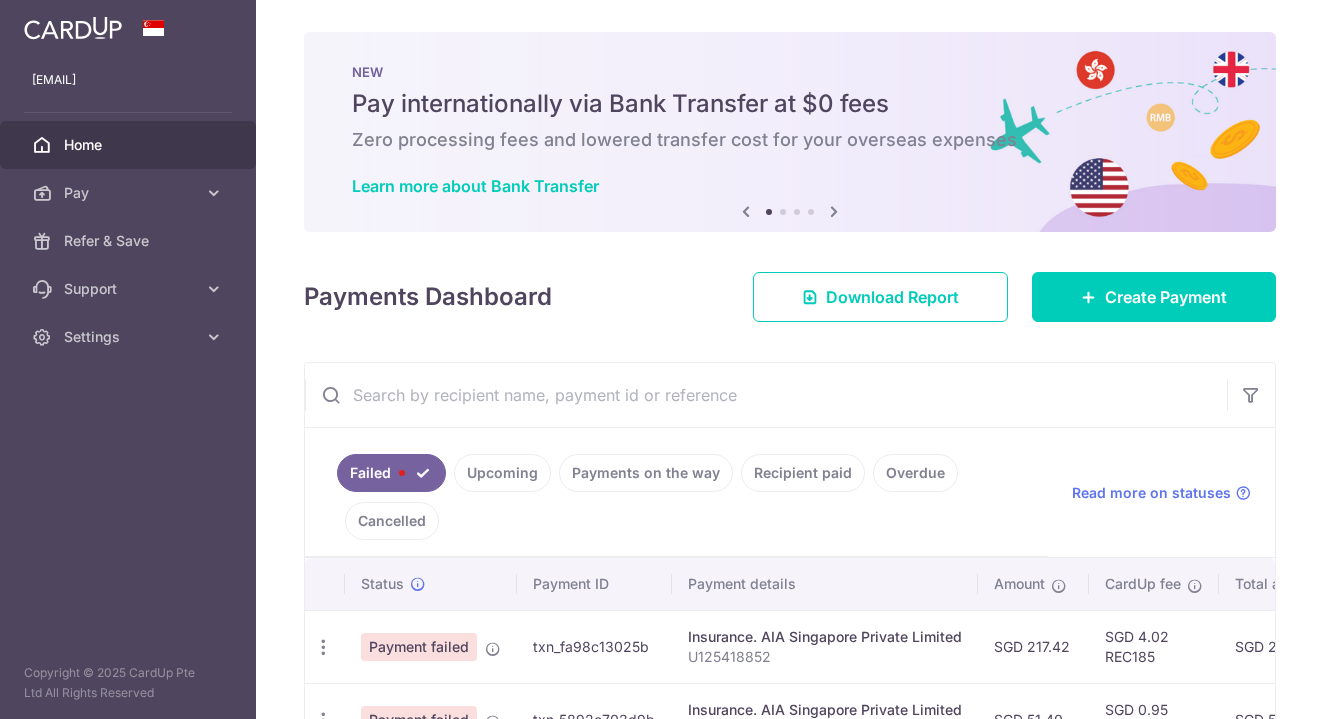 scroll, scrollTop: 0, scrollLeft: 0, axis: both 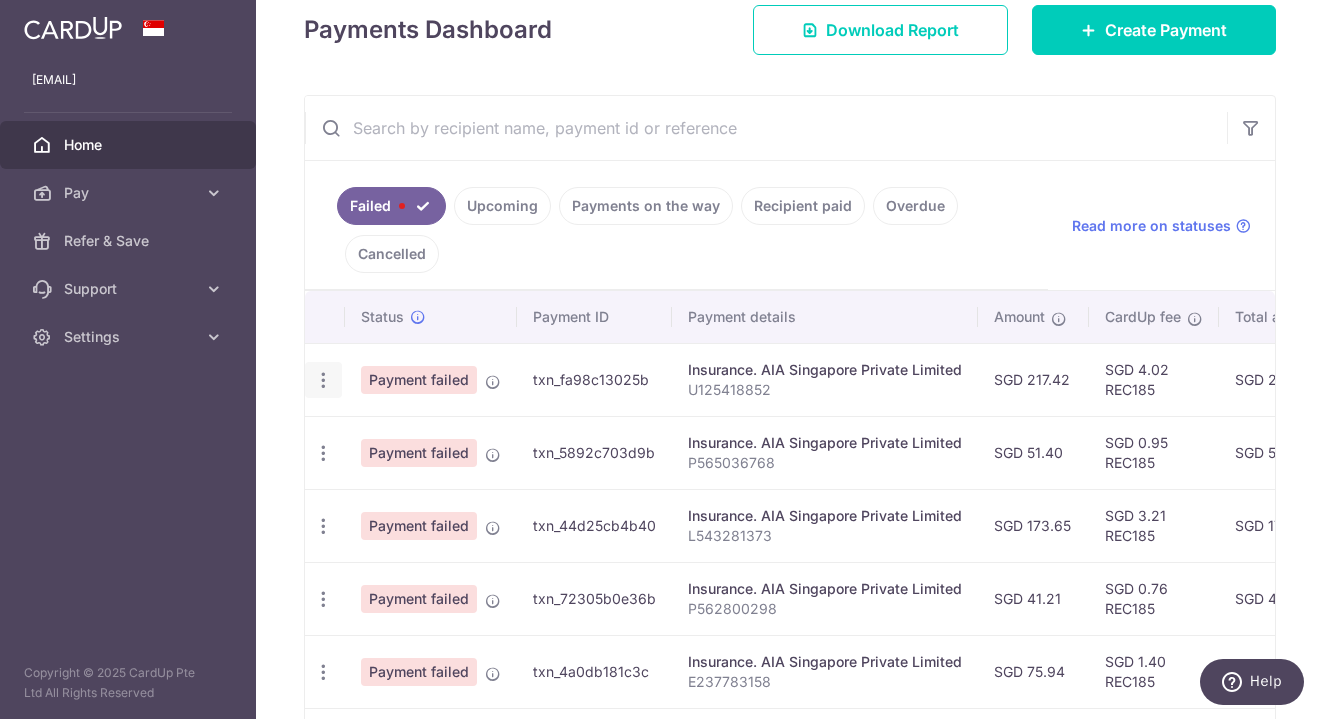 click on "Update payment" at bounding box center [323, 380] 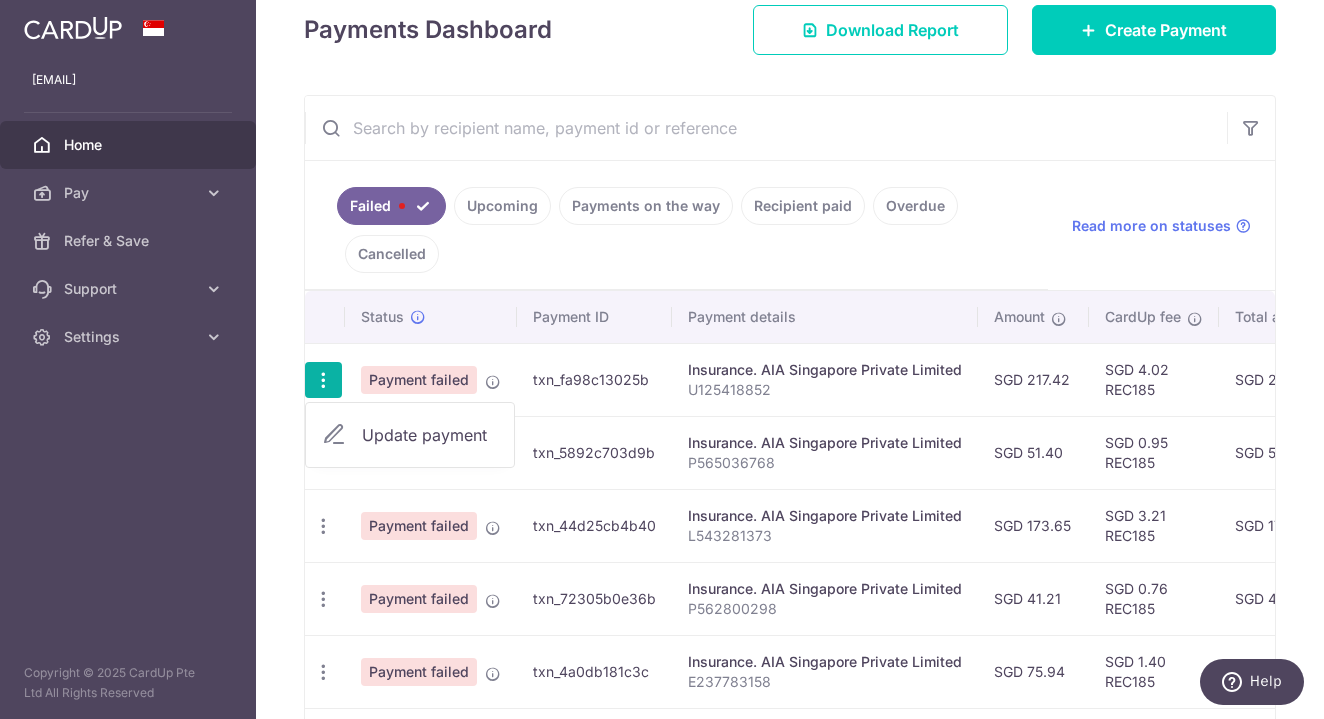 click on "Update payment" at bounding box center [430, 435] 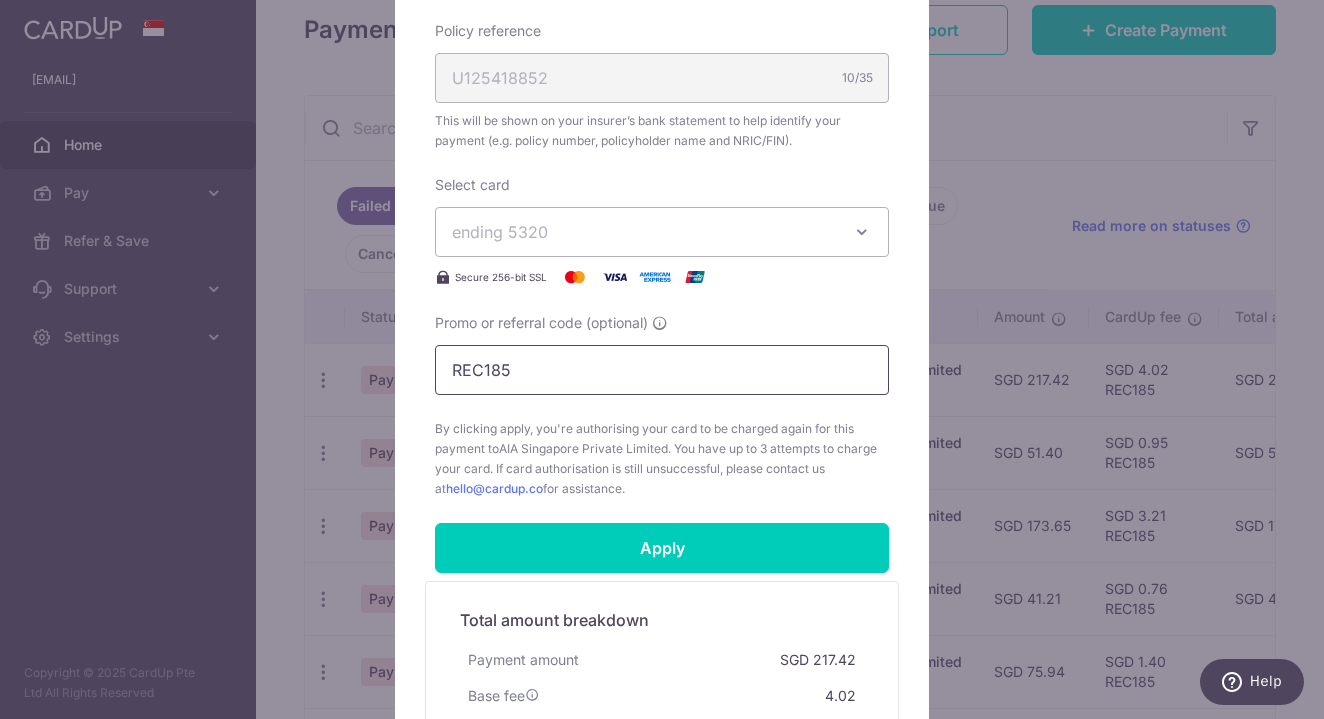 scroll, scrollTop: 638, scrollLeft: 0, axis: vertical 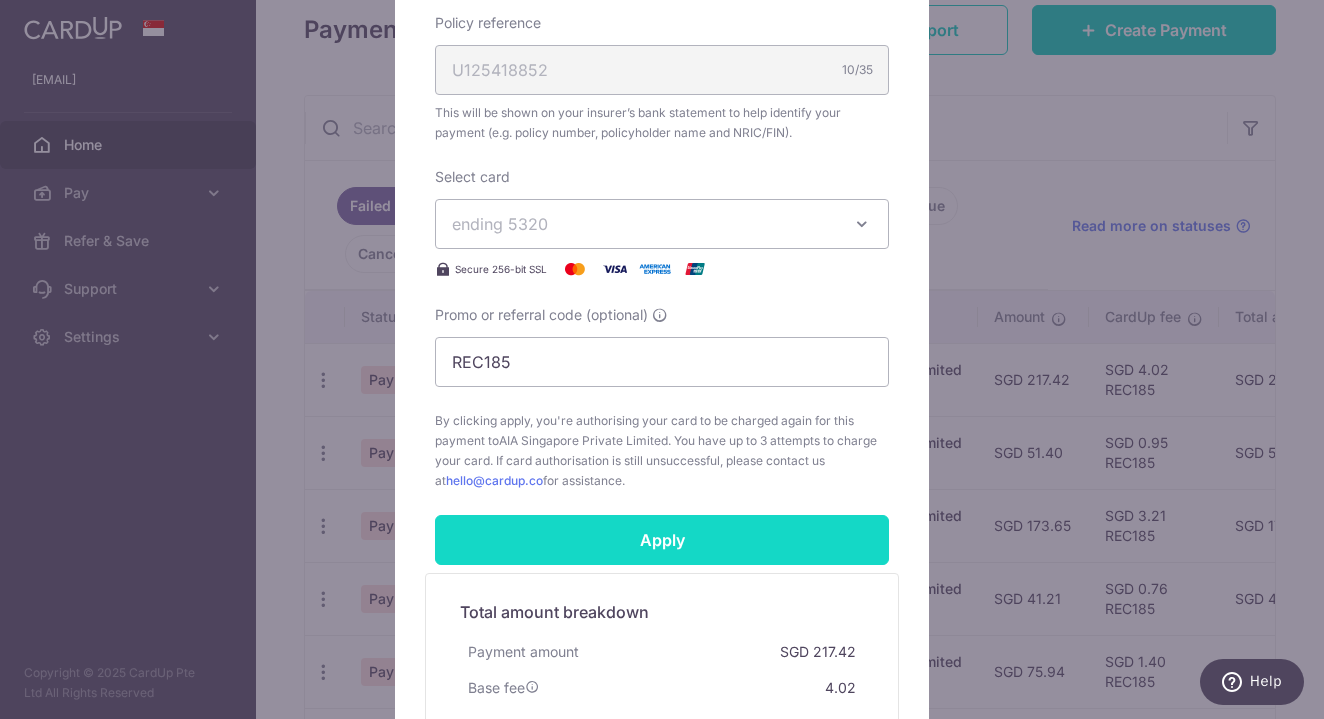 click on "Apply" at bounding box center [662, 540] 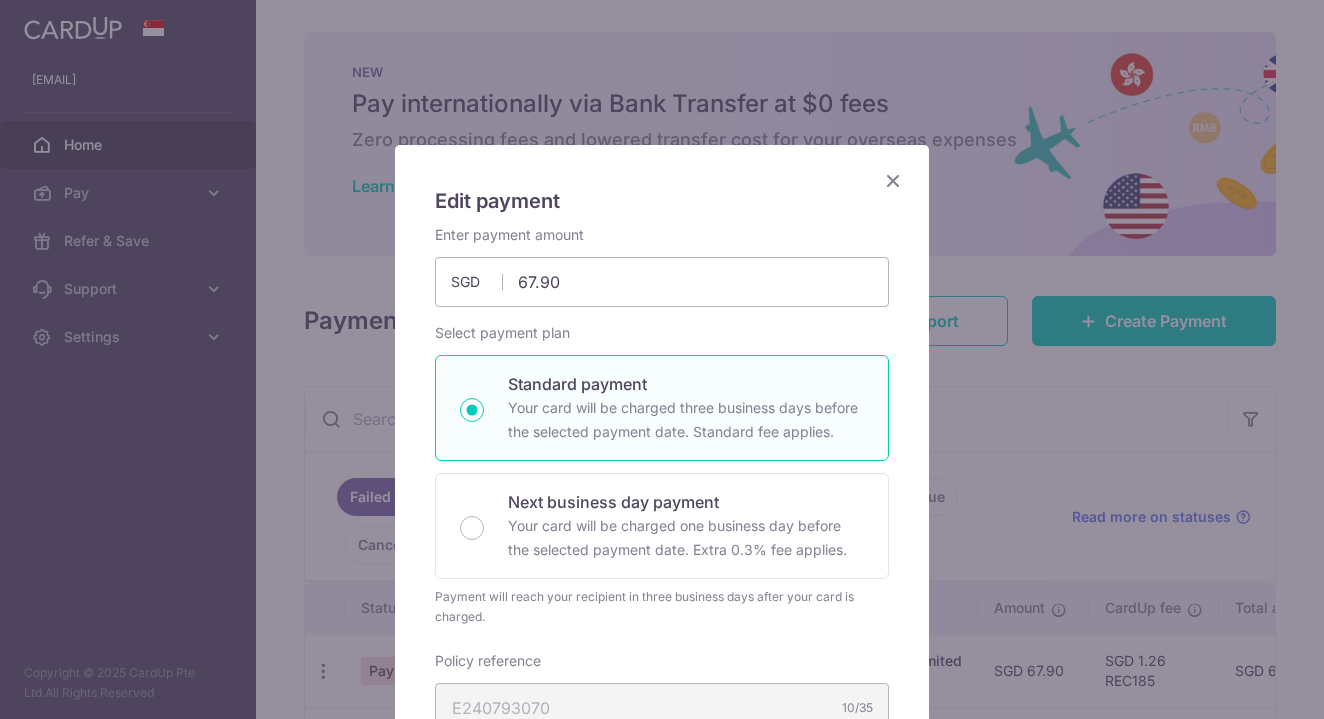 scroll, scrollTop: 0, scrollLeft: 0, axis: both 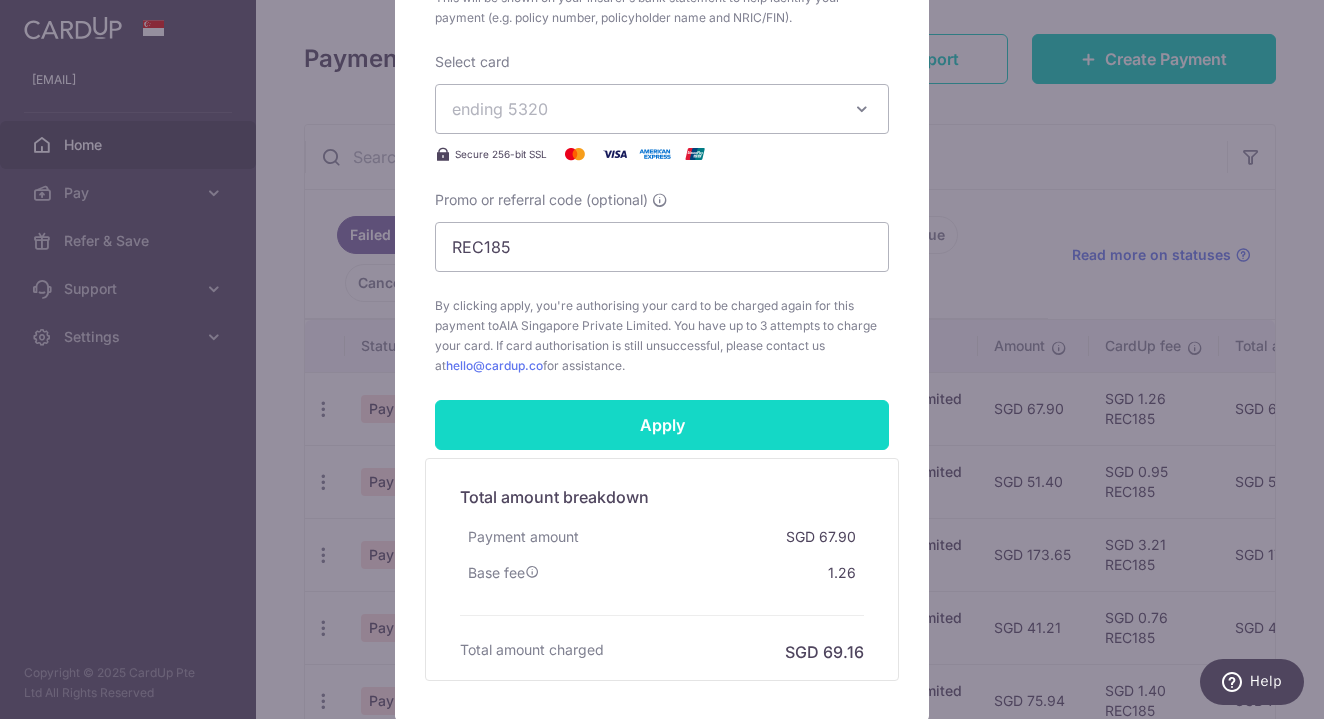 click on "Apply" at bounding box center (662, 425) 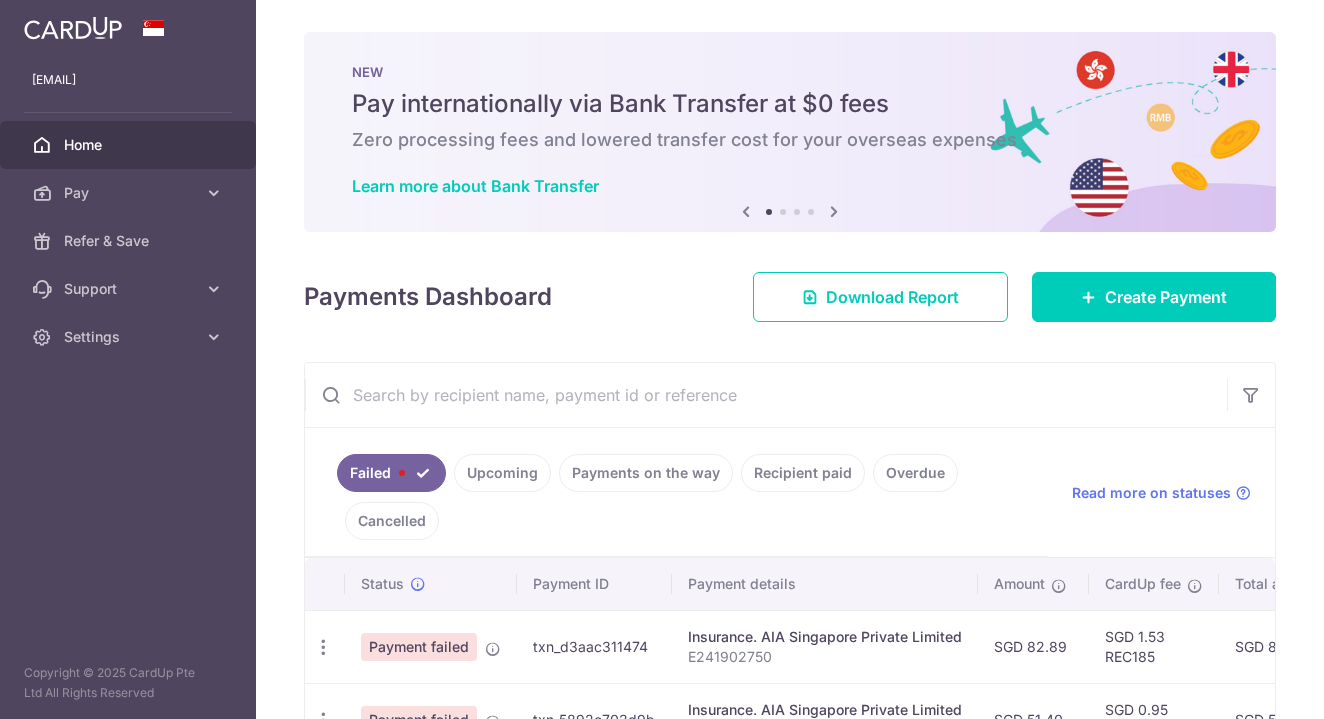 scroll, scrollTop: 0, scrollLeft: 0, axis: both 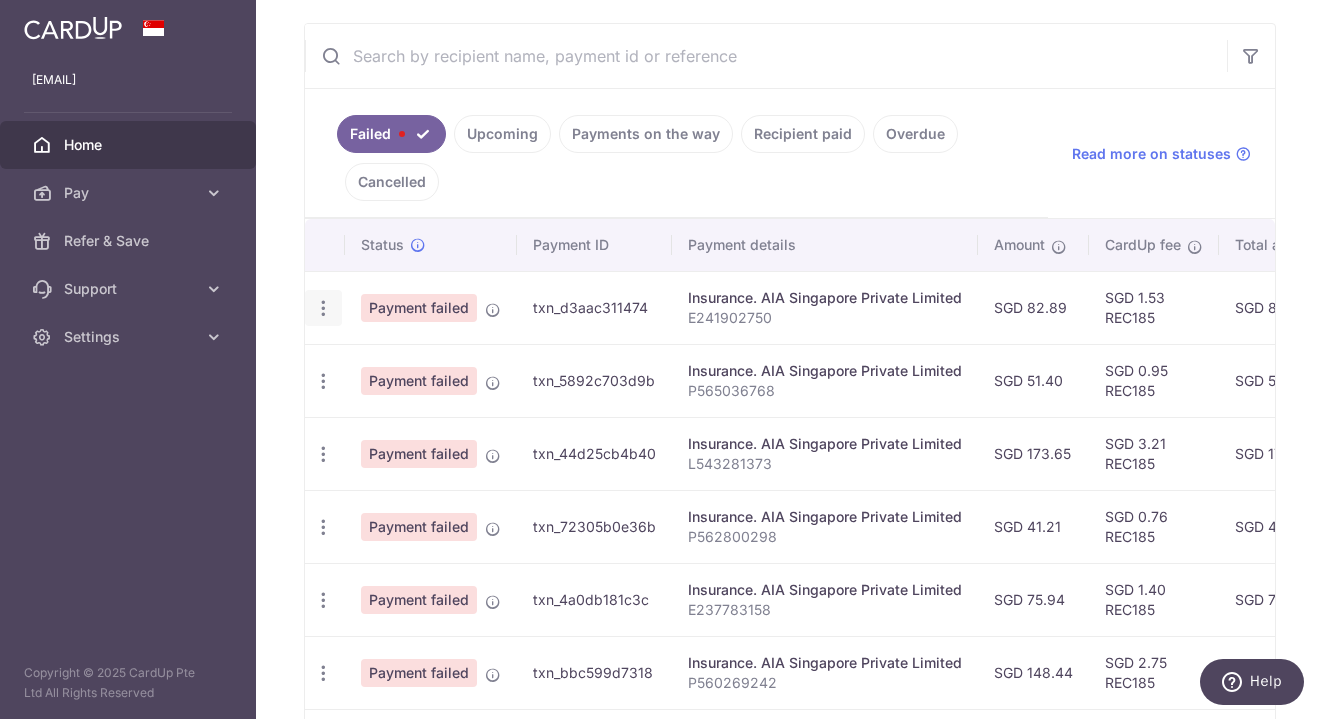 click on "Update payment" at bounding box center [323, 308] 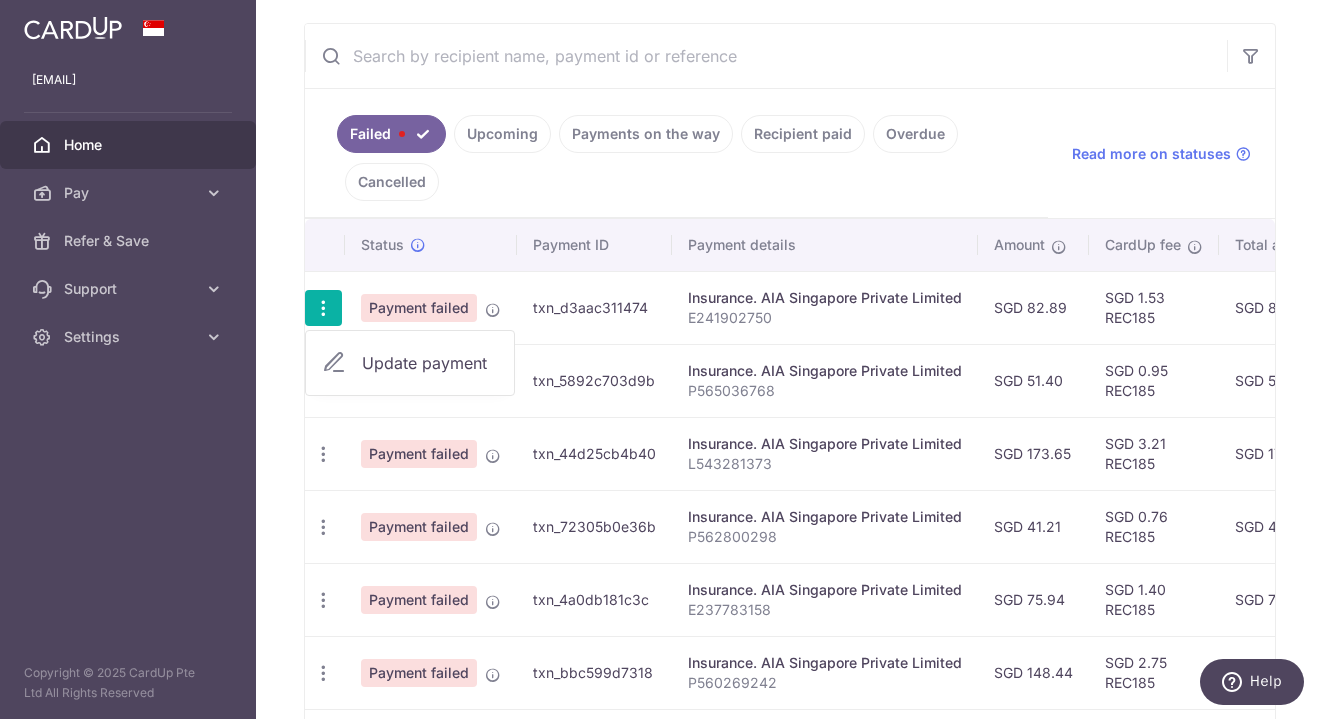click on "Update payment" at bounding box center [430, 363] 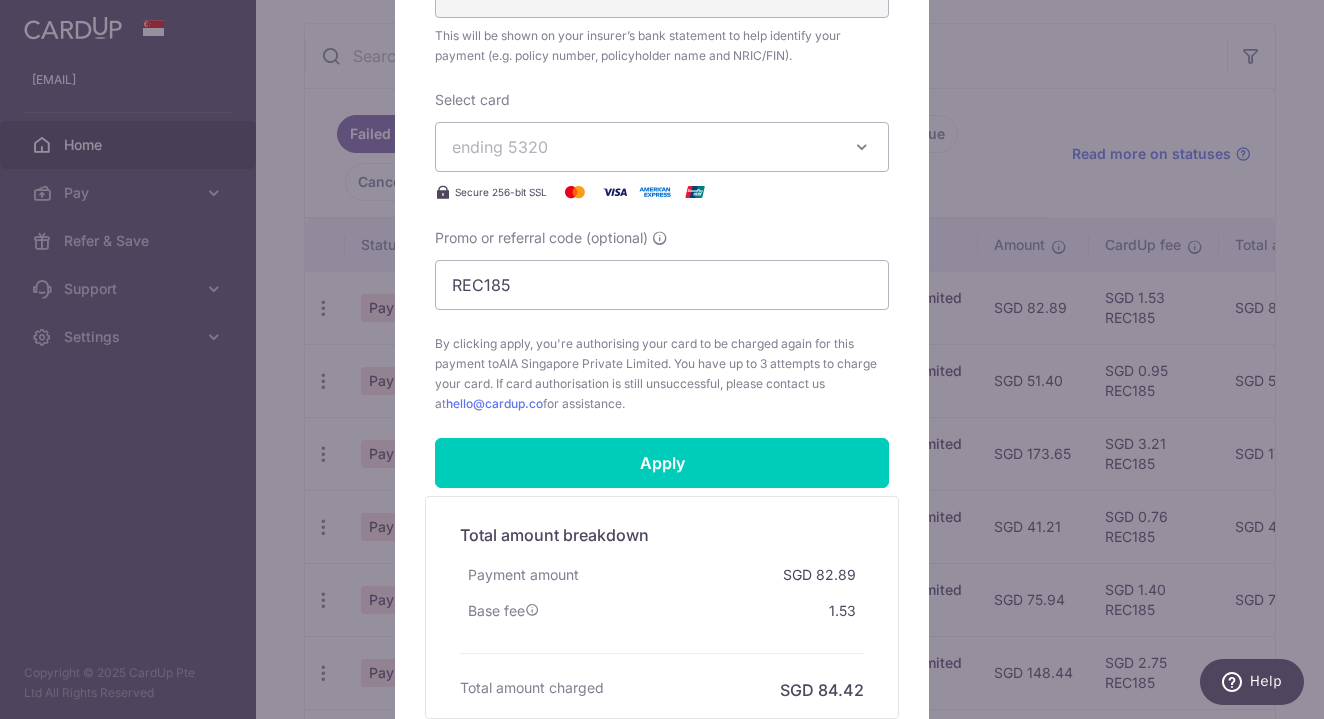 scroll, scrollTop: 717, scrollLeft: 0, axis: vertical 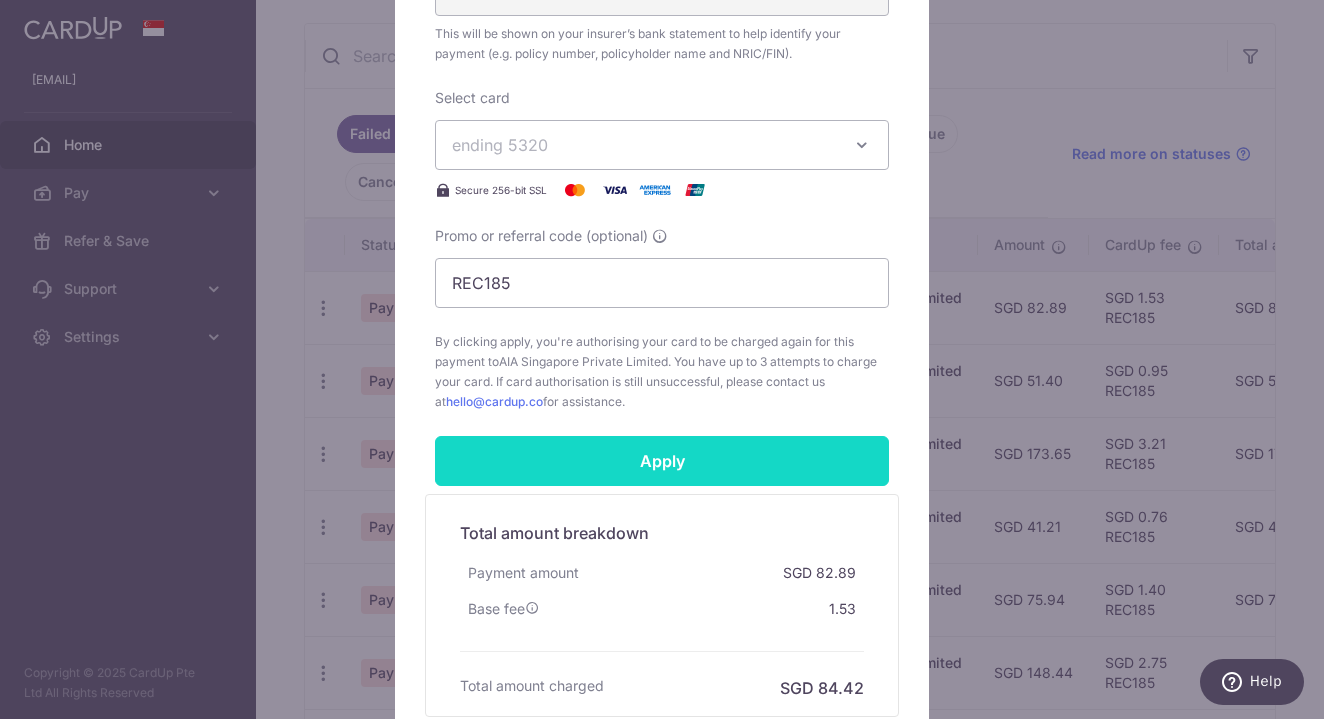 click on "Apply" at bounding box center (662, 461) 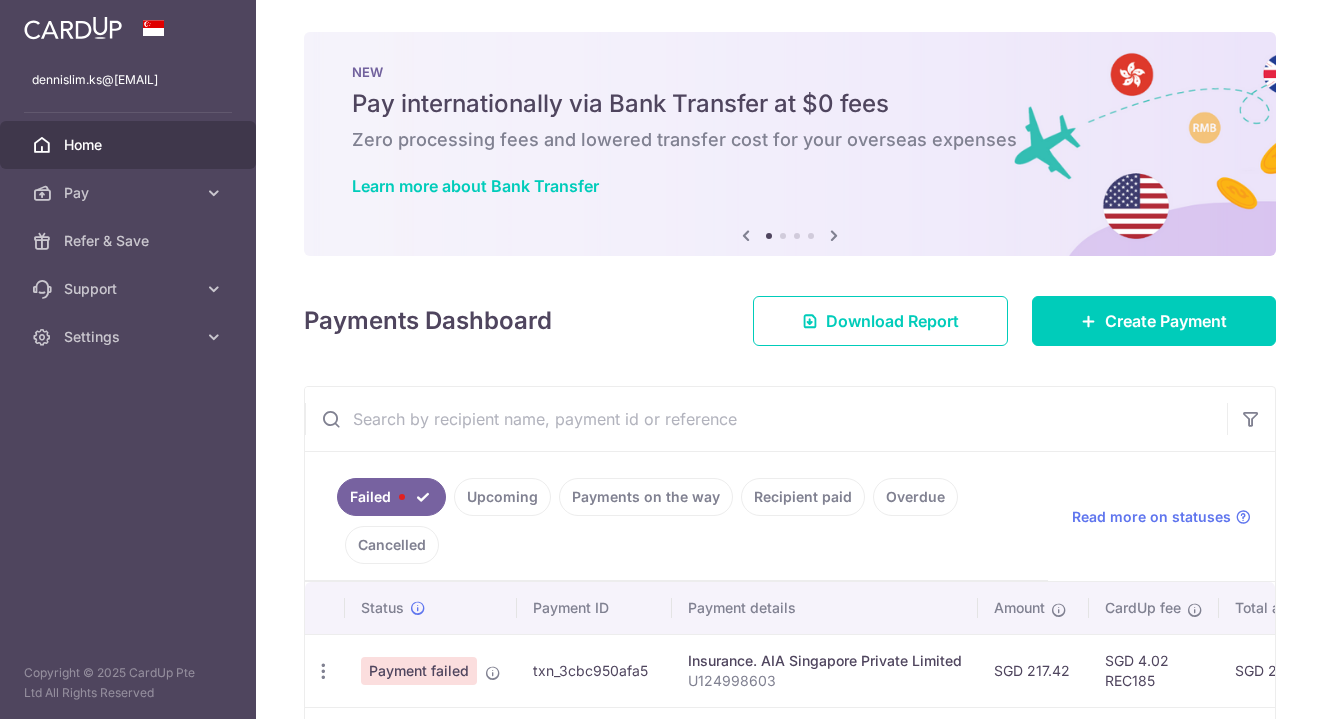 scroll, scrollTop: 0, scrollLeft: 0, axis: both 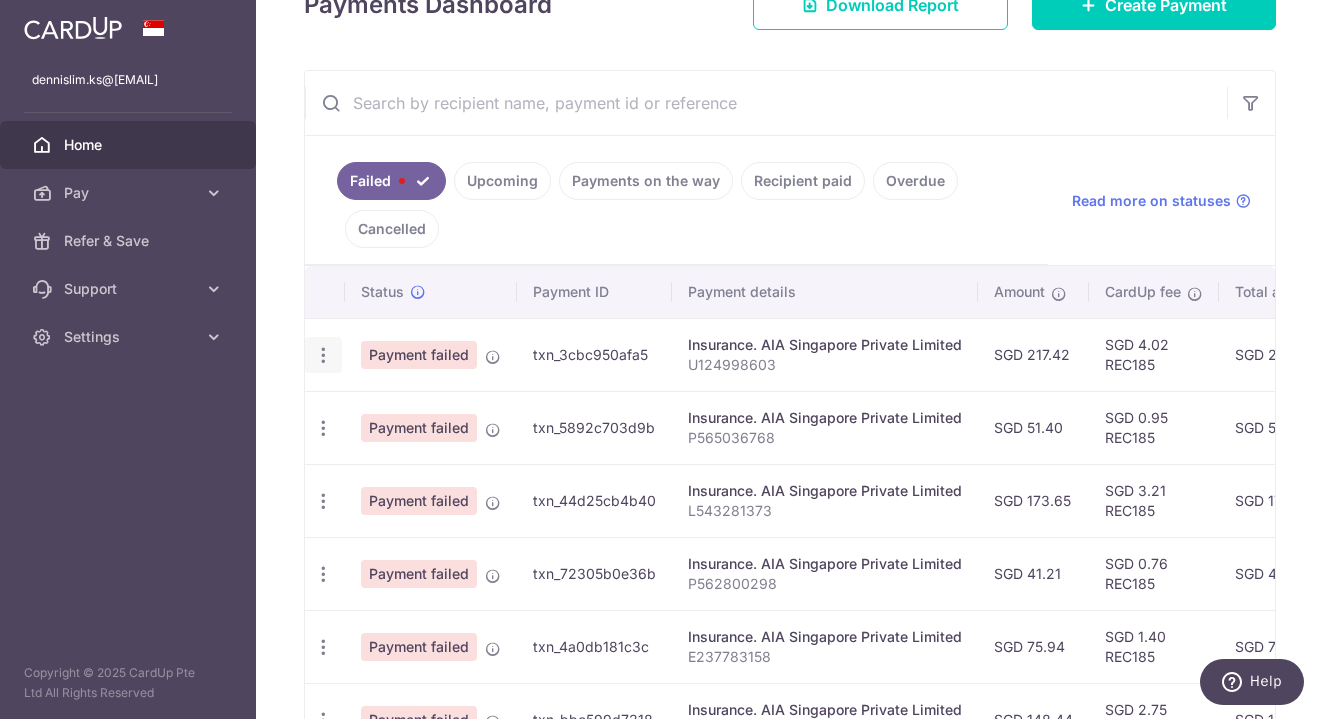 click at bounding box center (323, 355) 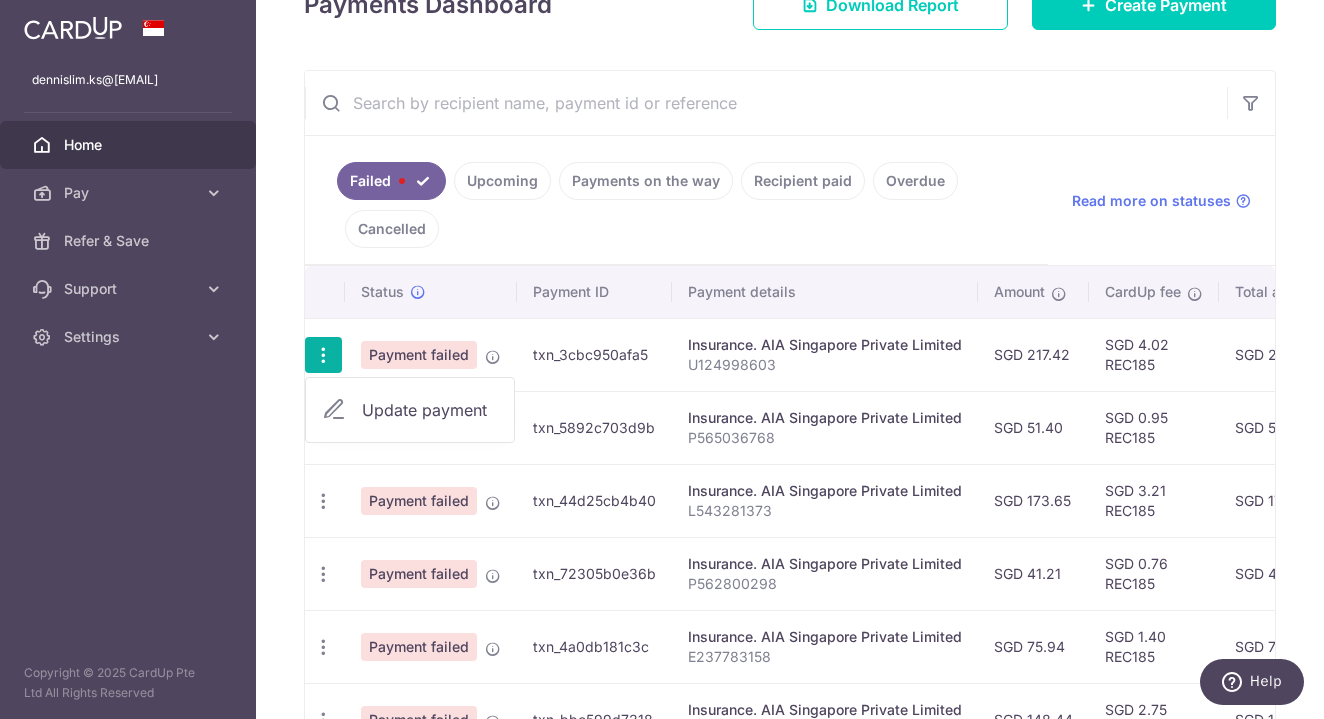 click on "Update payment" at bounding box center [430, 410] 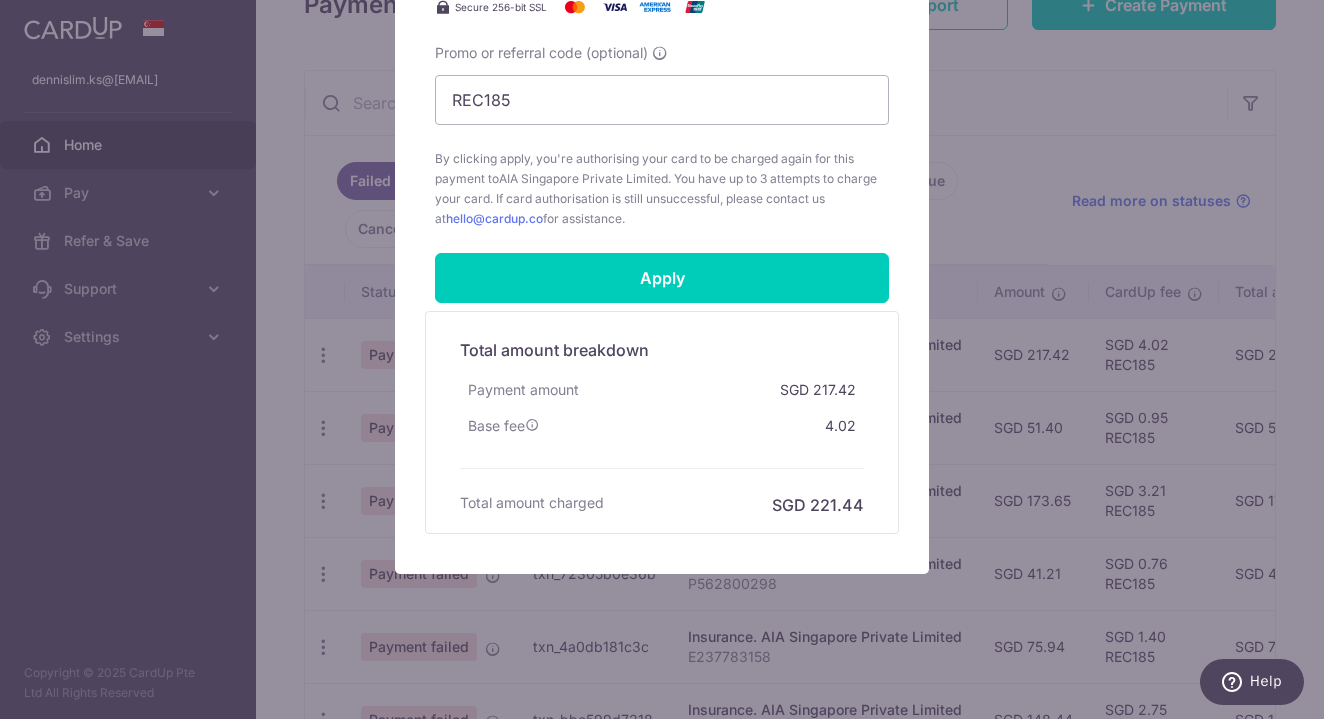 scroll, scrollTop: 900, scrollLeft: 0, axis: vertical 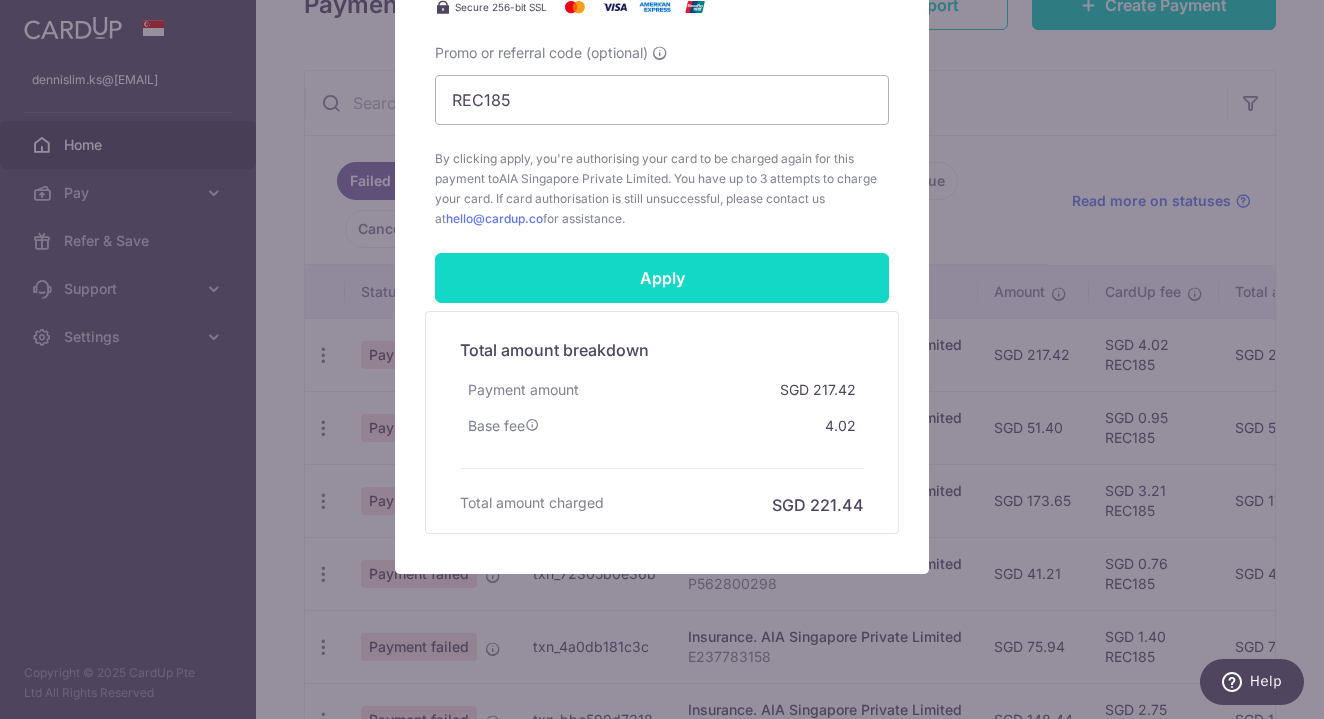 click on "Apply" at bounding box center (662, 278) 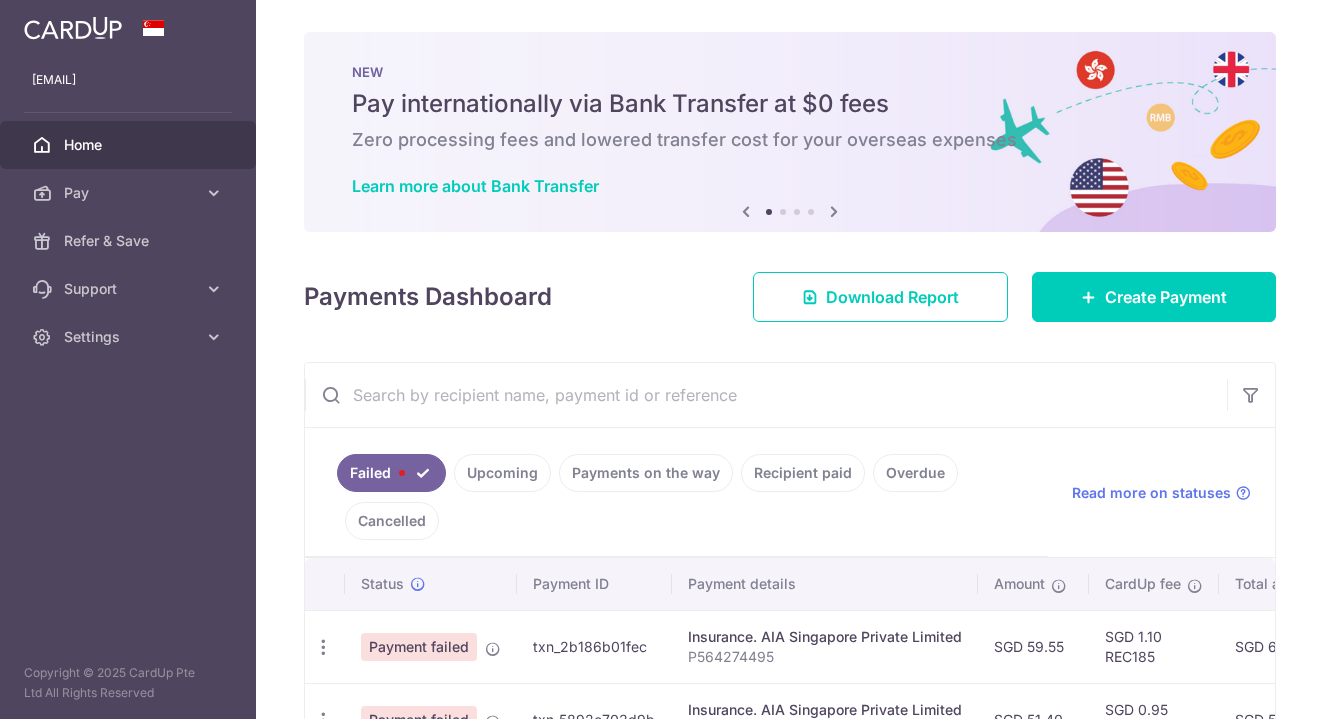 scroll, scrollTop: 0, scrollLeft: 0, axis: both 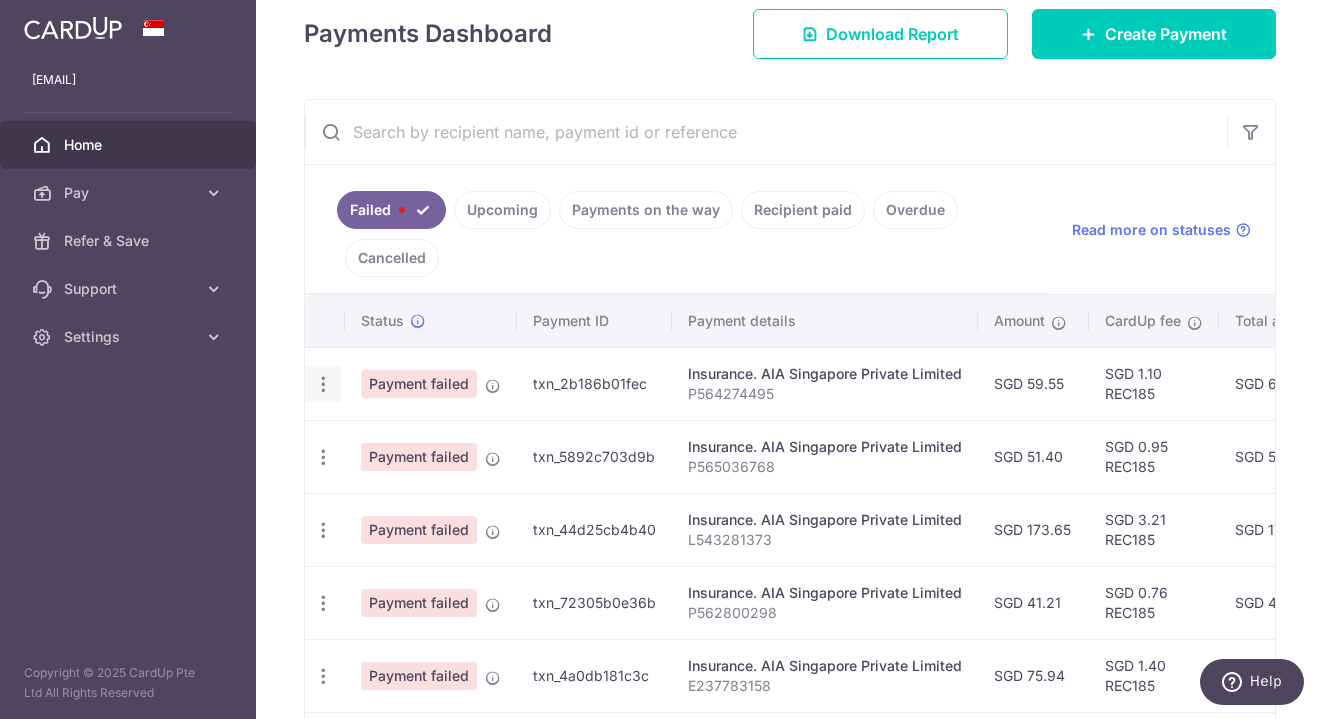 click at bounding box center (323, 384) 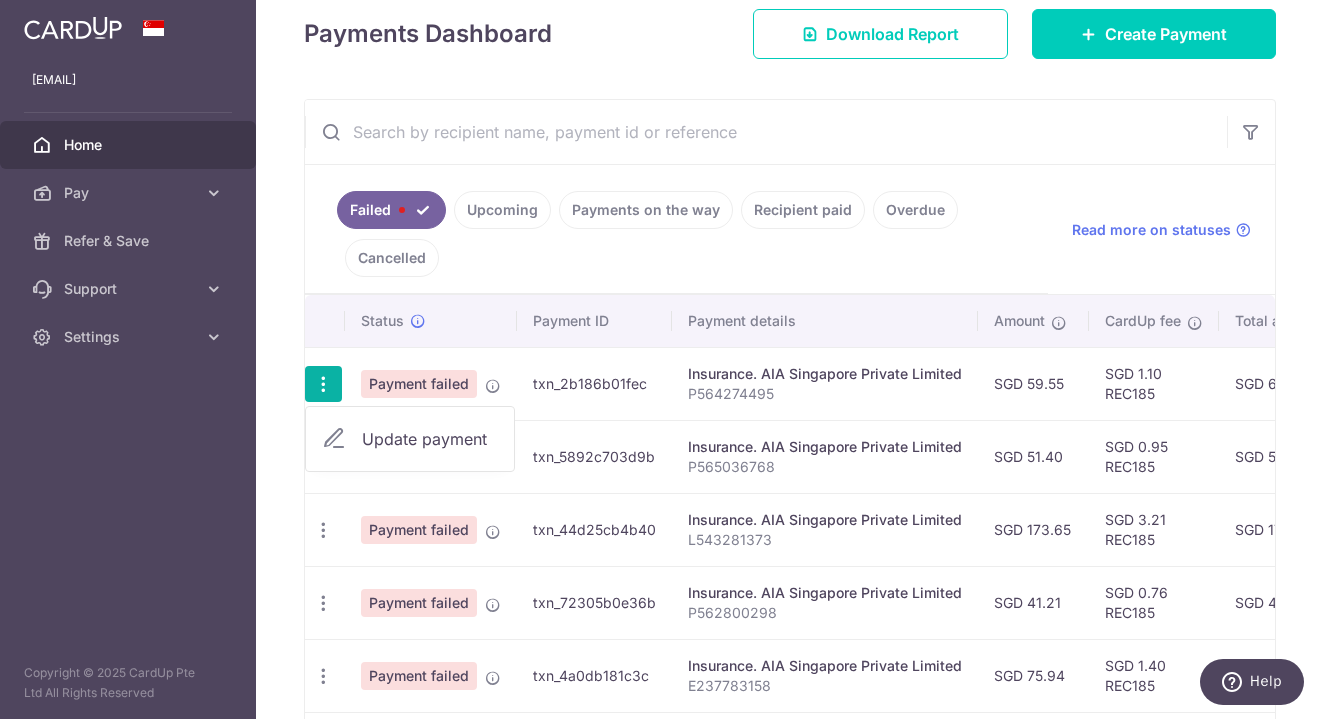 click on "Update payment" at bounding box center (410, 439) 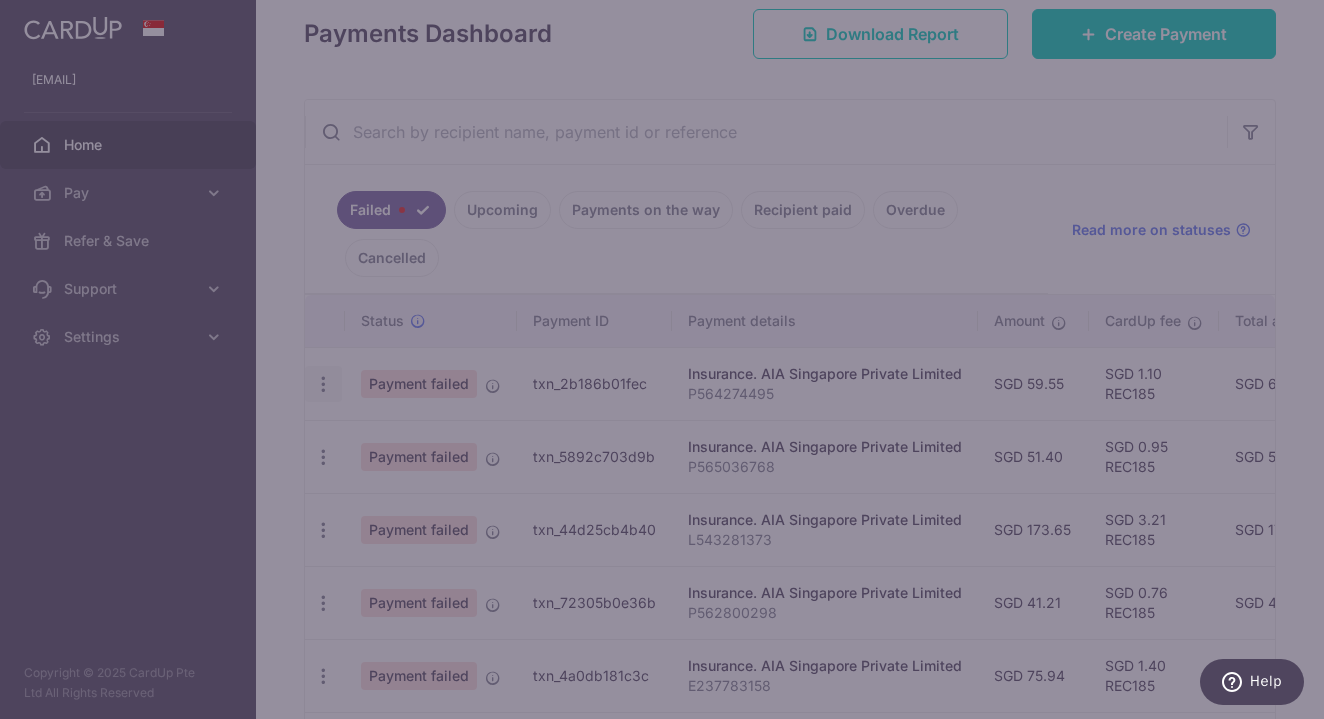 type on "REC185" 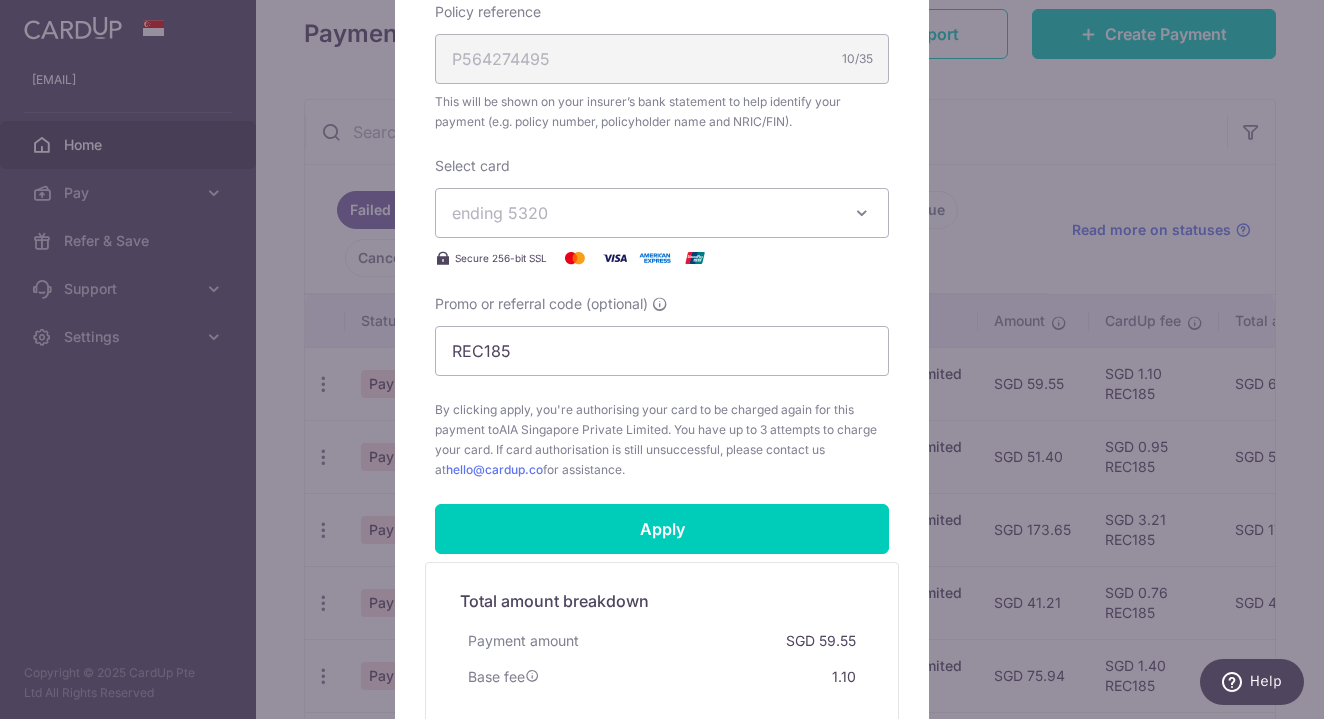 scroll, scrollTop: 648, scrollLeft: 0, axis: vertical 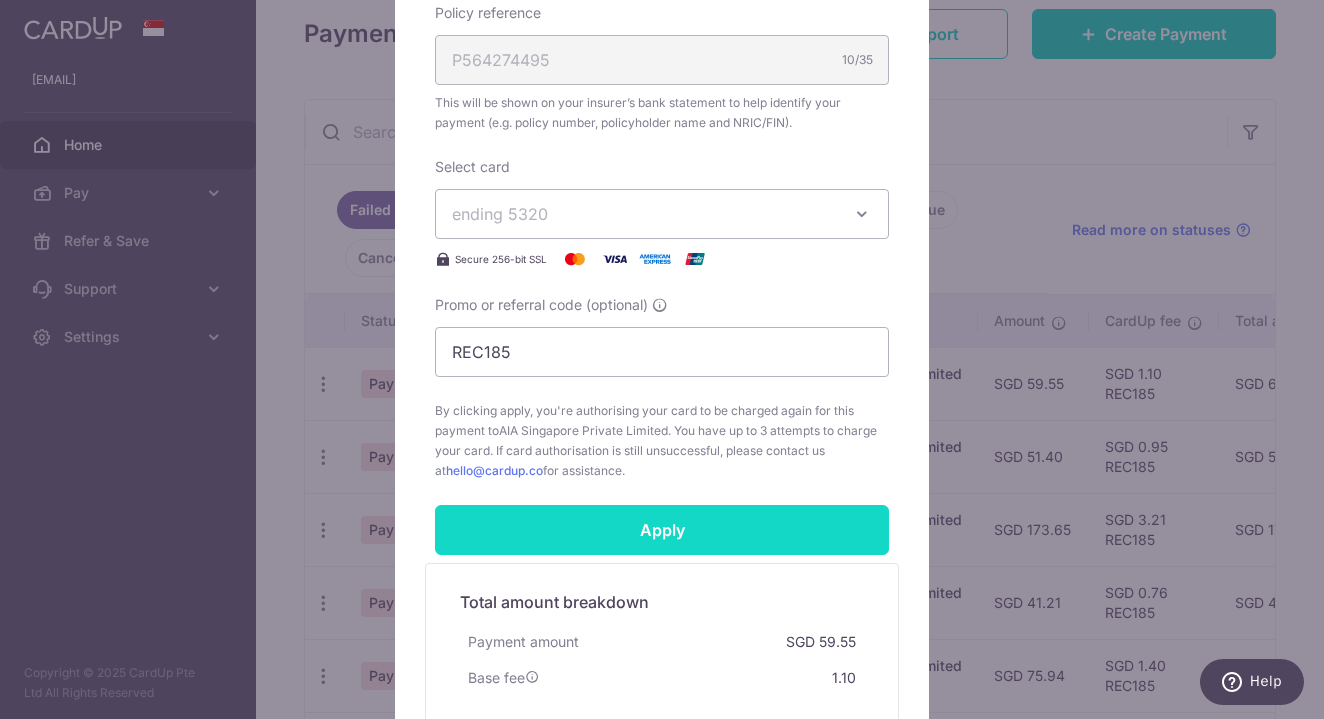 click on "Apply" at bounding box center (662, 530) 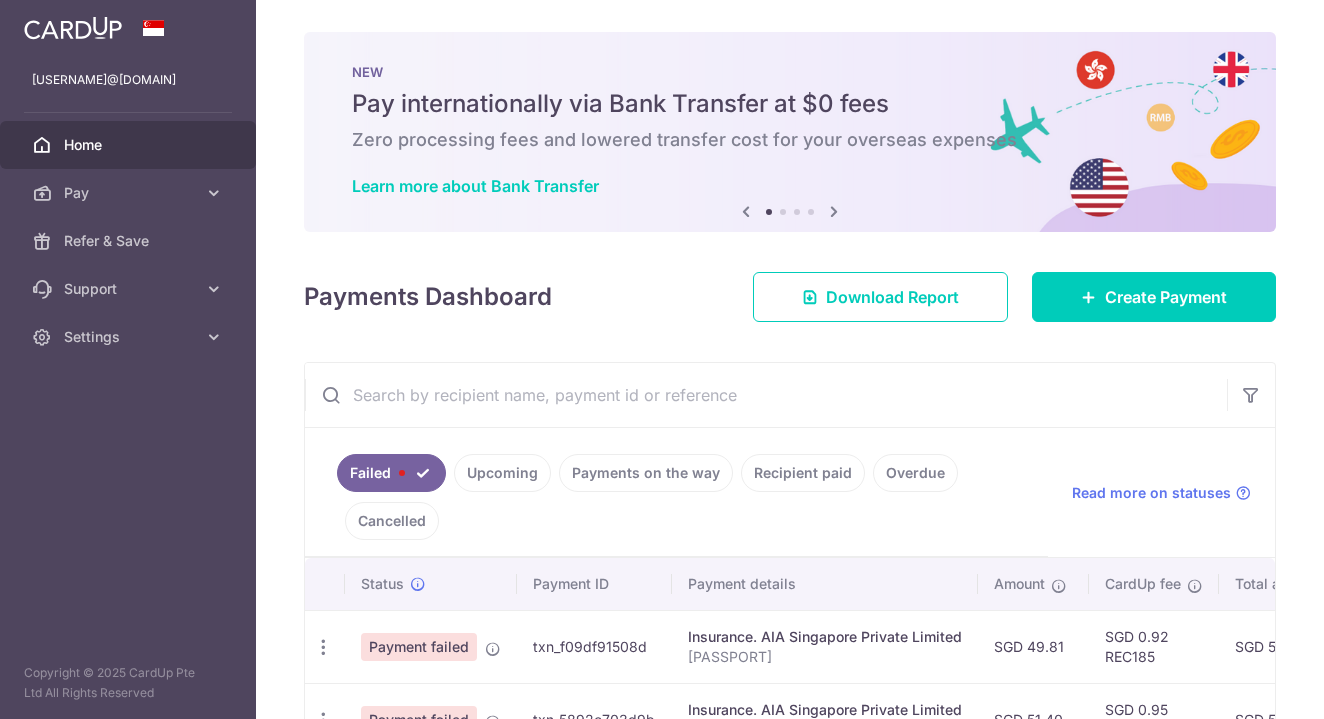 scroll, scrollTop: 0, scrollLeft: 0, axis: both 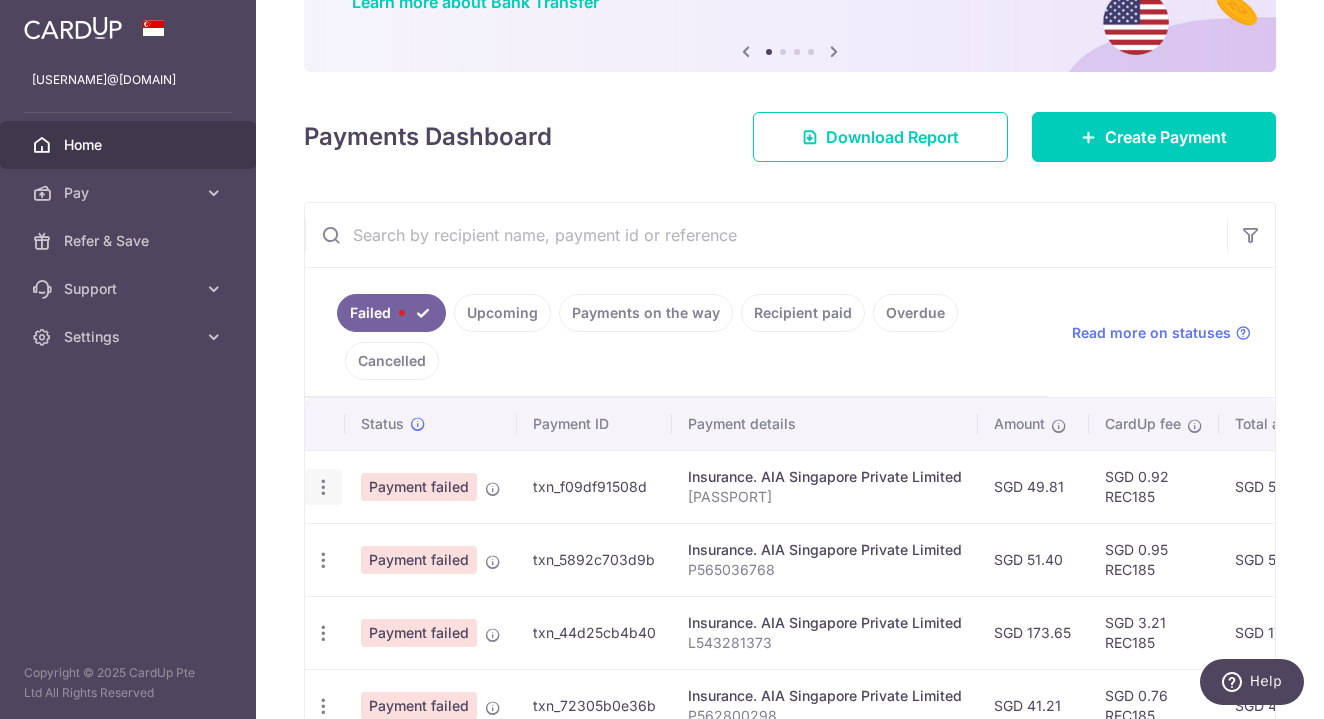 click at bounding box center (323, 487) 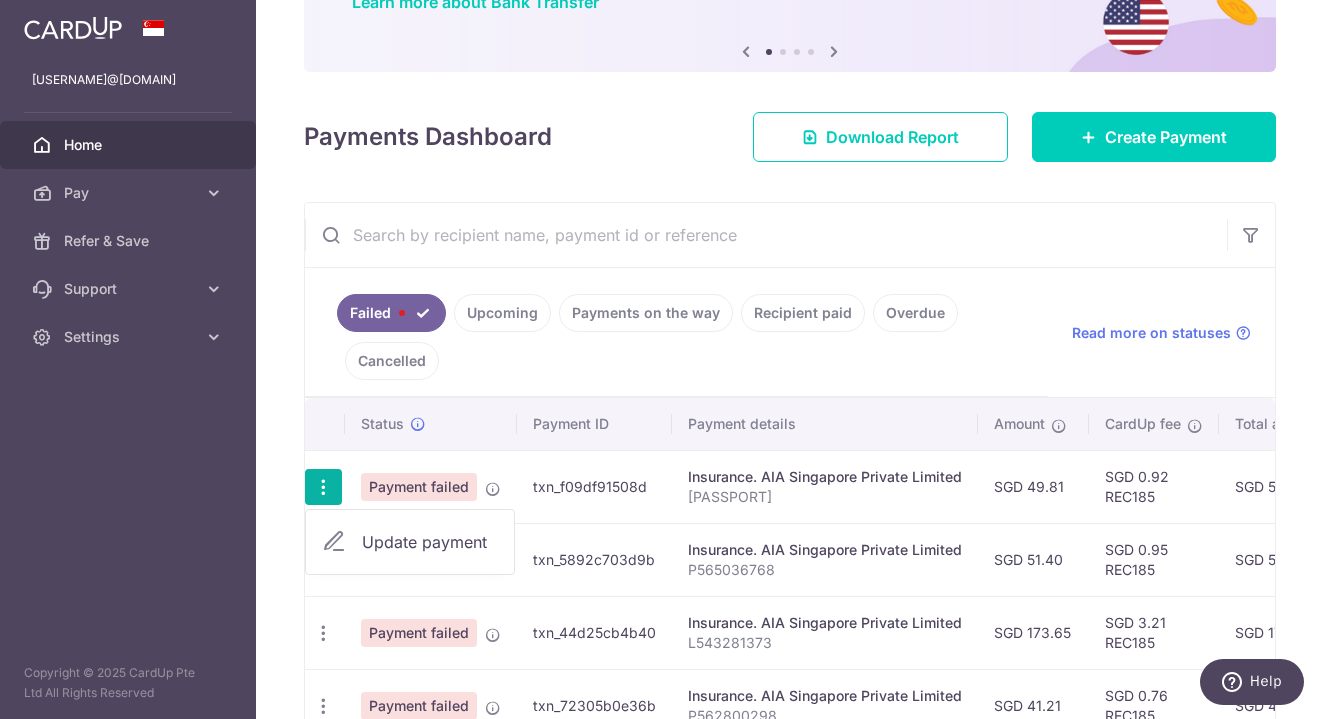 click on "Update payment" at bounding box center (430, 542) 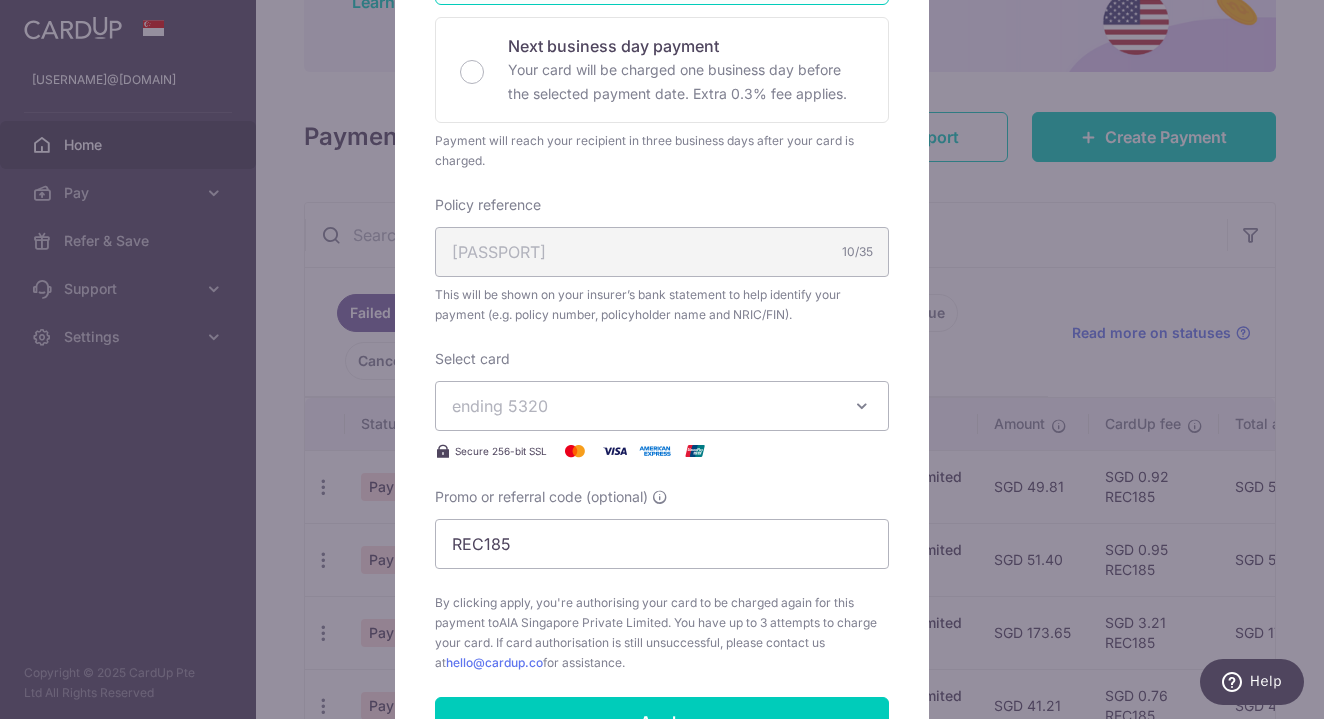 scroll, scrollTop: 512, scrollLeft: 0, axis: vertical 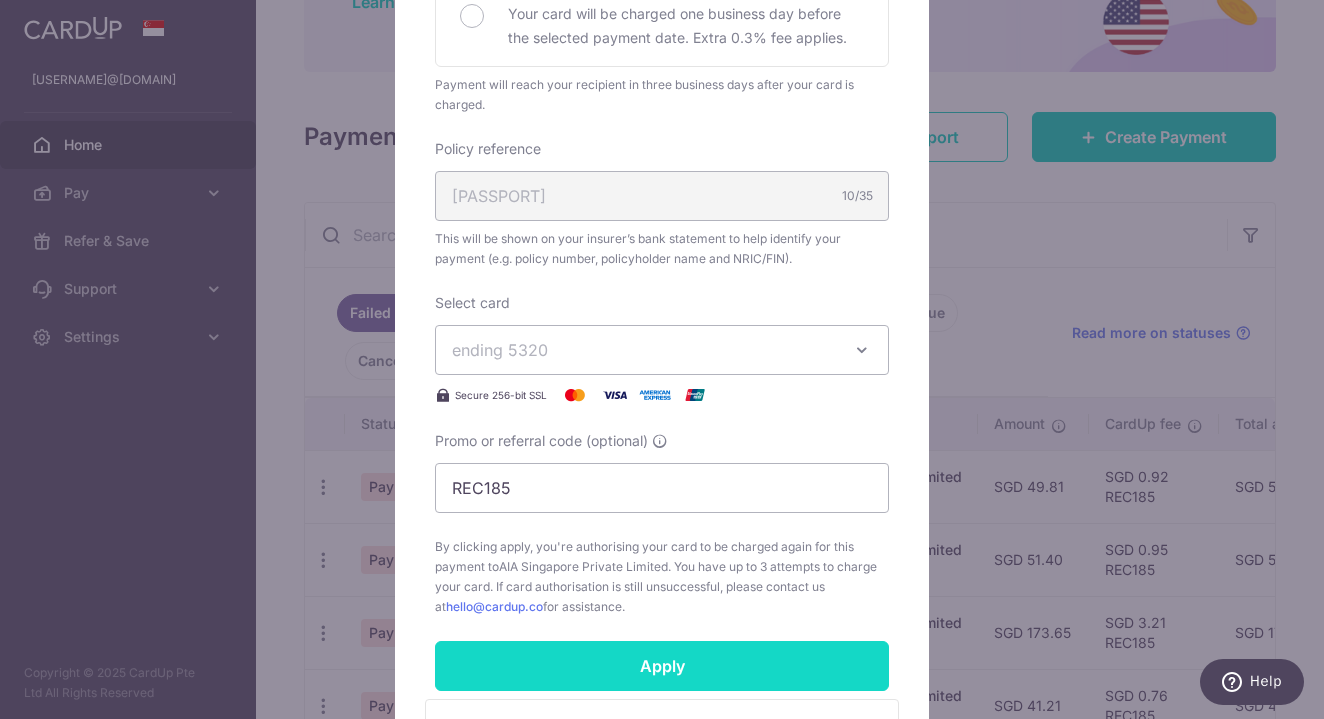click on "Apply" at bounding box center (662, 666) 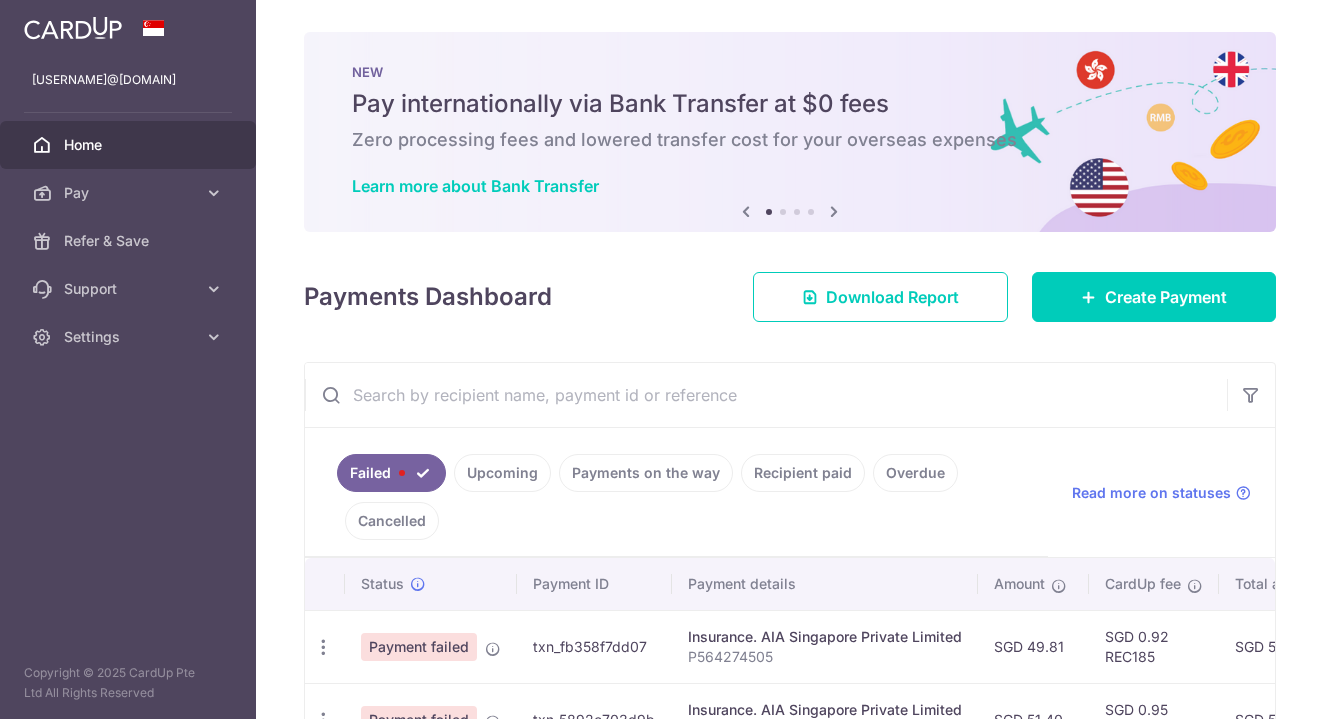 scroll, scrollTop: 0, scrollLeft: 0, axis: both 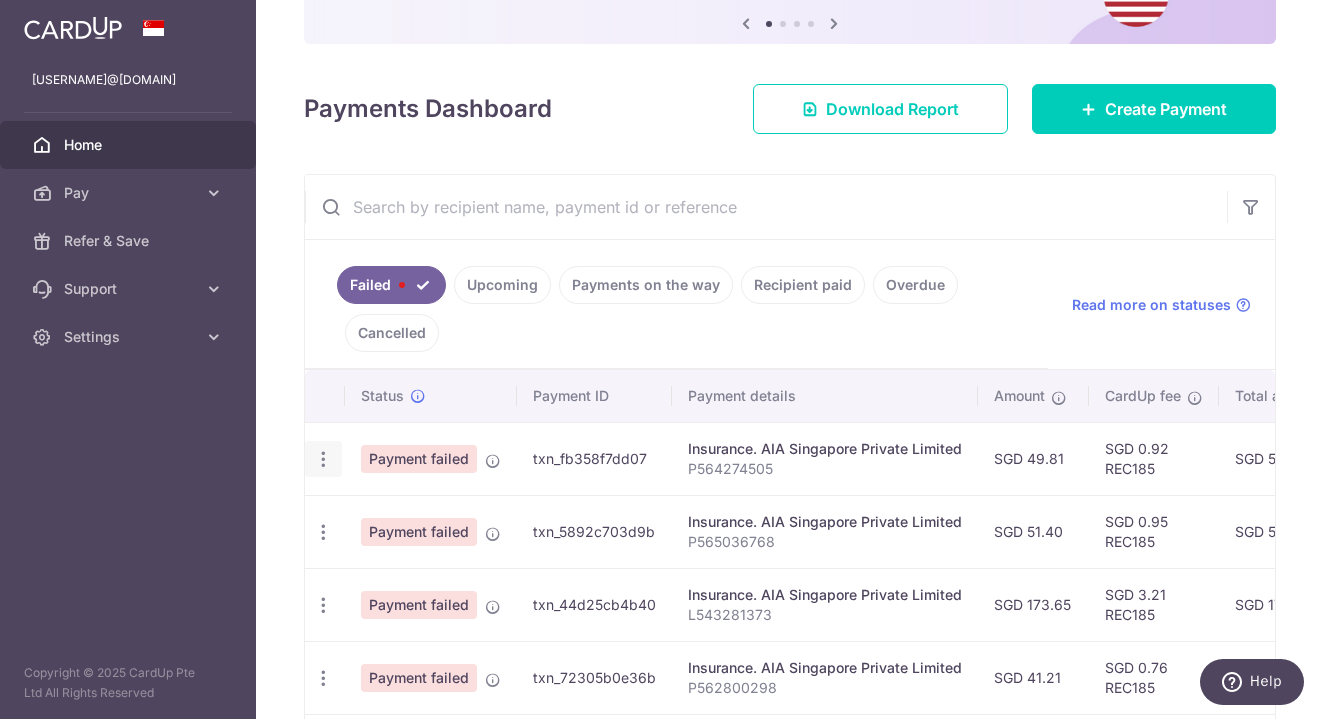 click at bounding box center (323, 459) 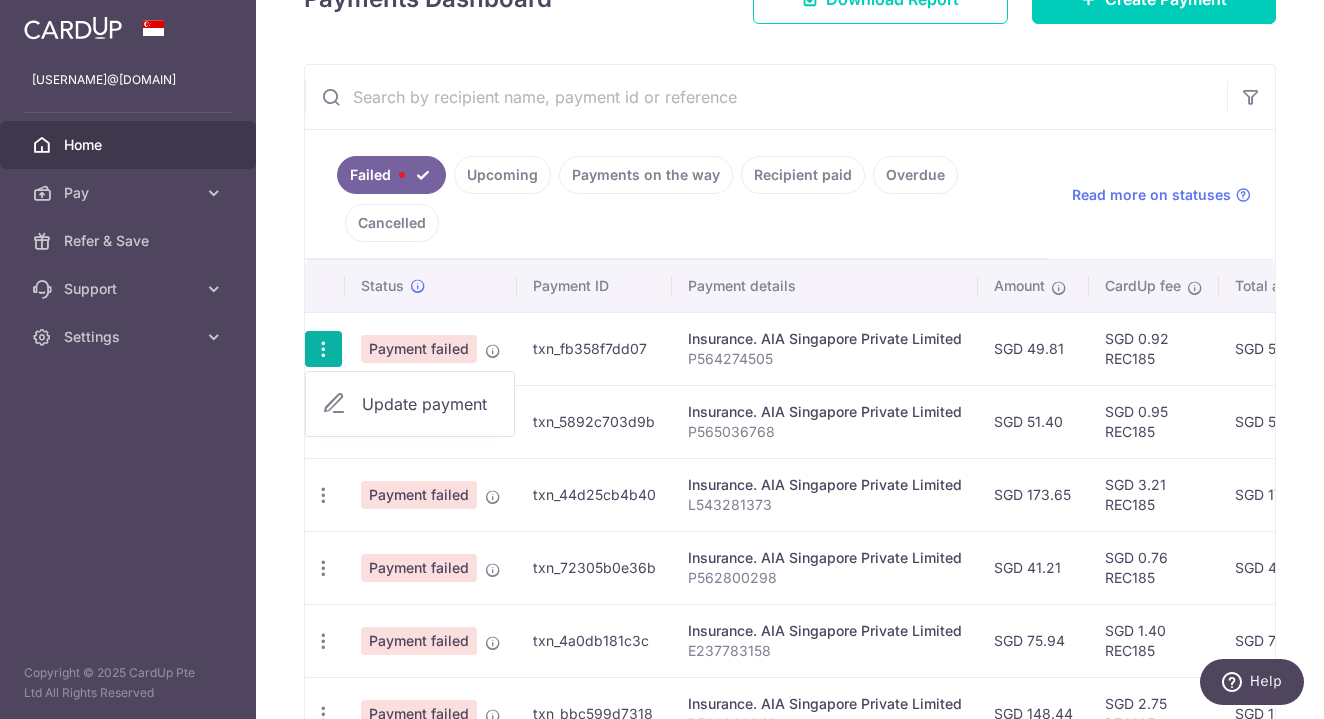 scroll, scrollTop: 326, scrollLeft: 0, axis: vertical 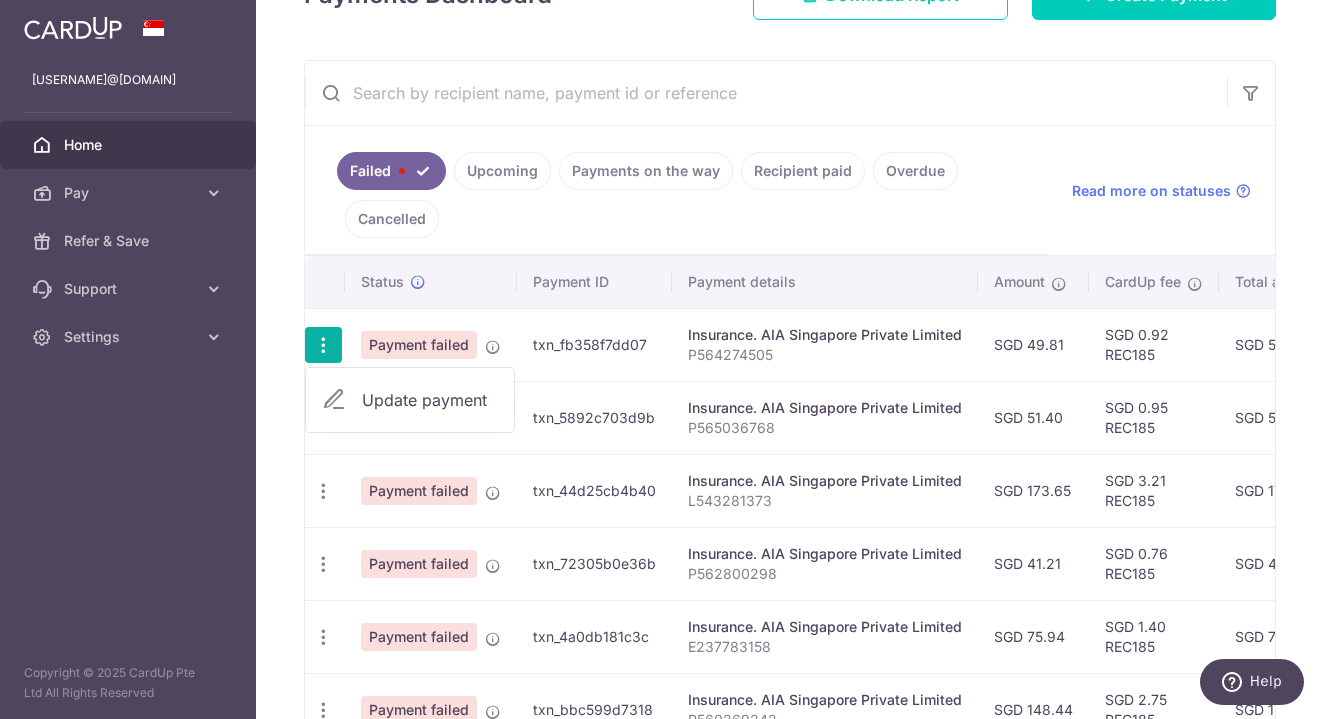 click on "Update payment" at bounding box center (410, 400) 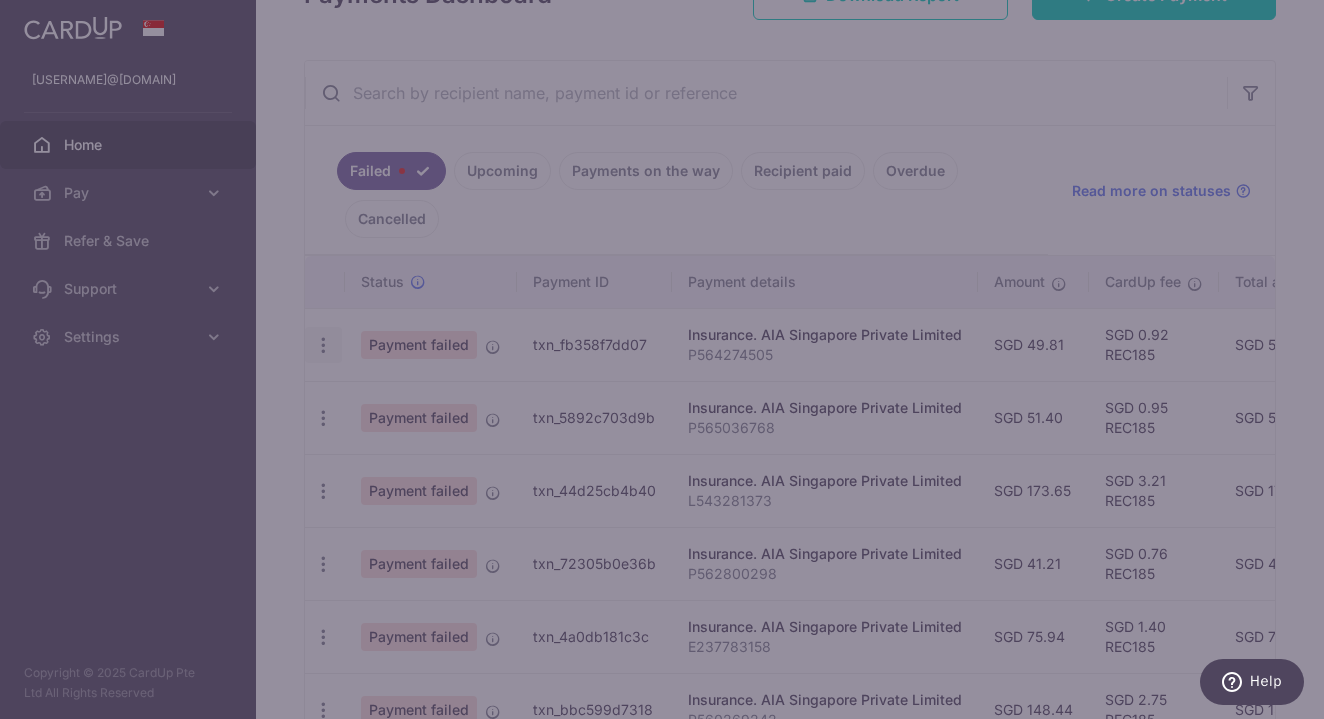 type on "REC185" 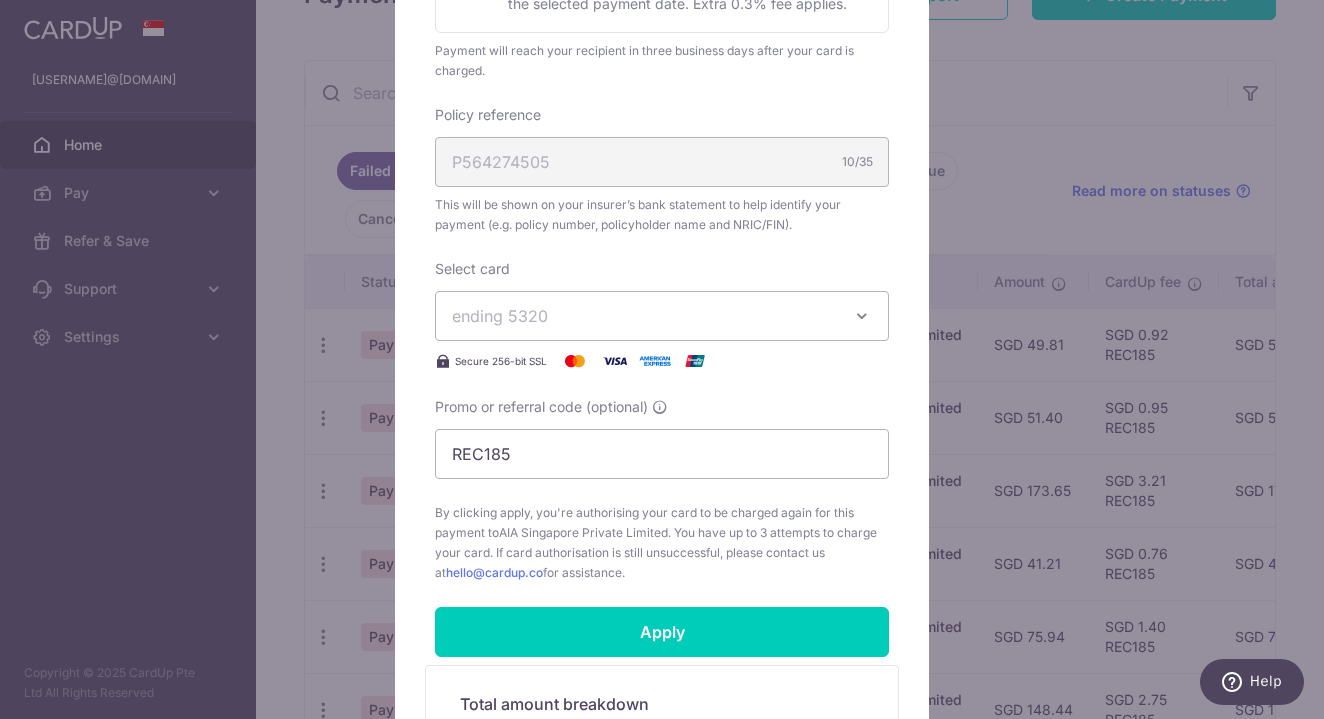 scroll, scrollTop: 559, scrollLeft: 0, axis: vertical 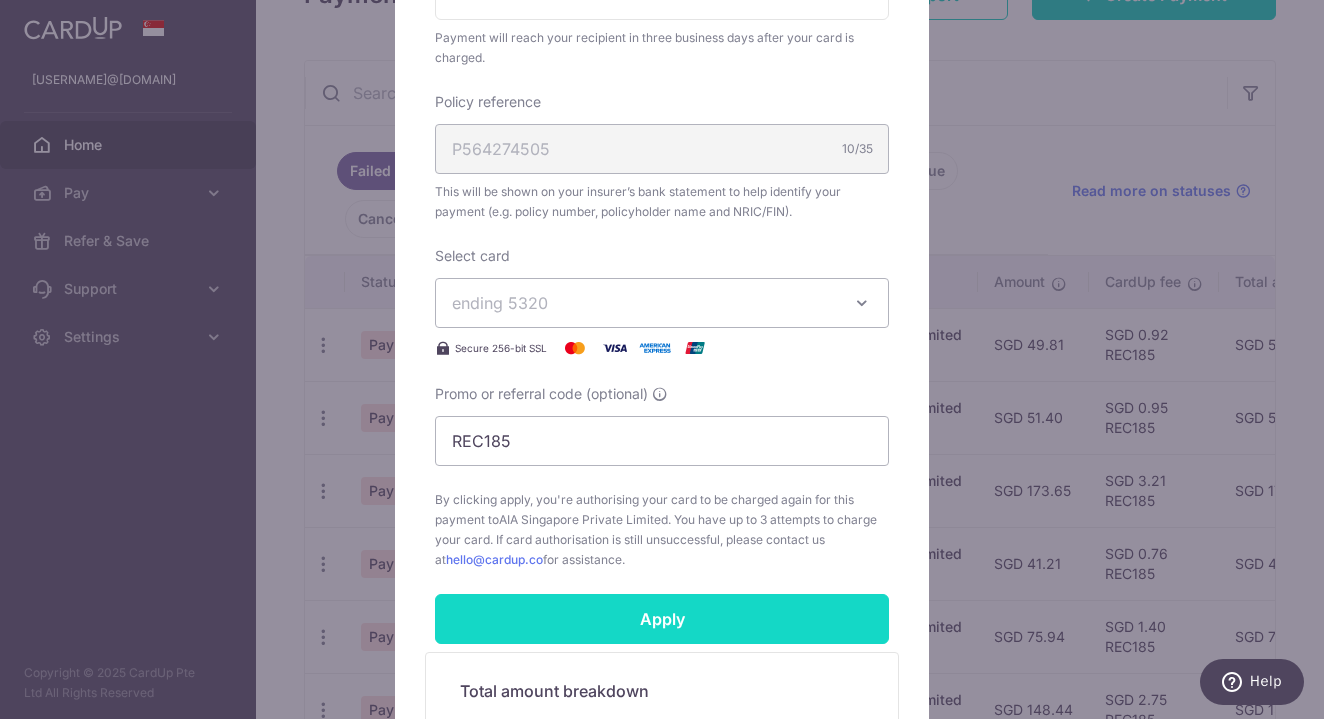 click on "Apply" at bounding box center (662, 619) 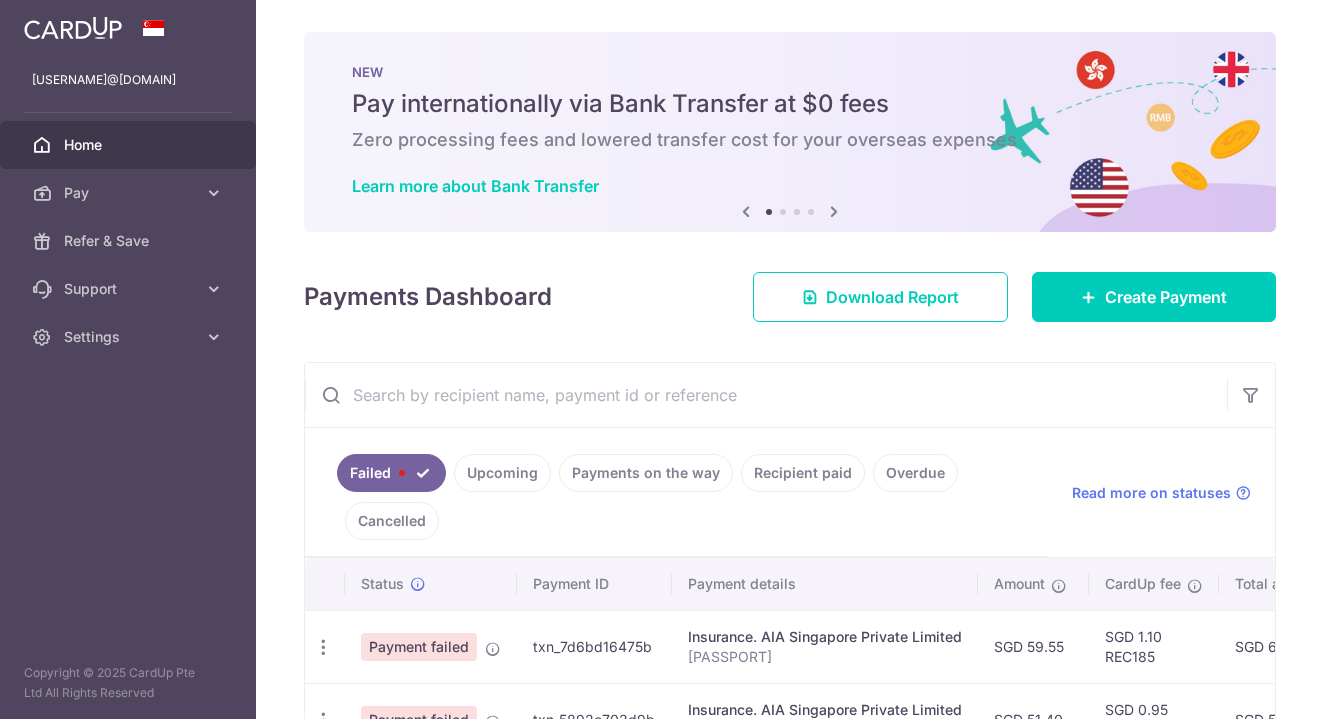 scroll, scrollTop: 0, scrollLeft: 0, axis: both 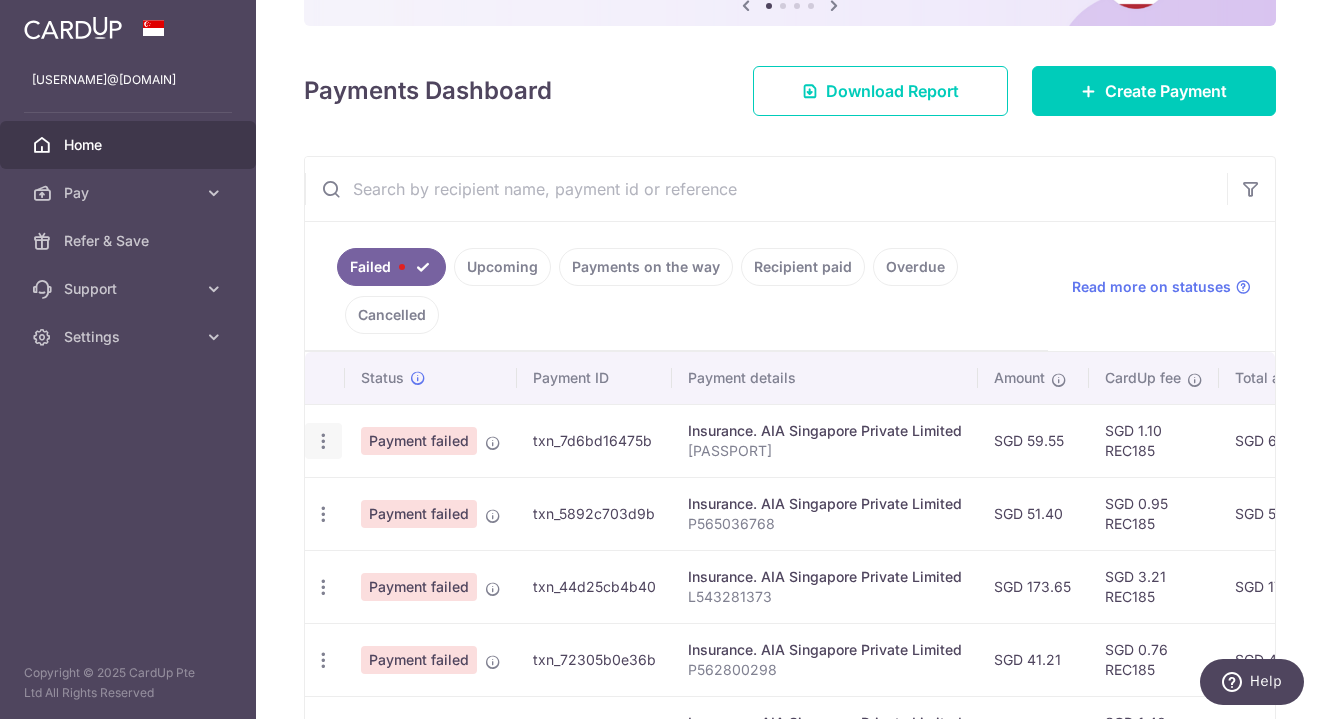 click at bounding box center [323, 441] 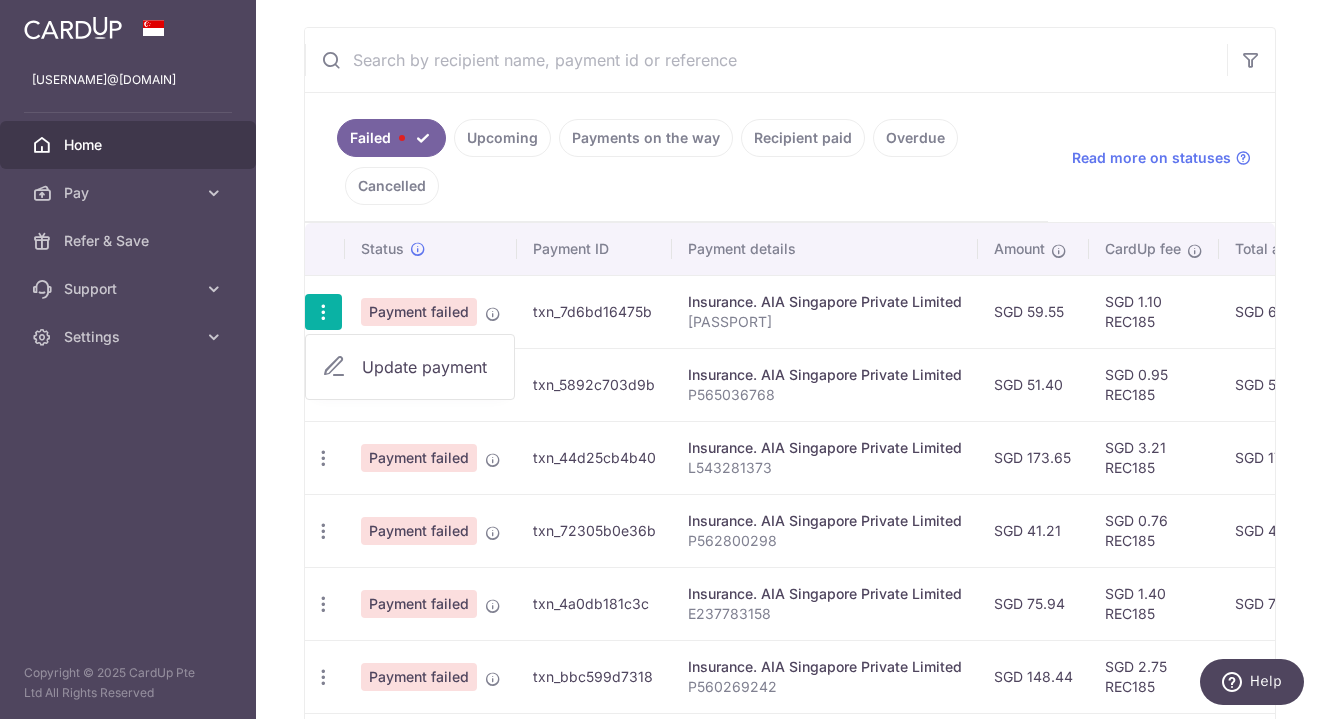 scroll, scrollTop: 371, scrollLeft: 0, axis: vertical 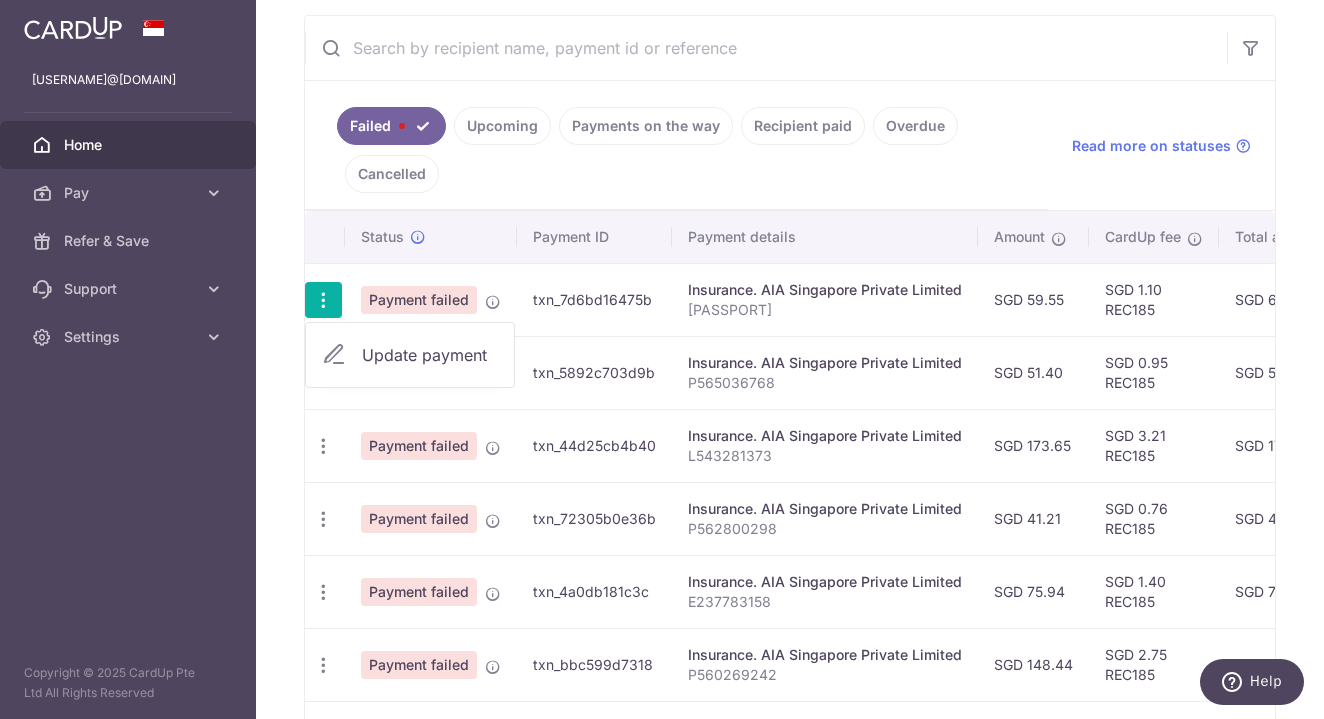 click on "Update payment" at bounding box center [430, 355] 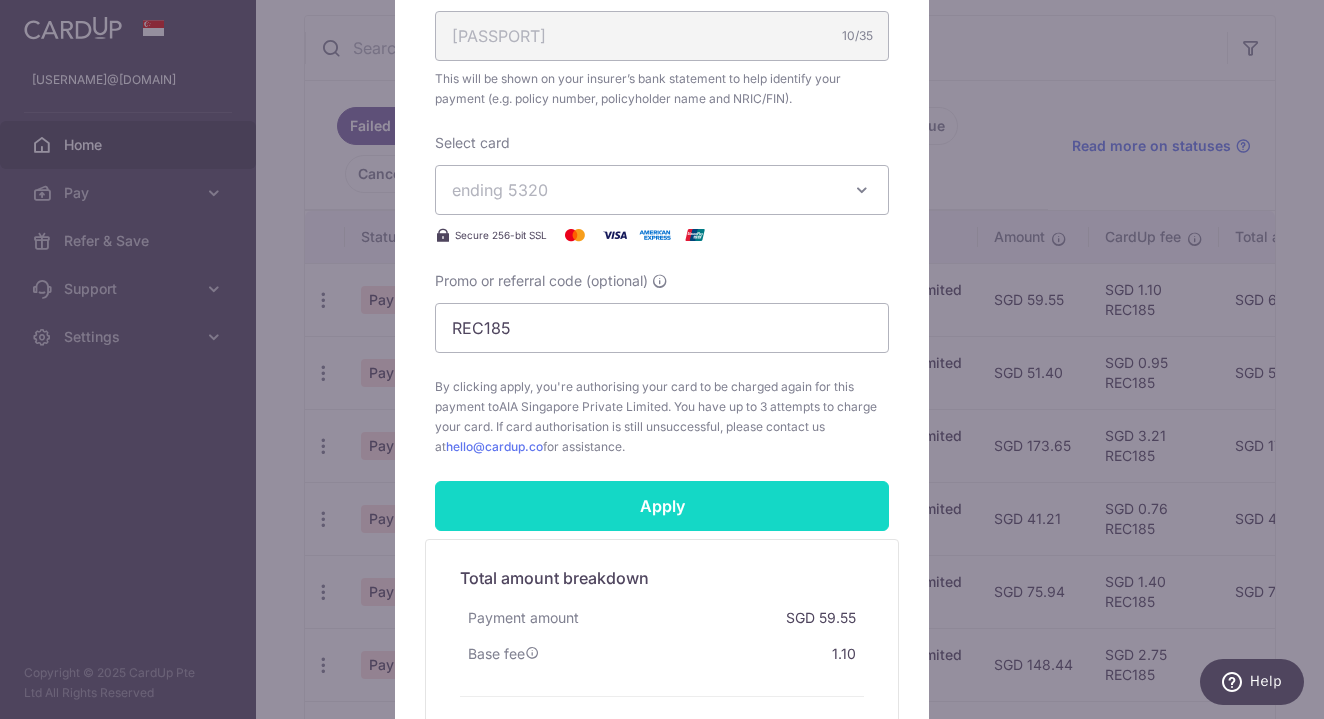 scroll, scrollTop: 673, scrollLeft: 0, axis: vertical 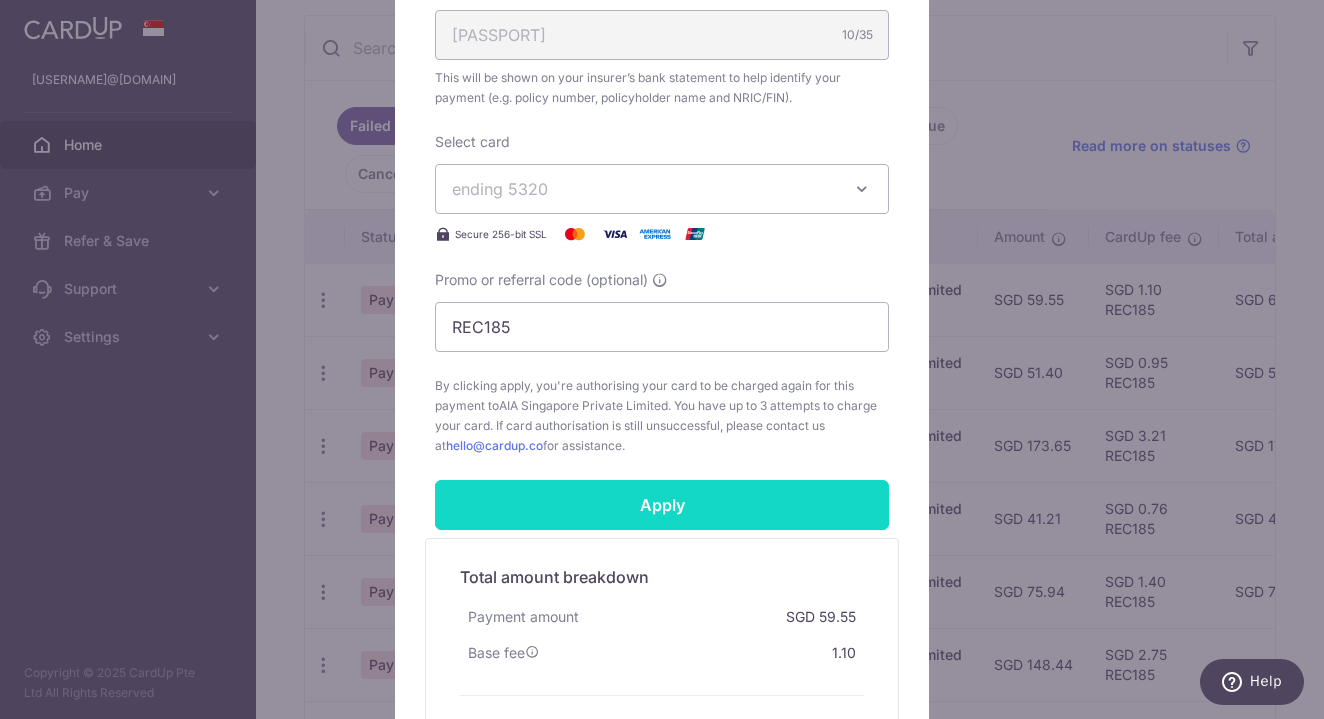 click on "Apply" at bounding box center (662, 505) 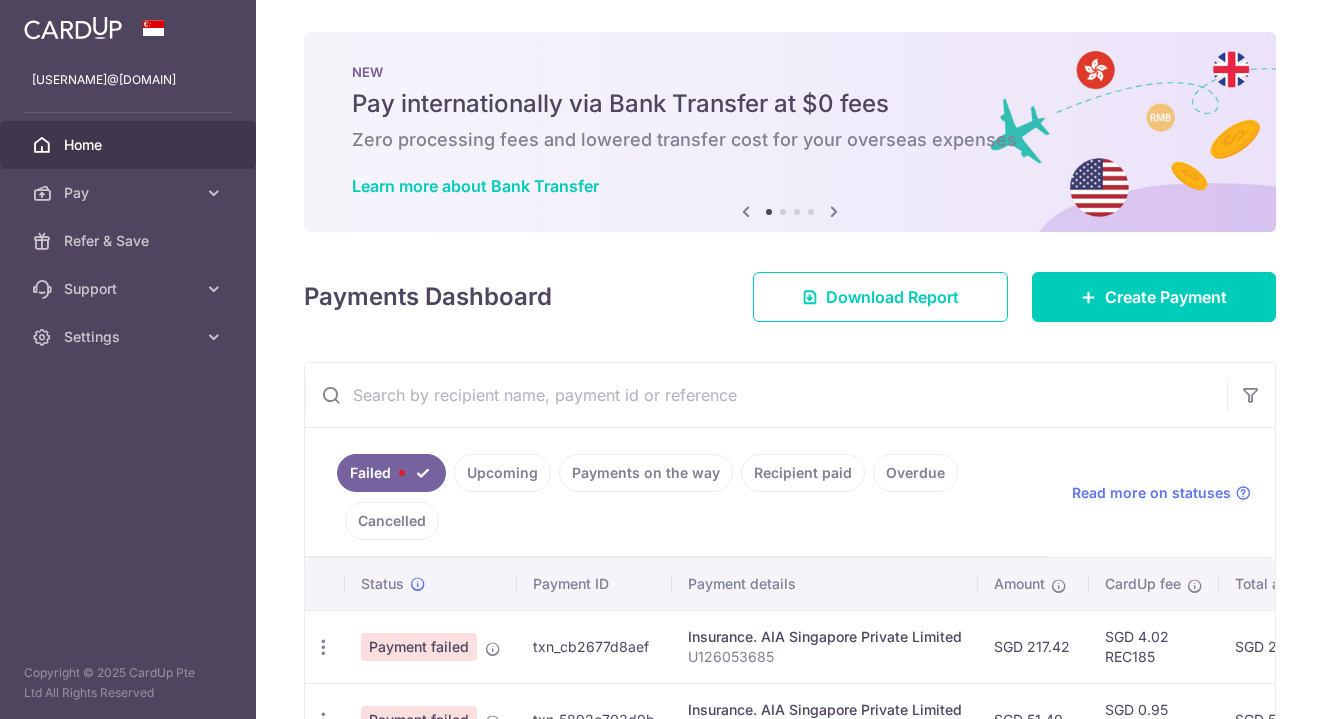 scroll, scrollTop: 0, scrollLeft: 0, axis: both 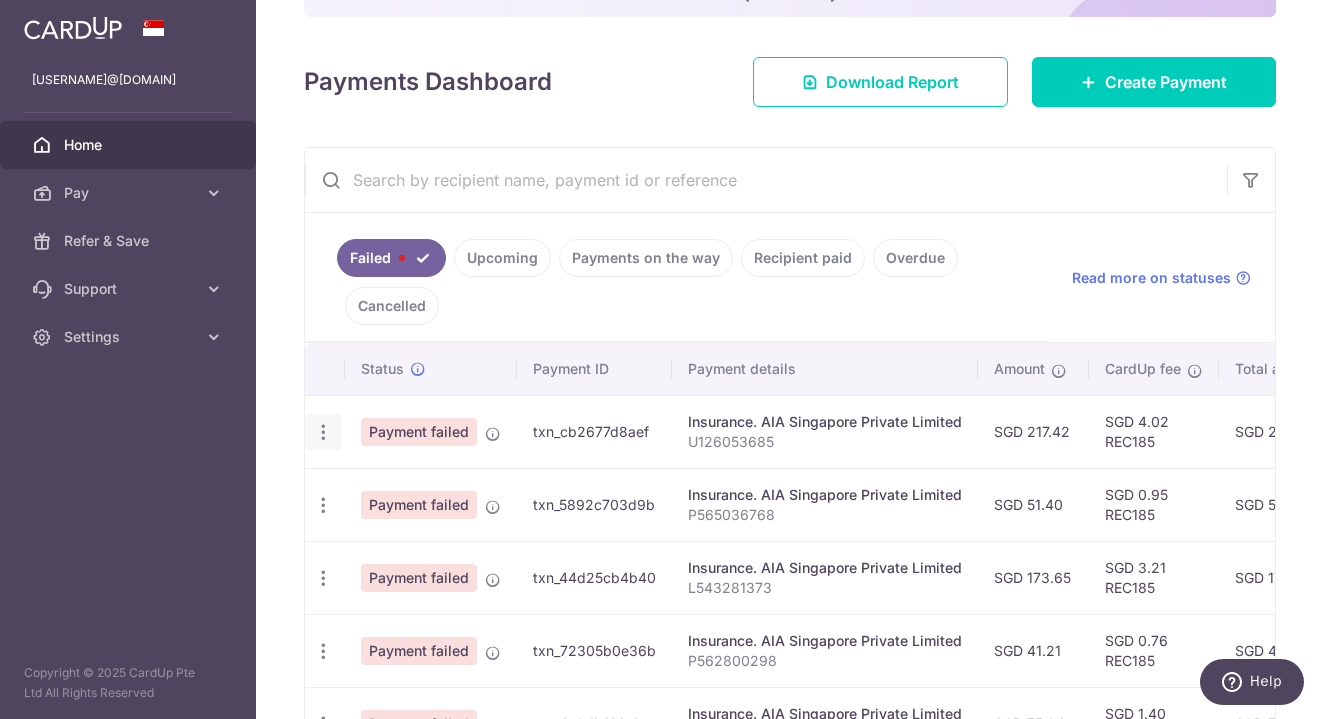 click at bounding box center [323, 432] 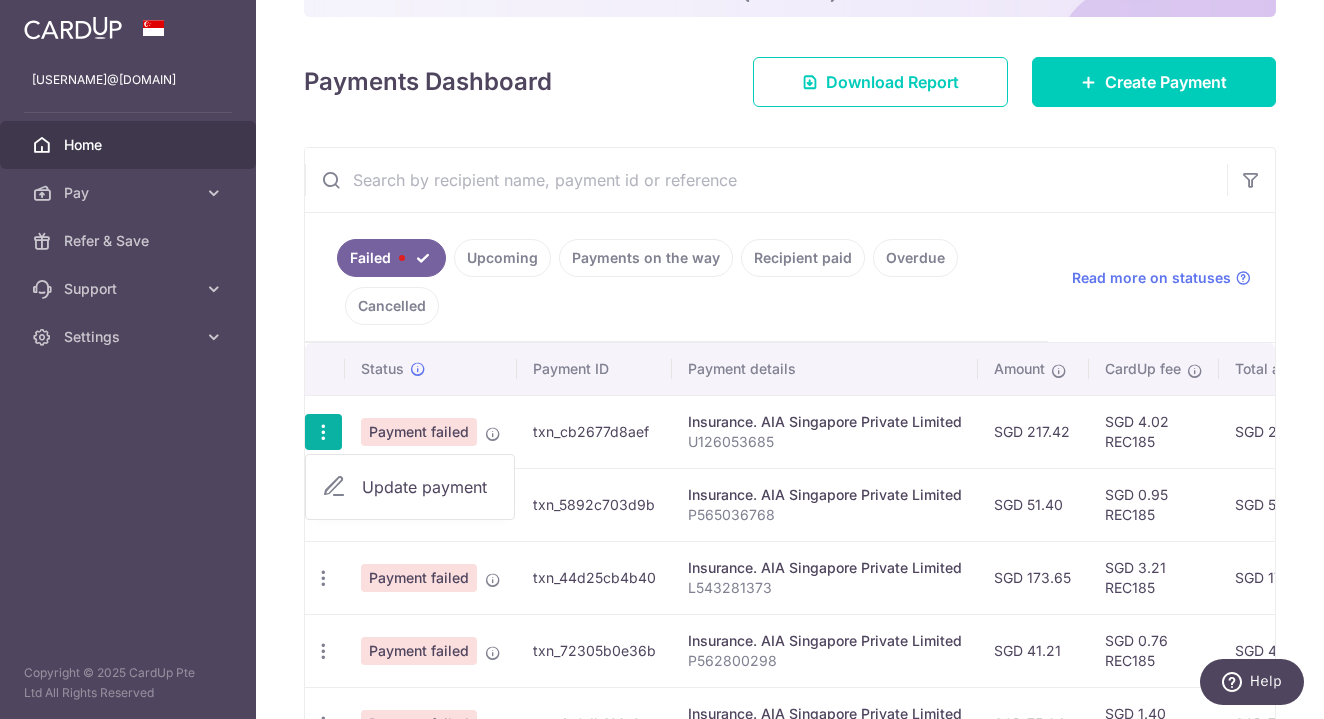 click on "Update payment" at bounding box center (430, 487) 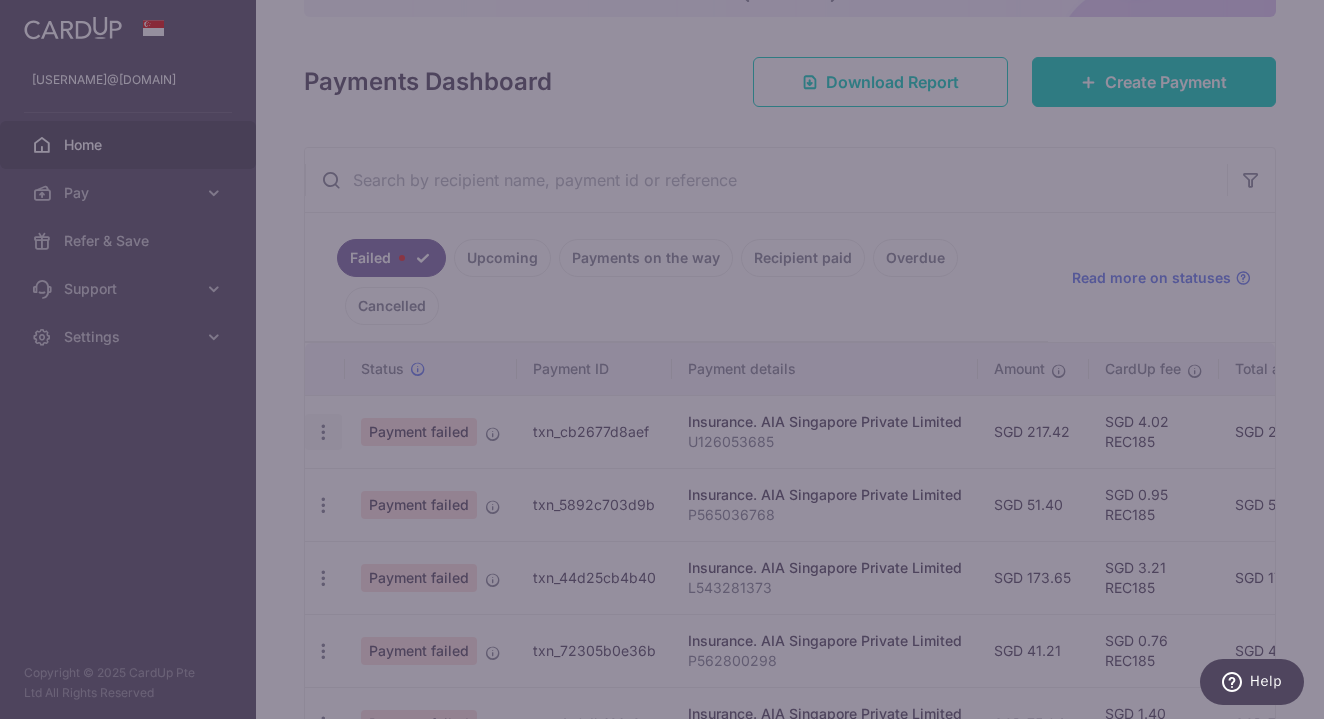type on "REC185" 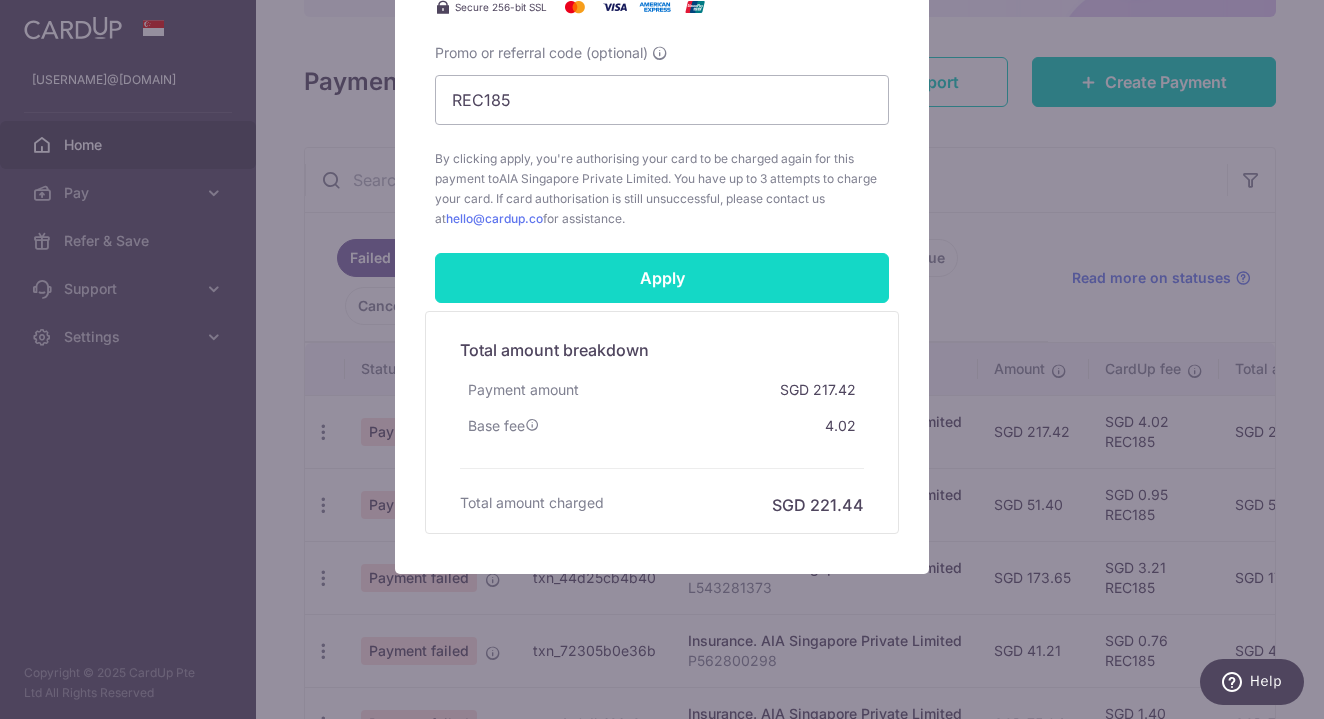 scroll, scrollTop: 900, scrollLeft: 0, axis: vertical 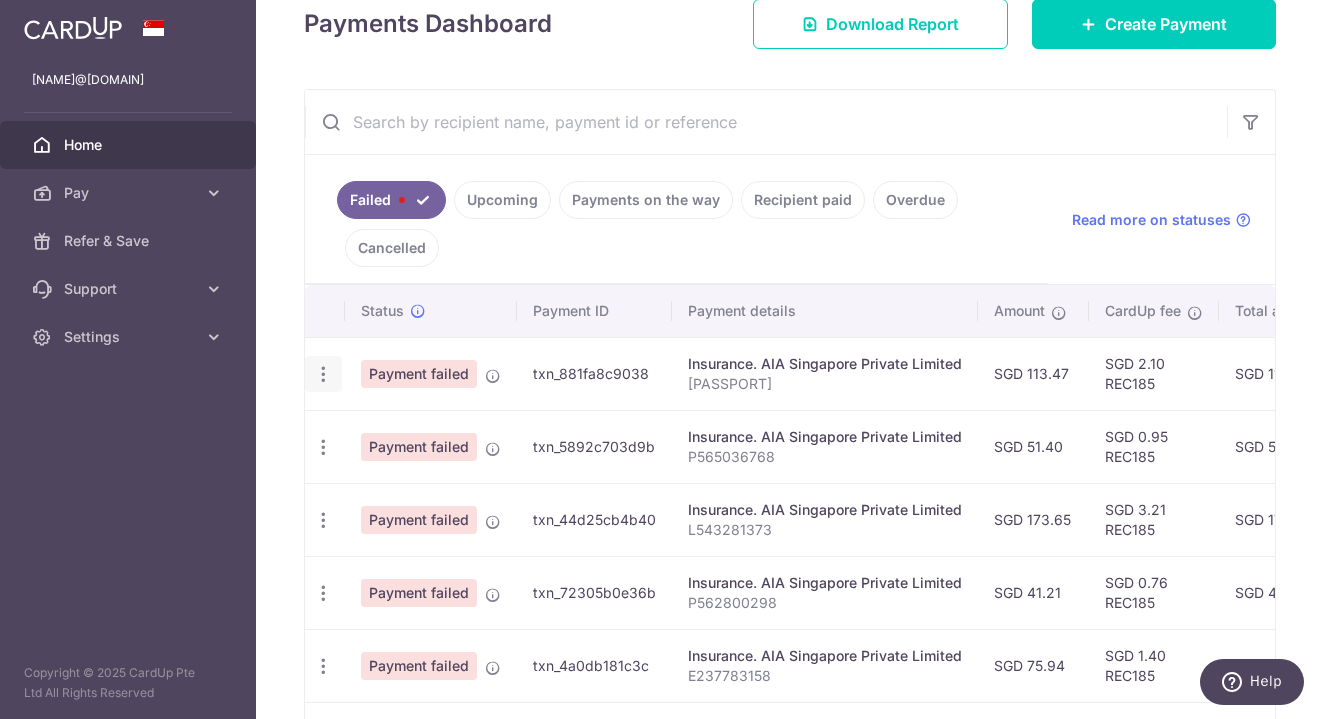 click on "Update payment" at bounding box center [323, 374] 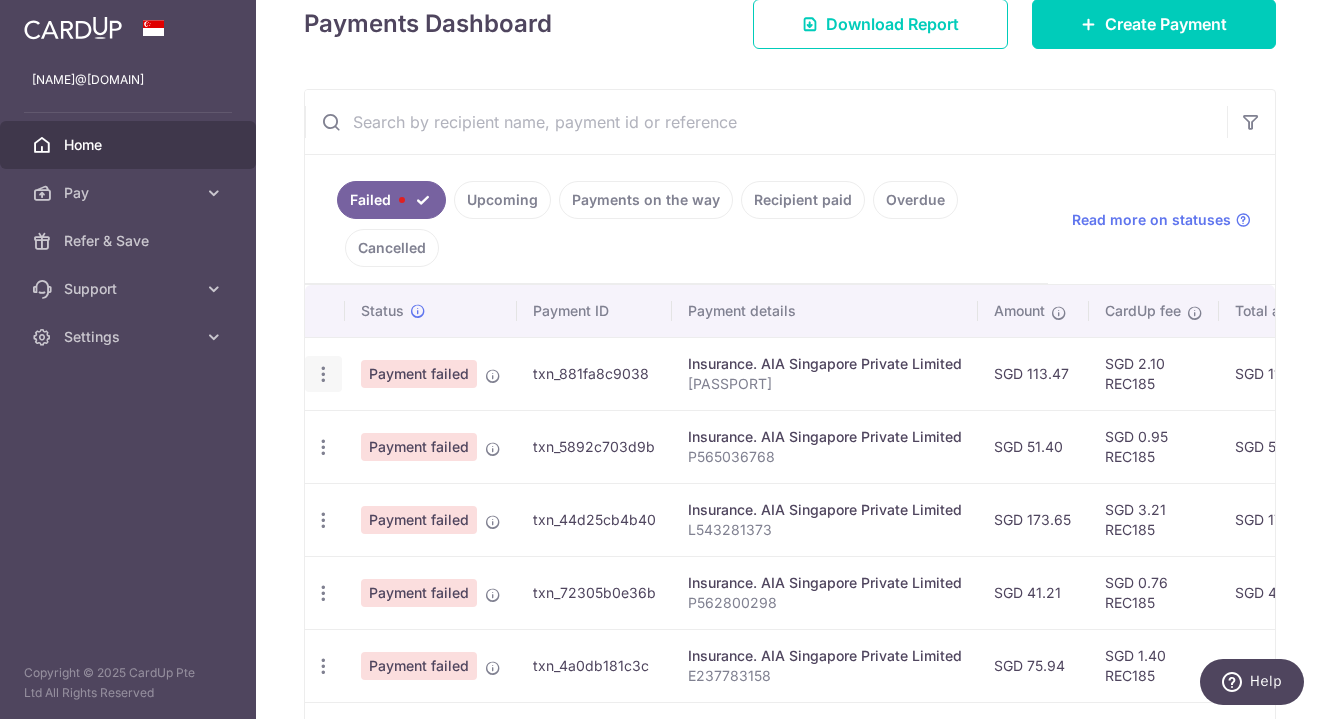 click at bounding box center [323, 374] 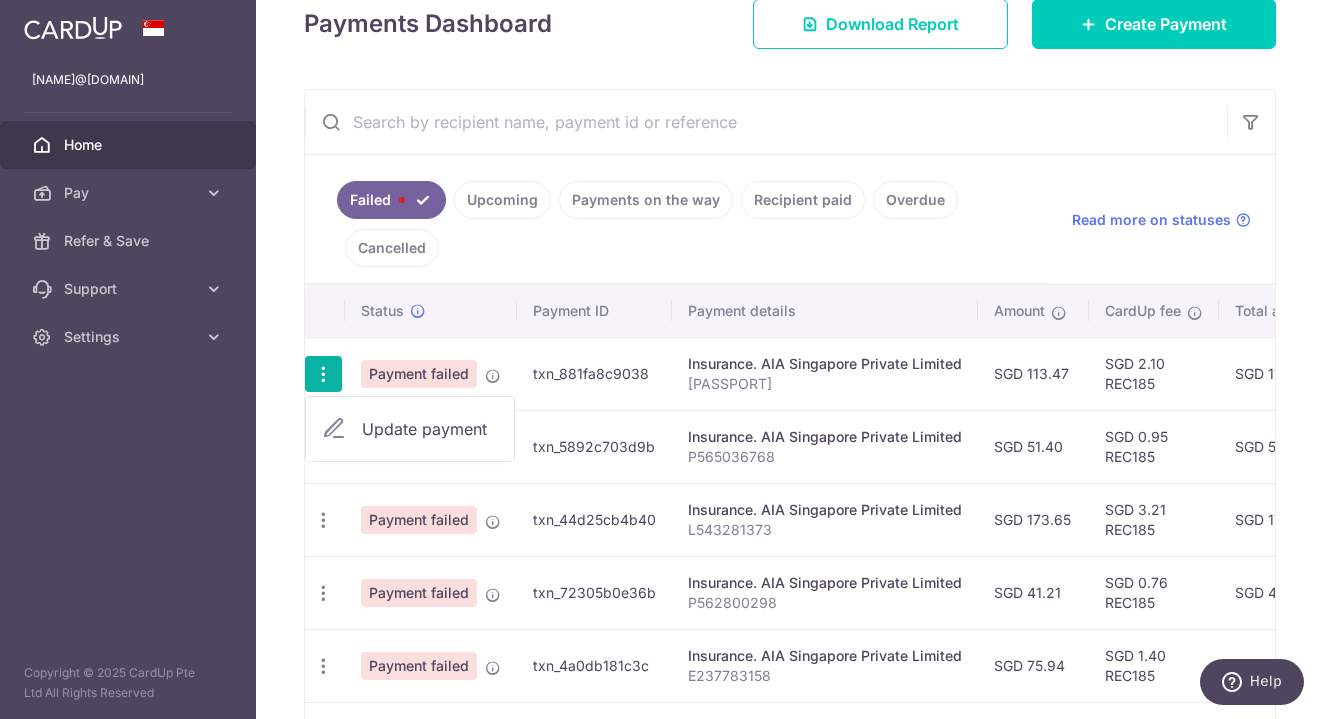 click on "Update payment" at bounding box center (430, 429) 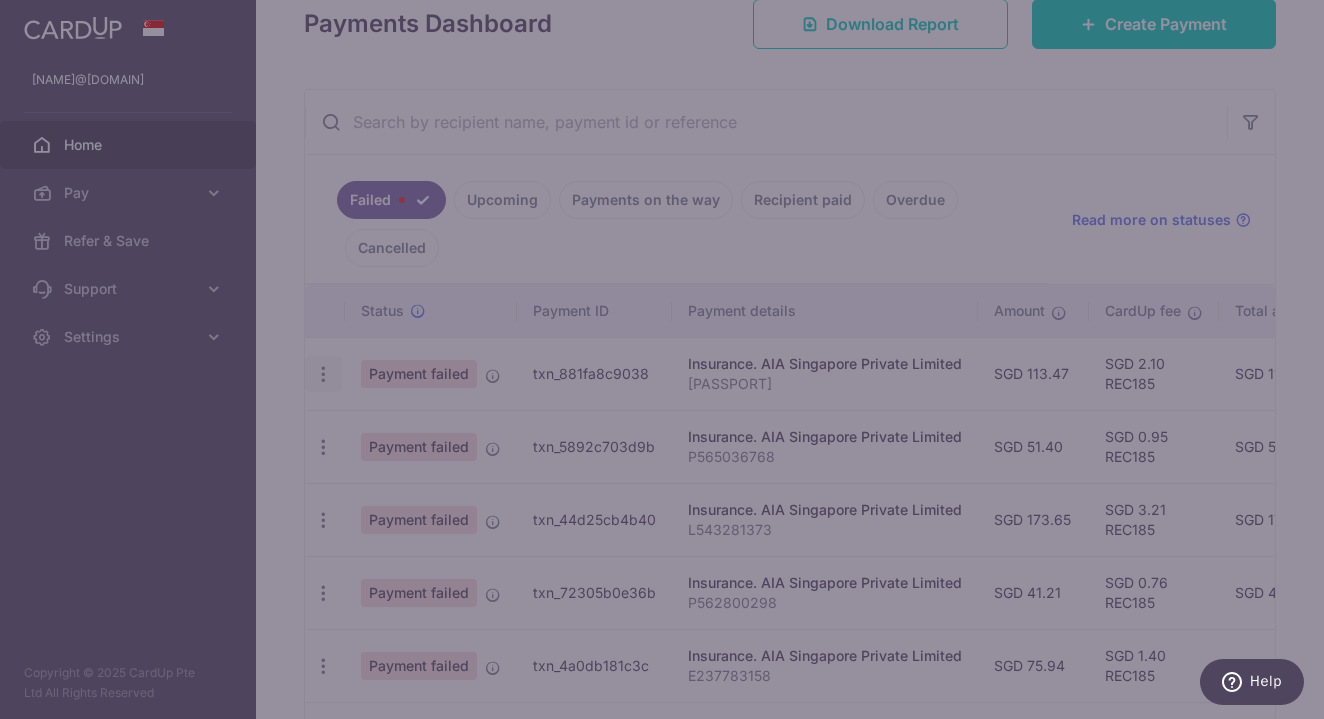 type on "REC185" 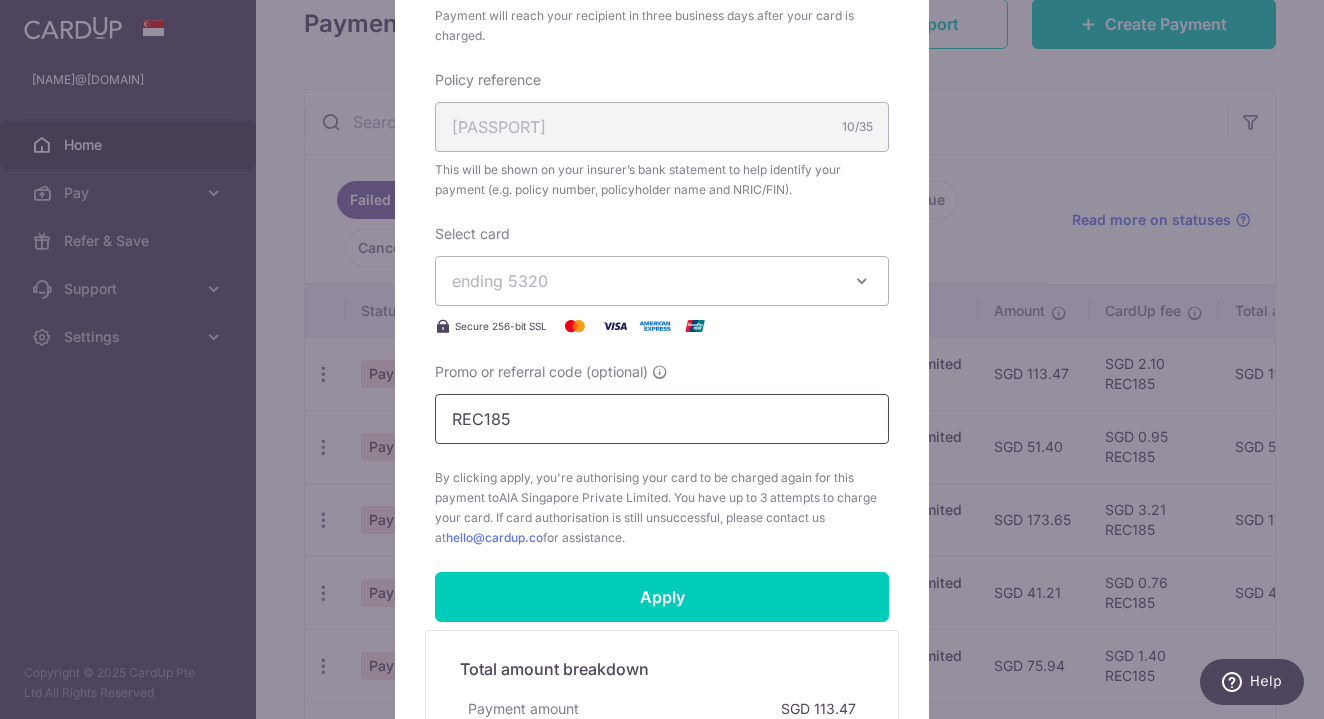 scroll, scrollTop: 646, scrollLeft: 0, axis: vertical 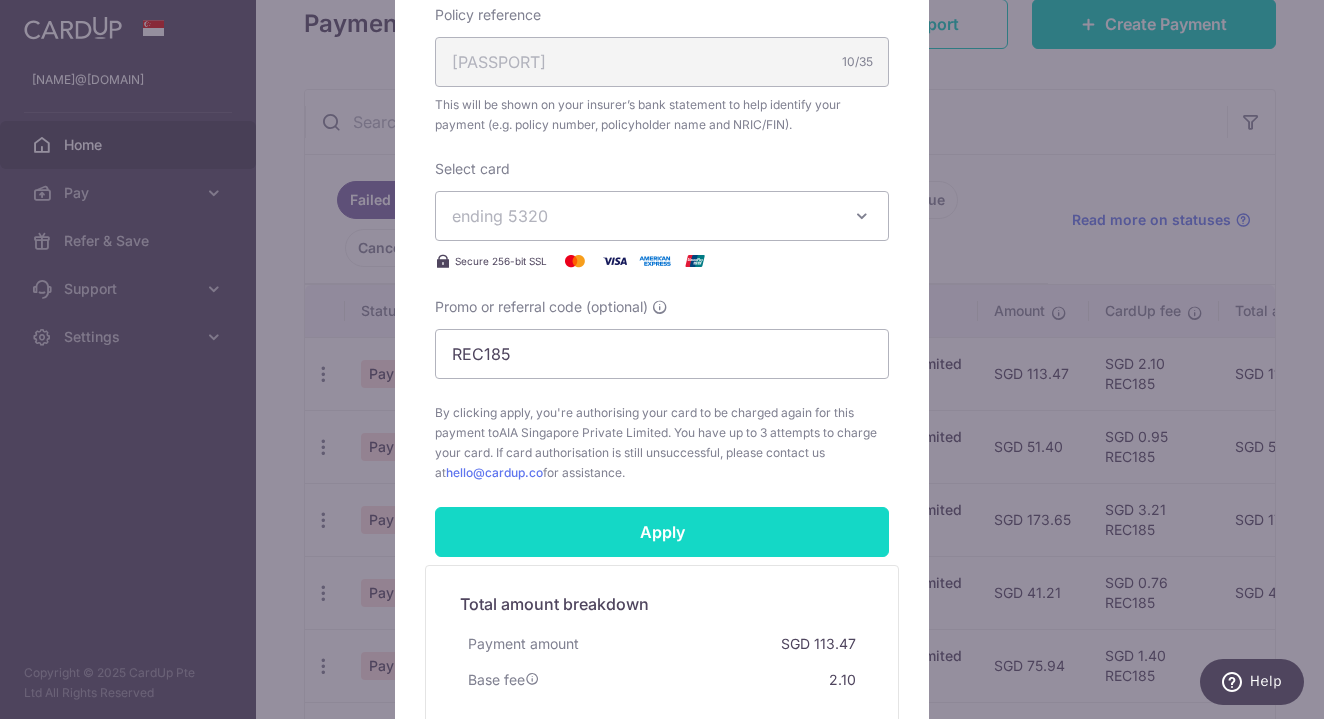click on "Apply" at bounding box center (662, 532) 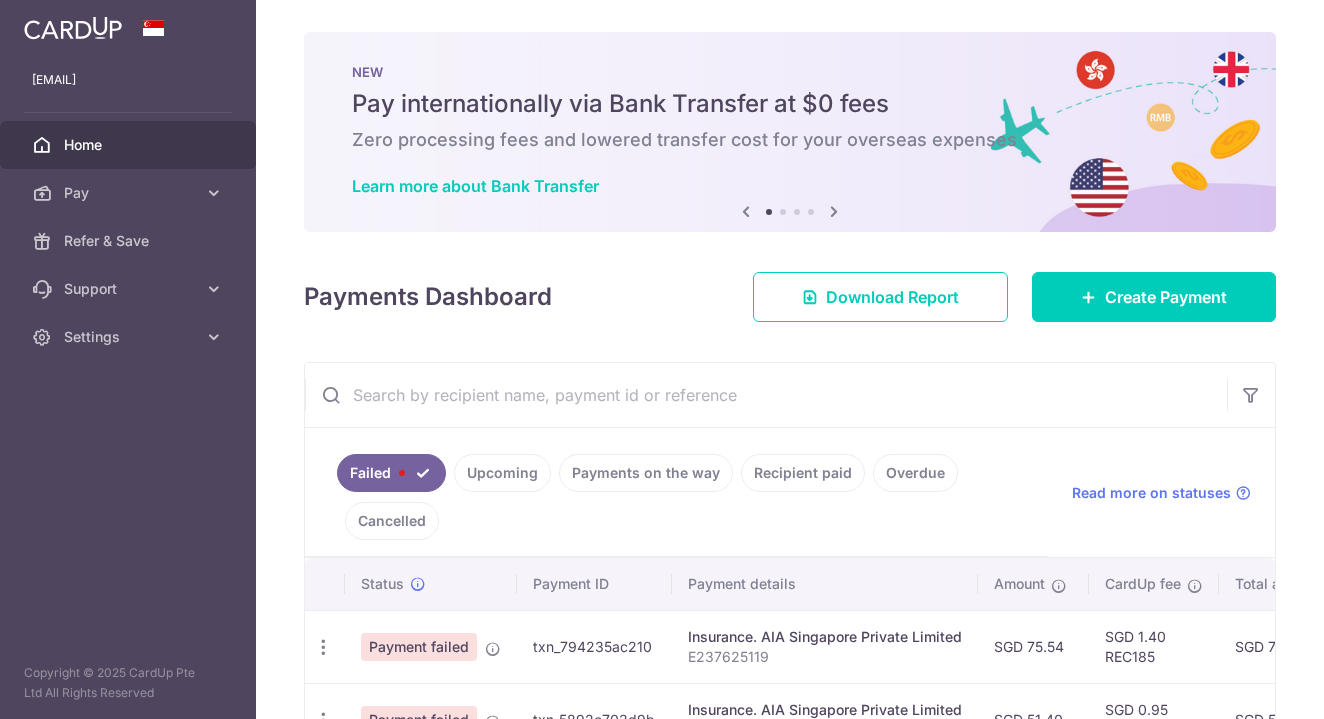scroll, scrollTop: 0, scrollLeft: 0, axis: both 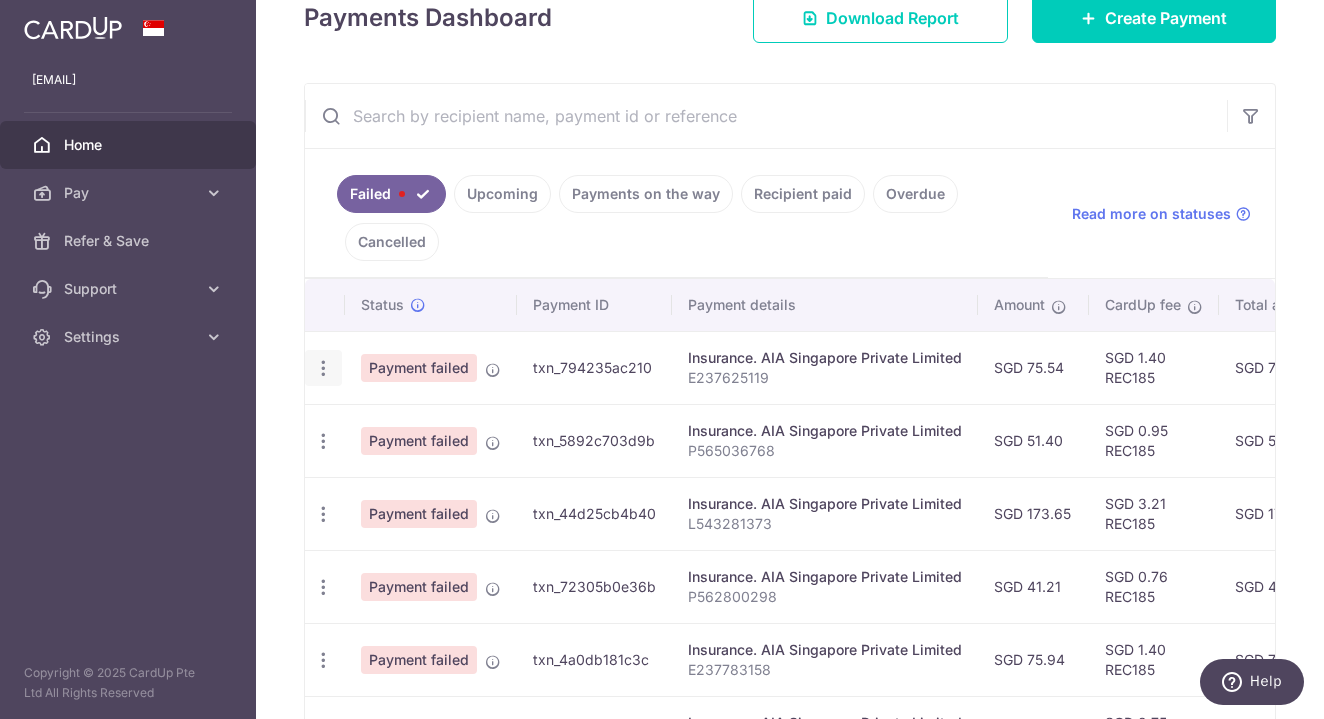 click at bounding box center [323, 368] 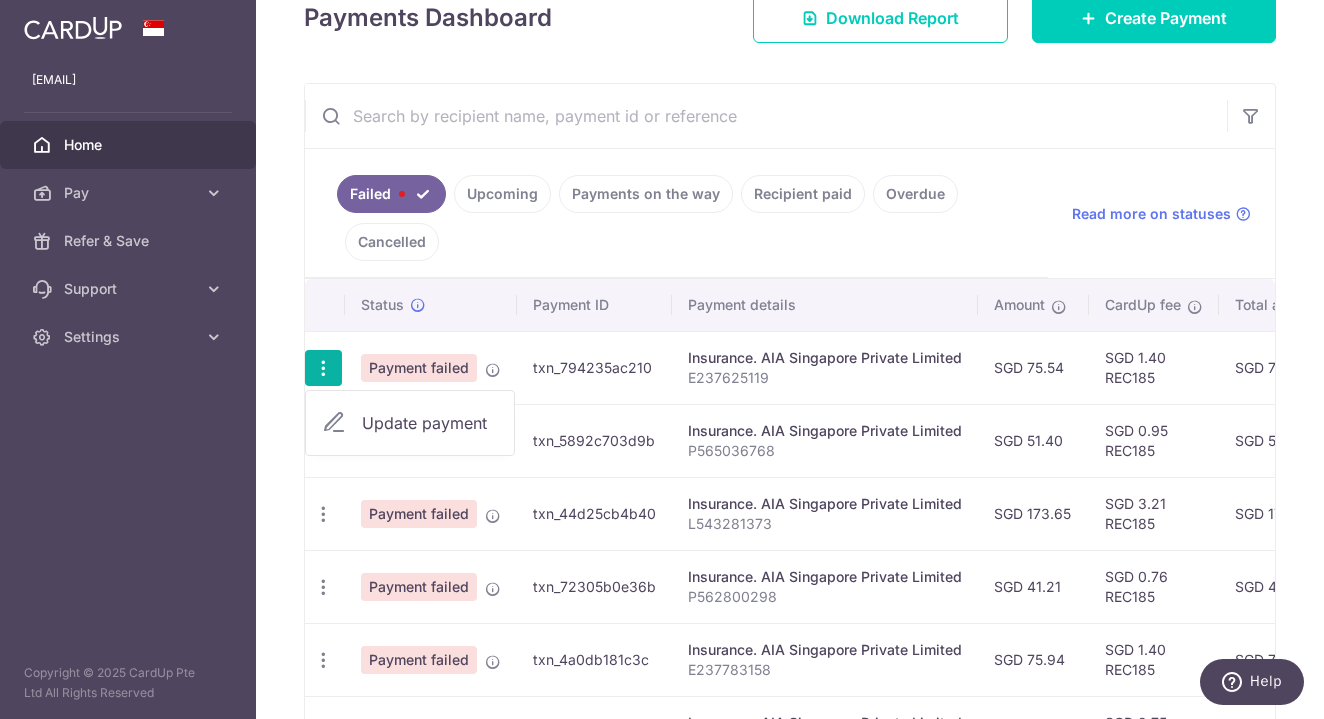 click on "Update payment" at bounding box center (410, 423) 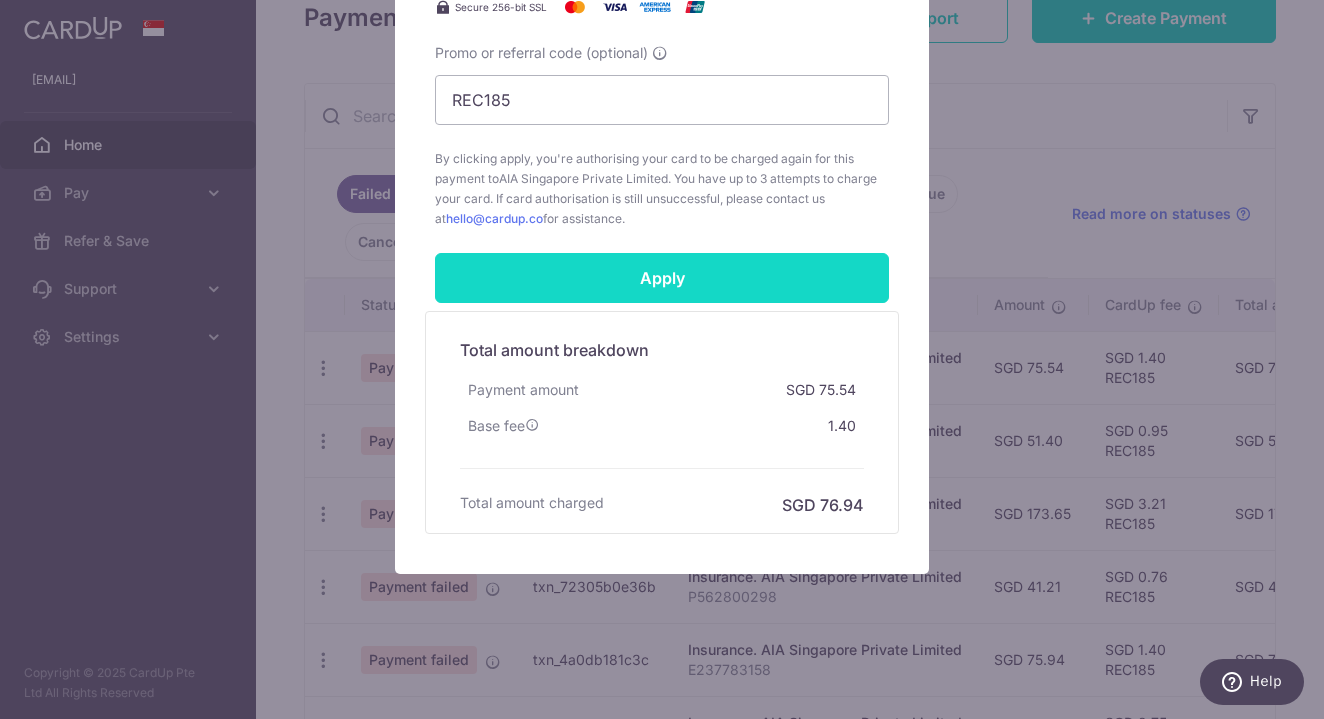 scroll, scrollTop: 900, scrollLeft: 0, axis: vertical 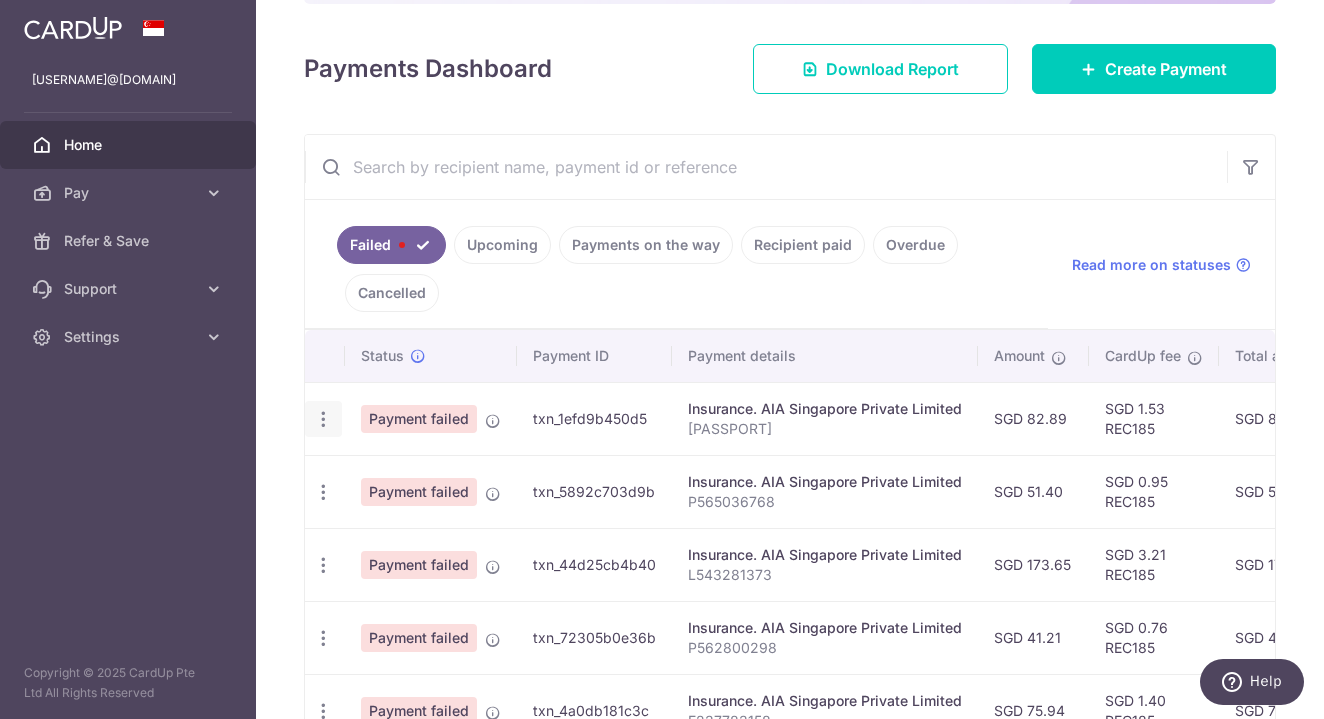 click at bounding box center (323, 419) 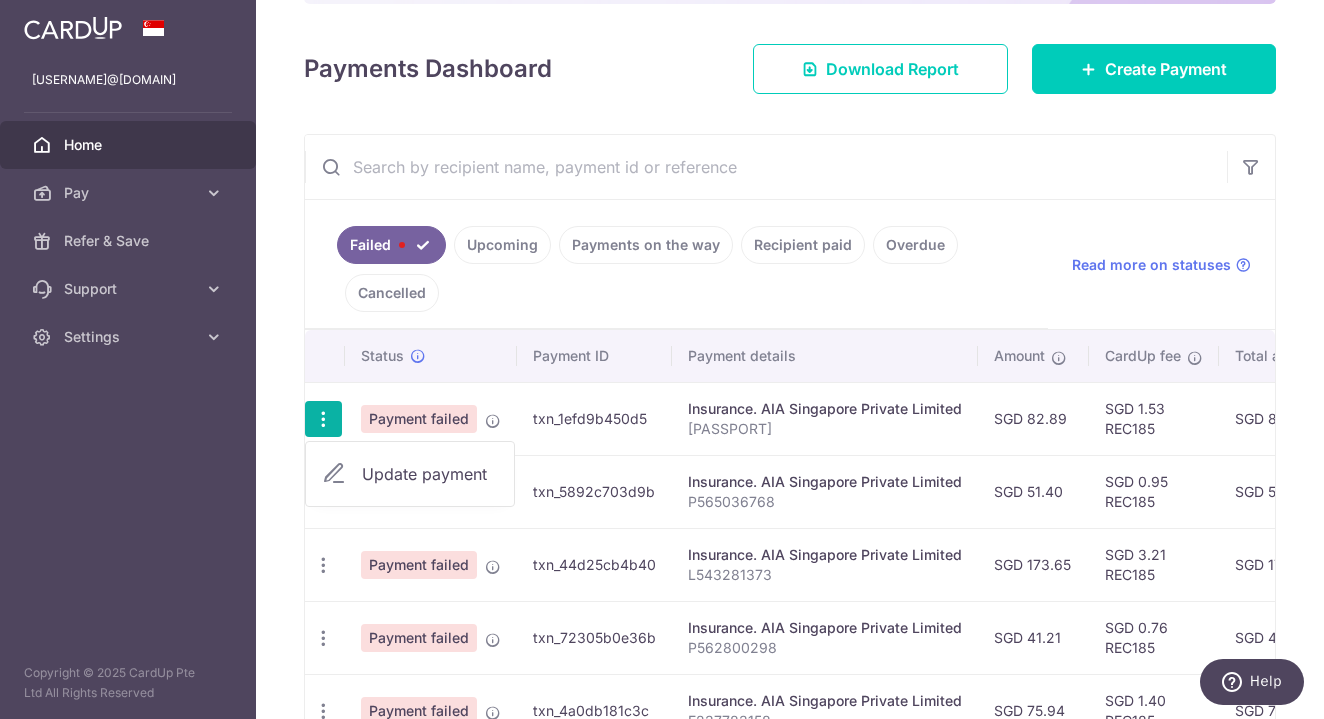 click on "Update payment" at bounding box center (410, 474) 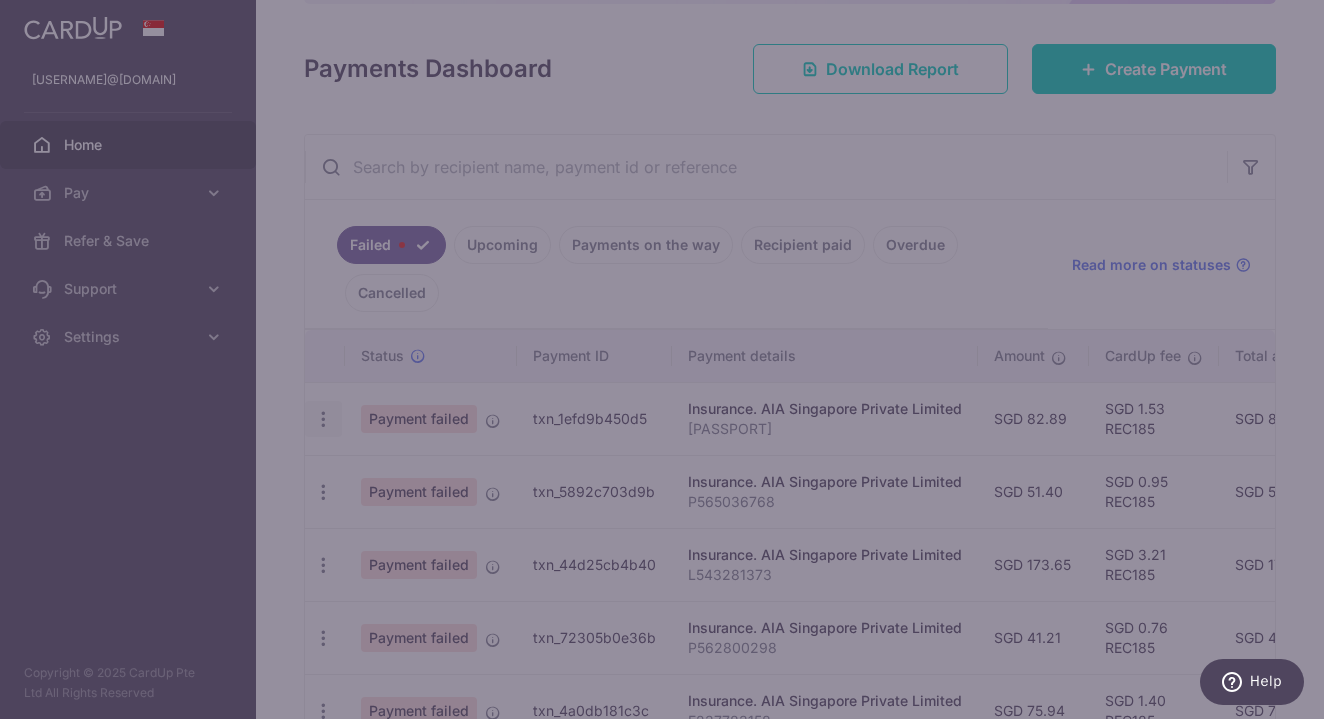 type on "REC185" 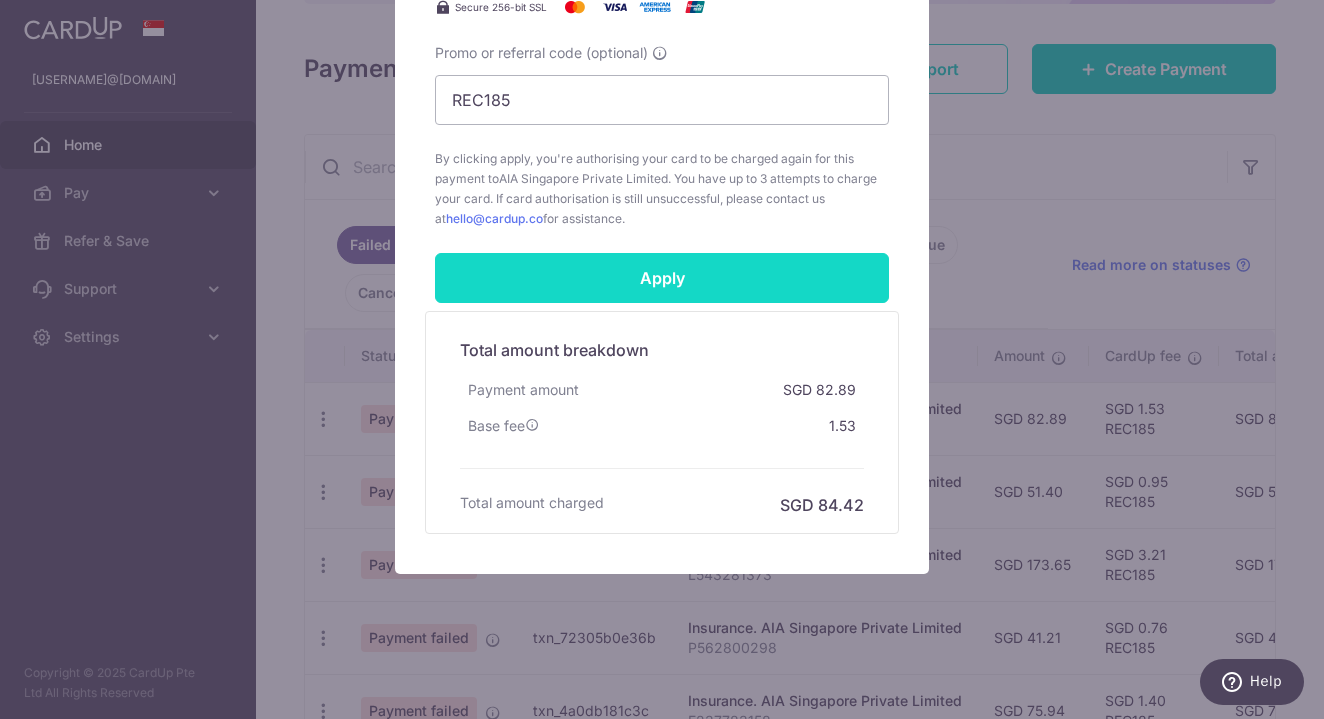 scroll, scrollTop: 900, scrollLeft: 0, axis: vertical 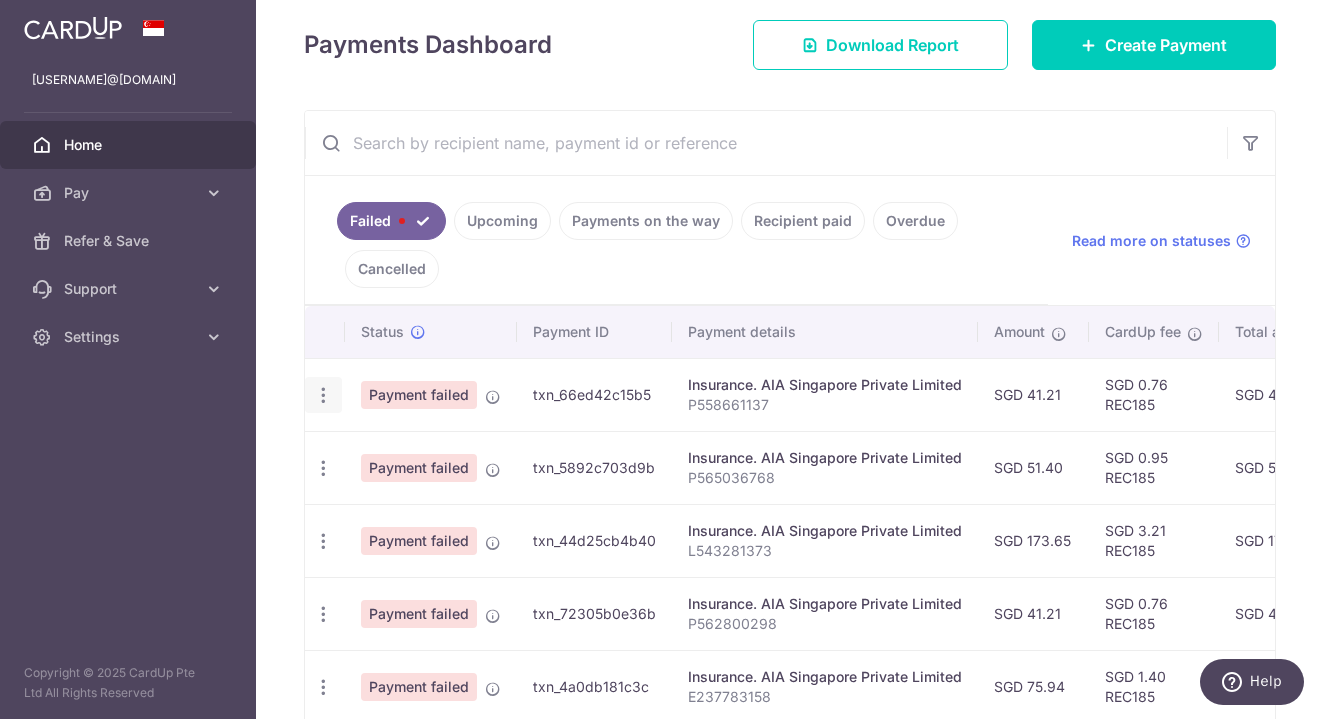 click on "Update payment" at bounding box center (323, 395) 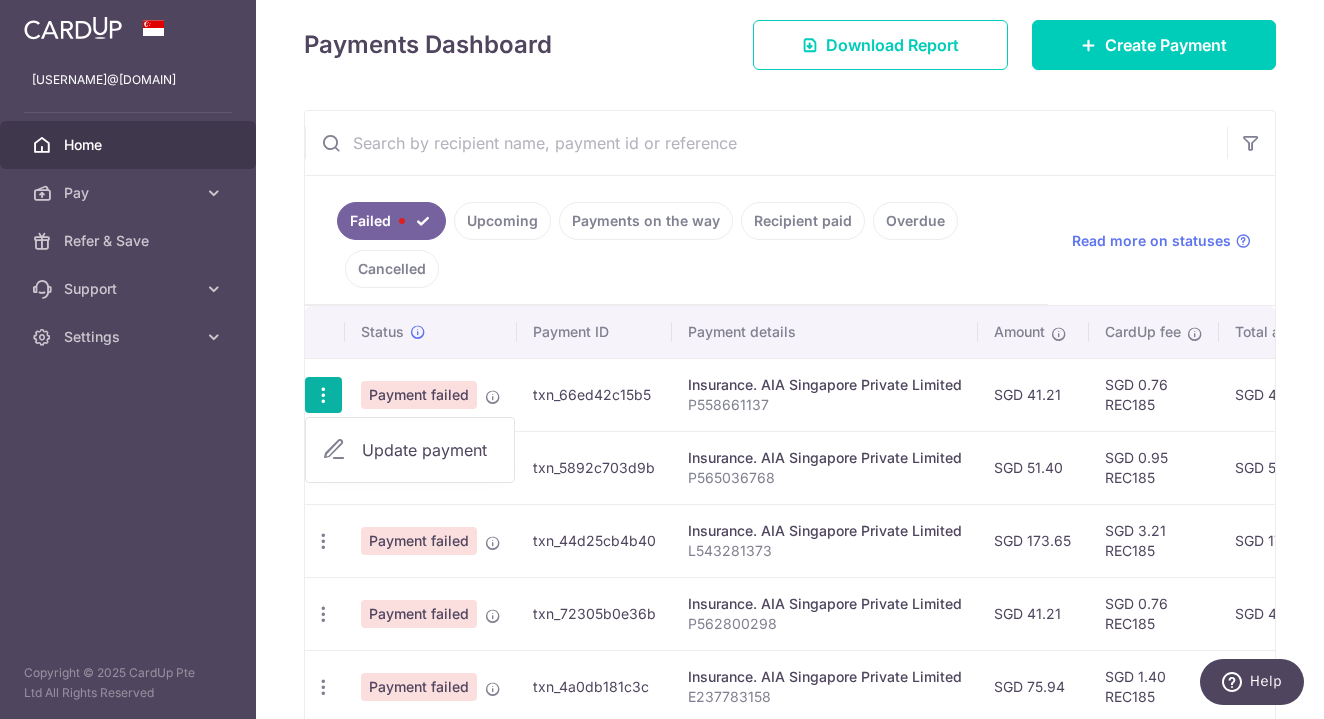 click on "Update payment" at bounding box center [430, 450] 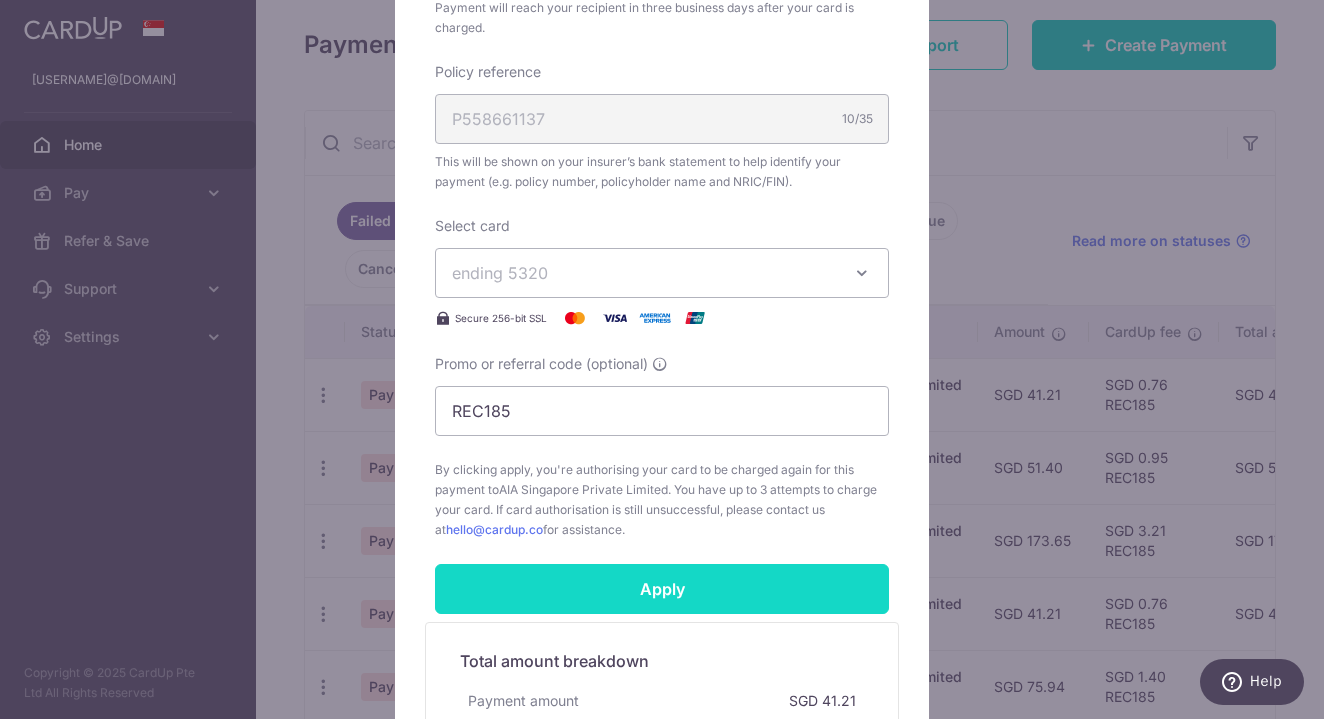 scroll, scrollTop: 588, scrollLeft: 0, axis: vertical 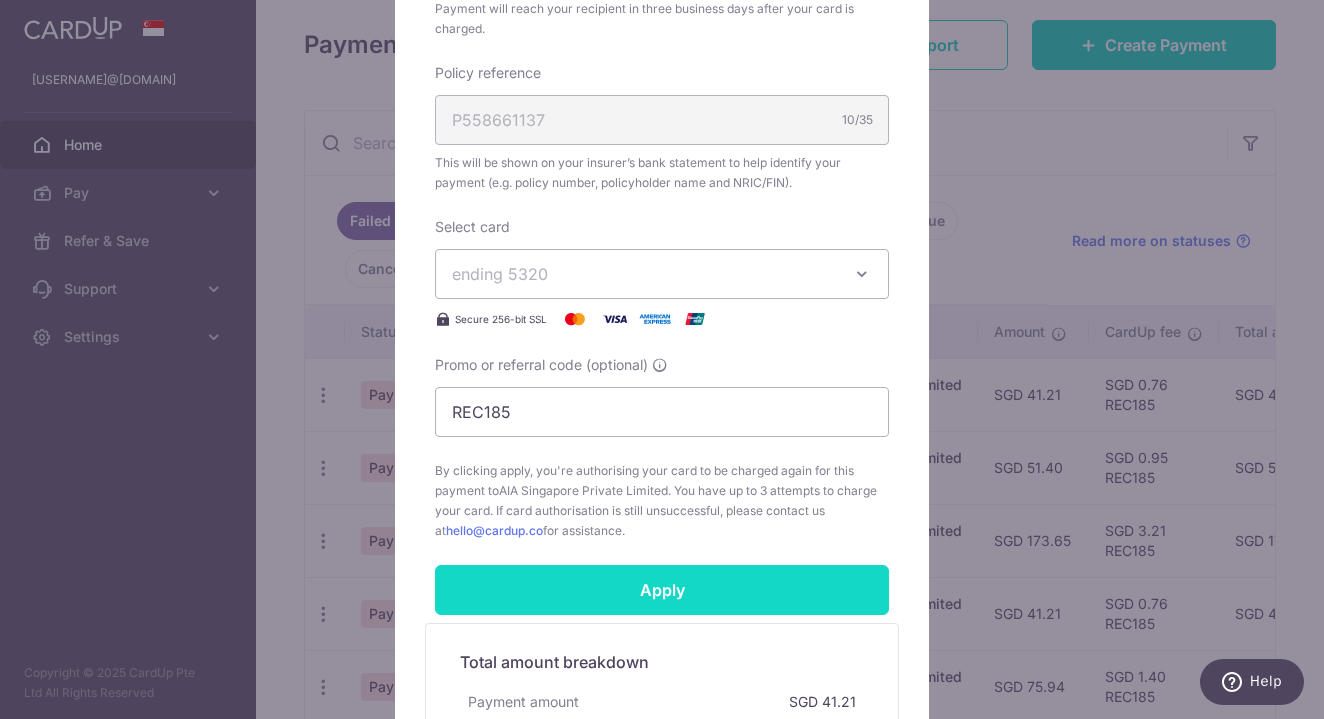 click on "Apply" at bounding box center (662, 590) 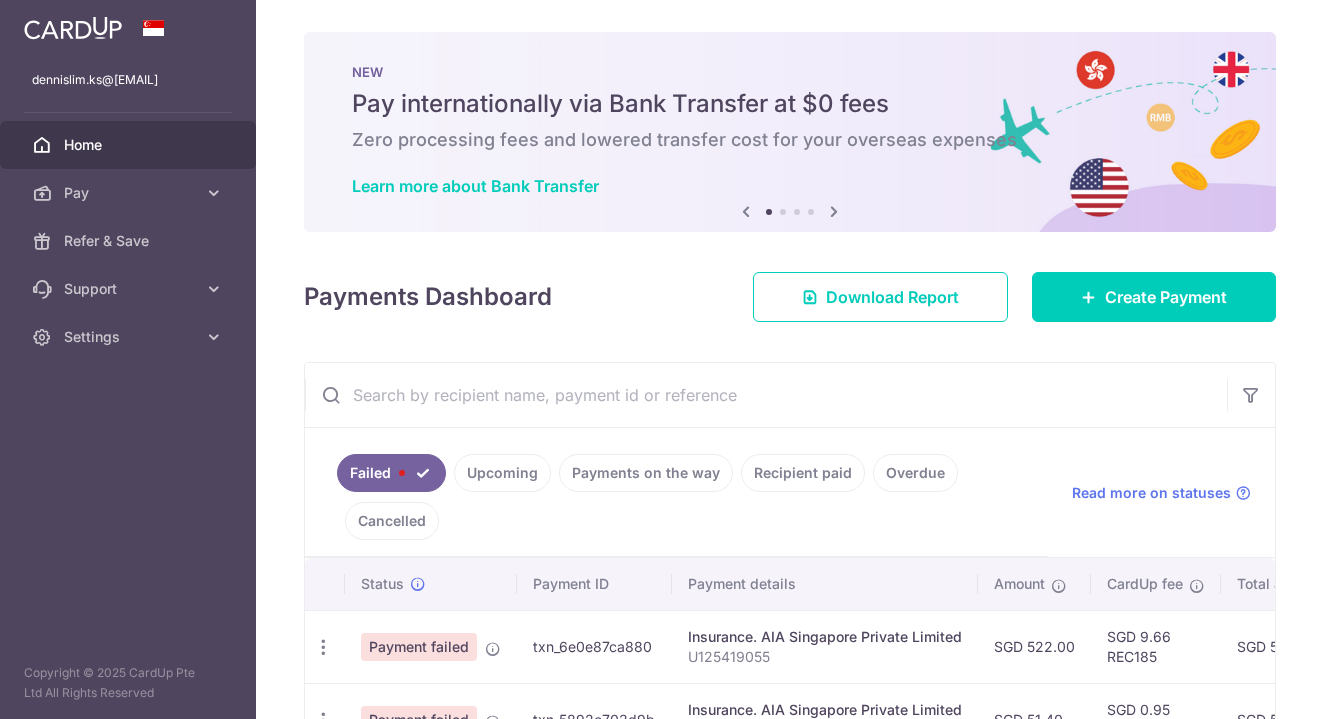 scroll, scrollTop: 0, scrollLeft: 0, axis: both 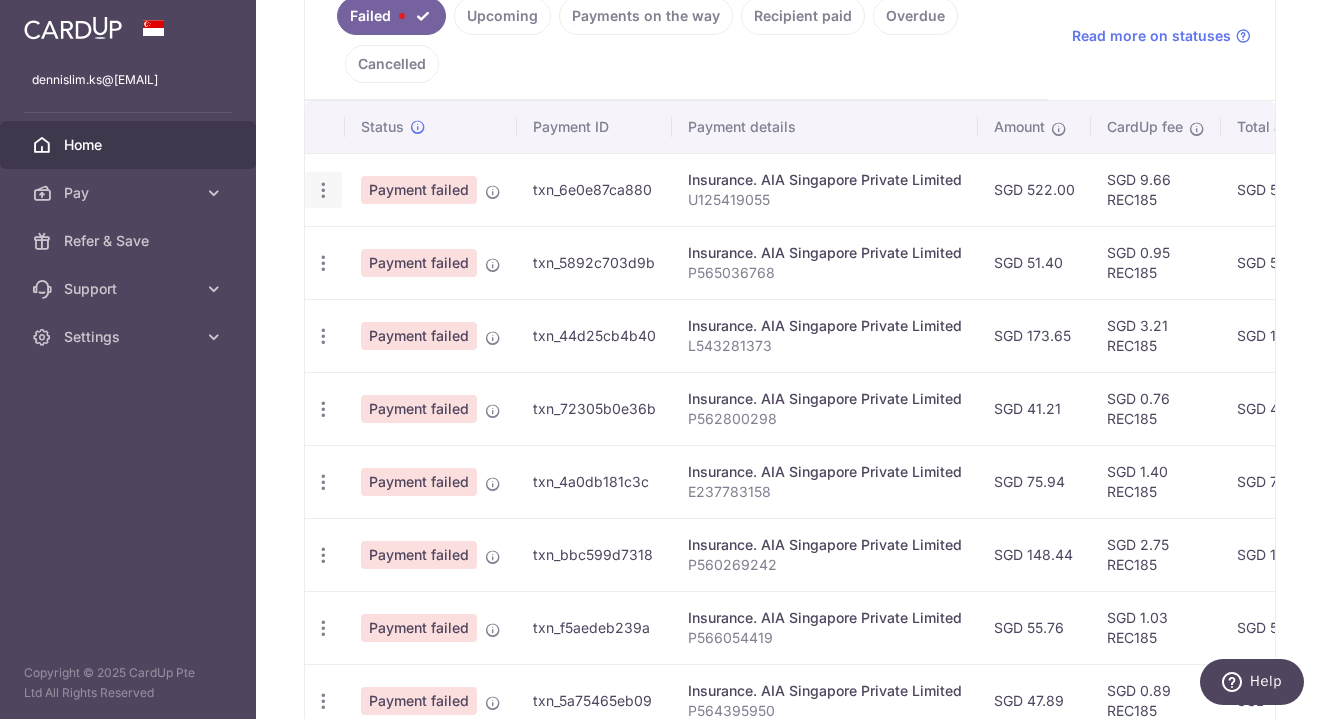 click at bounding box center [323, 190] 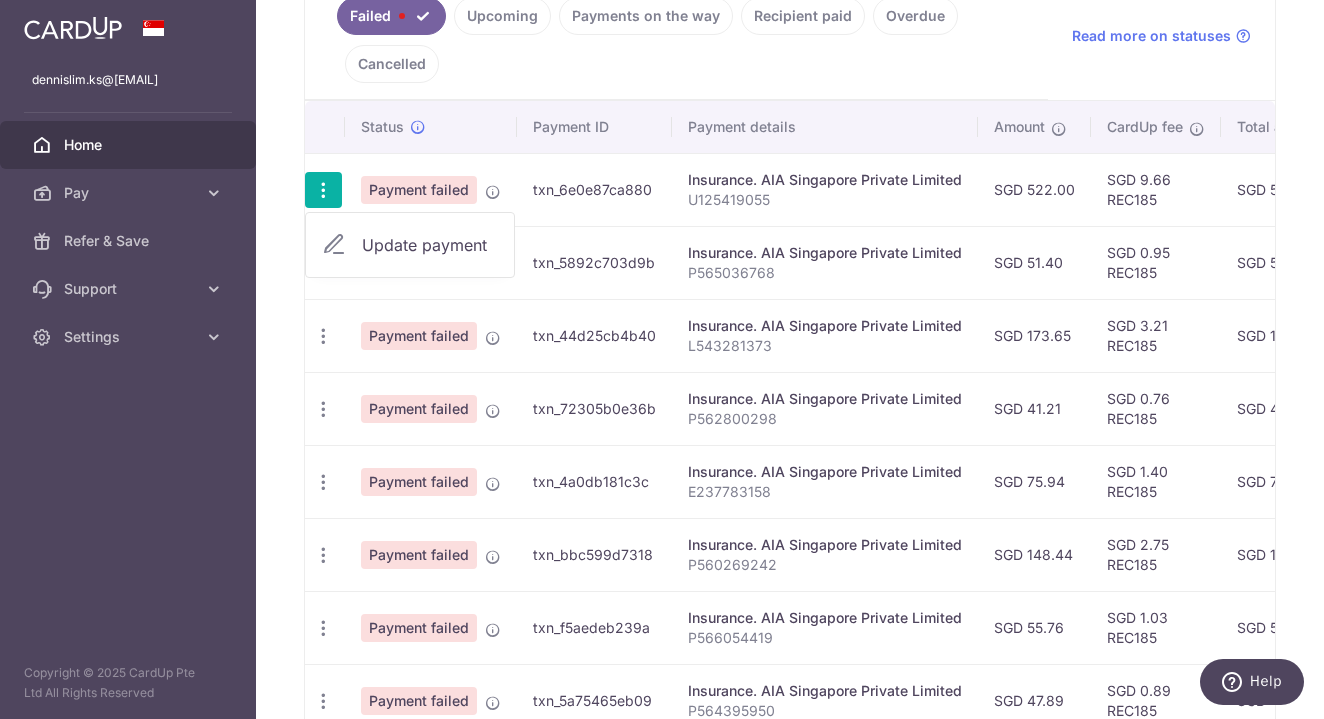 click on "Update payment" at bounding box center [410, 245] 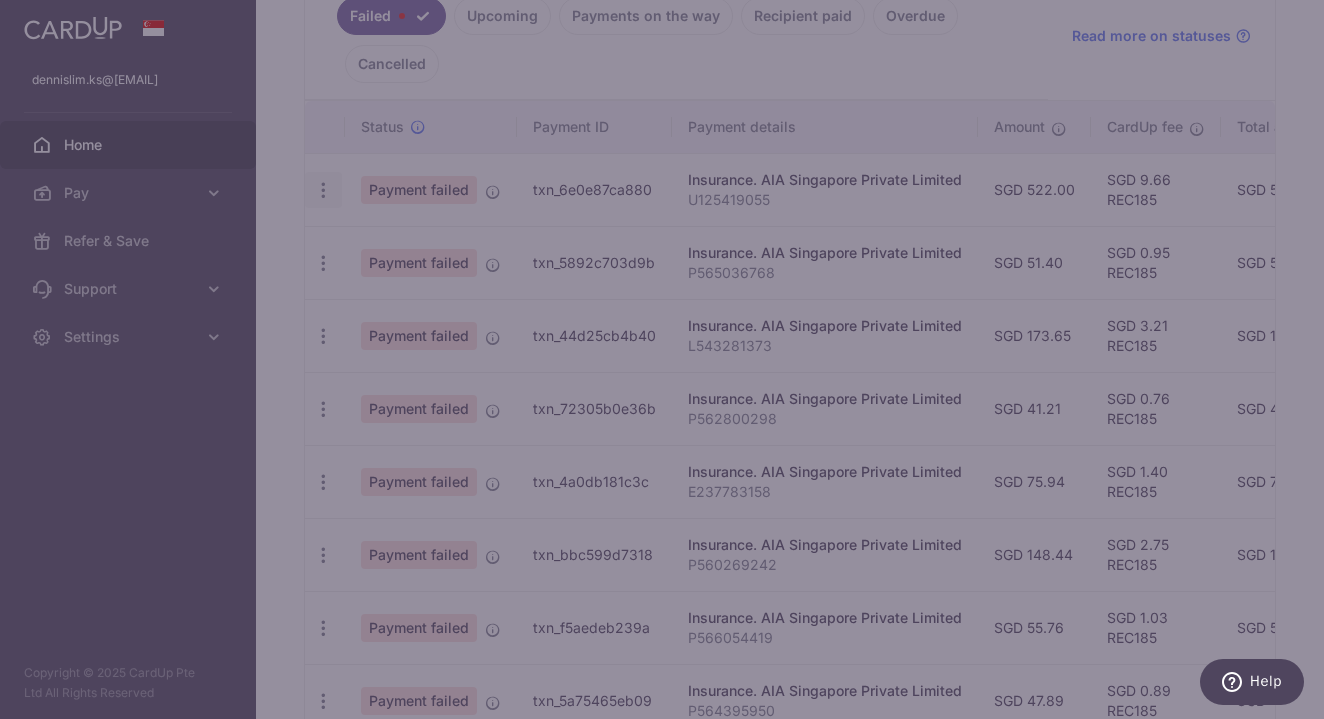 type on "REC185" 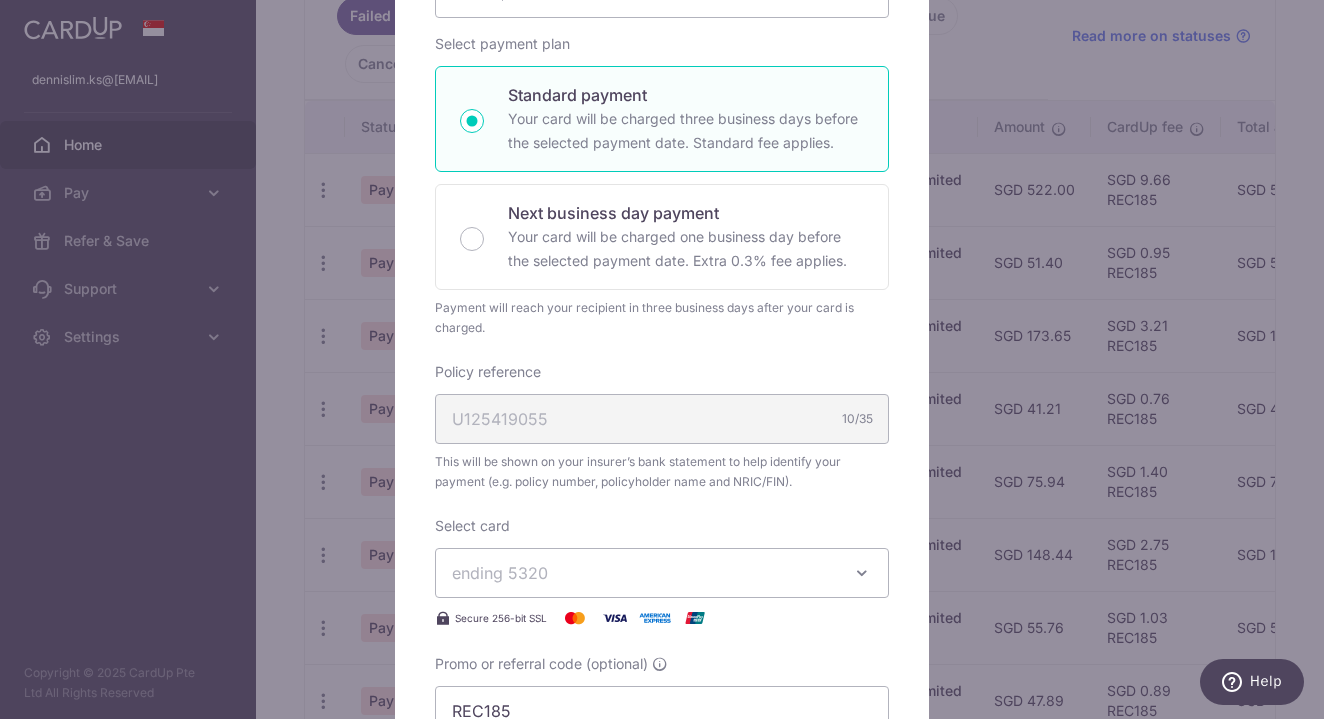 scroll, scrollTop: 331, scrollLeft: 0, axis: vertical 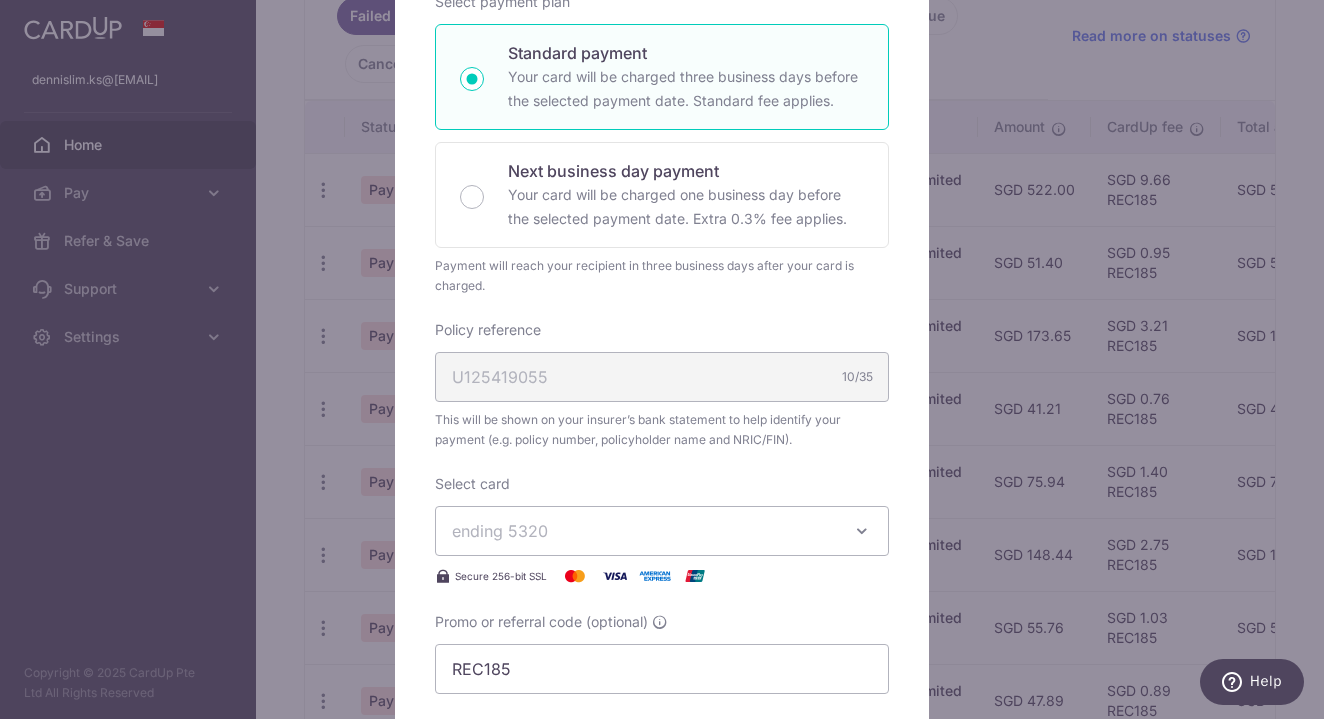 click on "U125419055
10/35" at bounding box center [662, 377] 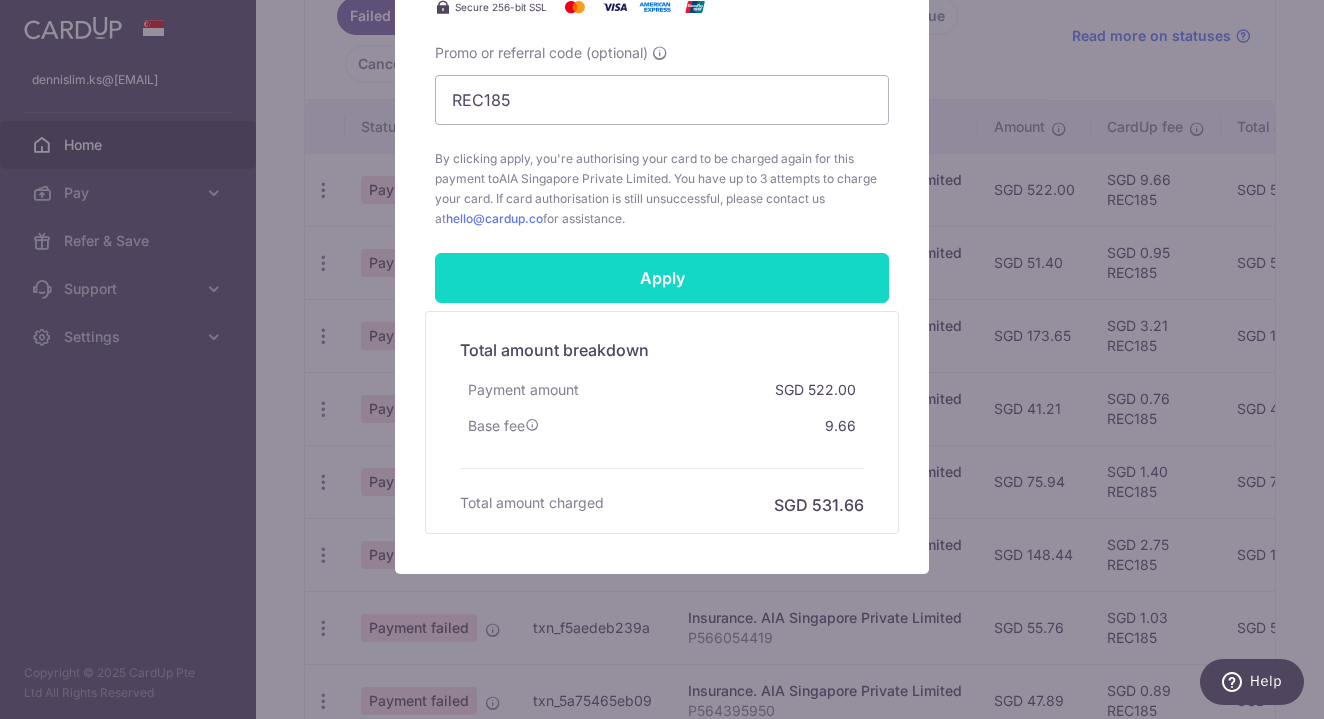 scroll, scrollTop: 900, scrollLeft: 0, axis: vertical 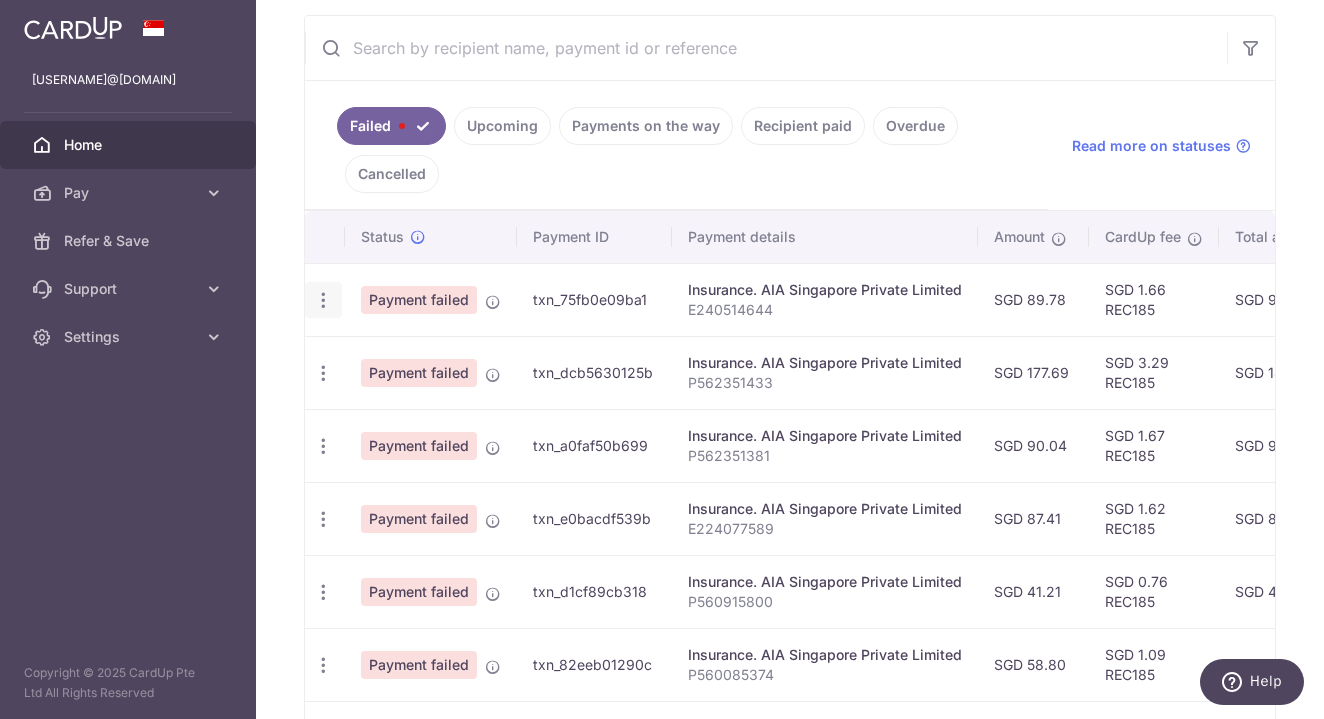 click at bounding box center [323, 300] 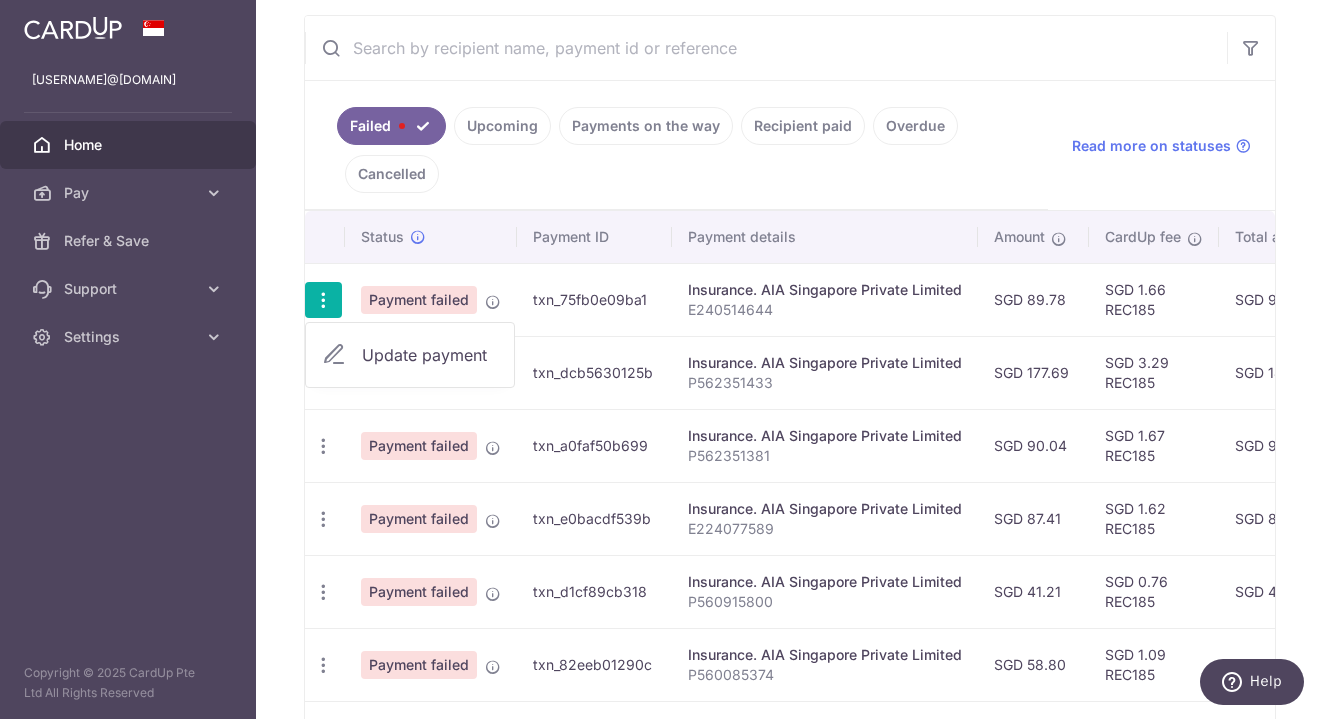 click on "Update payment" at bounding box center (410, 355) 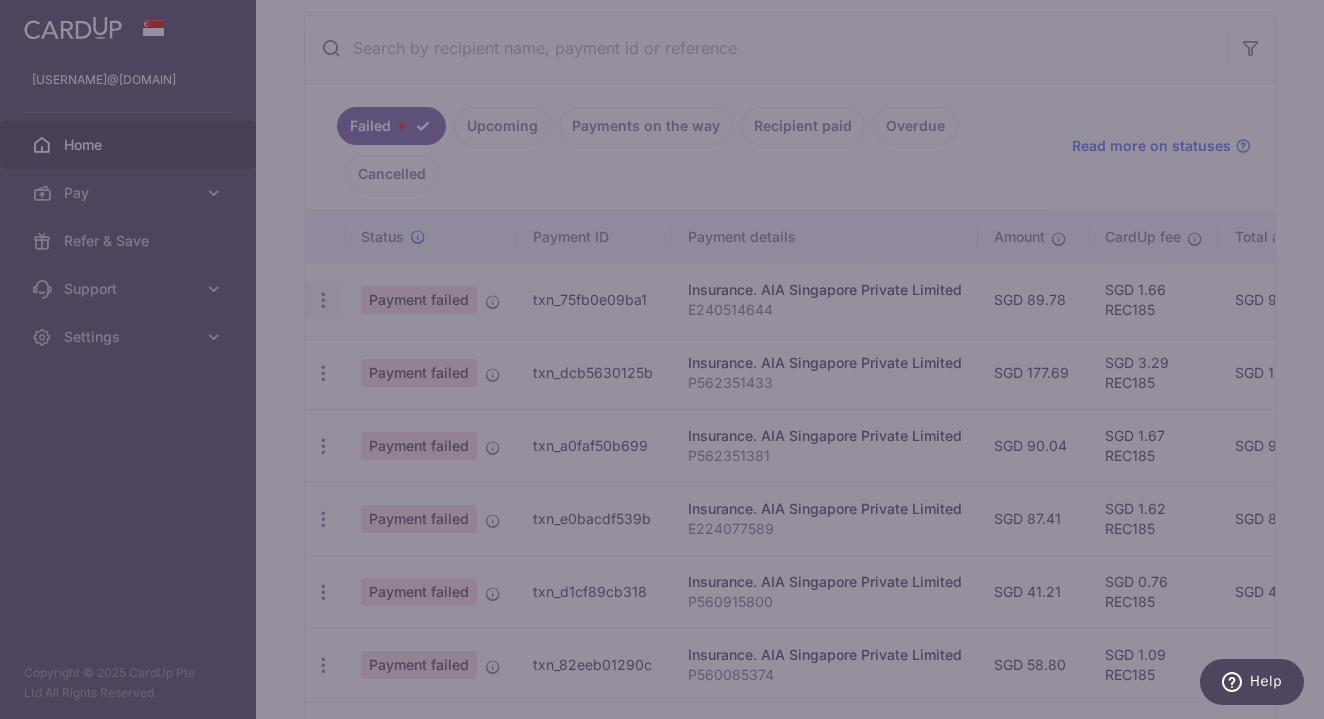 type on "89.78" 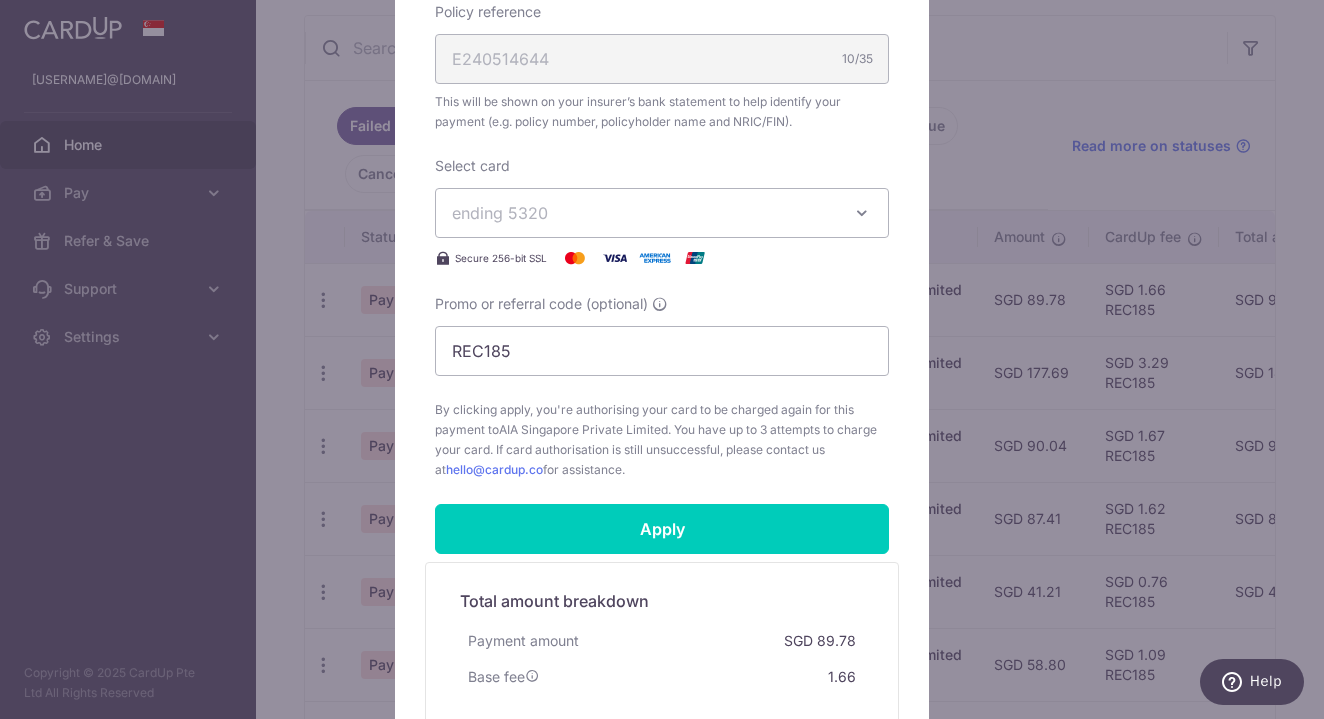 scroll, scrollTop: 648, scrollLeft: 0, axis: vertical 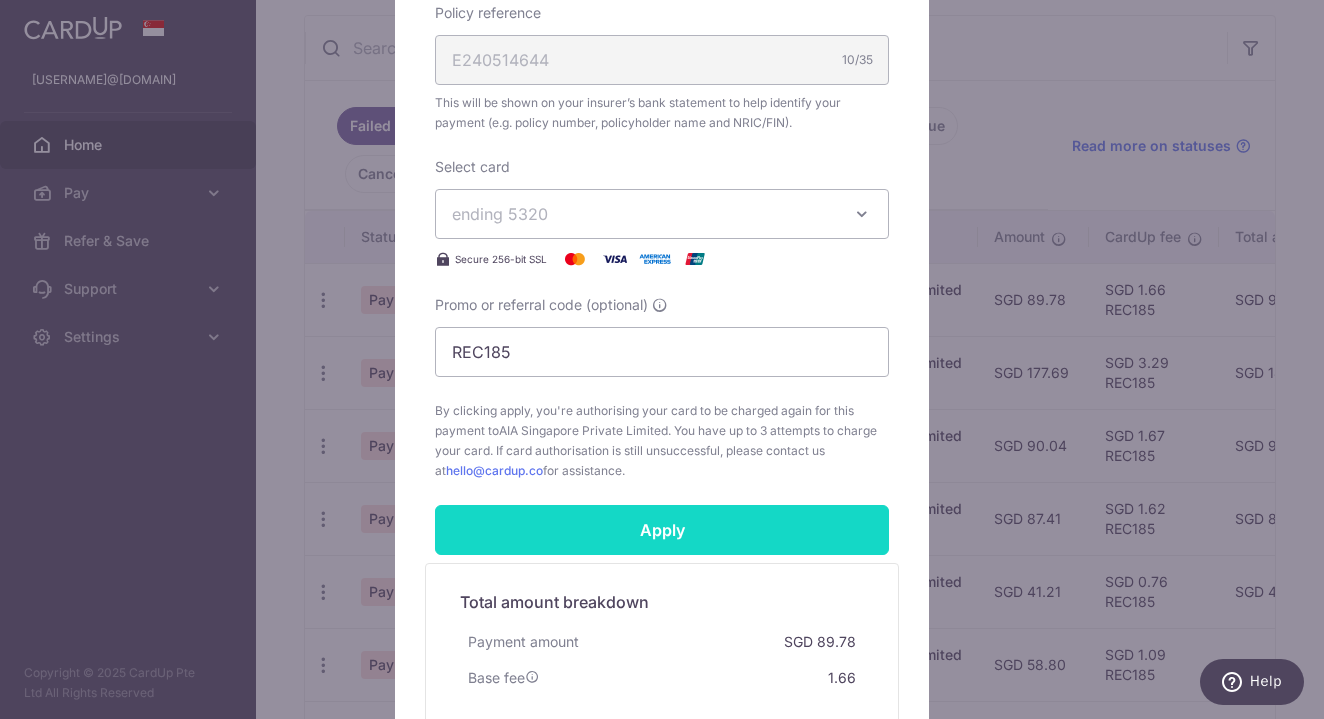 click on "Apply" at bounding box center (662, 530) 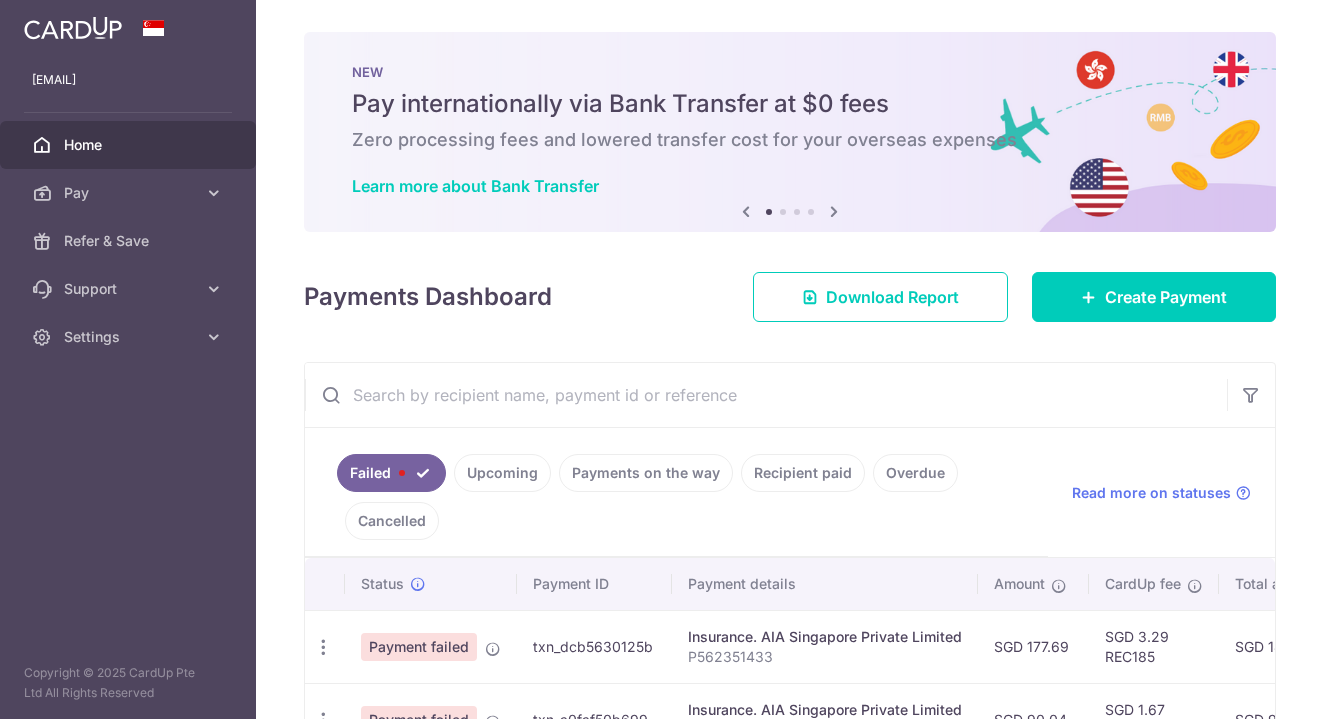 scroll, scrollTop: 0, scrollLeft: 0, axis: both 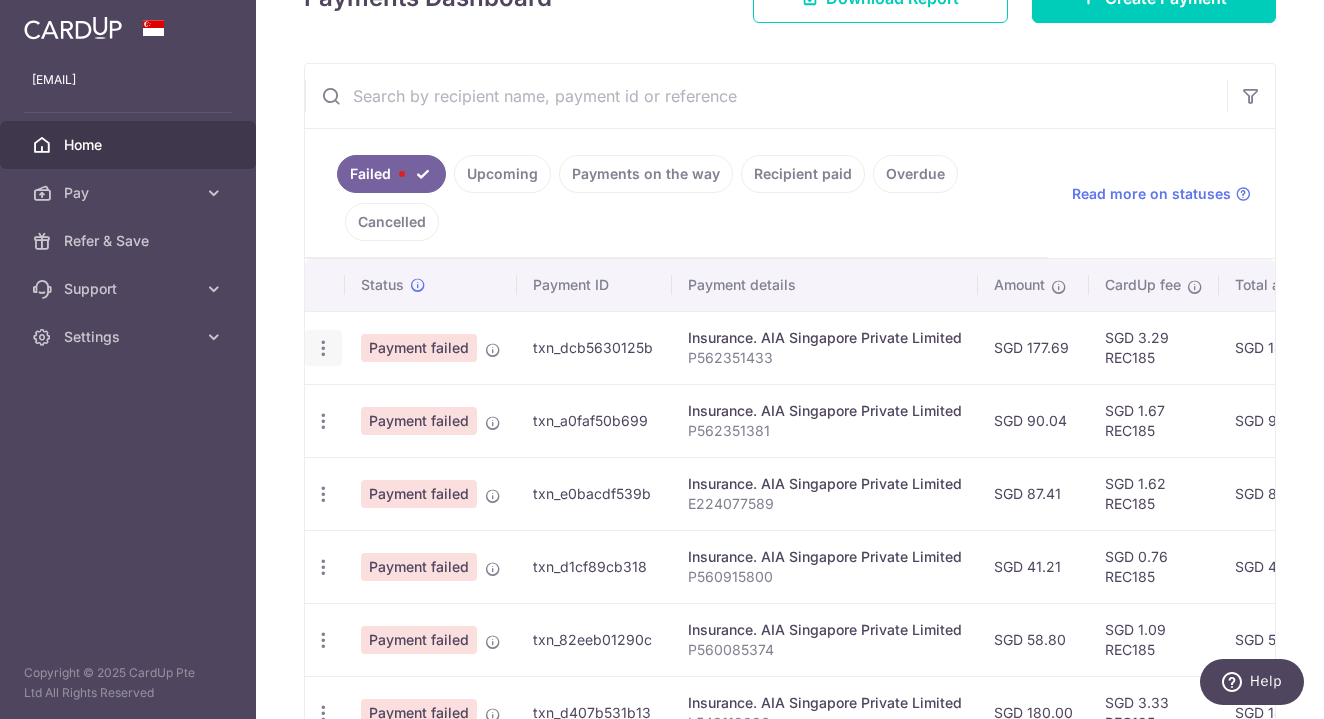 click at bounding box center (323, 348) 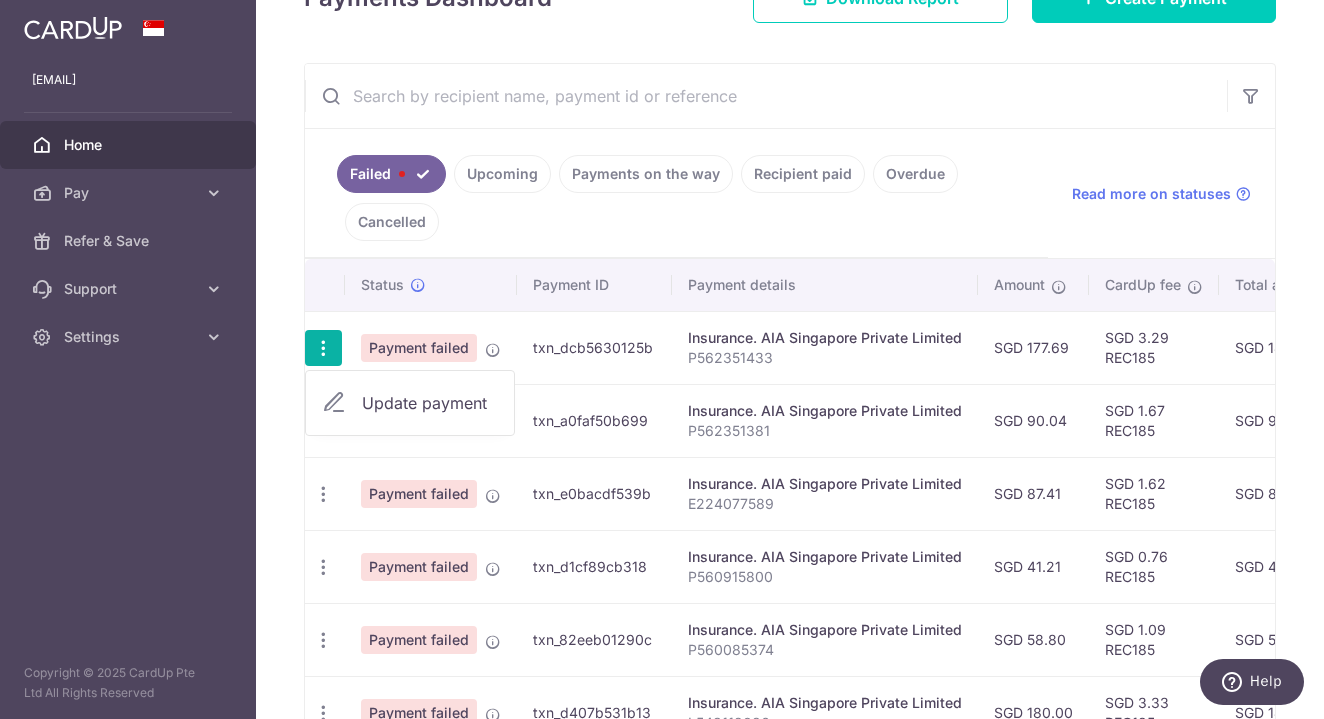 click on "Update payment" at bounding box center [410, 403] 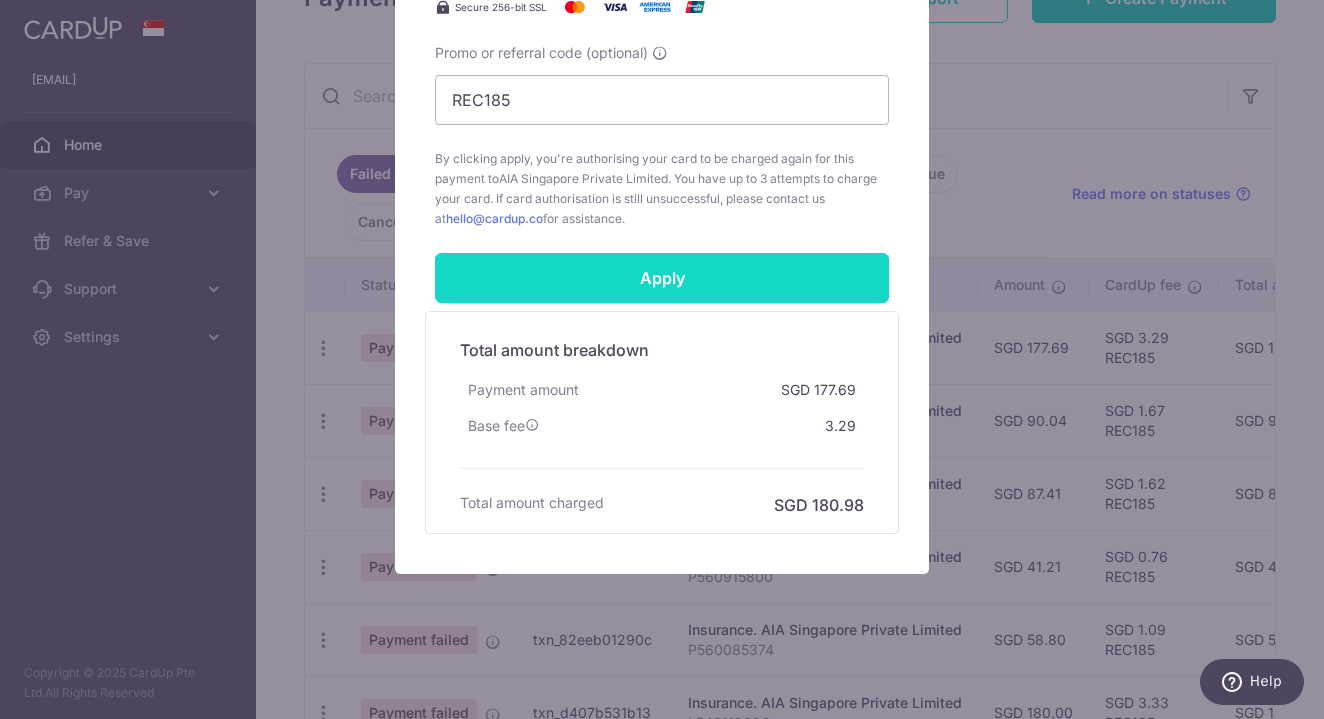 scroll, scrollTop: 900, scrollLeft: 0, axis: vertical 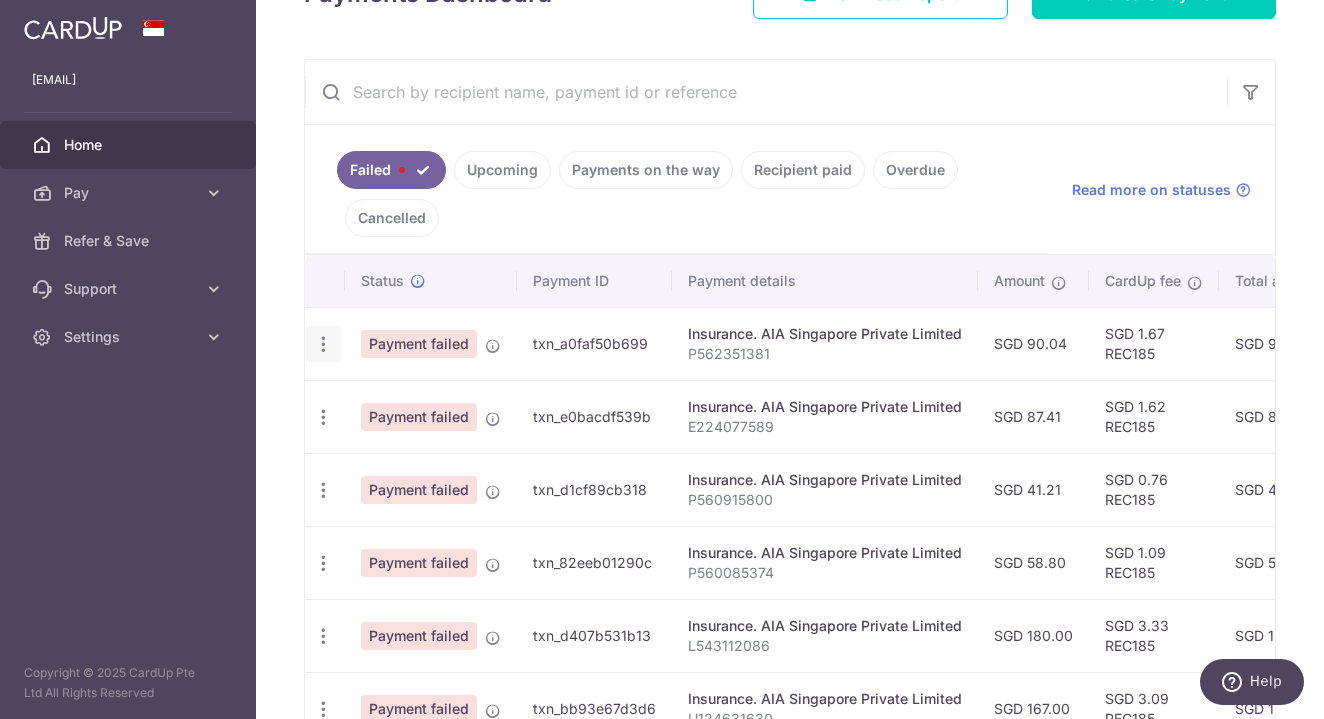 click at bounding box center (323, 344) 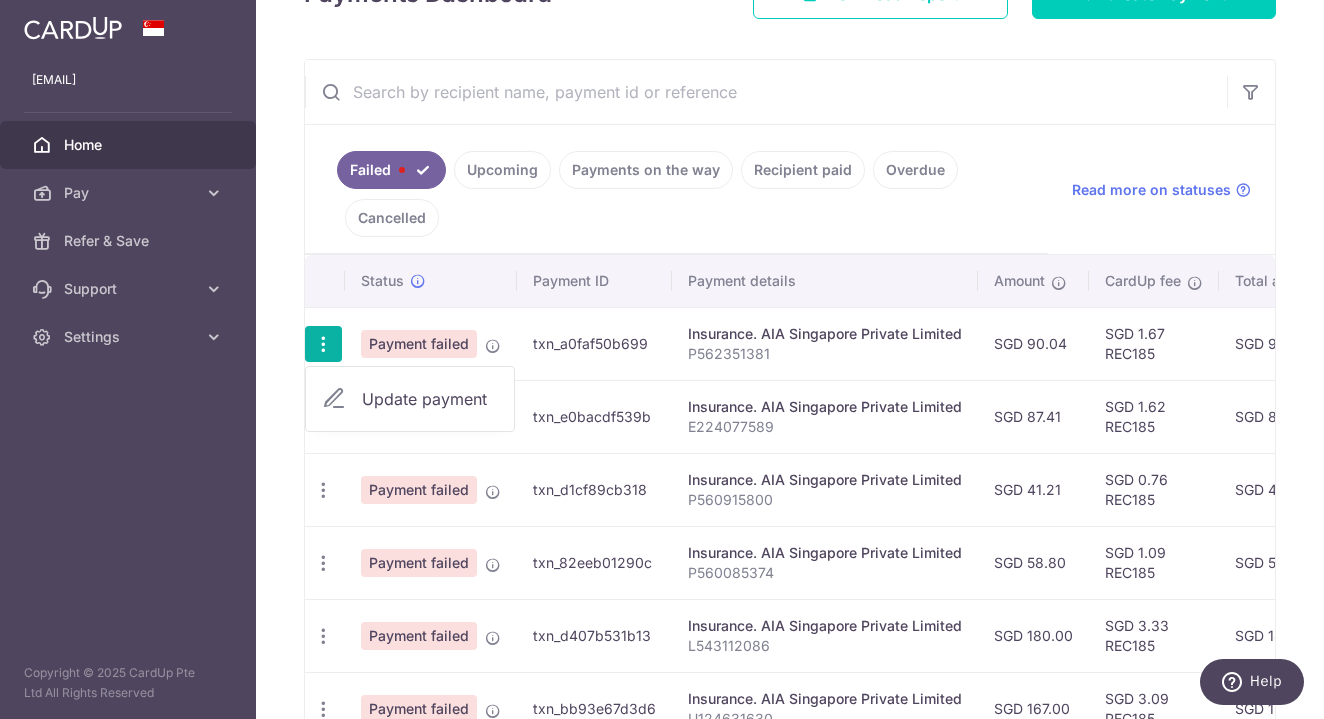 click on "Update payment" at bounding box center [410, 399] 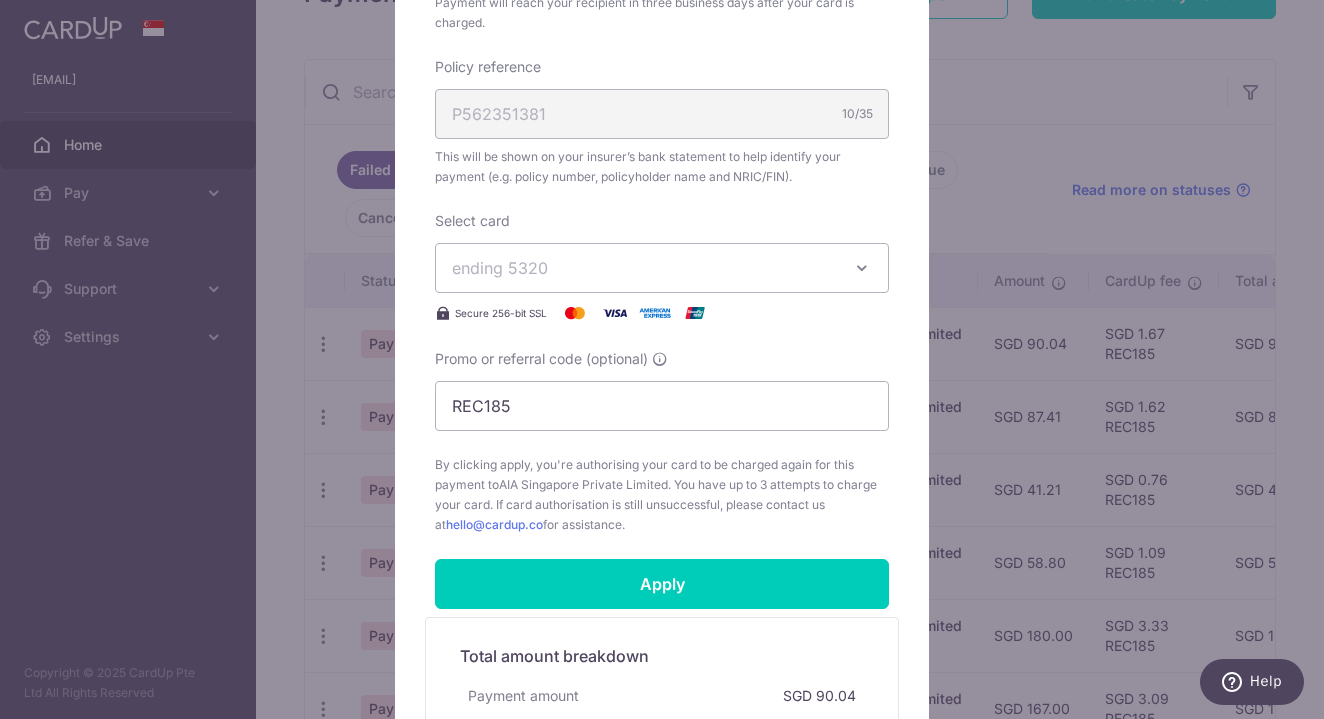 scroll, scrollTop: 610, scrollLeft: 0, axis: vertical 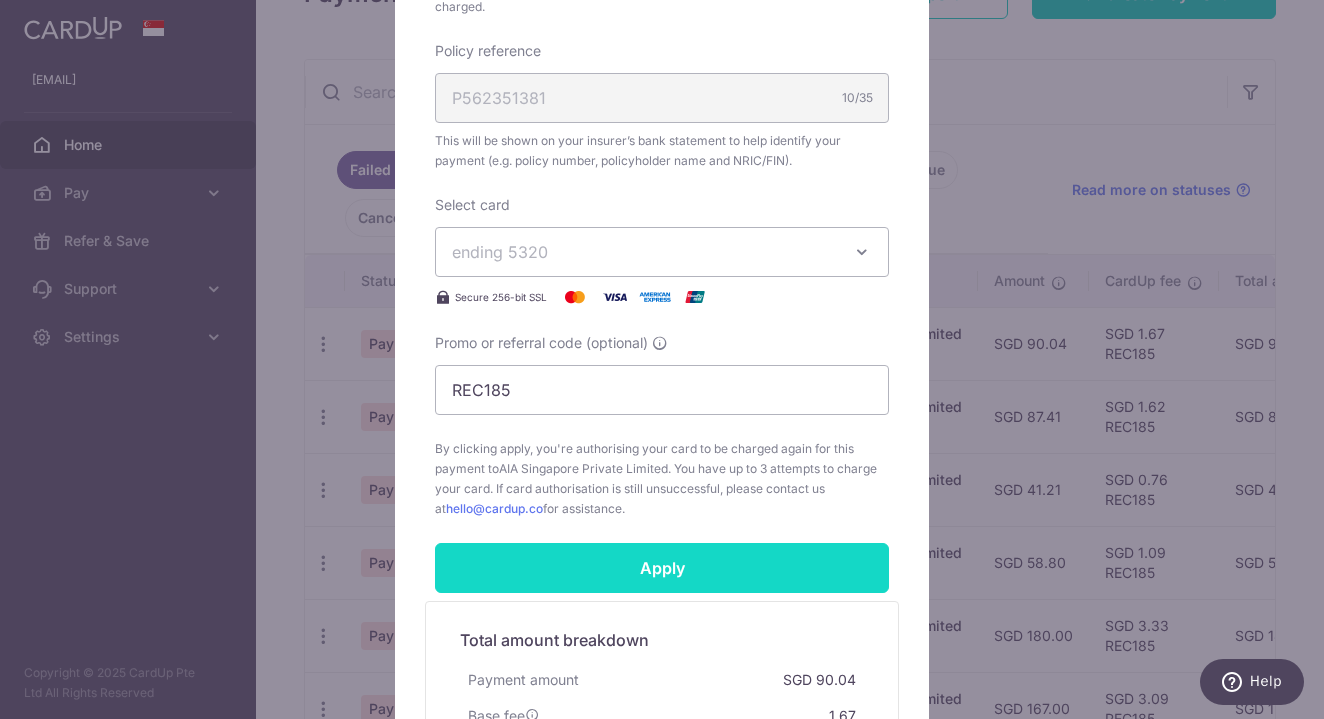 click on "Apply" at bounding box center (662, 568) 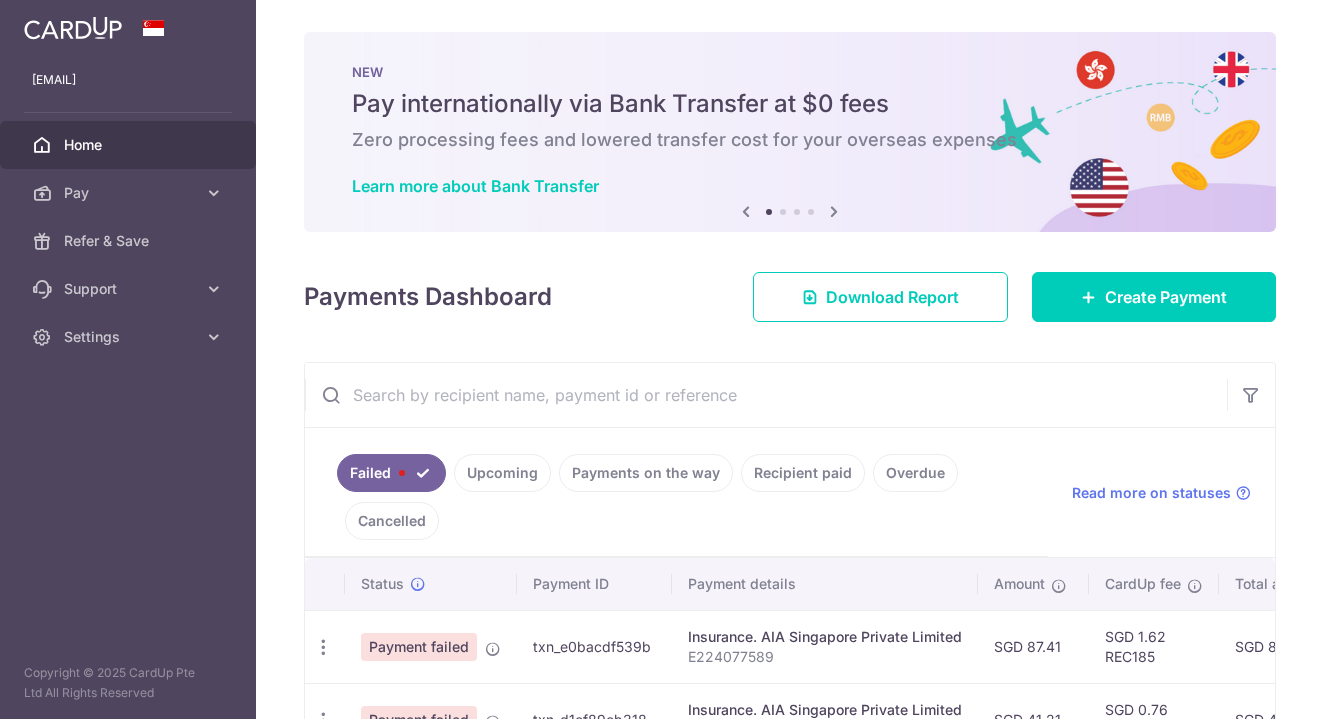 scroll, scrollTop: 0, scrollLeft: 0, axis: both 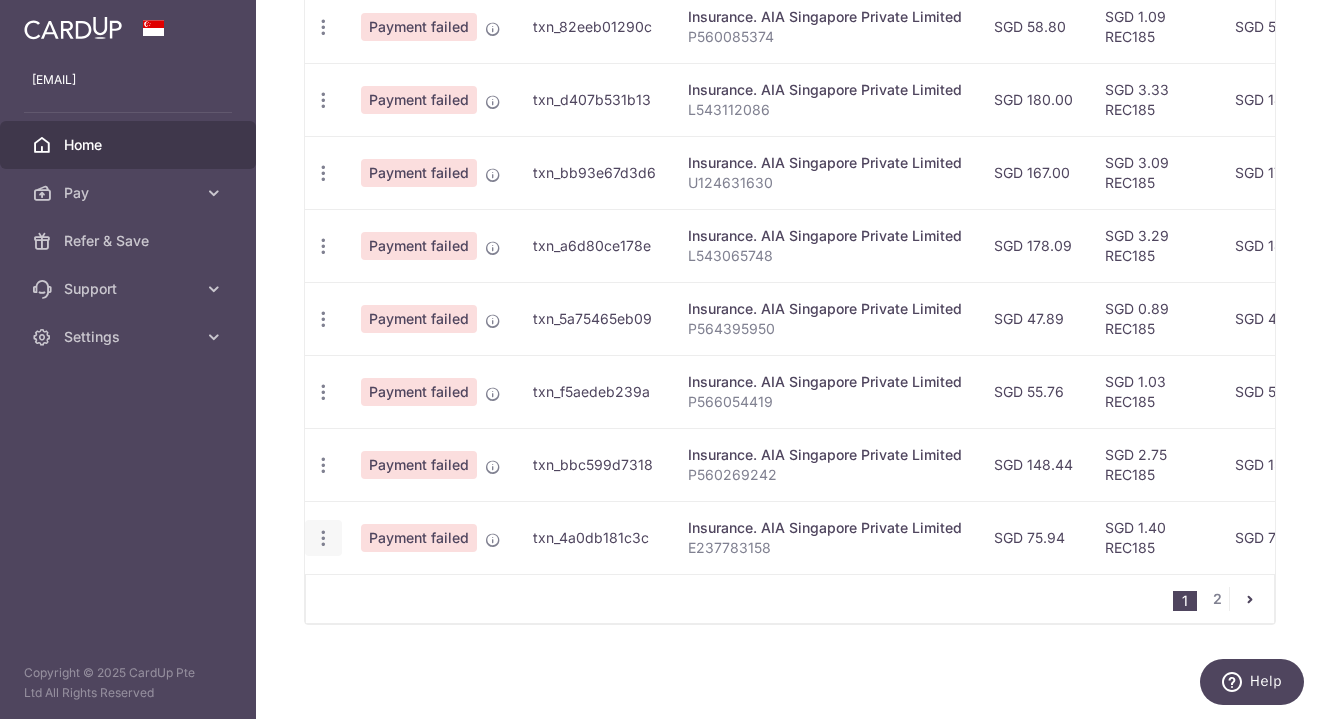 click at bounding box center (323, -119) 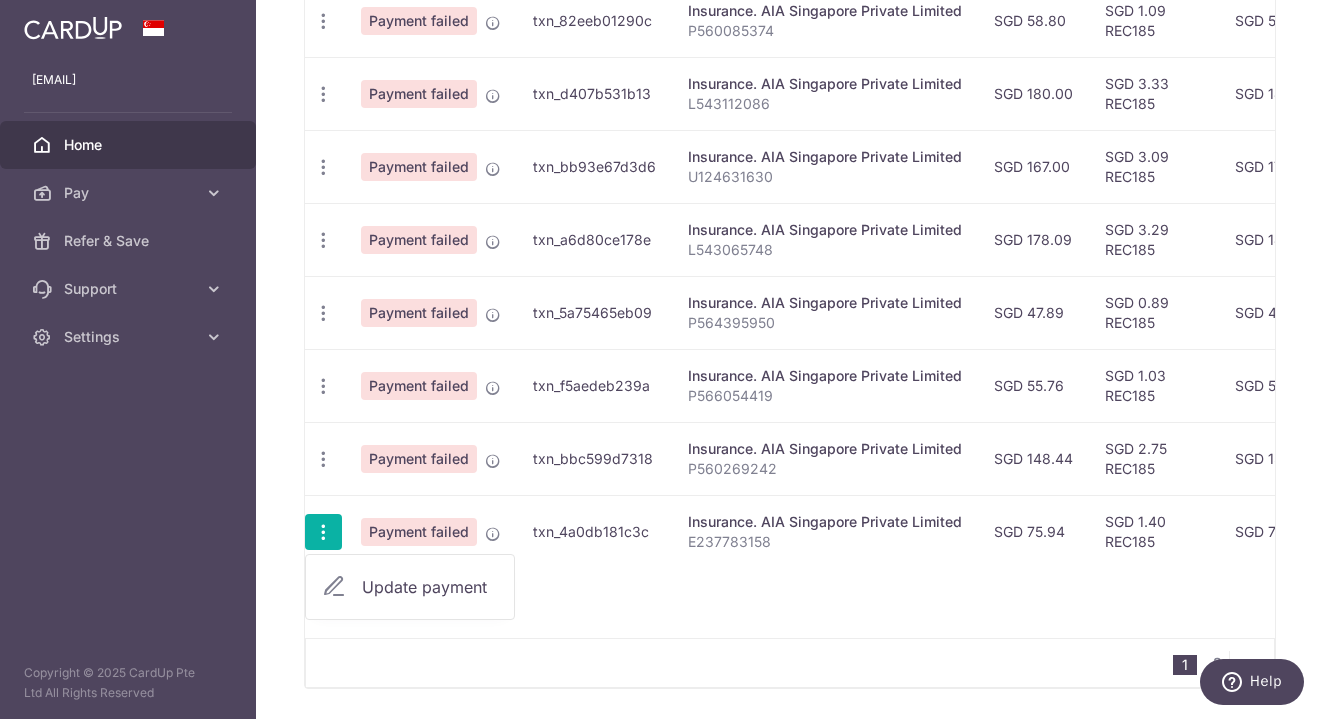 click on "Update payment" at bounding box center (410, 587) 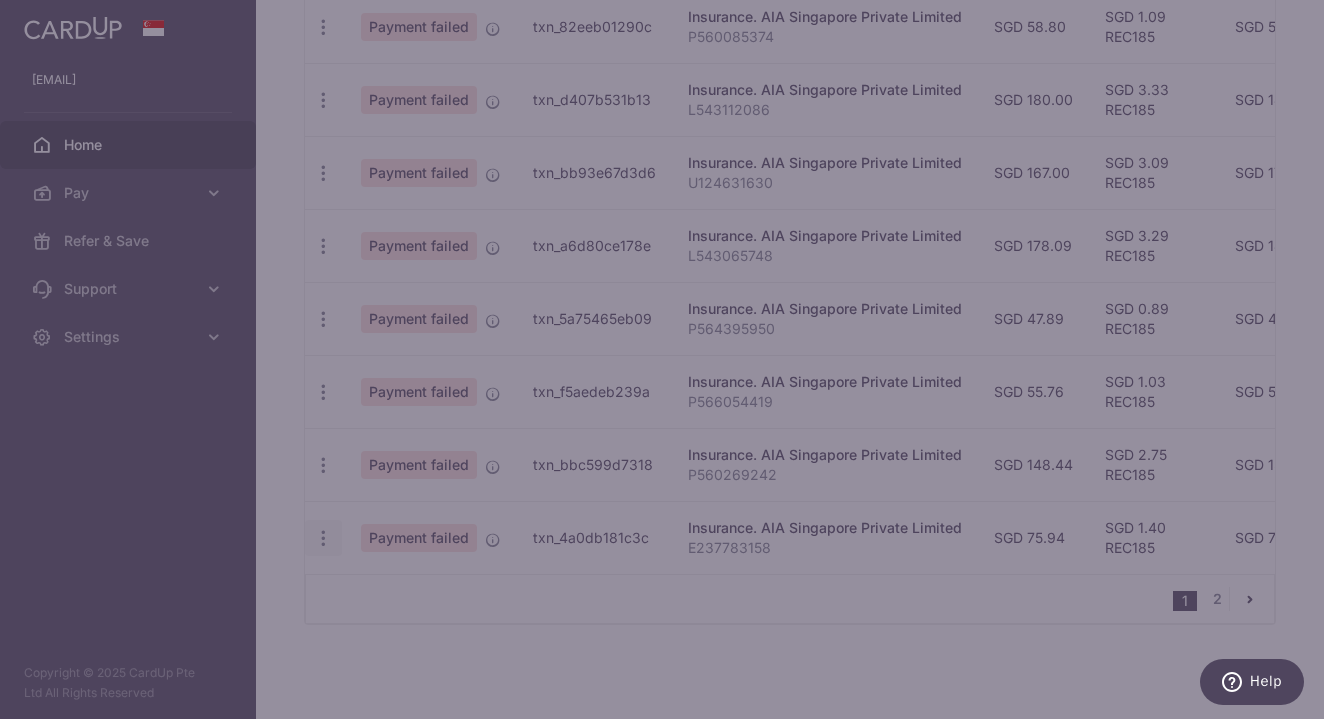 type on "75.94" 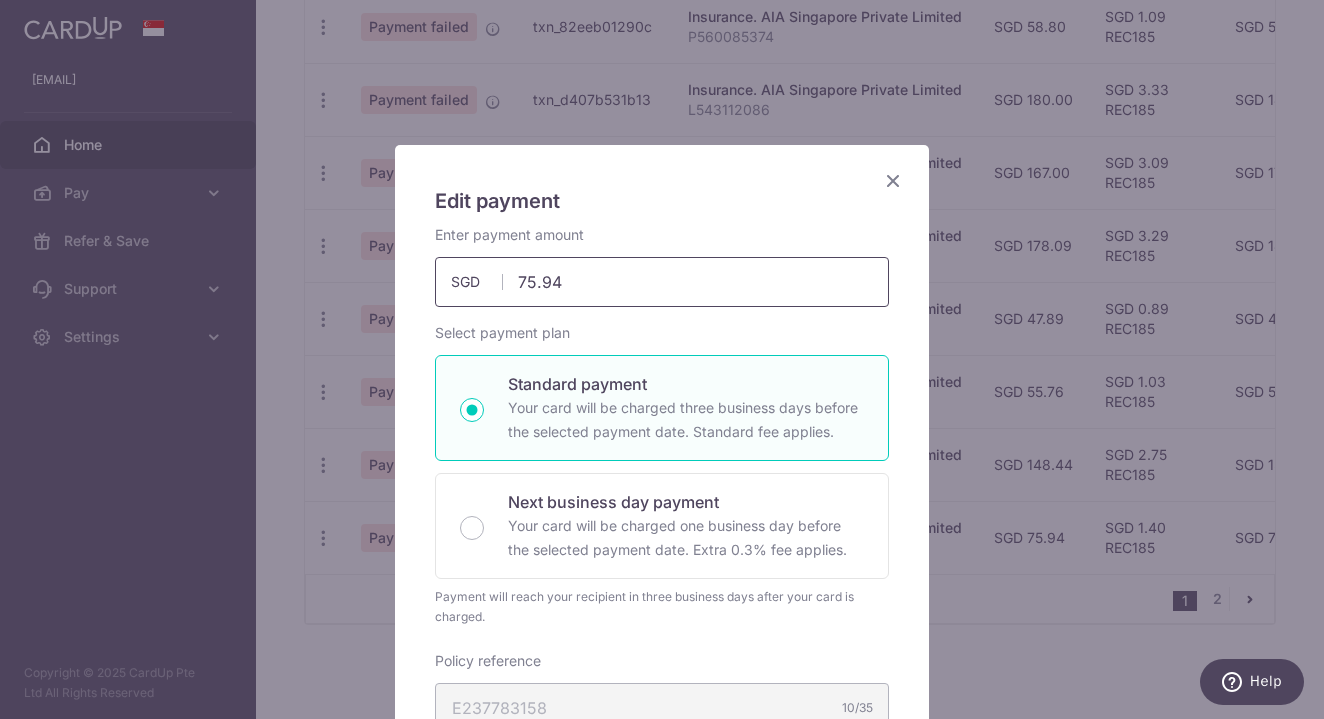 click on "75.94" at bounding box center [662, 282] 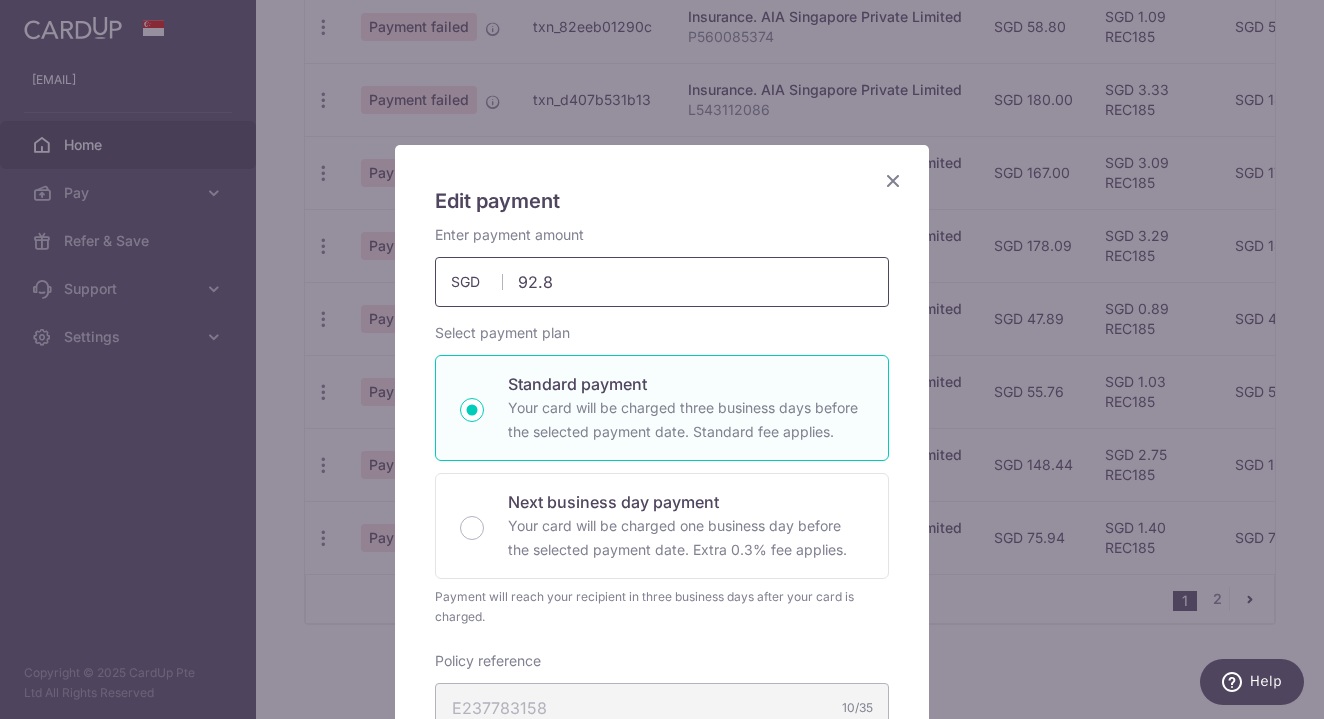 type on "92.89" 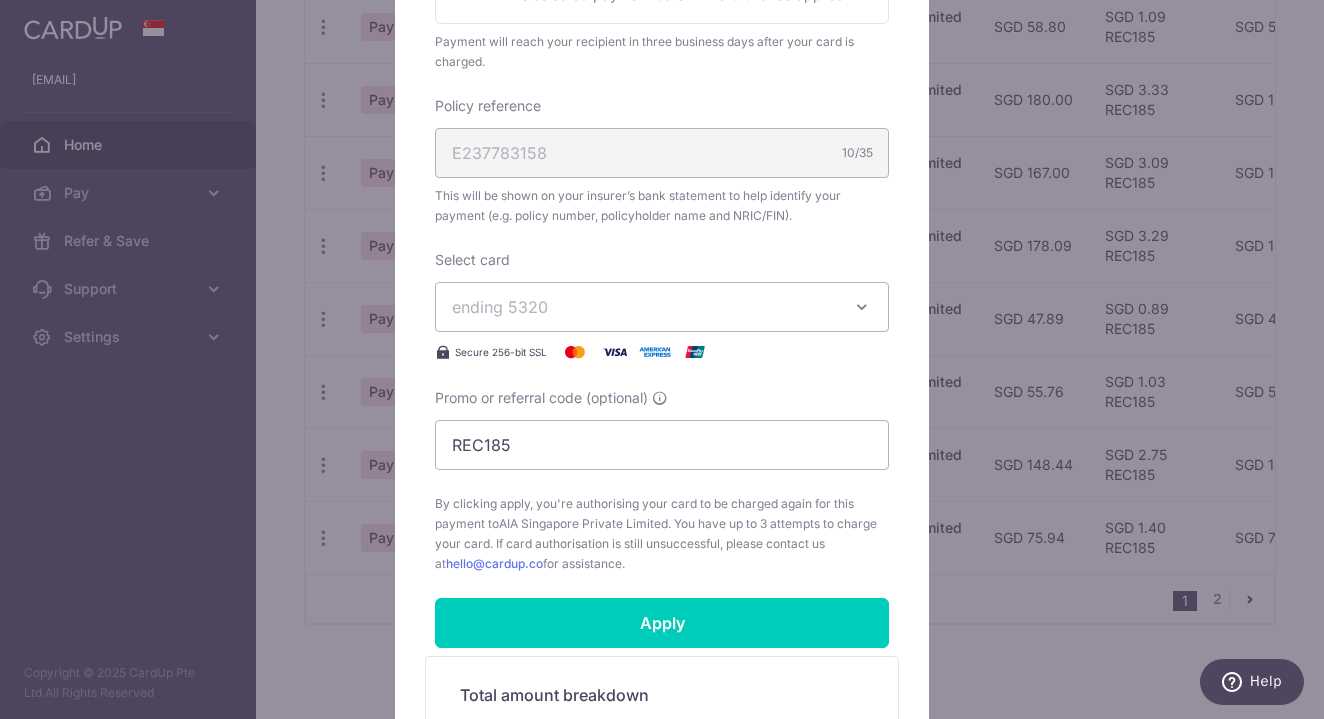 scroll, scrollTop: 618, scrollLeft: 0, axis: vertical 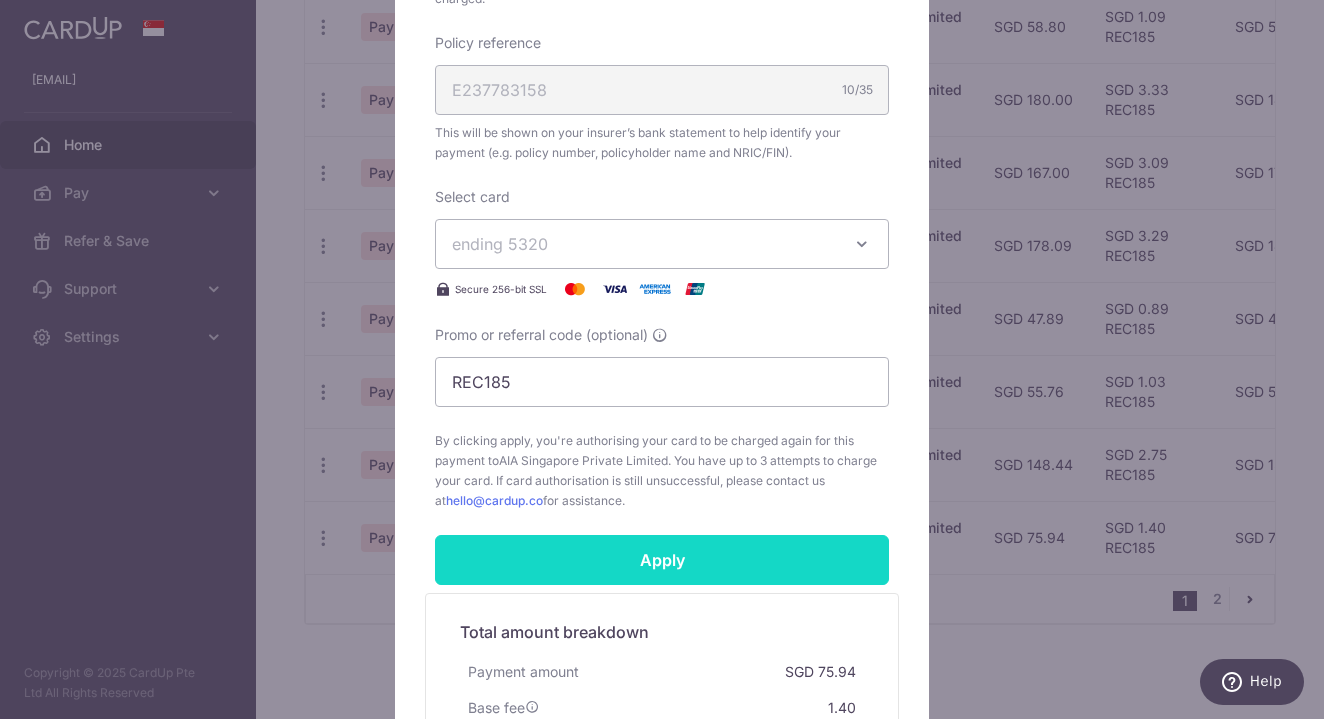 click on "Apply" at bounding box center (662, 560) 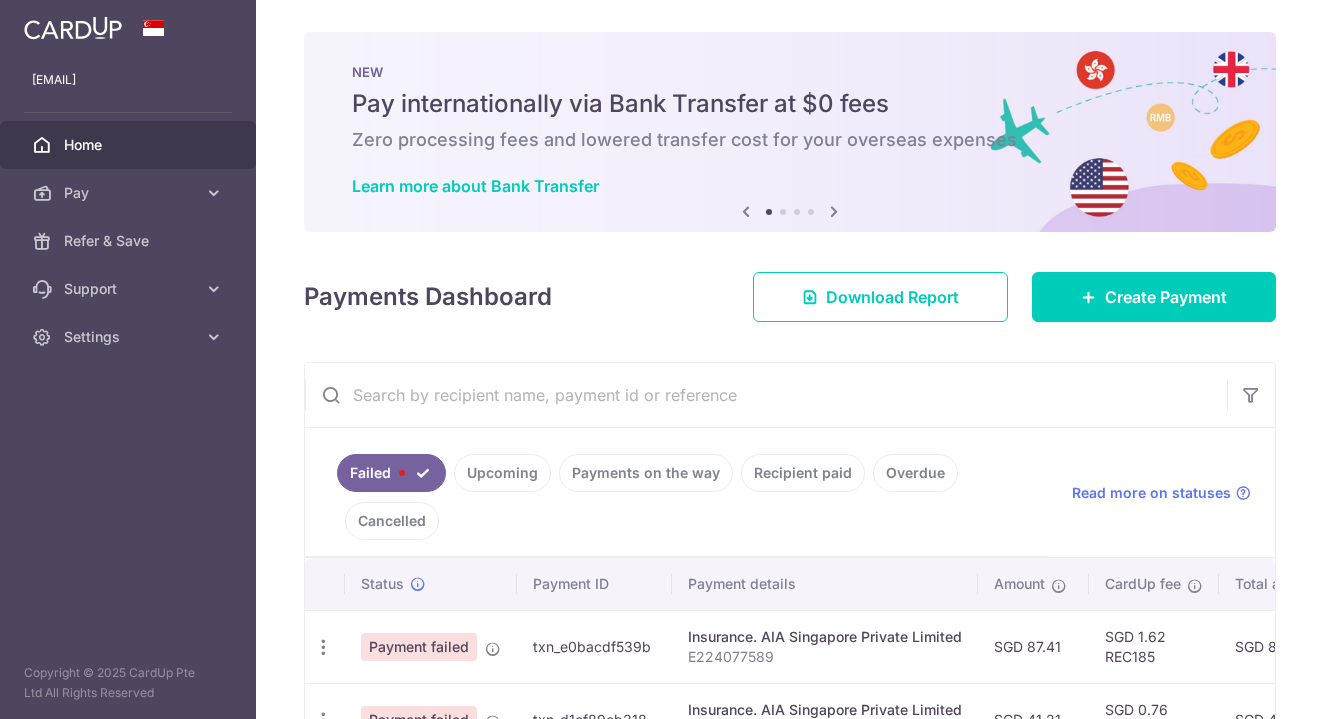 scroll, scrollTop: 0, scrollLeft: 0, axis: both 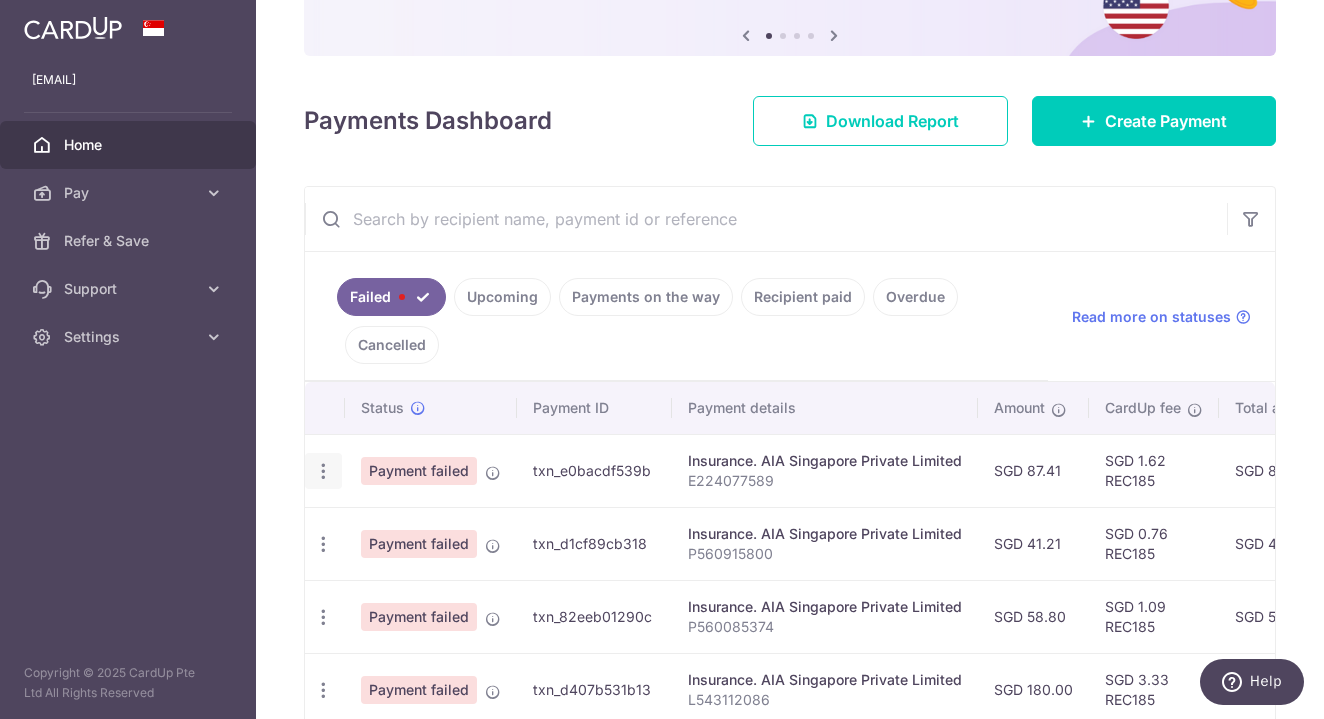 click at bounding box center [323, 471] 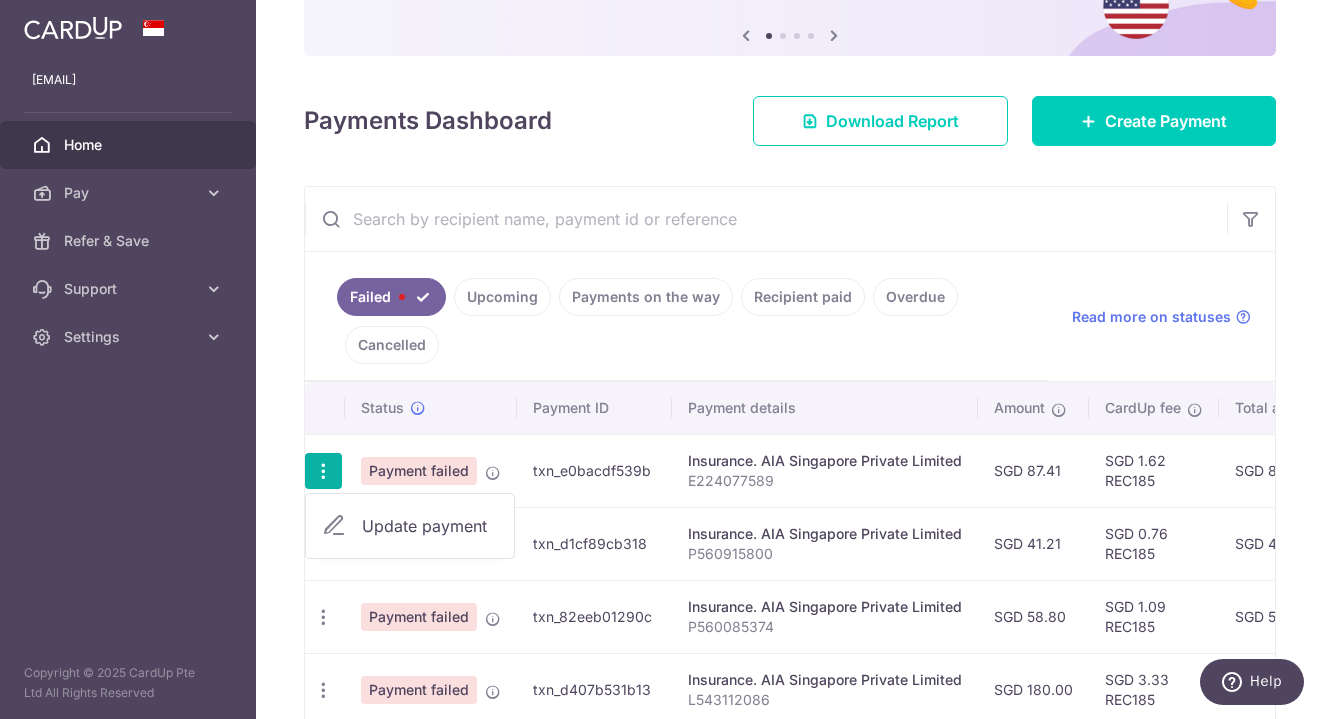 click on "Update payment" at bounding box center (410, 526) 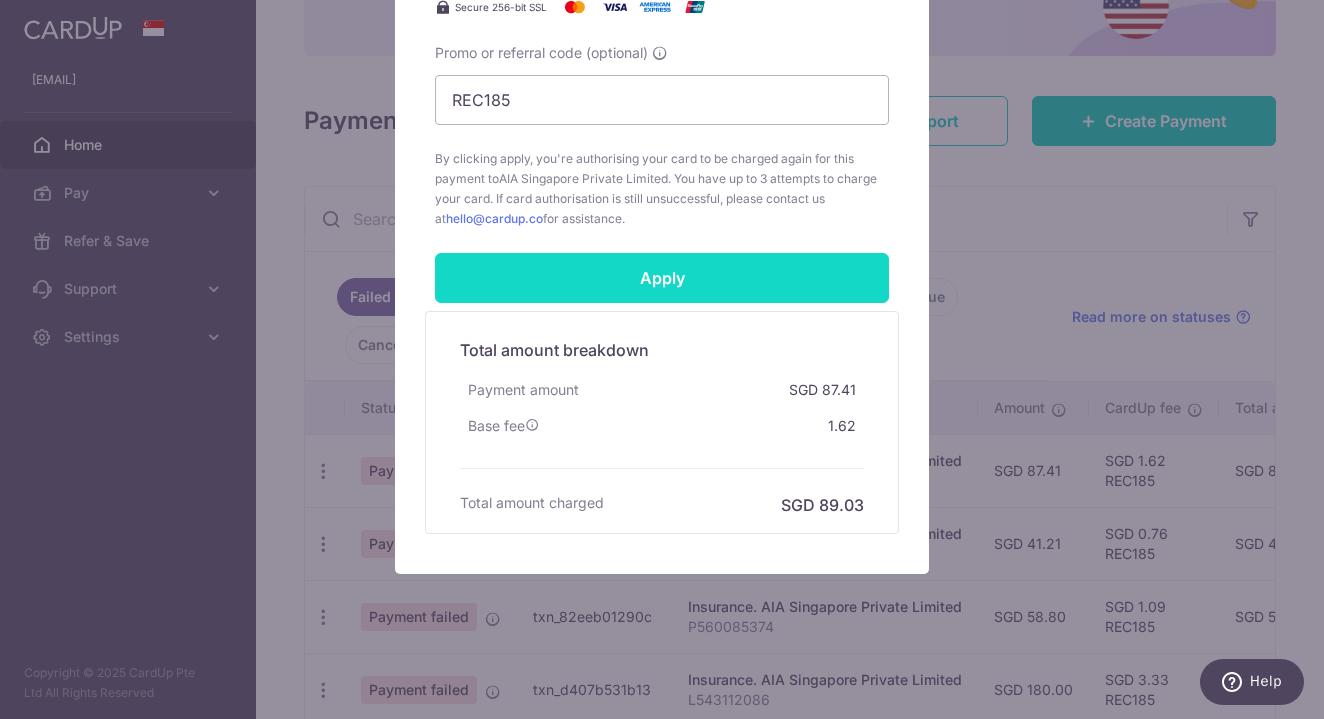 scroll, scrollTop: 900, scrollLeft: 0, axis: vertical 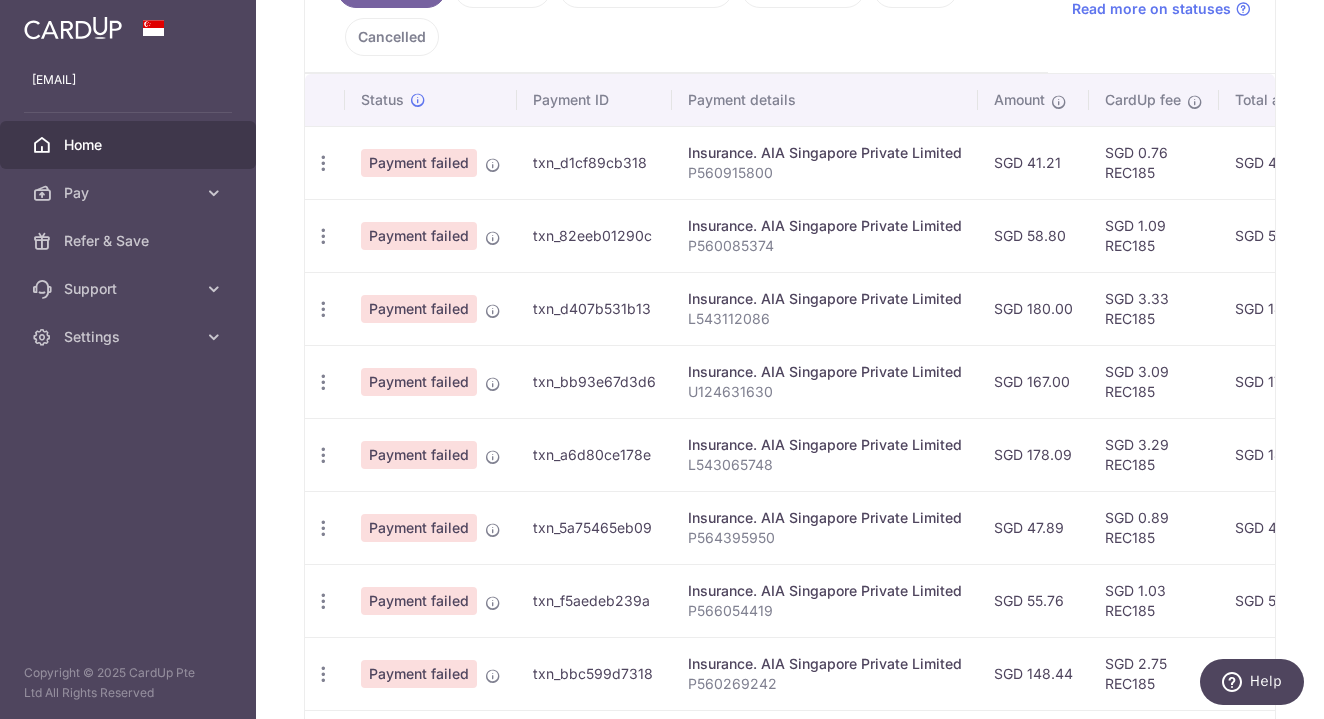 click on "P564395950" at bounding box center [825, 538] 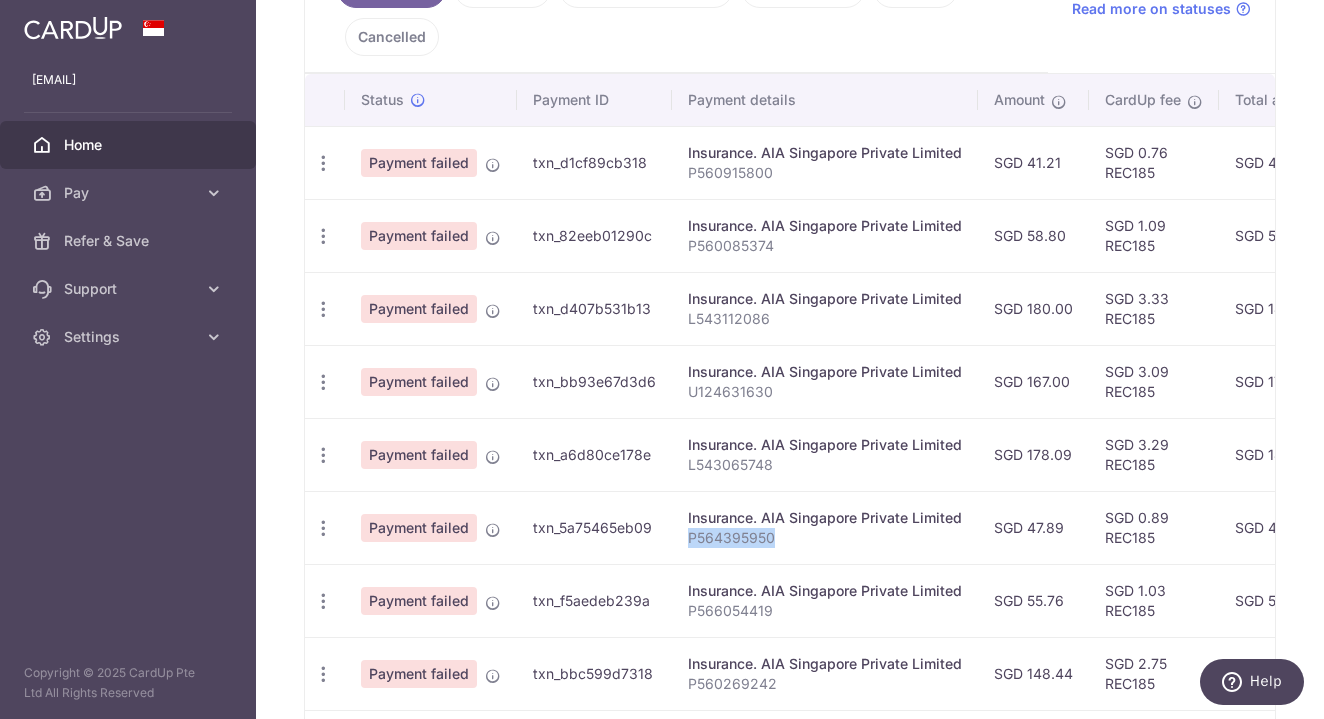 click on "P564395950" at bounding box center (825, 538) 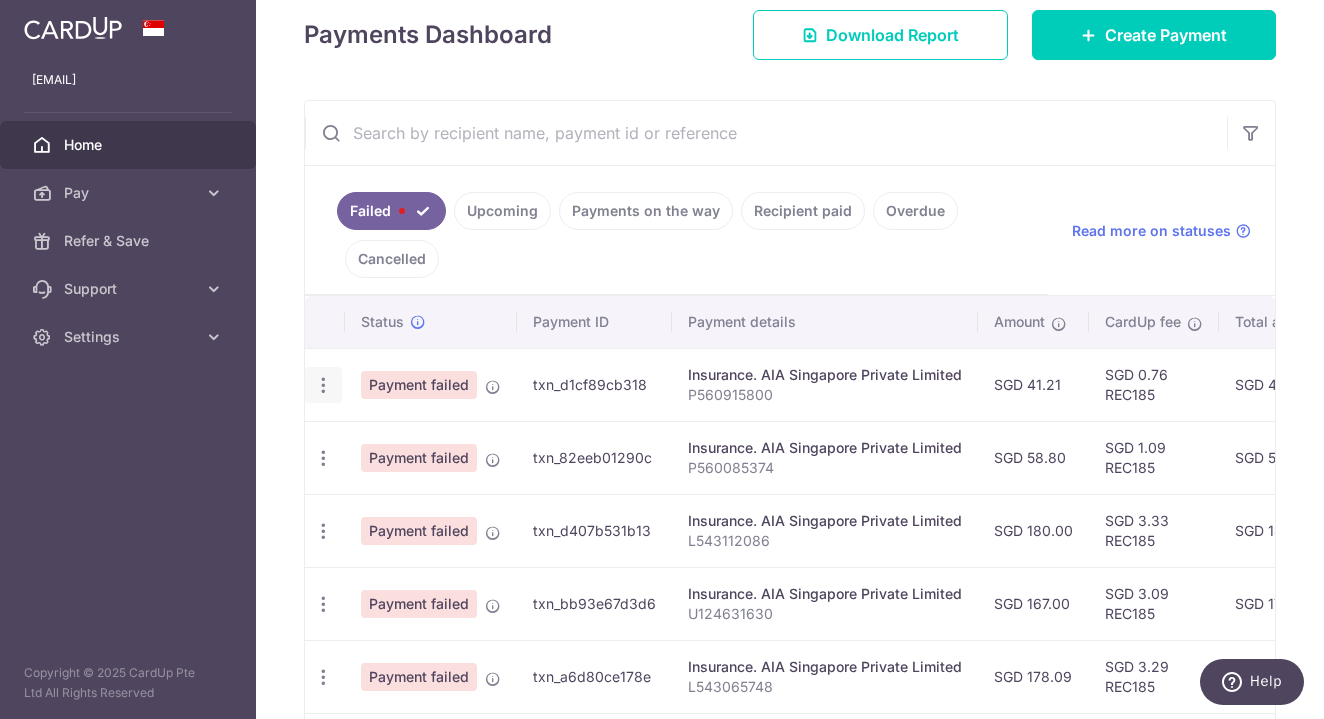 scroll, scrollTop: 282, scrollLeft: 0, axis: vertical 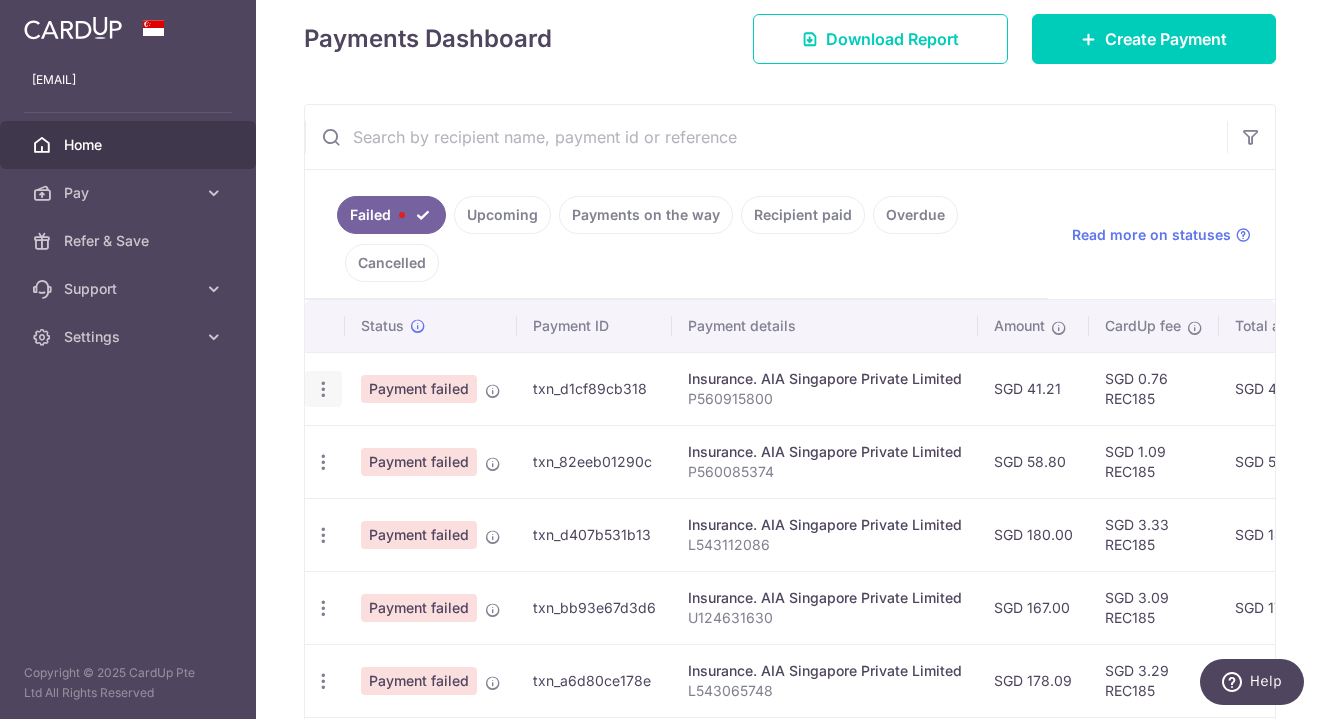 click at bounding box center [323, 389] 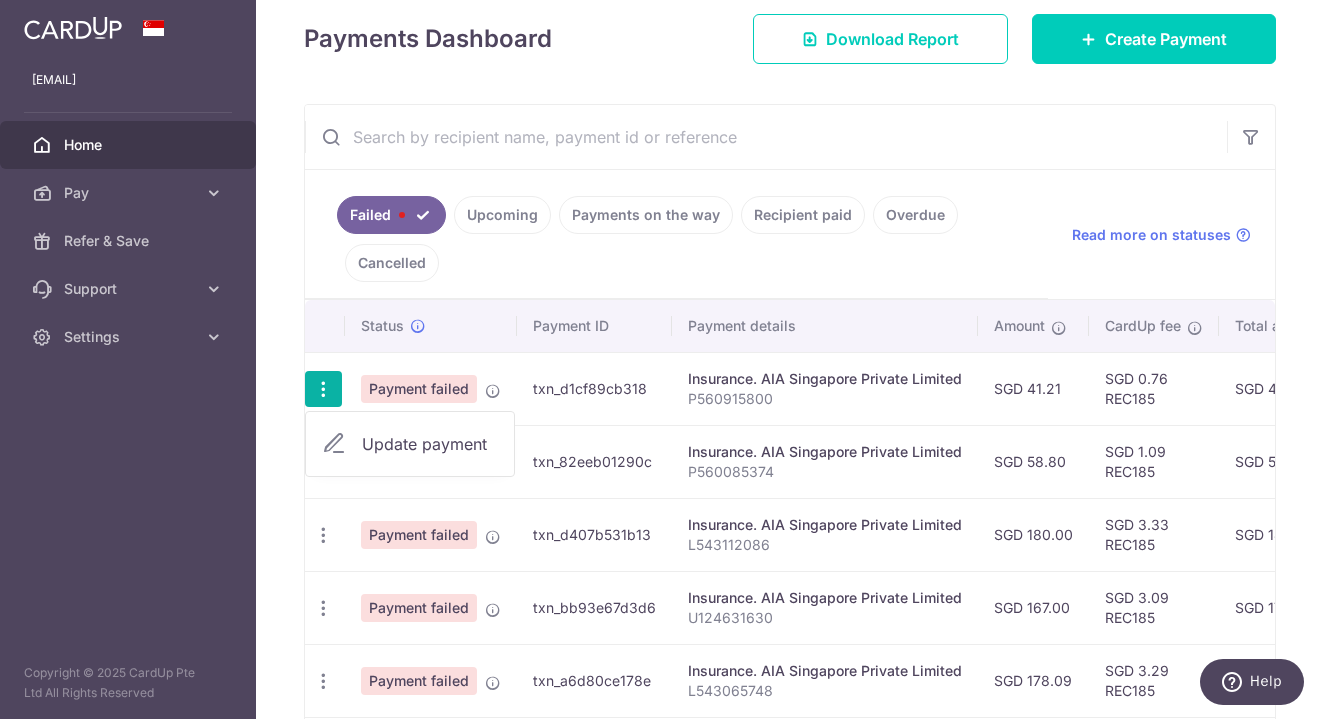 click on "Update payment" at bounding box center [410, 444] 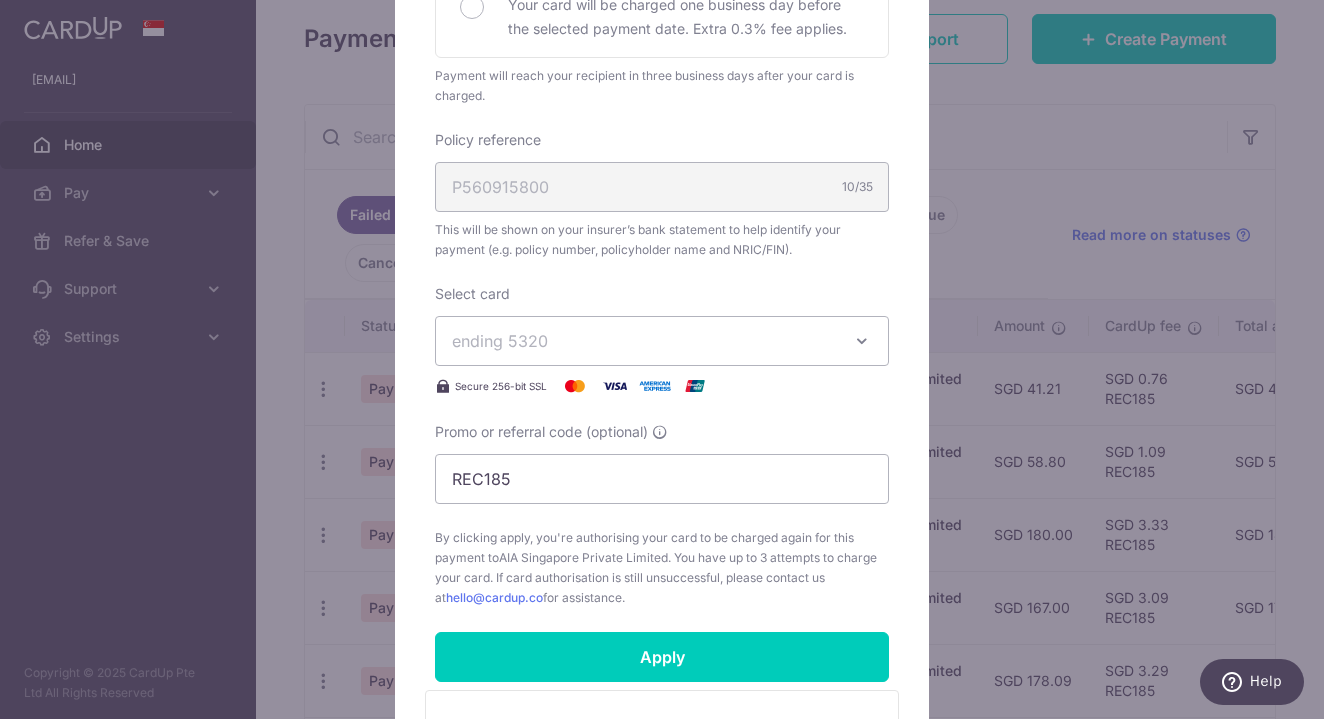scroll, scrollTop: 524, scrollLeft: 0, axis: vertical 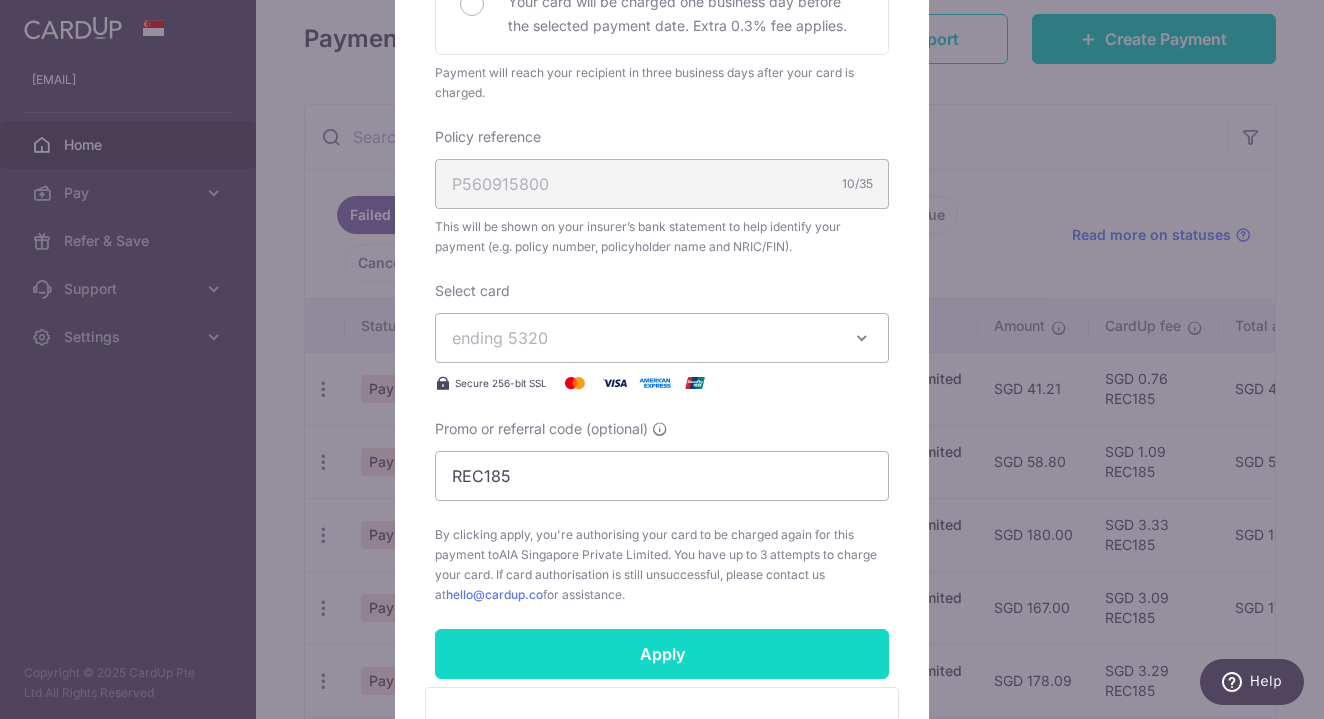 click on "Apply" at bounding box center [662, 654] 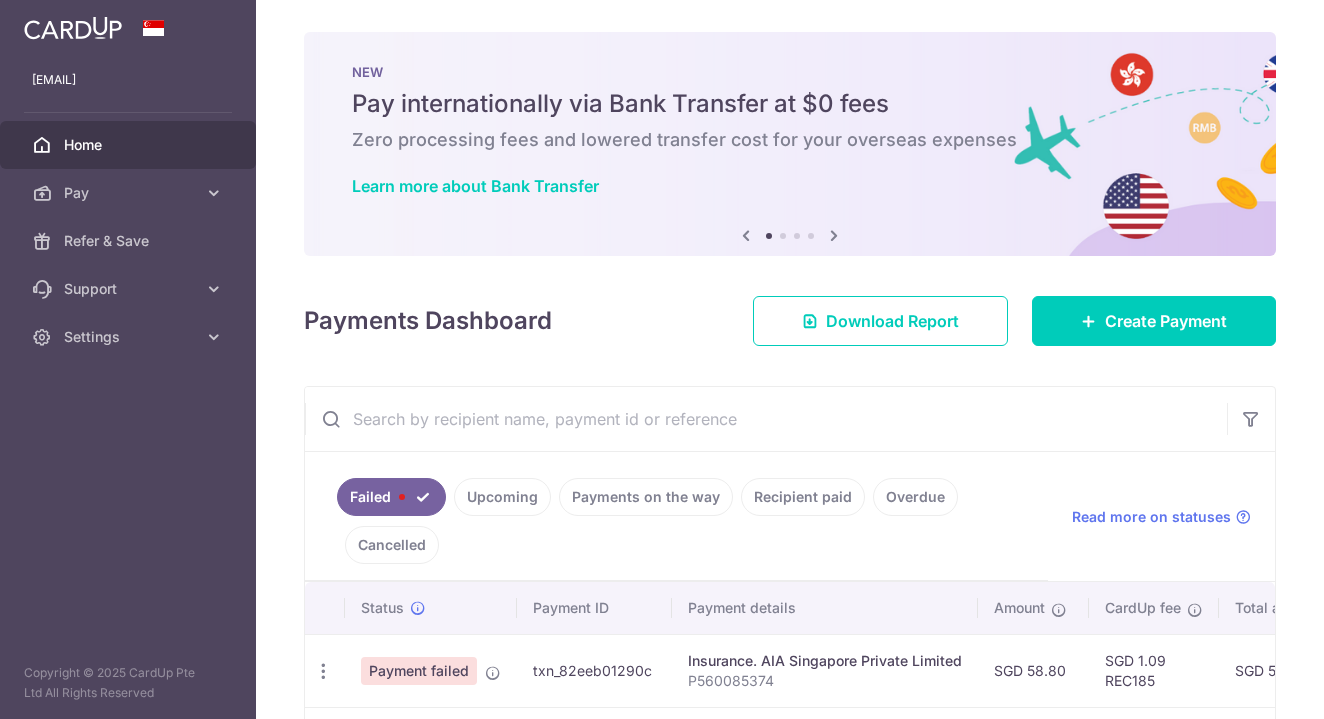 scroll, scrollTop: 0, scrollLeft: 0, axis: both 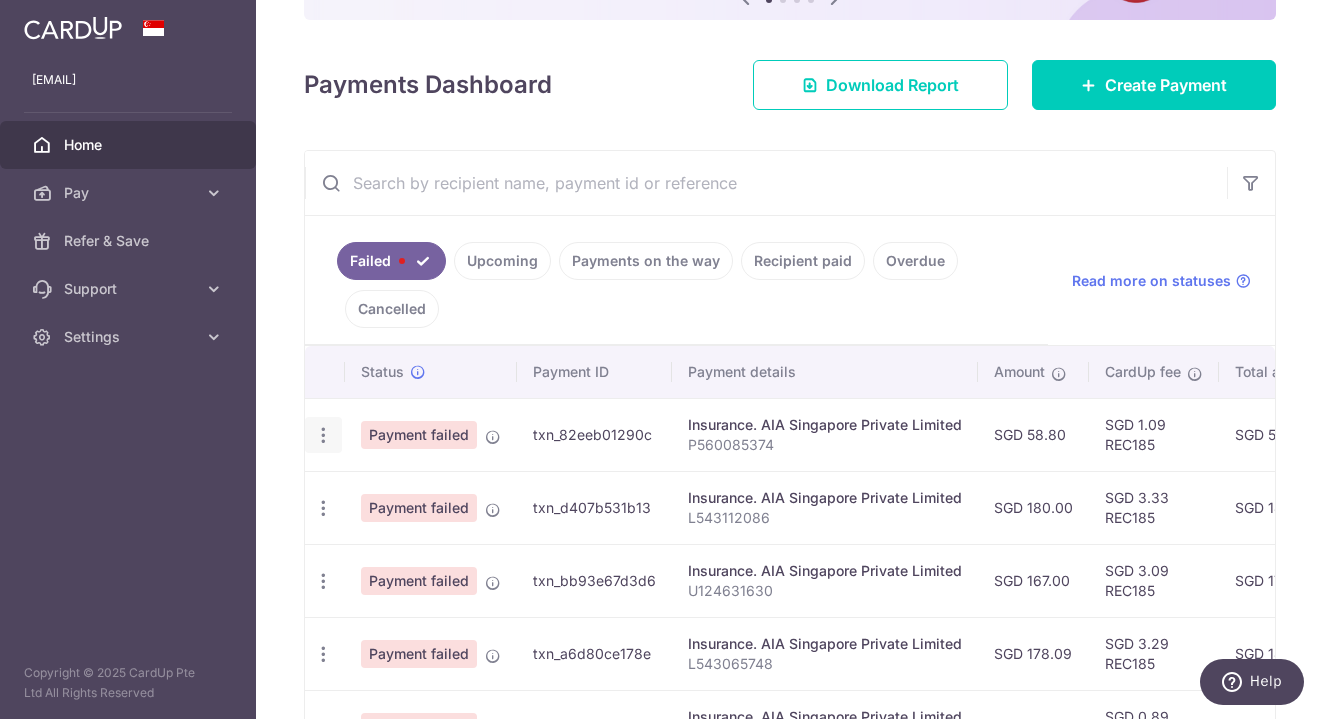 click at bounding box center (323, 435) 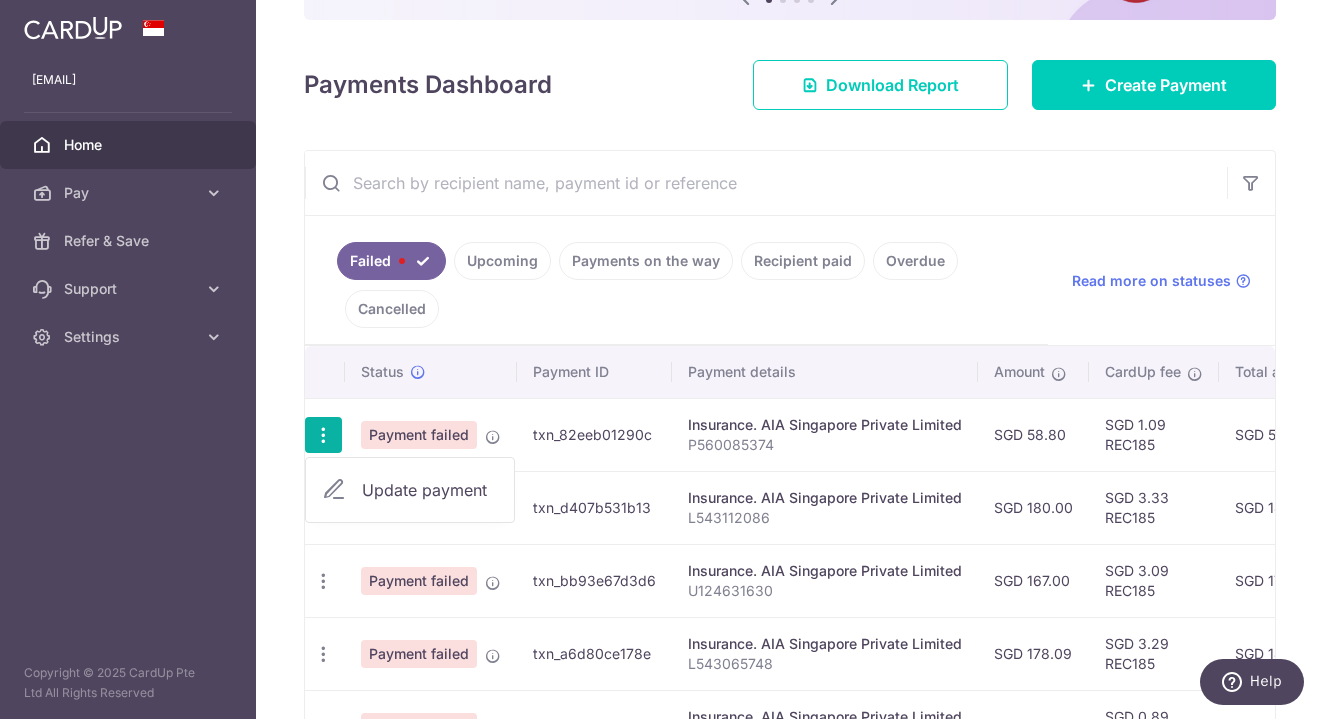 click on "Update payment" at bounding box center (430, 490) 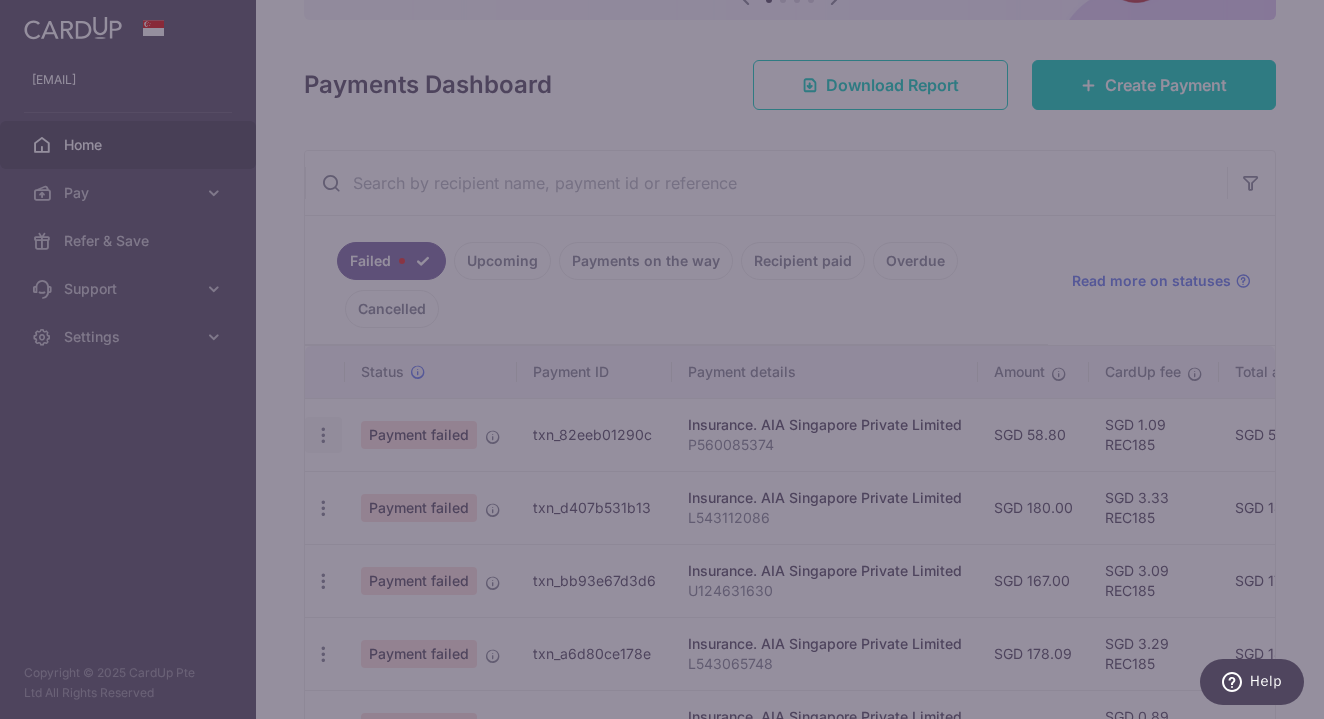 type on "REC185" 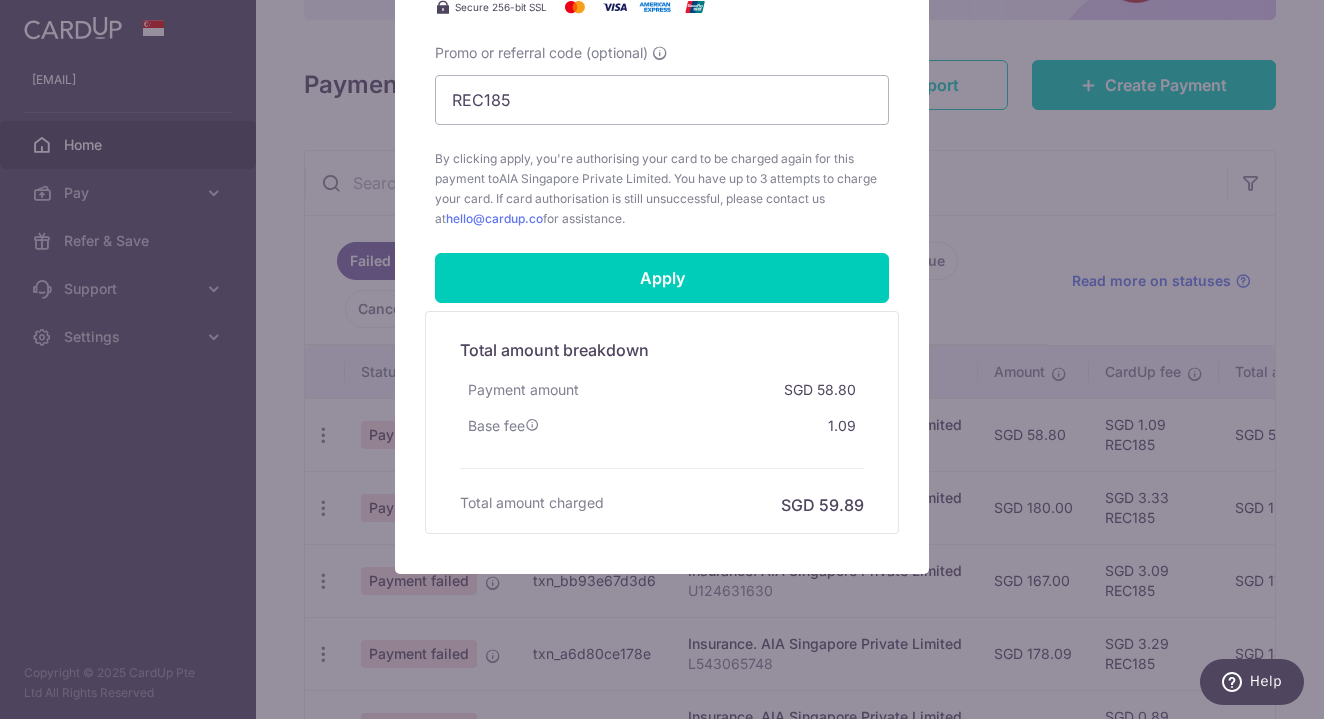 scroll, scrollTop: 900, scrollLeft: 0, axis: vertical 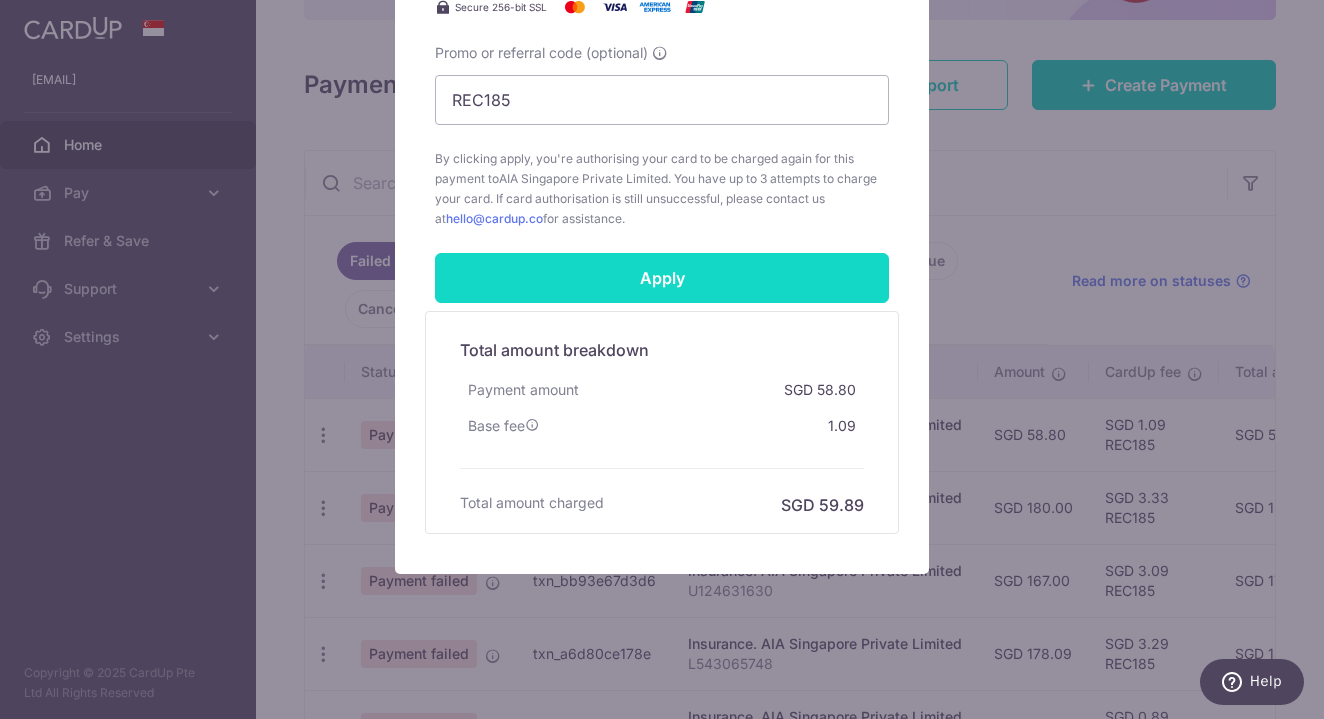 click on "Apply" at bounding box center (662, 278) 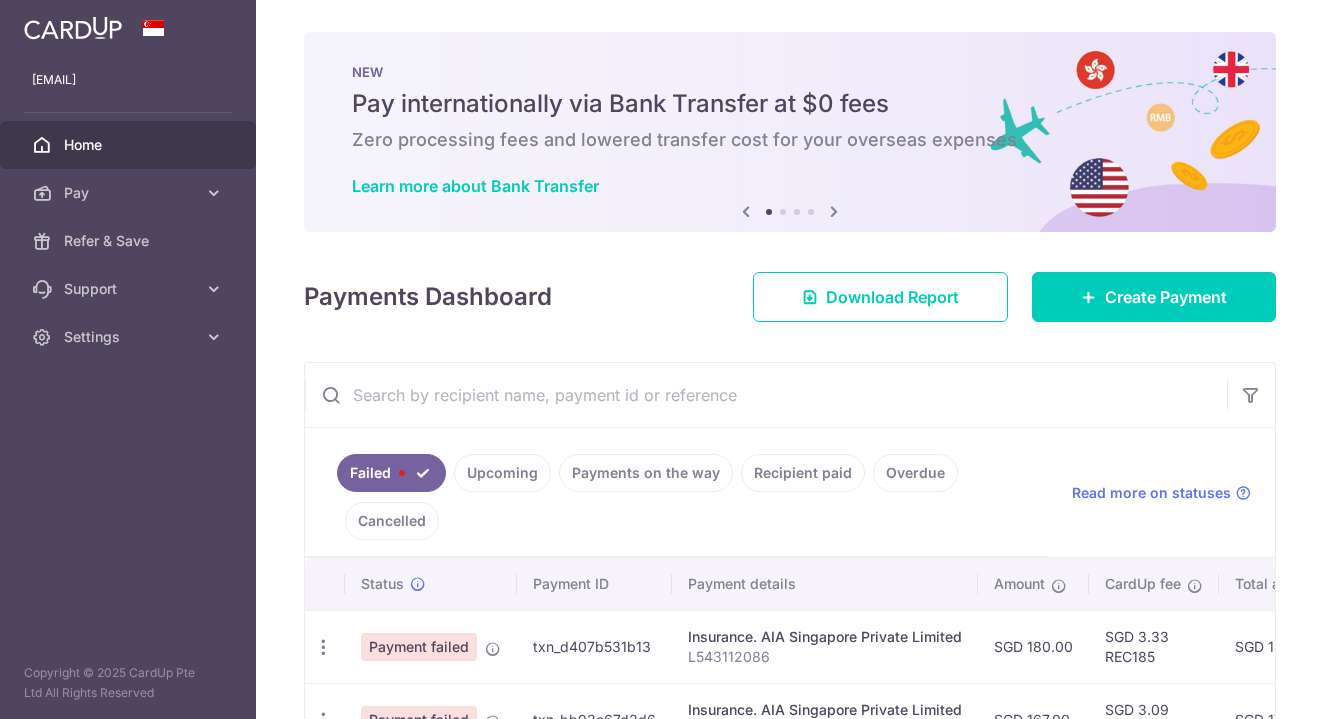 scroll, scrollTop: 0, scrollLeft: 0, axis: both 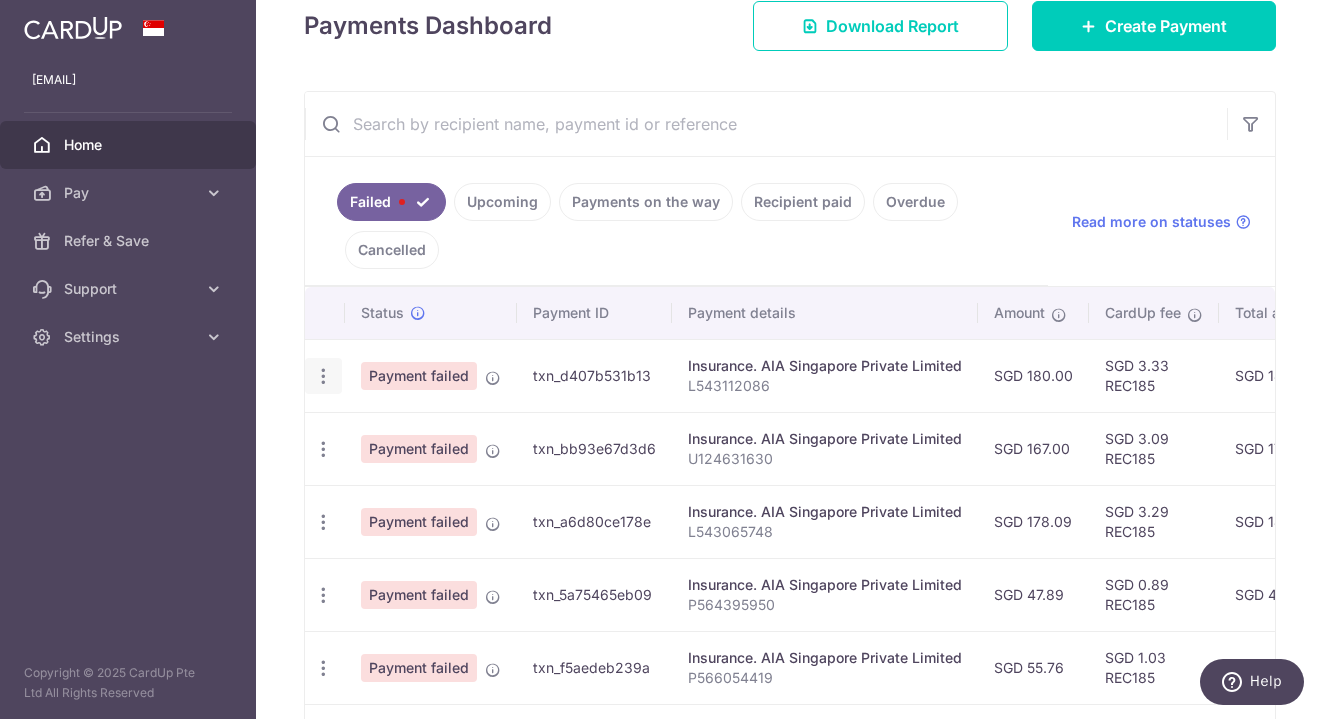 click at bounding box center [323, 376] 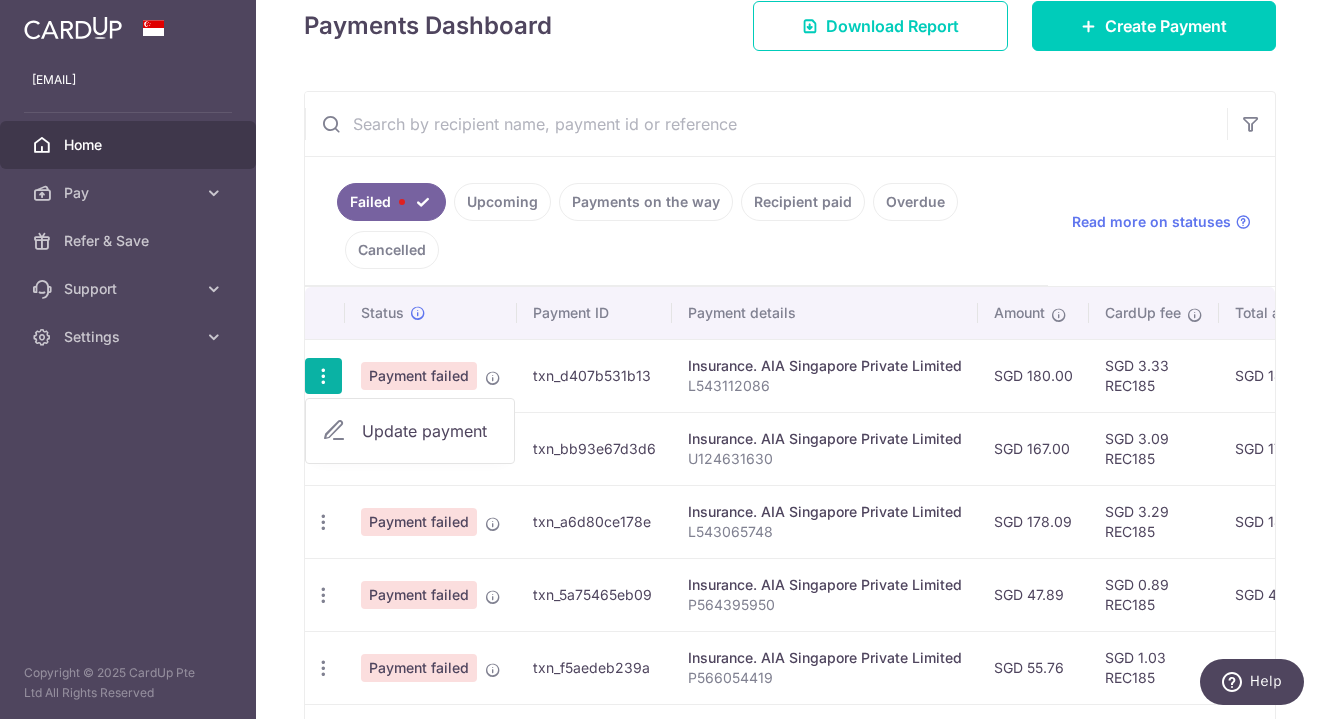 click on "Update payment" at bounding box center (430, 431) 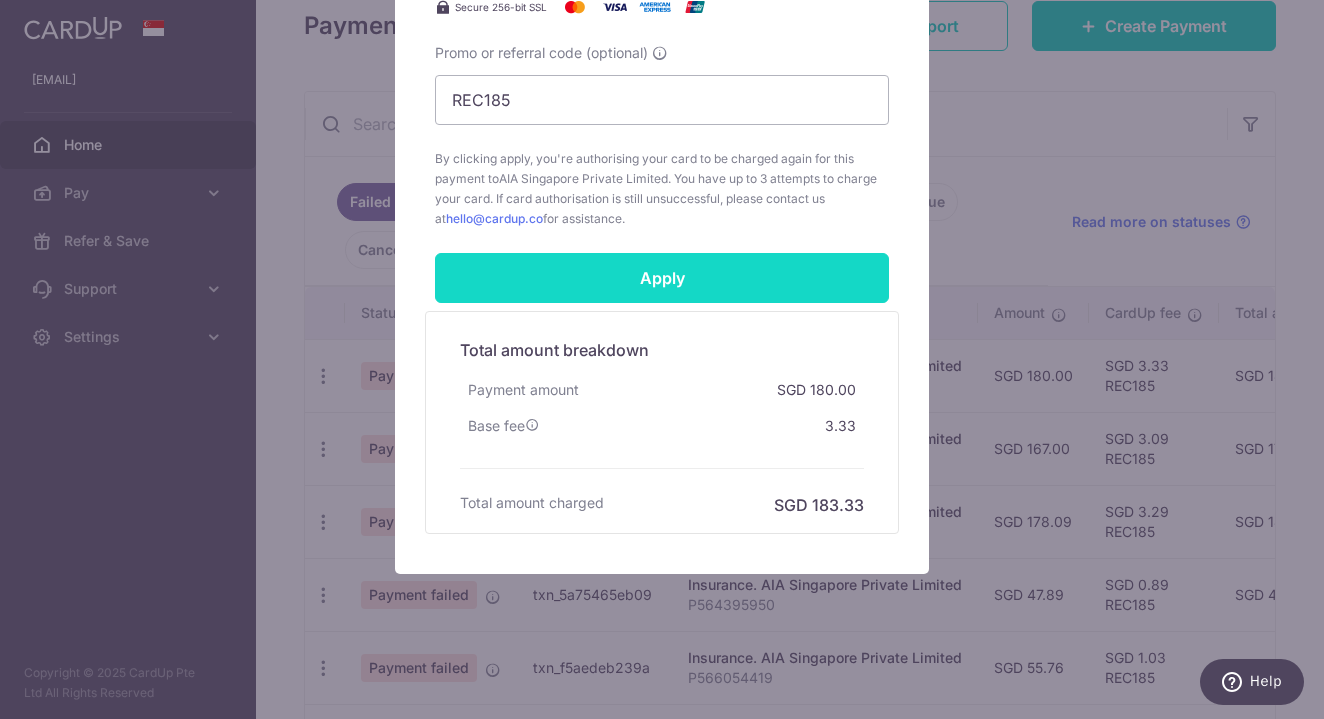 scroll, scrollTop: 900, scrollLeft: 0, axis: vertical 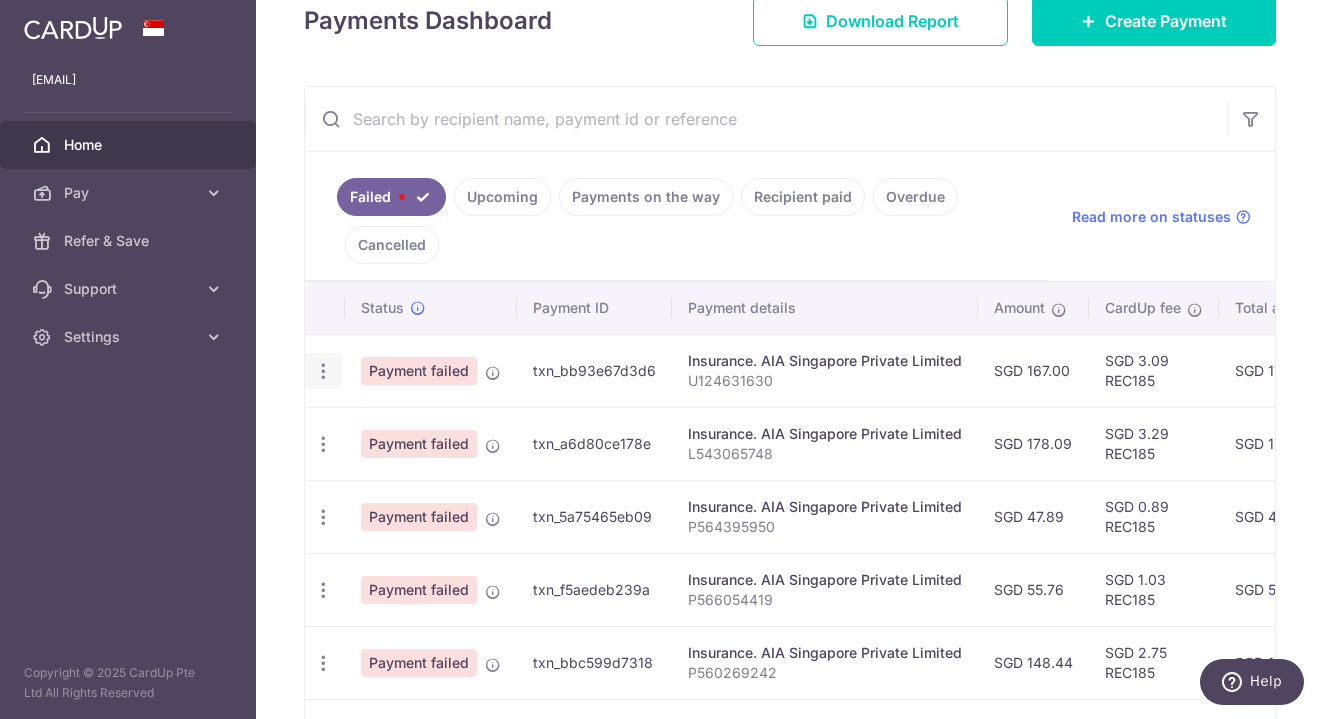 click at bounding box center (323, 371) 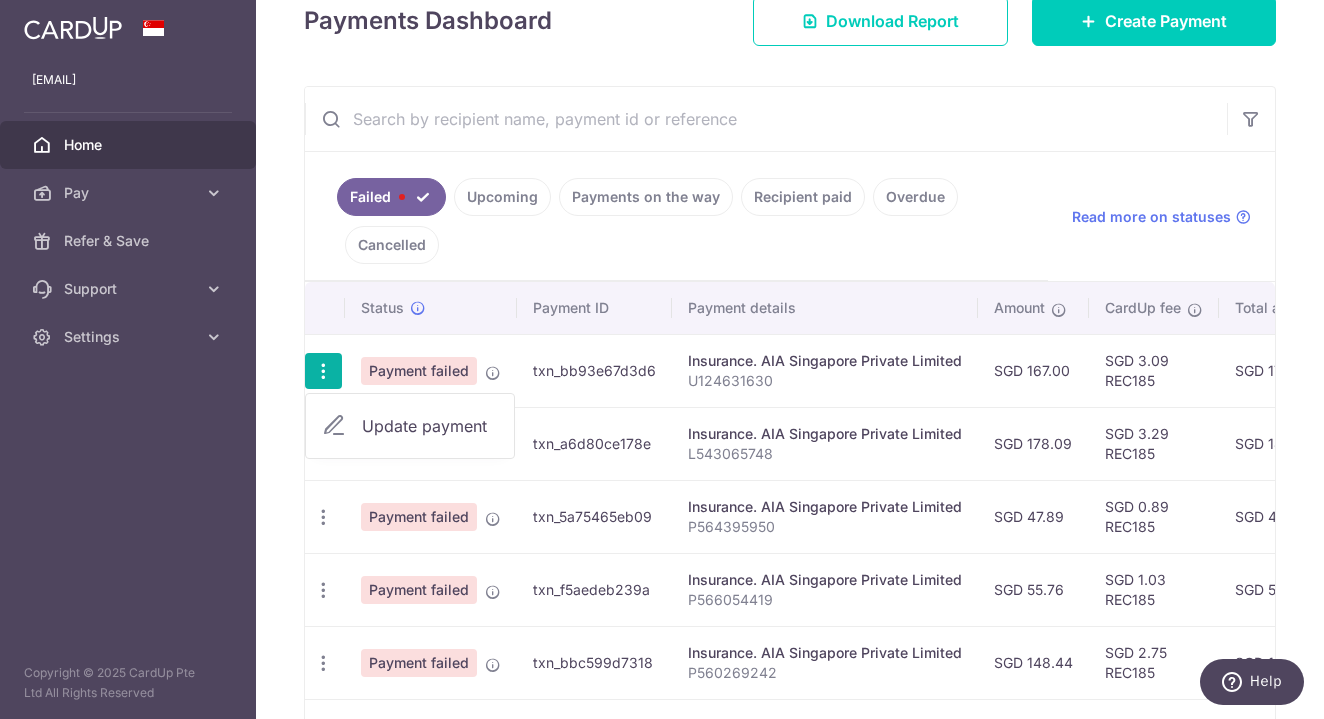 click on "Update payment" at bounding box center (410, 426) 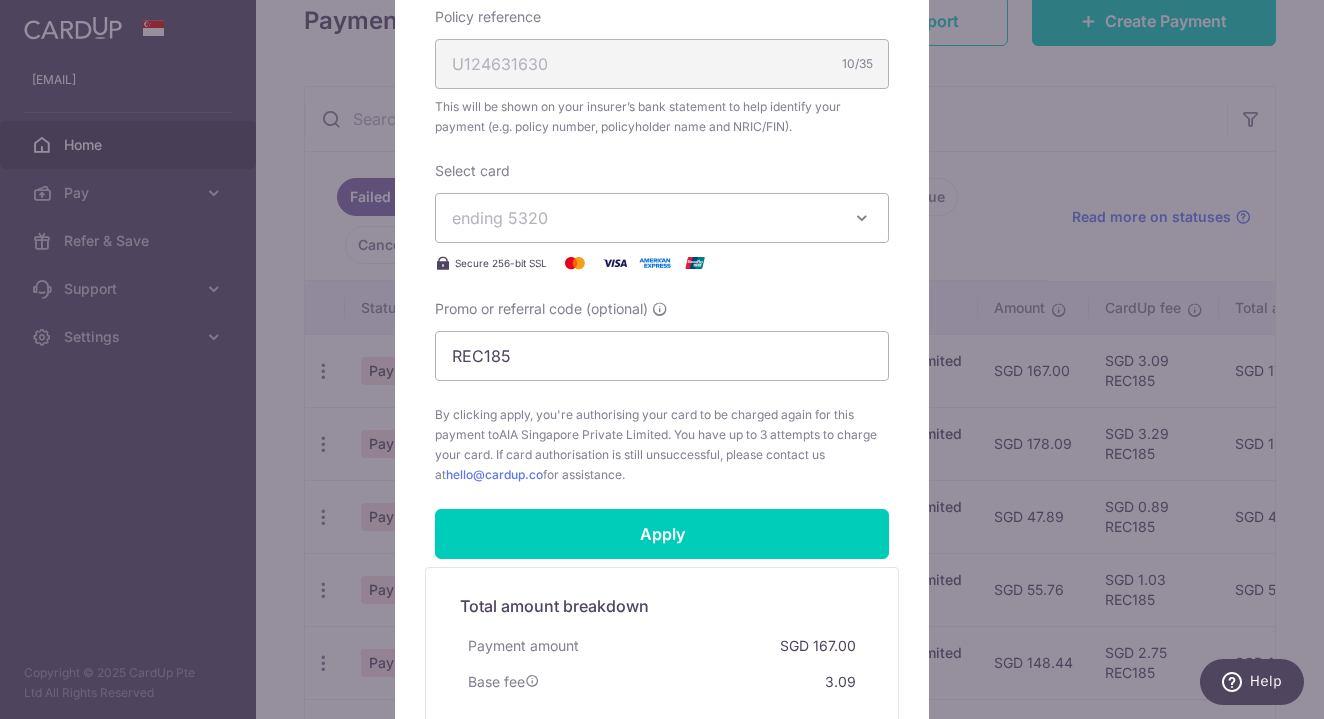 scroll, scrollTop: 666, scrollLeft: 0, axis: vertical 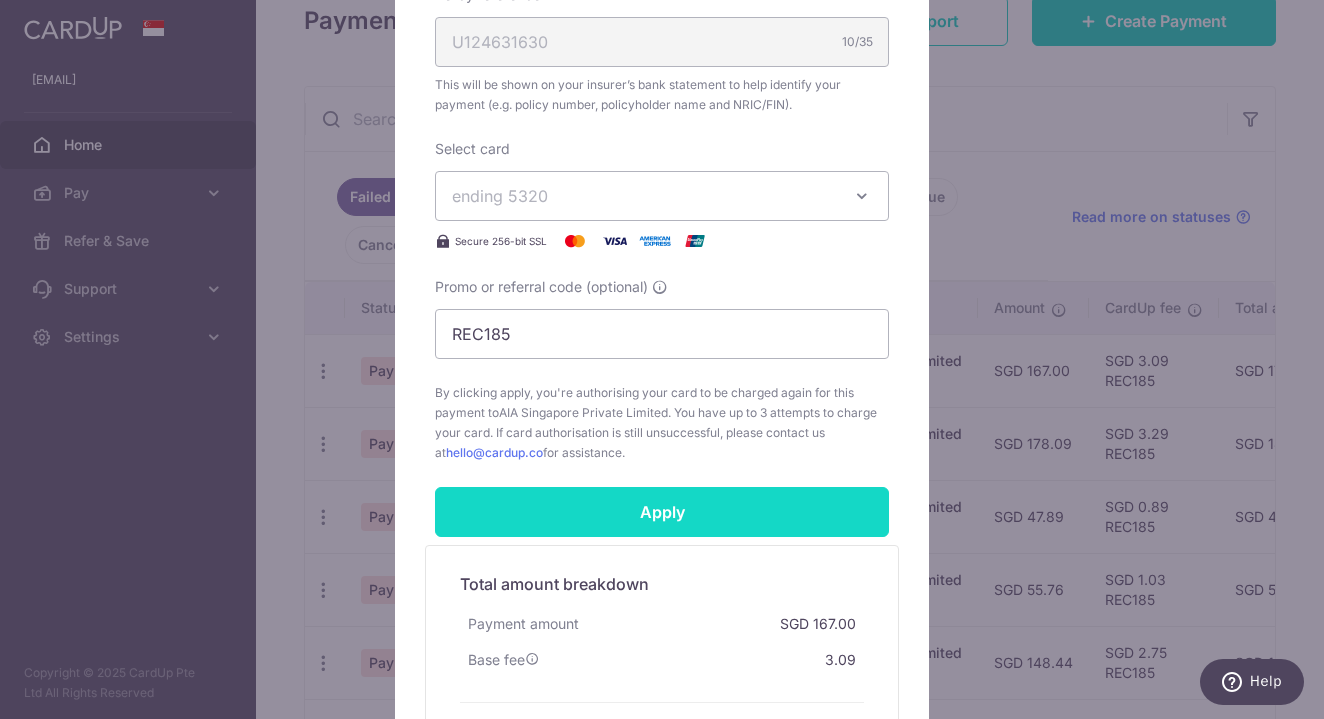 click on "Apply" at bounding box center (662, 512) 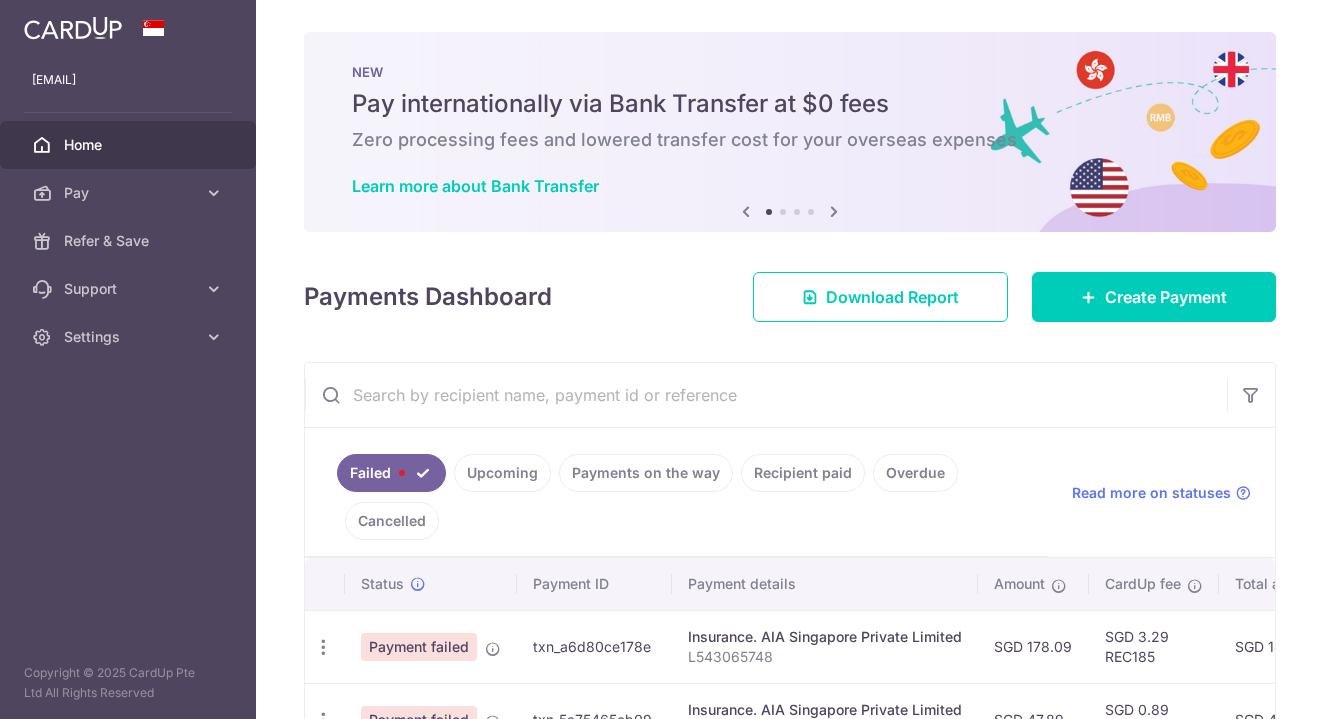 scroll, scrollTop: 0, scrollLeft: 0, axis: both 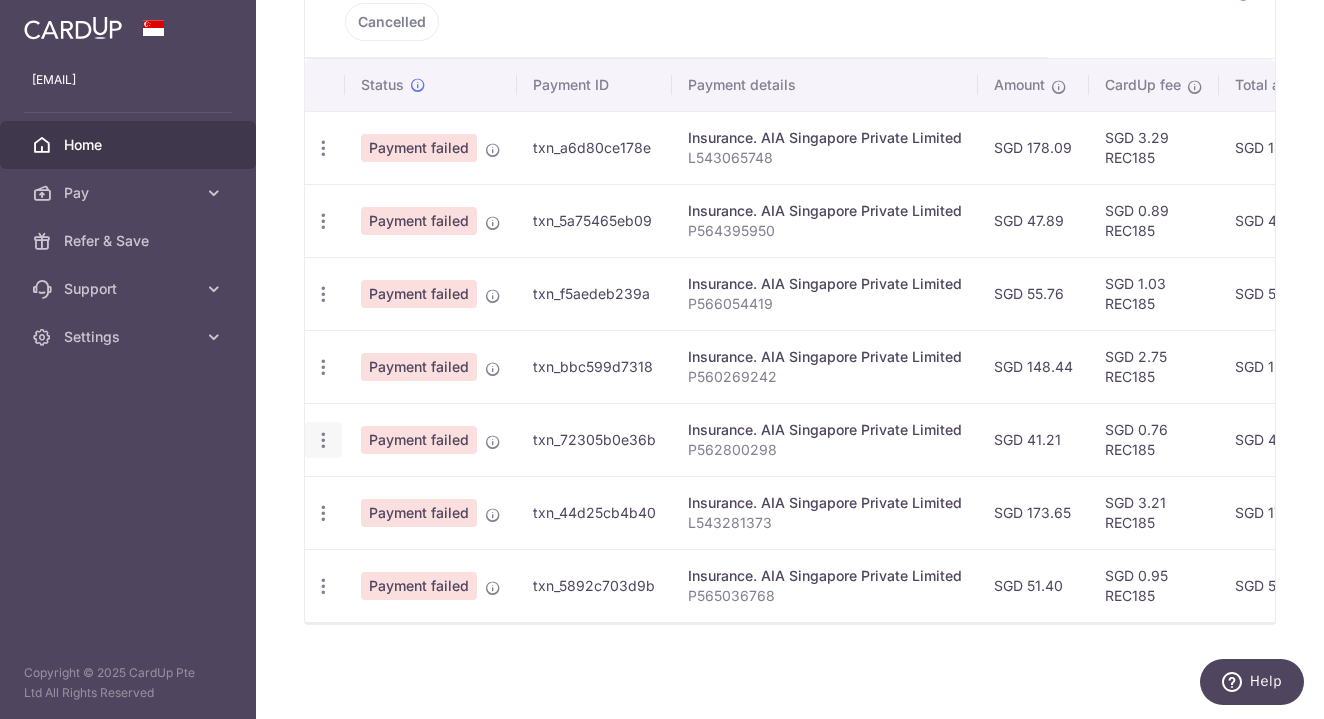 click at bounding box center (323, 148) 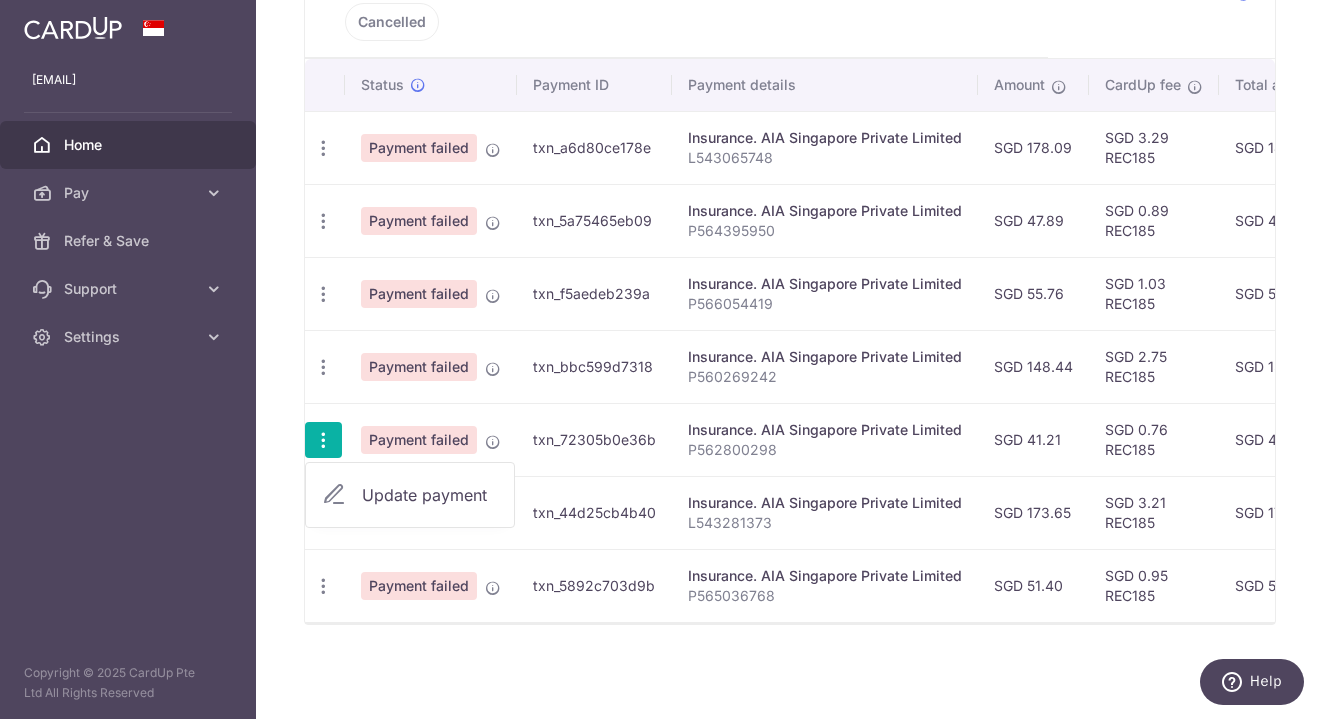 click on "Update payment" at bounding box center (430, 495) 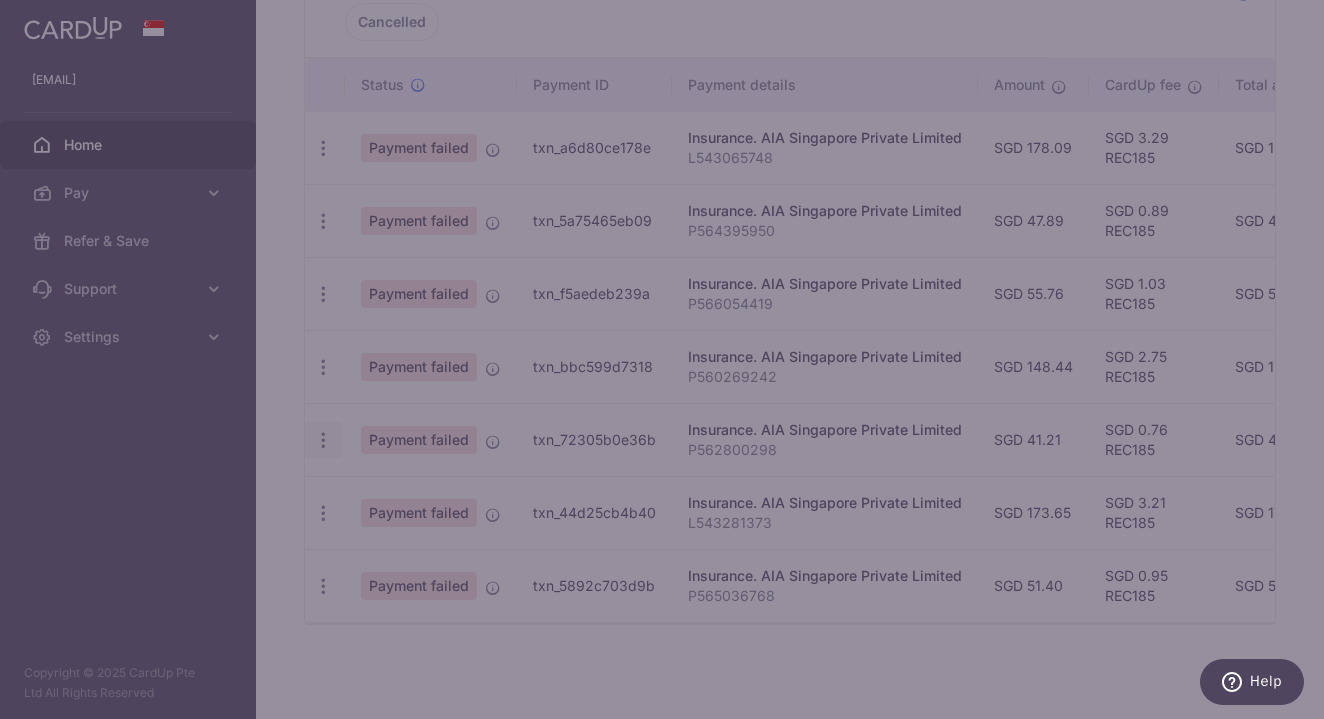 type on "REC185" 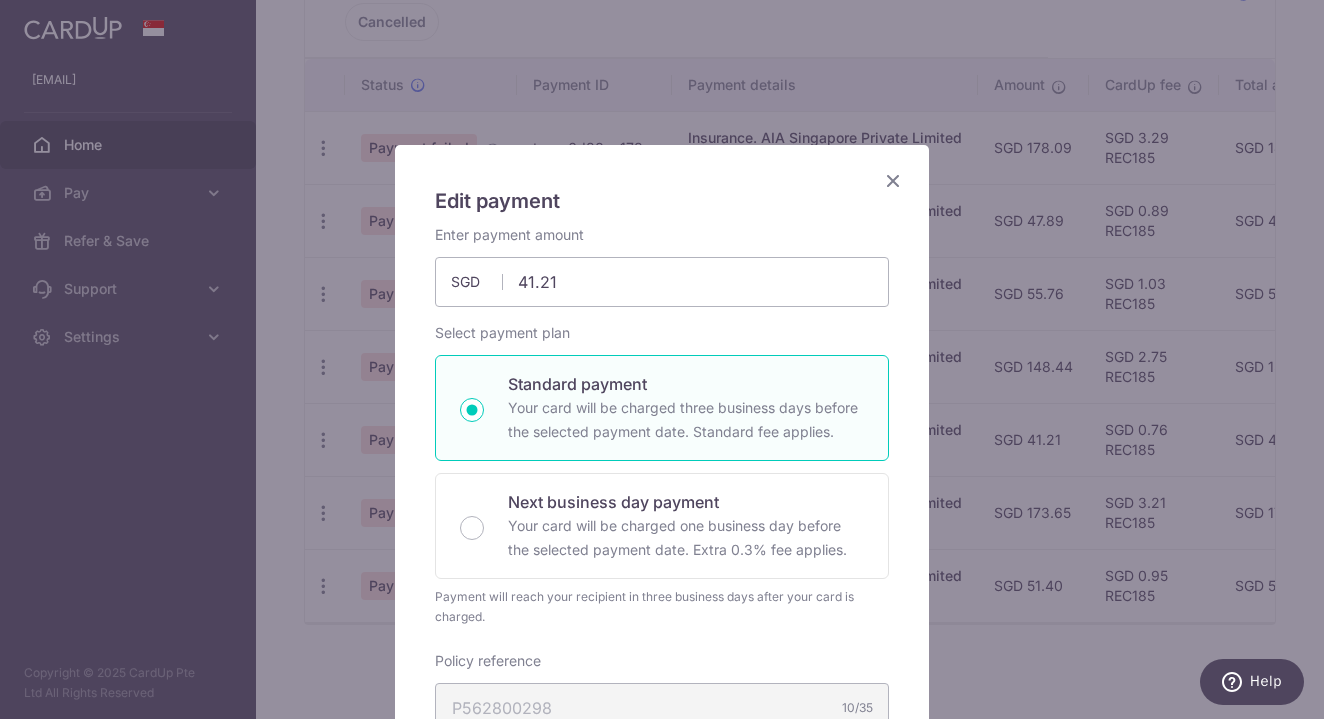 scroll, scrollTop: 0, scrollLeft: 0, axis: both 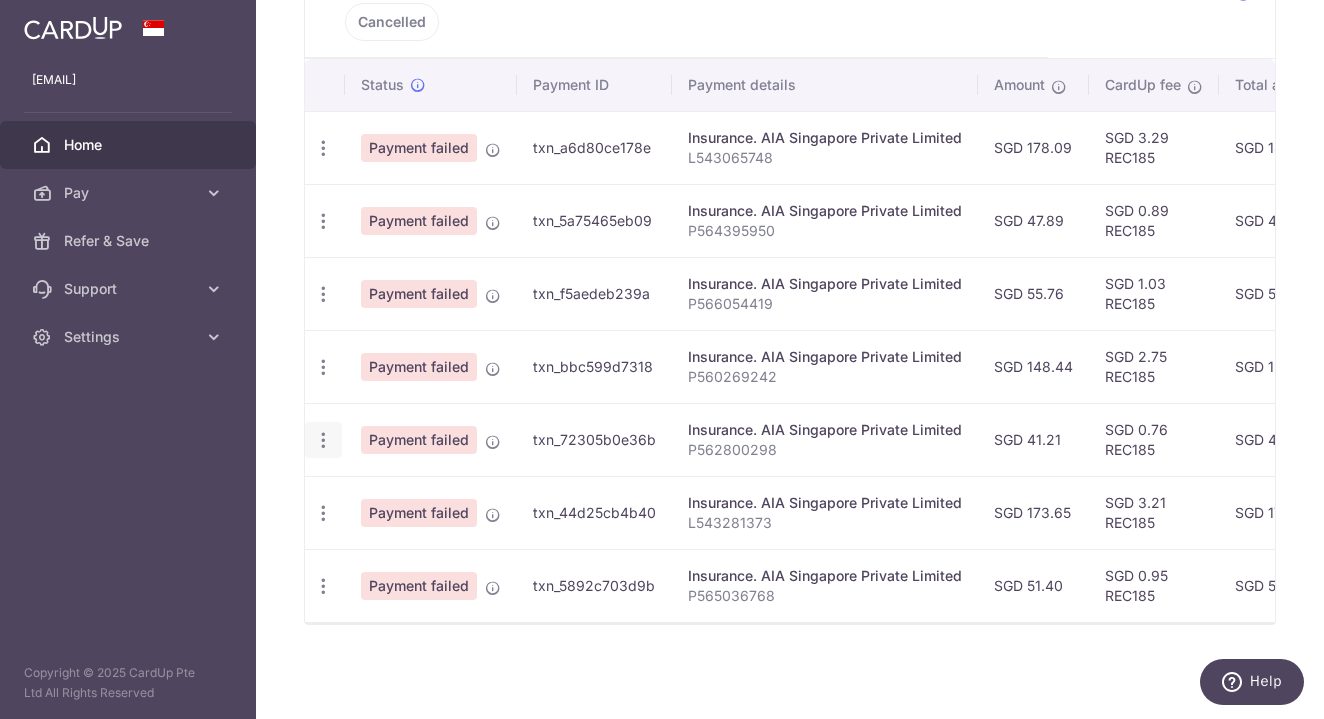 click at bounding box center [323, 148] 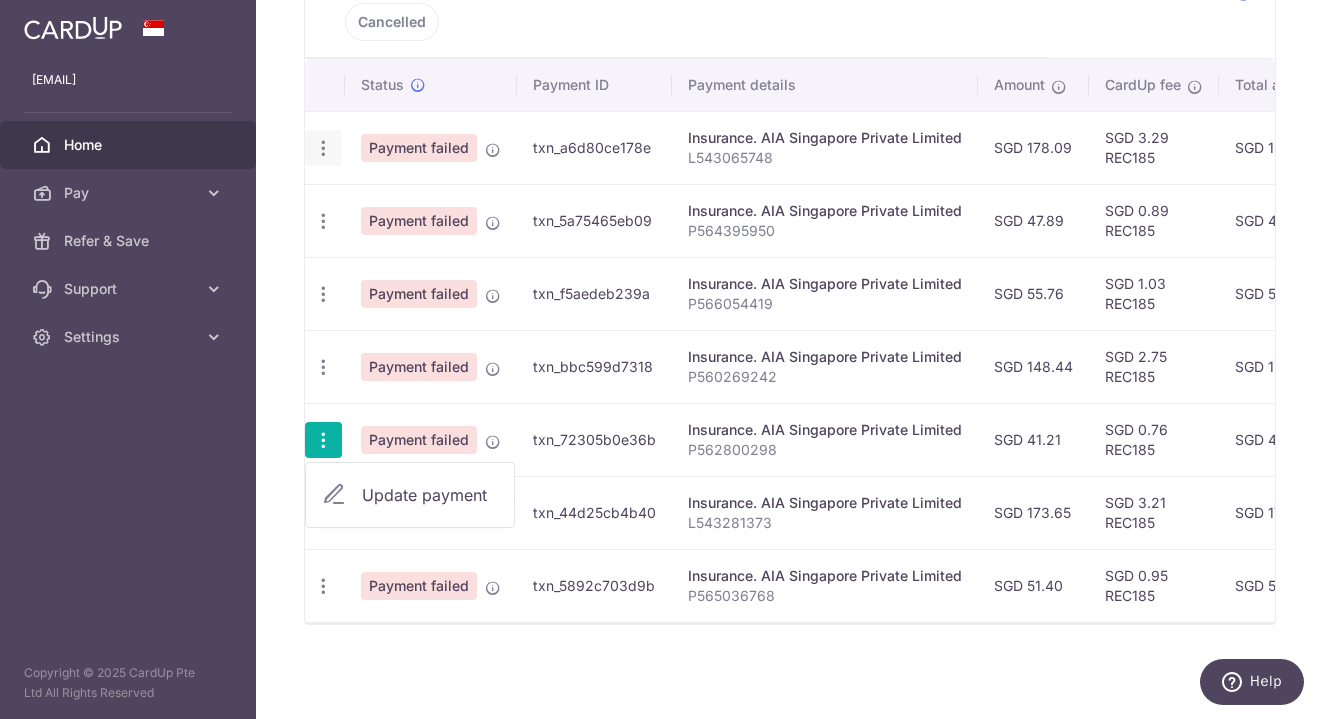 click at bounding box center [323, 148] 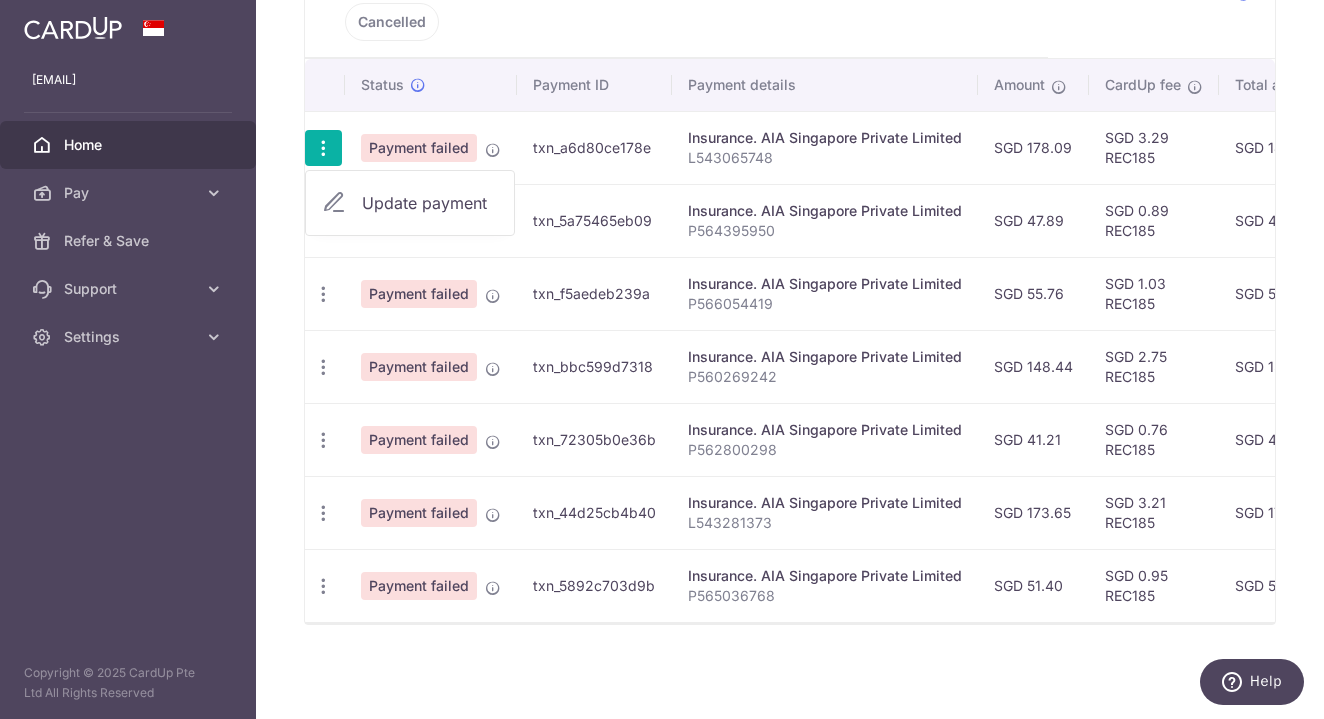 click on "Update payment" at bounding box center [410, 203] 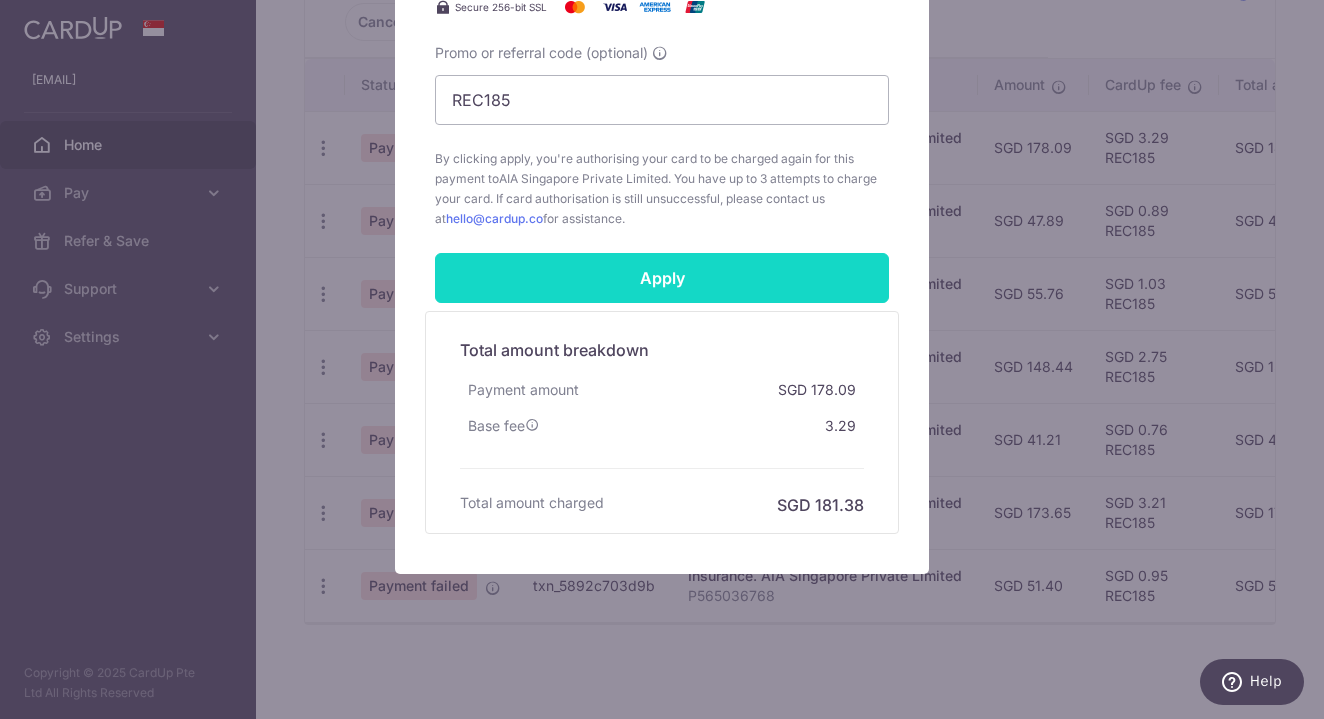 scroll, scrollTop: 900, scrollLeft: 0, axis: vertical 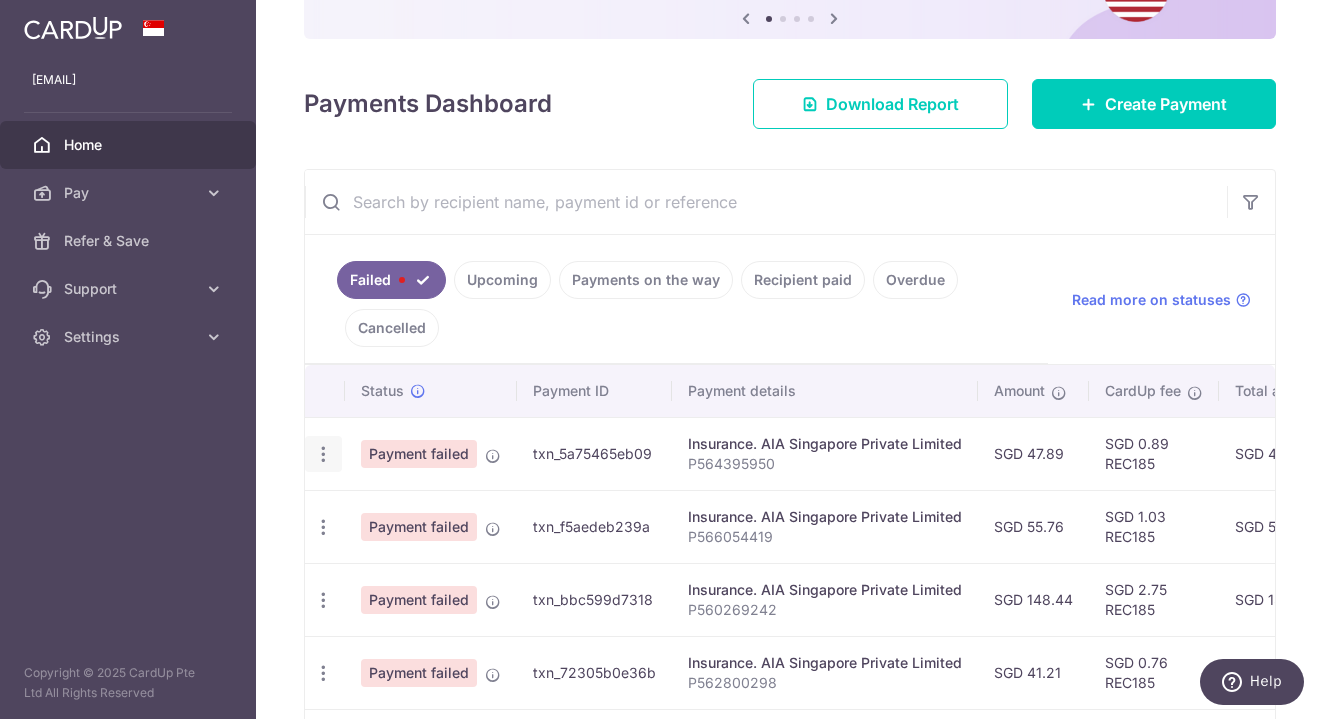 click at bounding box center [323, 454] 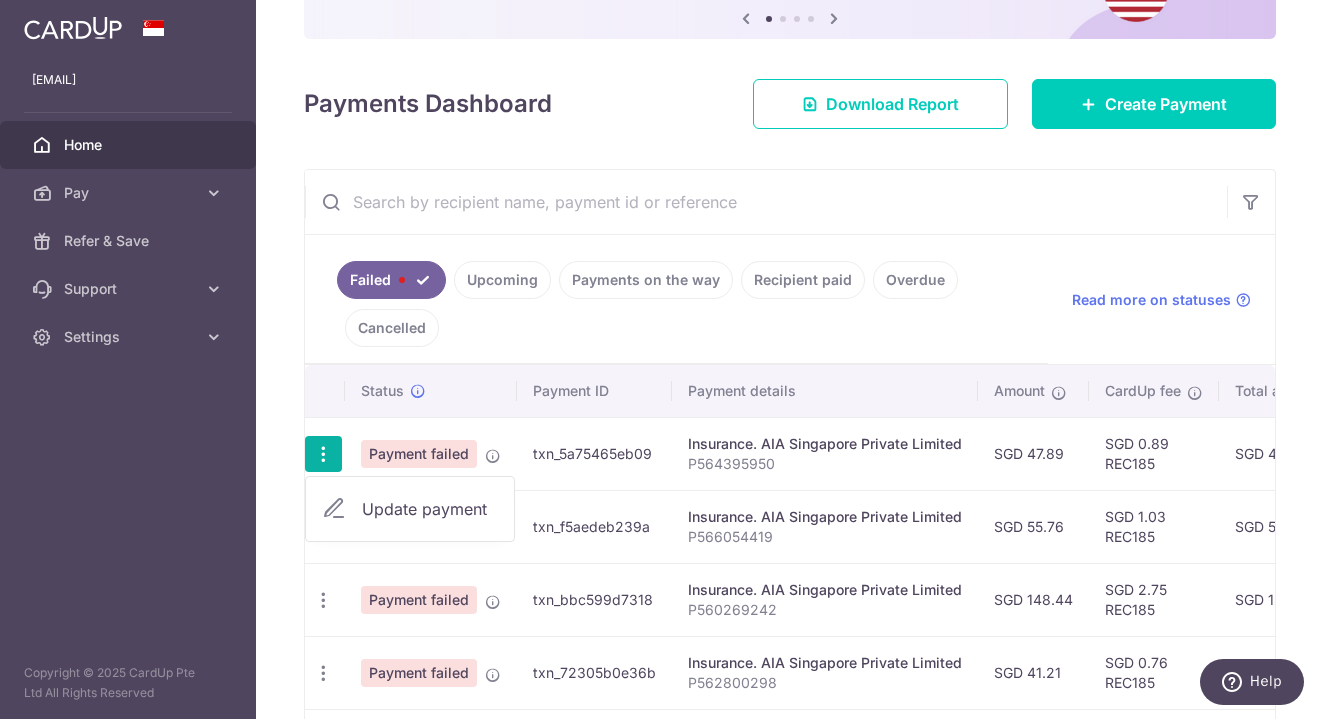 click on "Update payment" at bounding box center [430, 509] 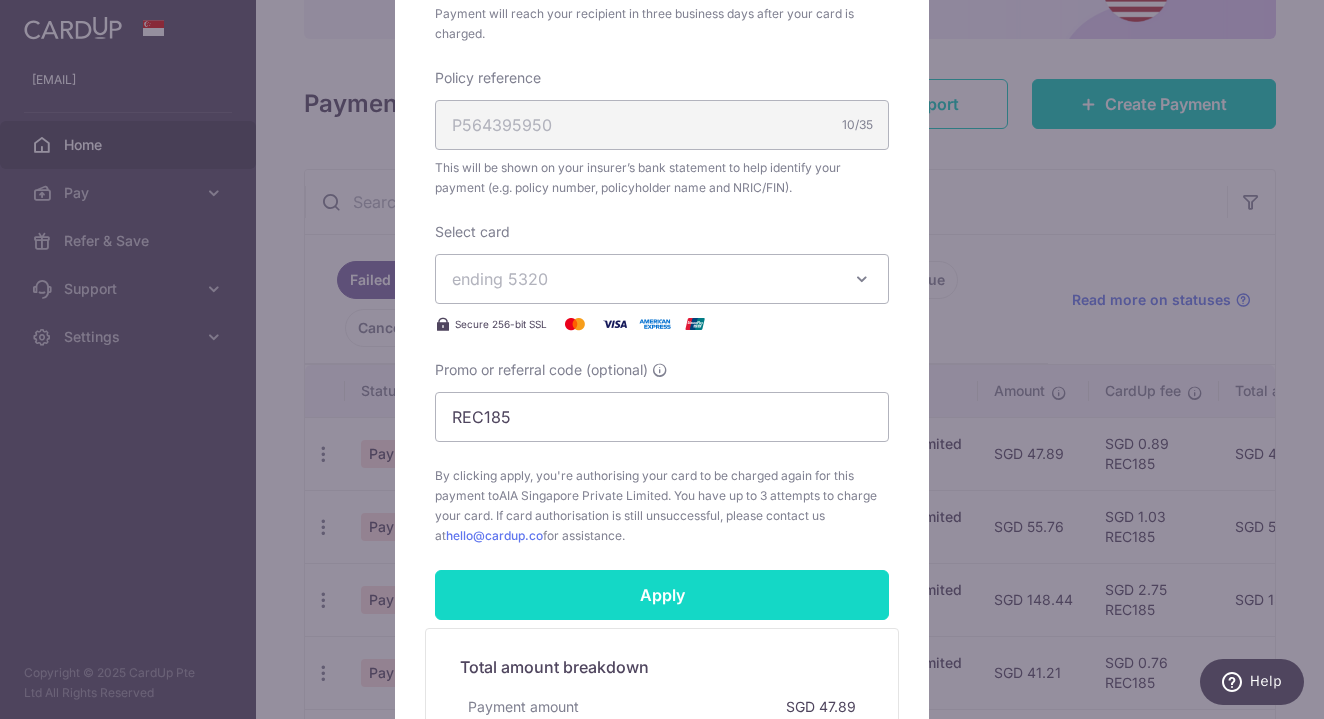 scroll, scrollTop: 584, scrollLeft: 0, axis: vertical 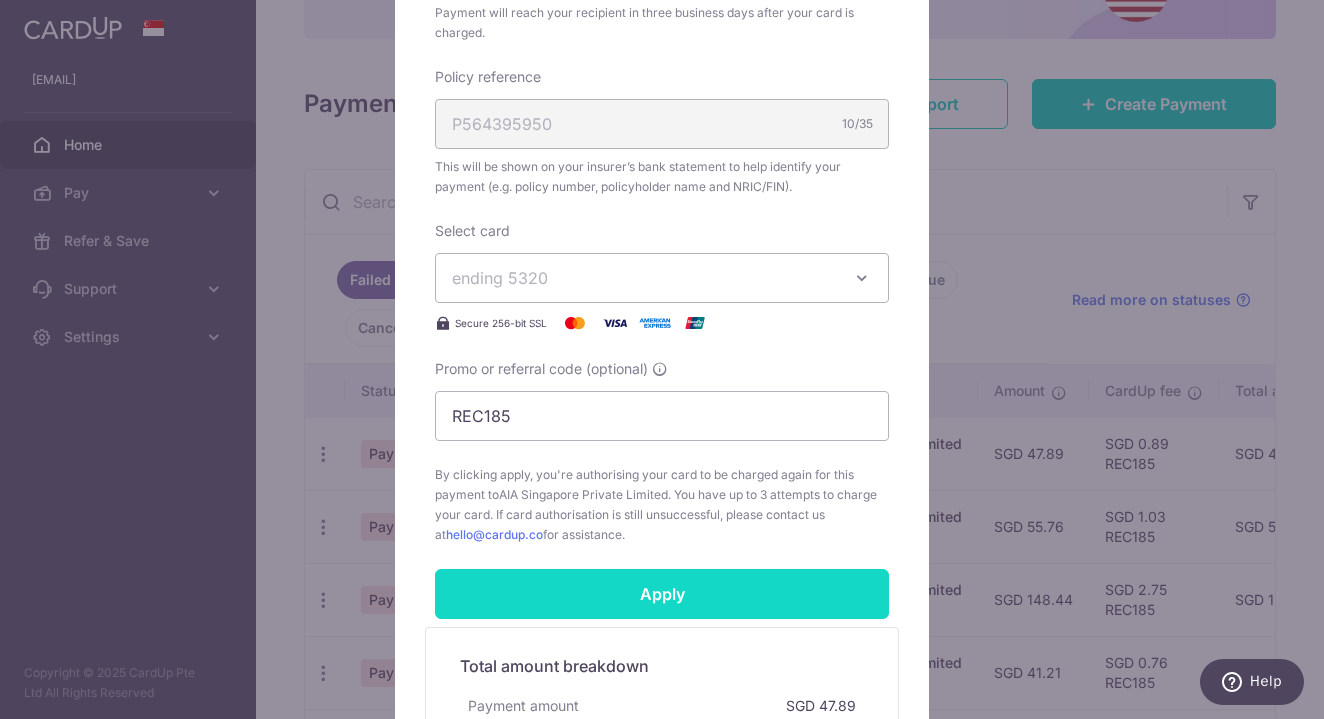 click on "Apply" at bounding box center [662, 594] 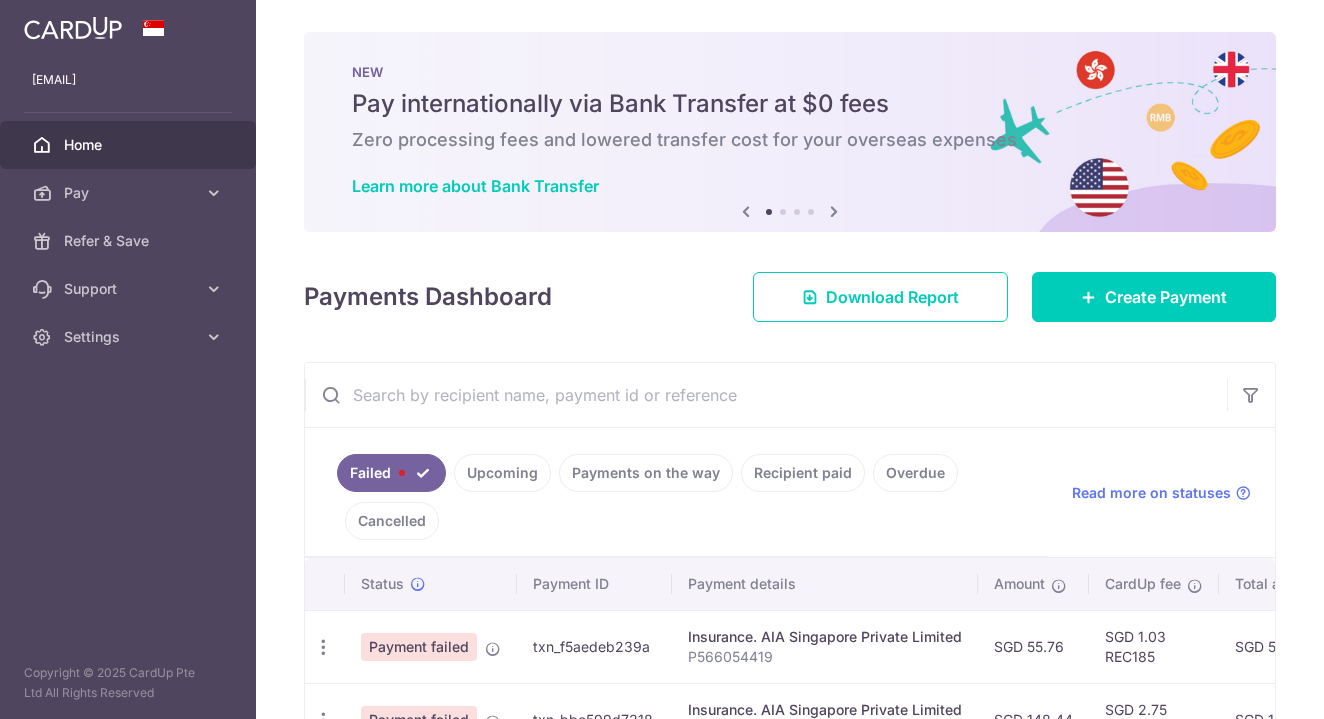 scroll, scrollTop: 0, scrollLeft: 0, axis: both 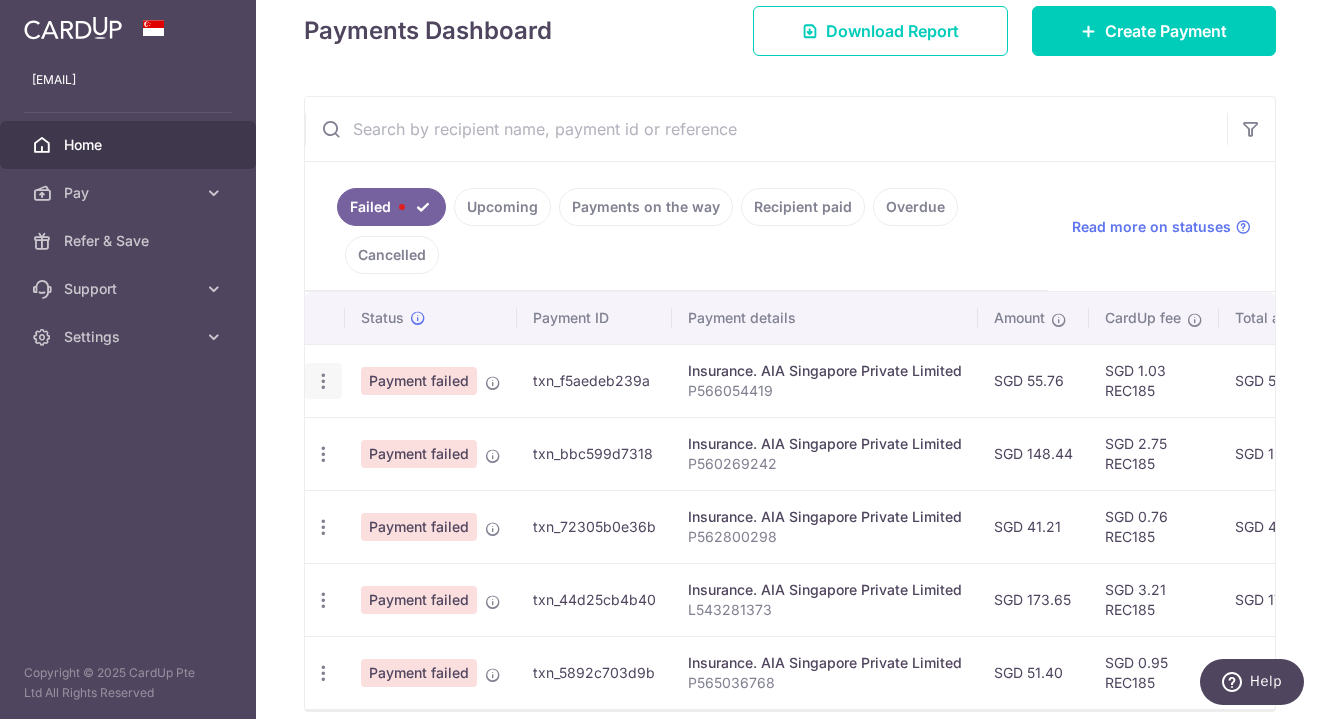 click at bounding box center (323, 381) 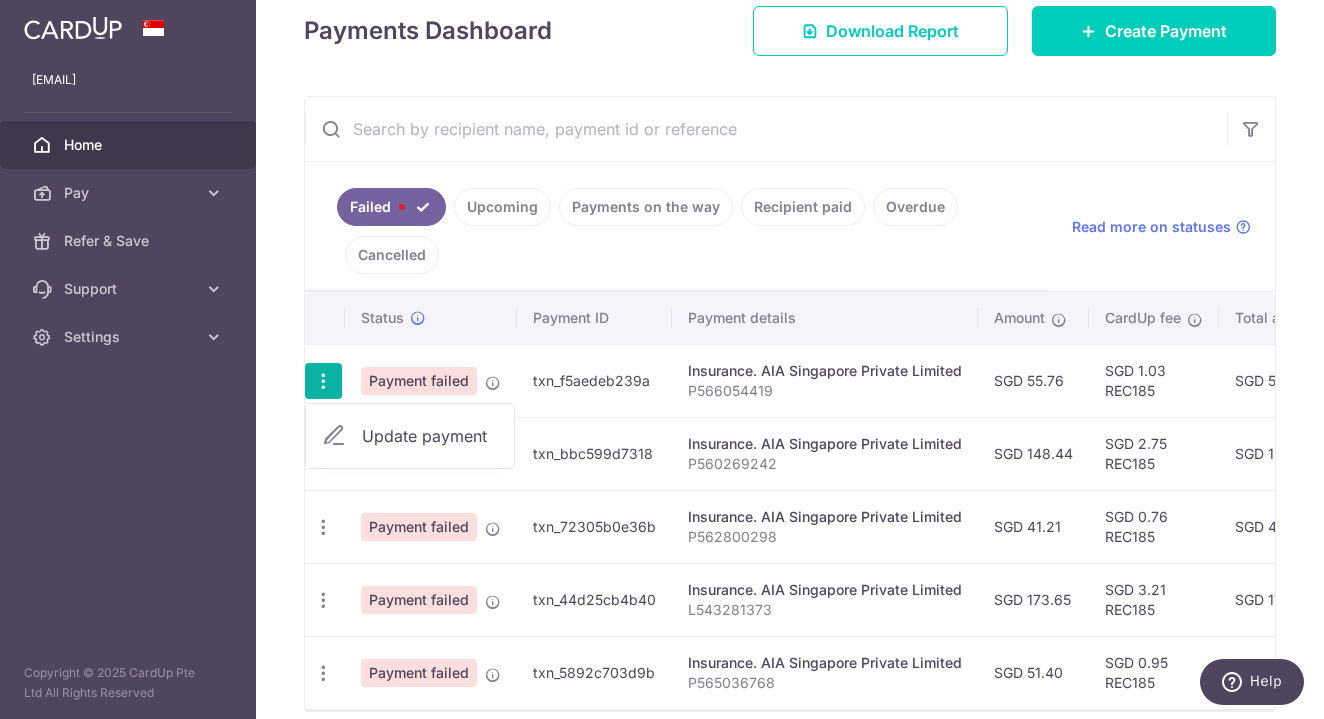 click on "Update payment" at bounding box center [410, 436] 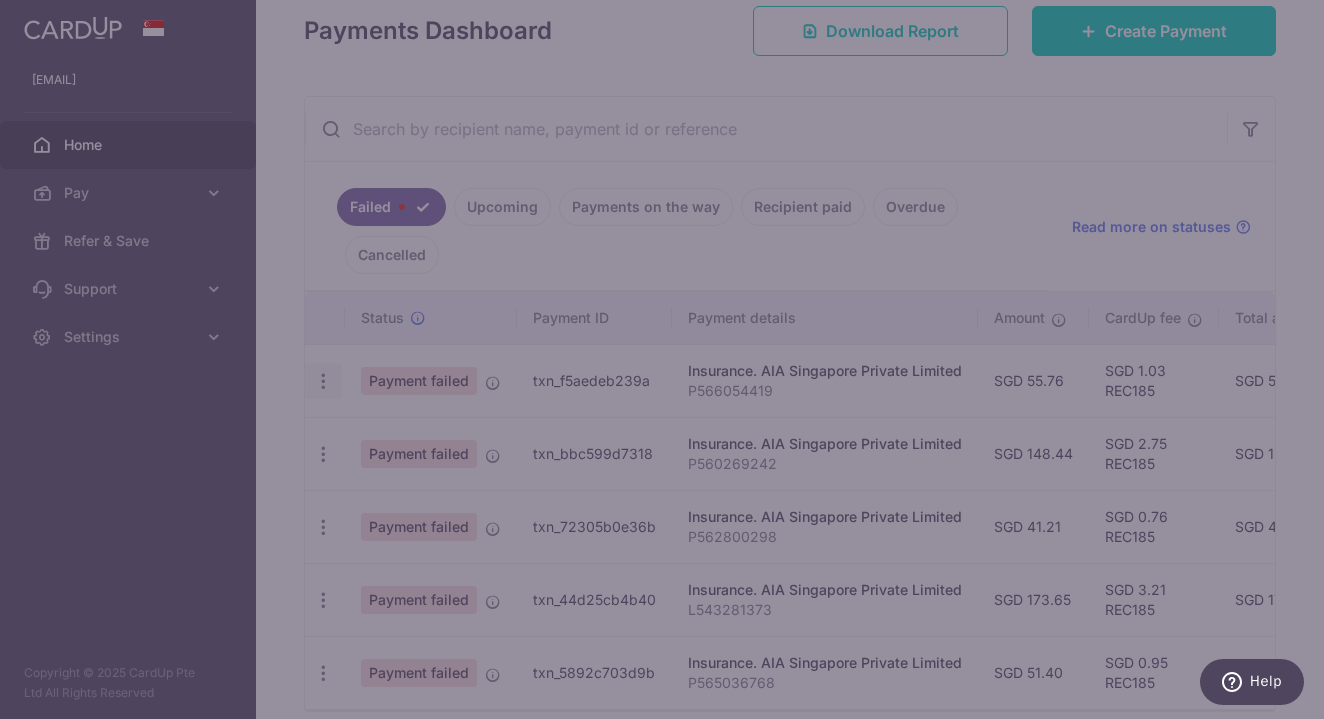 type on "REC185" 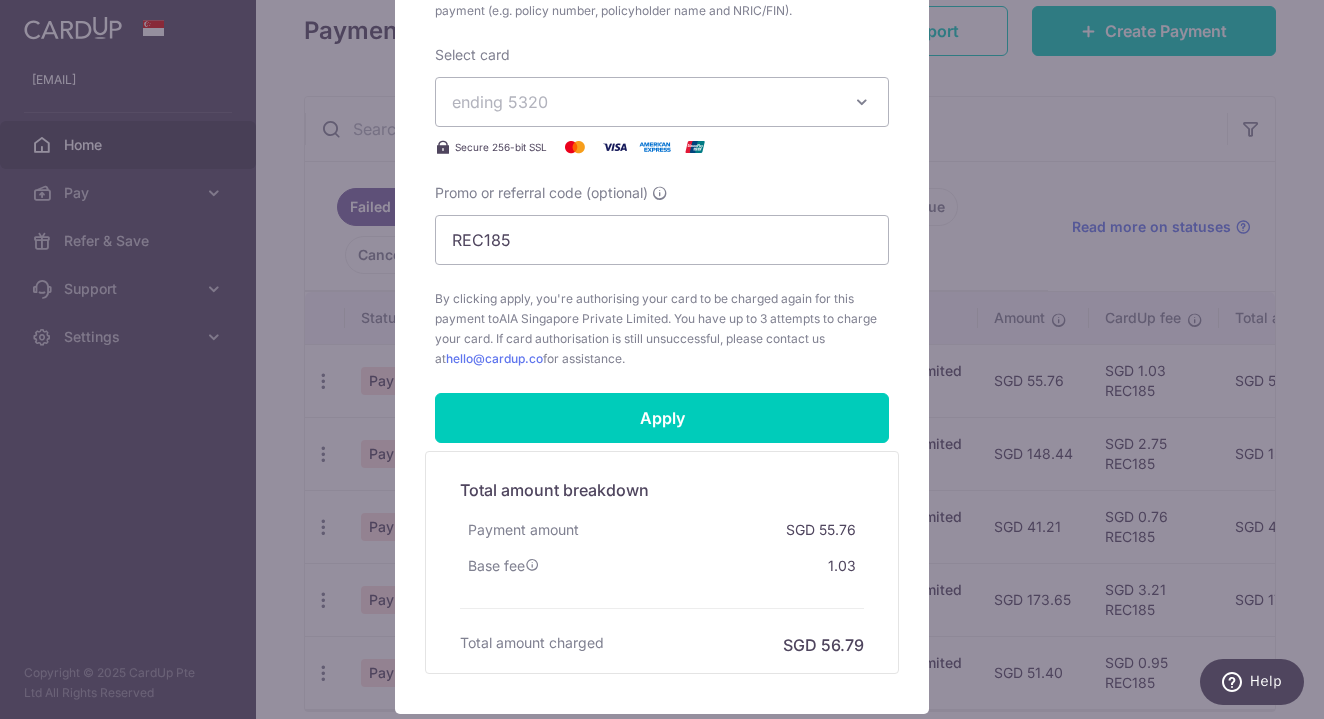 scroll, scrollTop: 766, scrollLeft: 0, axis: vertical 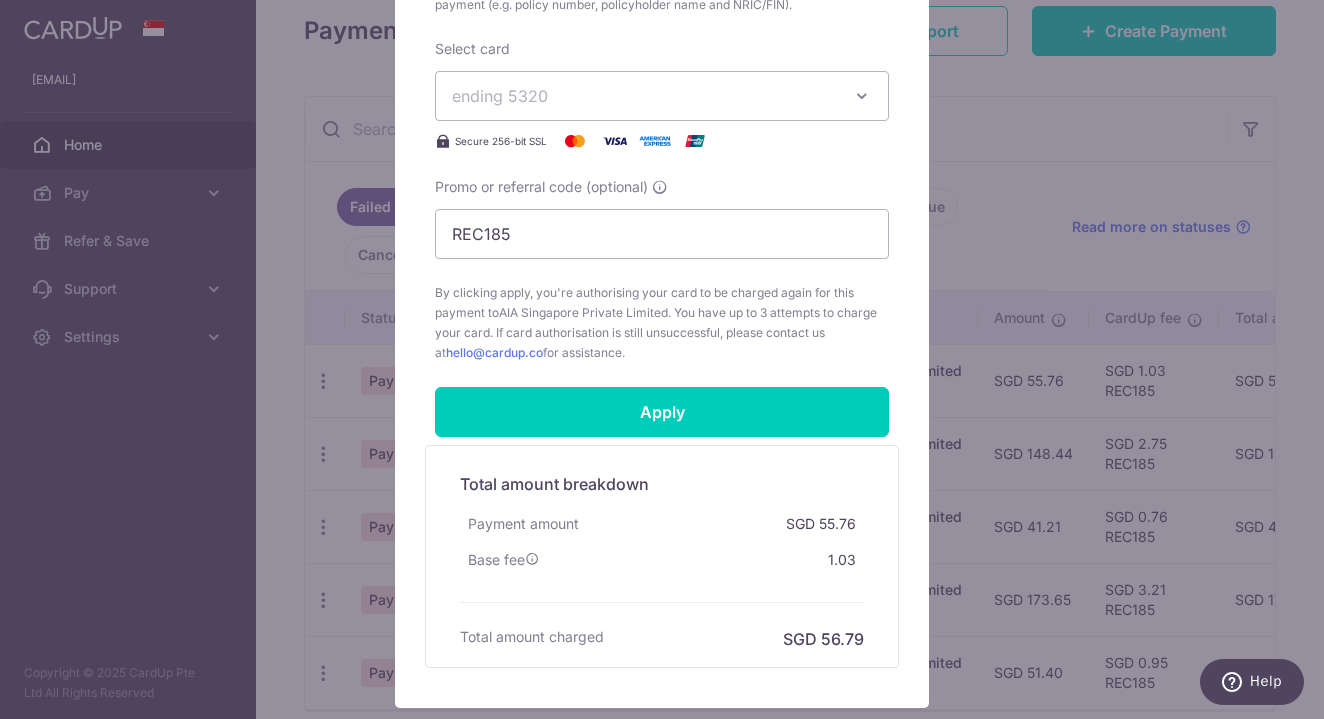 click on "By clicking apply,  you will make changes to all   payments to  AIA Singapore Private Limited  scheduled from
.
By clicking below, you confirm you are editing this payment to  AIA Singapore Private Limited  on
06/08/2025 .
Enter payment amount
55.76 55.76" at bounding box center (662, 63) 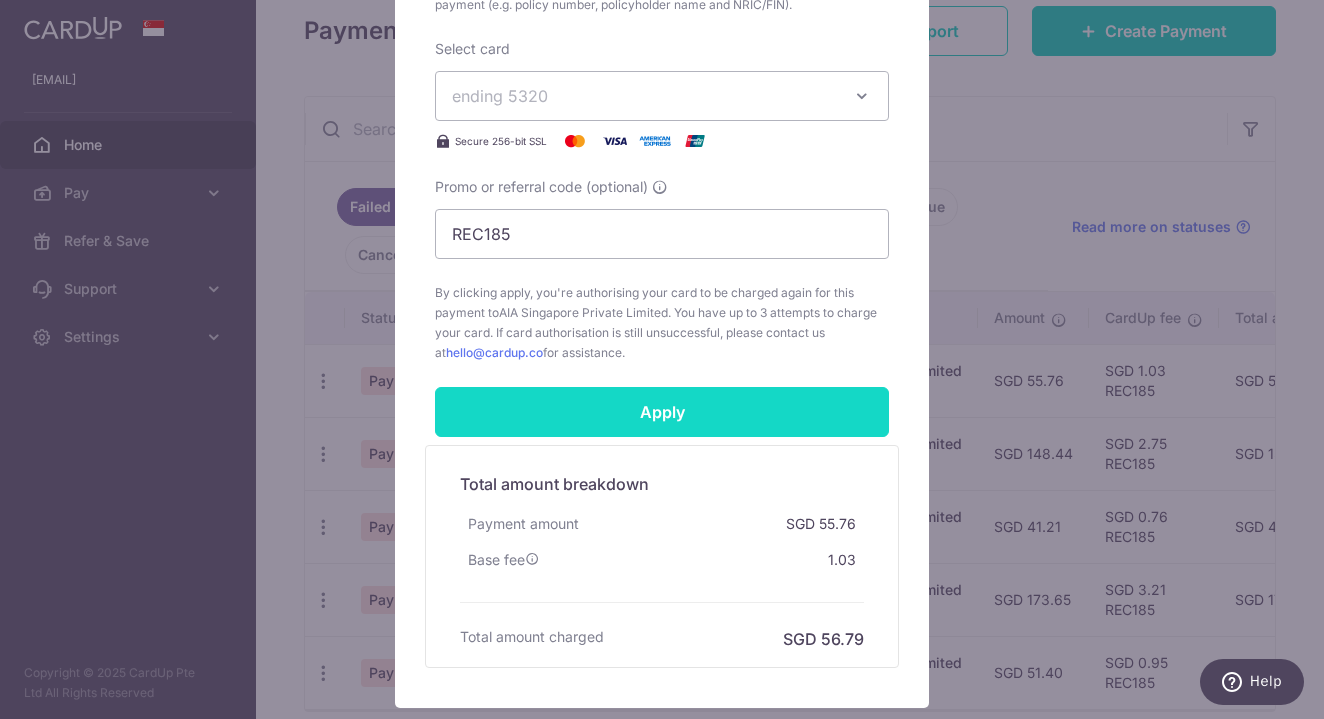 click on "Apply" at bounding box center [662, 412] 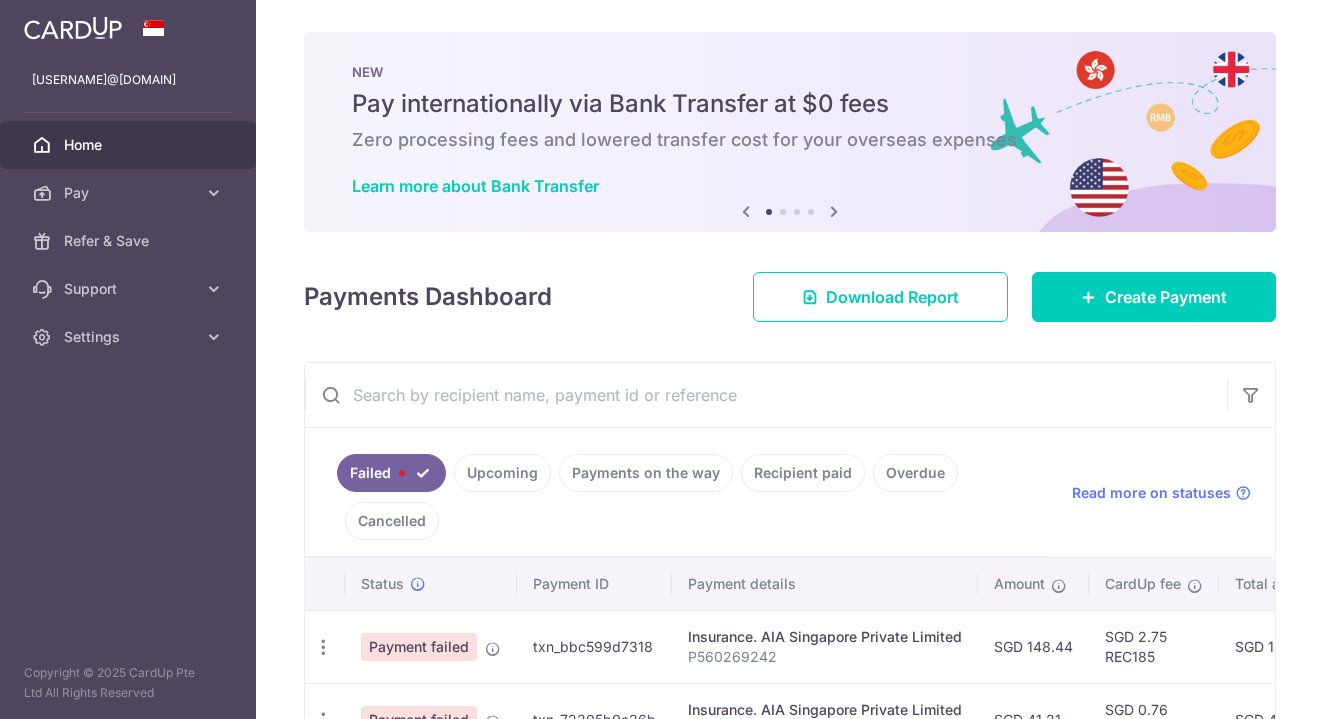 scroll, scrollTop: 0, scrollLeft: 0, axis: both 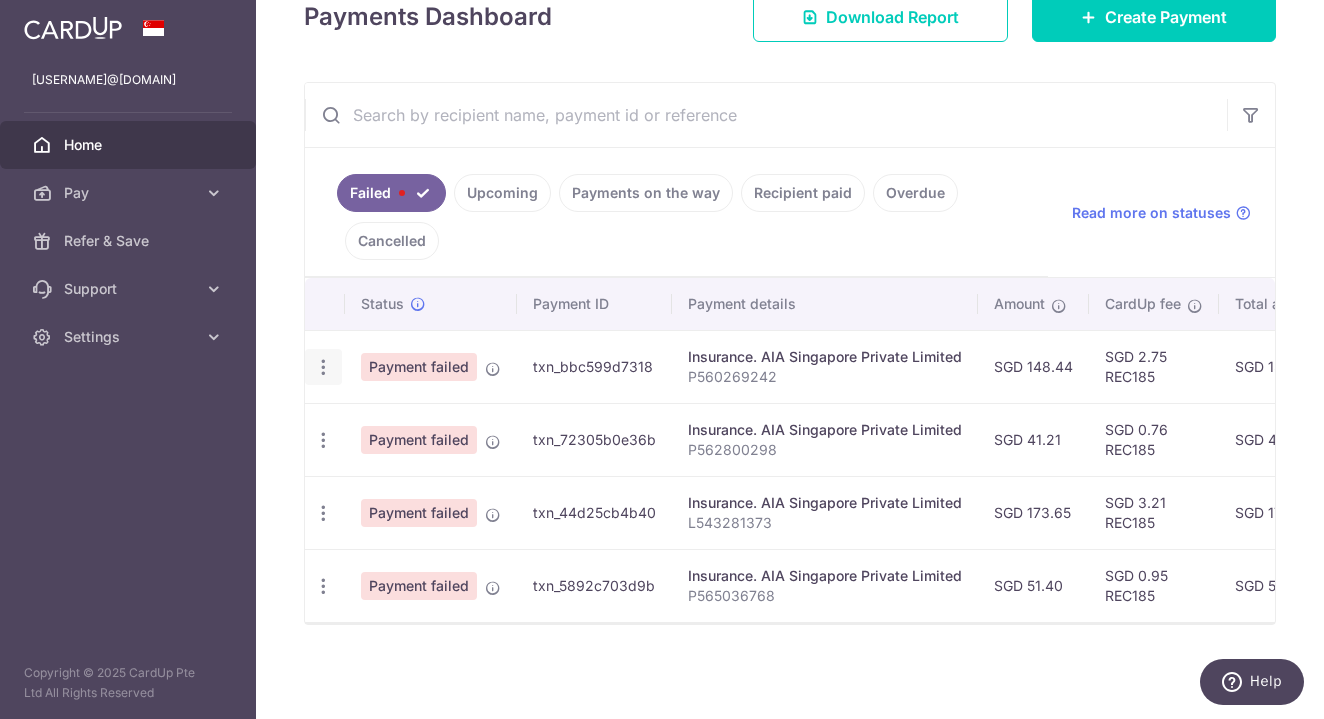 click at bounding box center [323, 367] 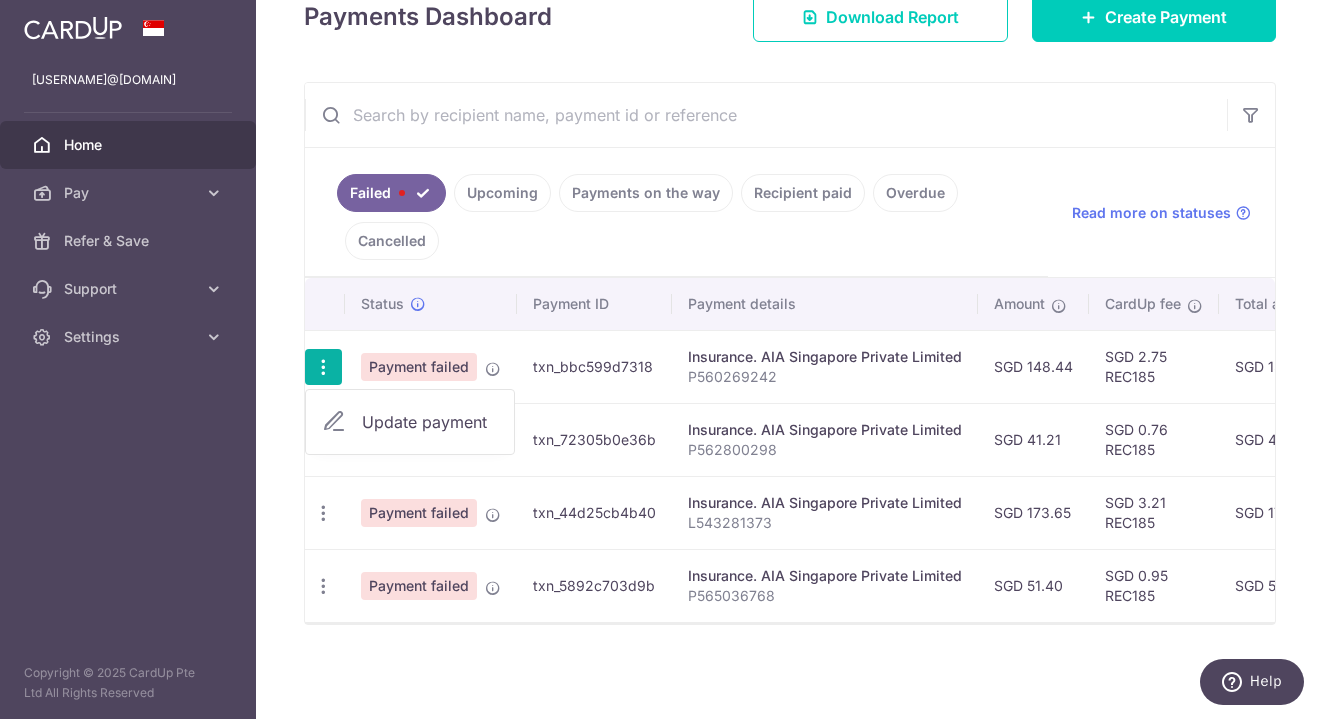 click on "Update payment" at bounding box center (410, 422) 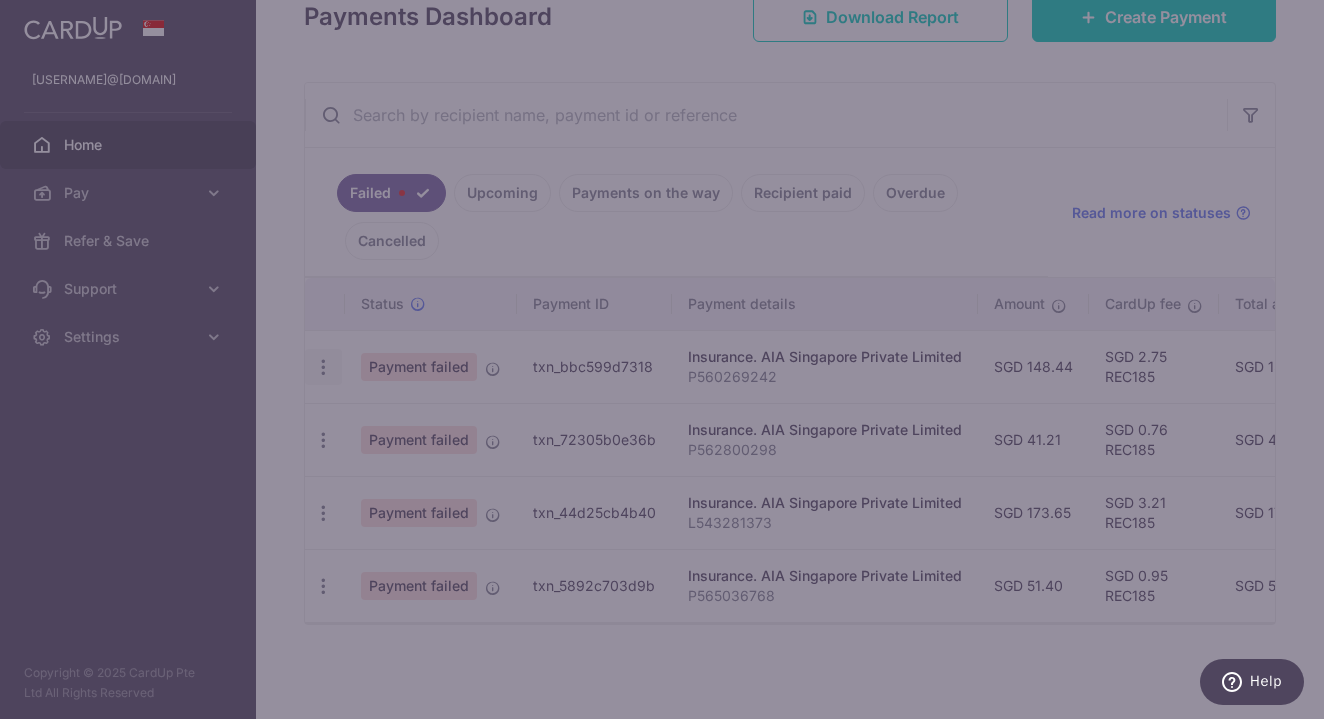 type on "REC185" 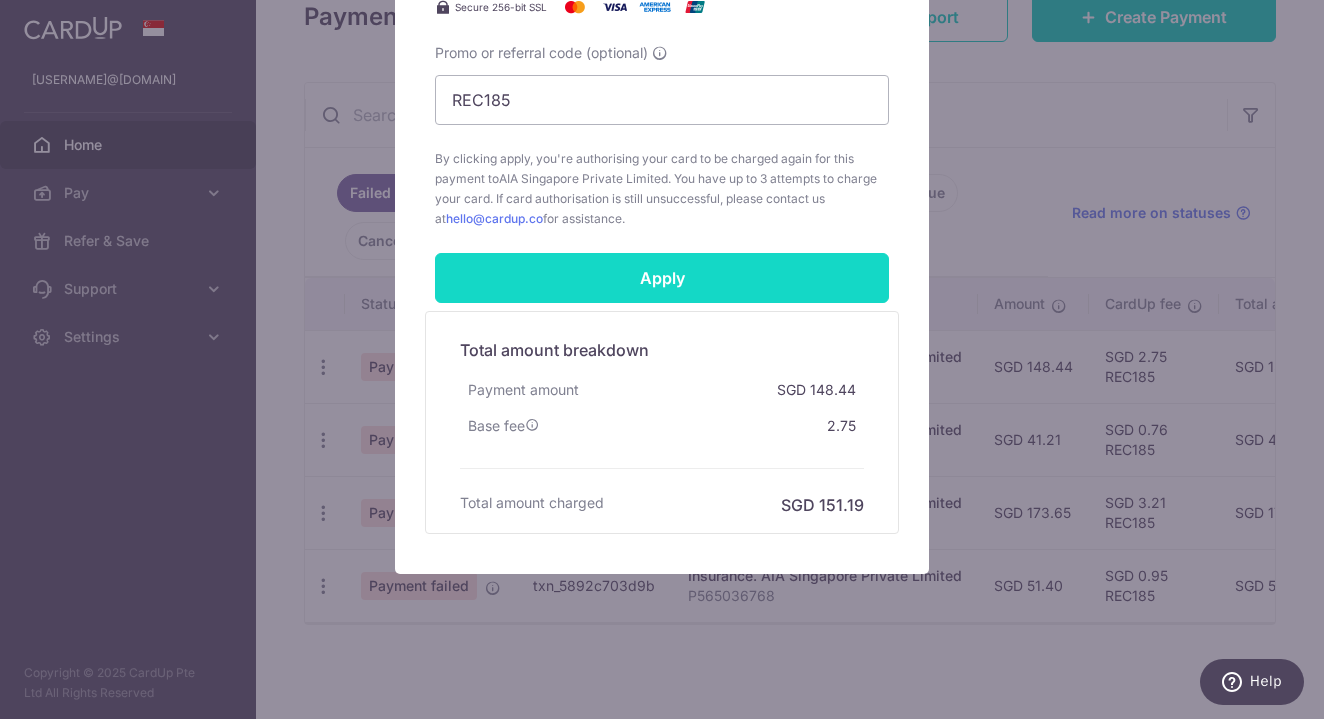 scroll, scrollTop: 900, scrollLeft: 0, axis: vertical 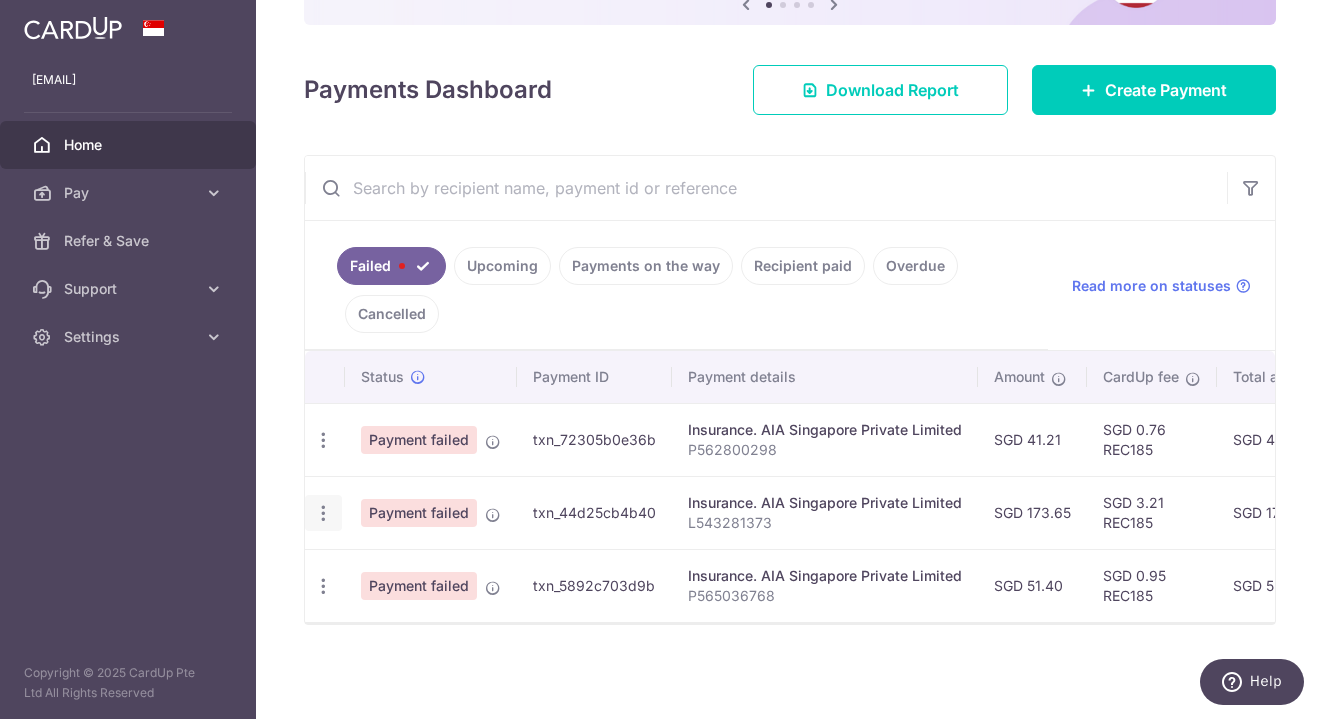 click at bounding box center [323, 440] 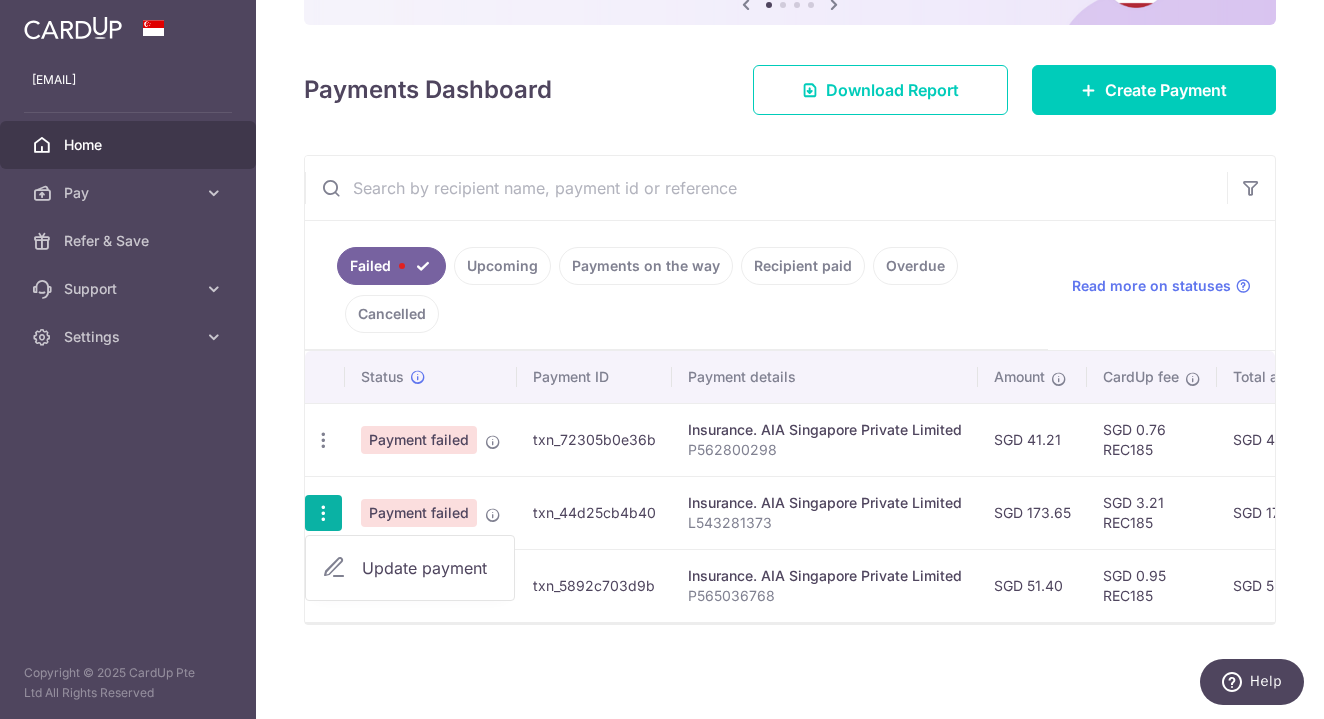 click on "Update payment" at bounding box center (430, 568) 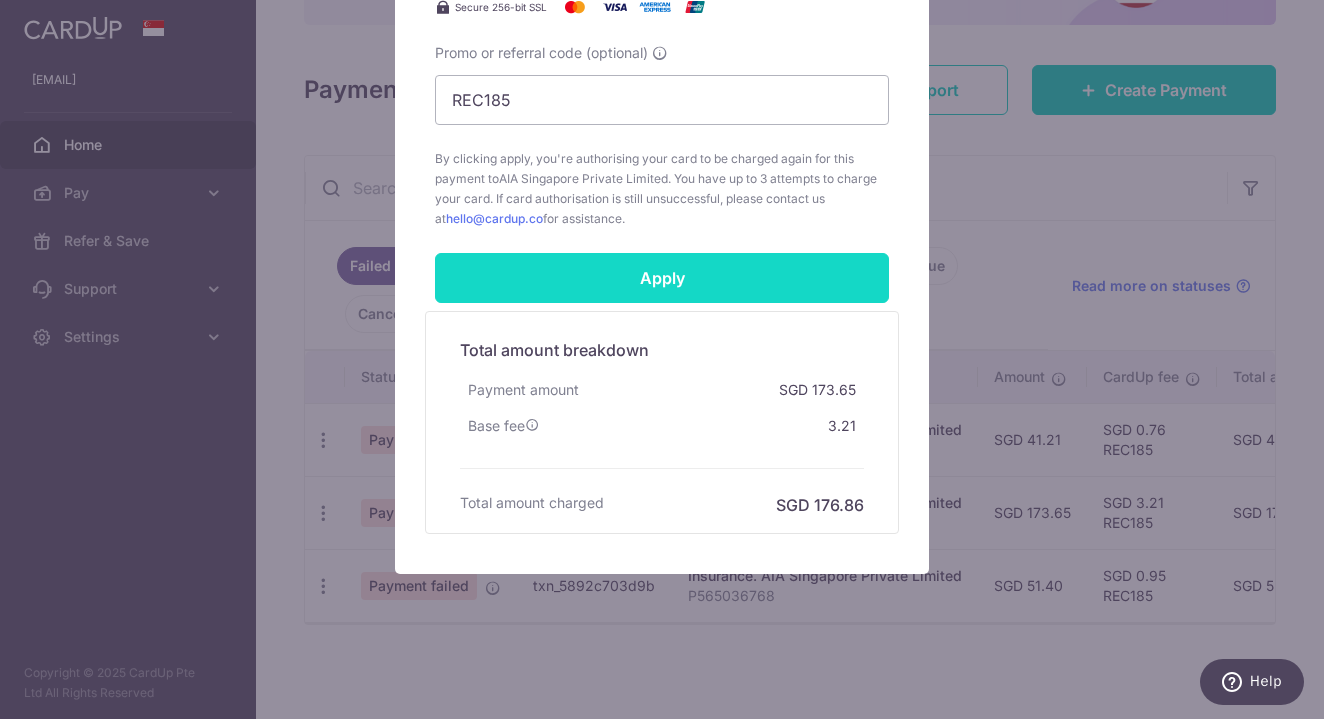 scroll, scrollTop: 900, scrollLeft: 0, axis: vertical 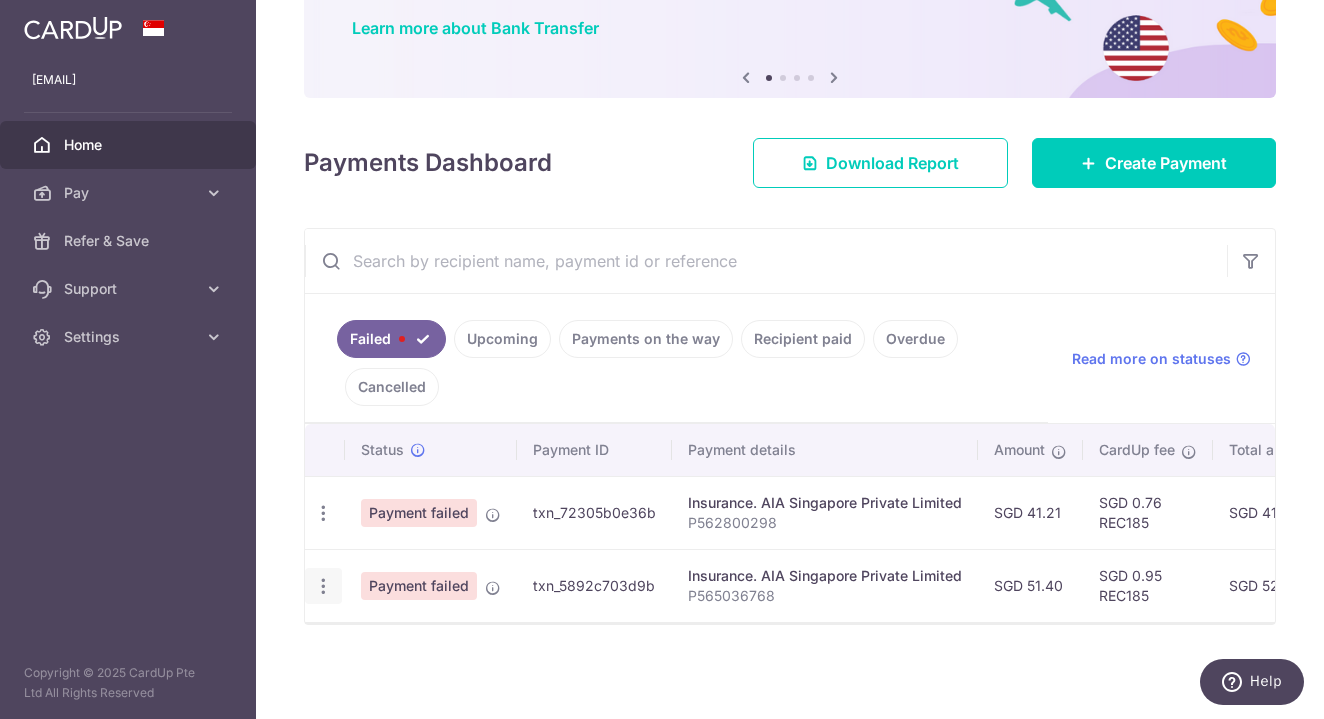 click at bounding box center [323, 513] 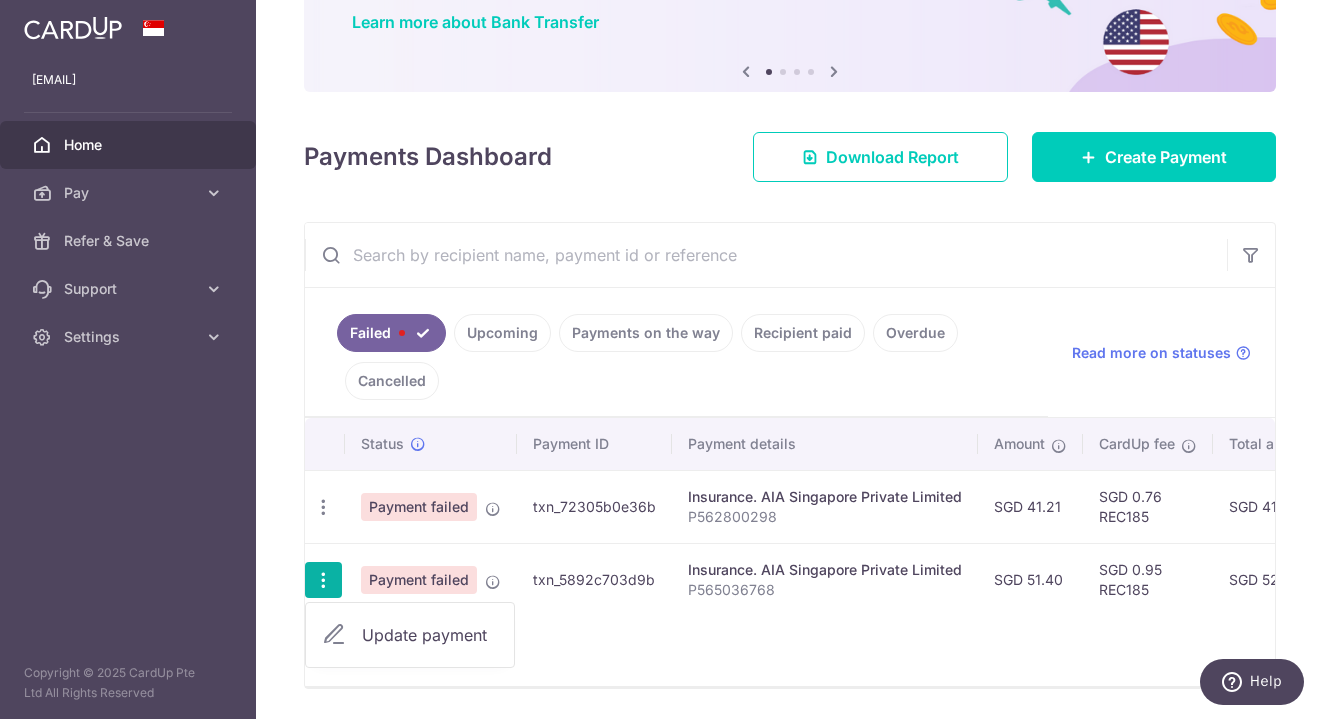 click on "Update payment" at bounding box center (430, 635) 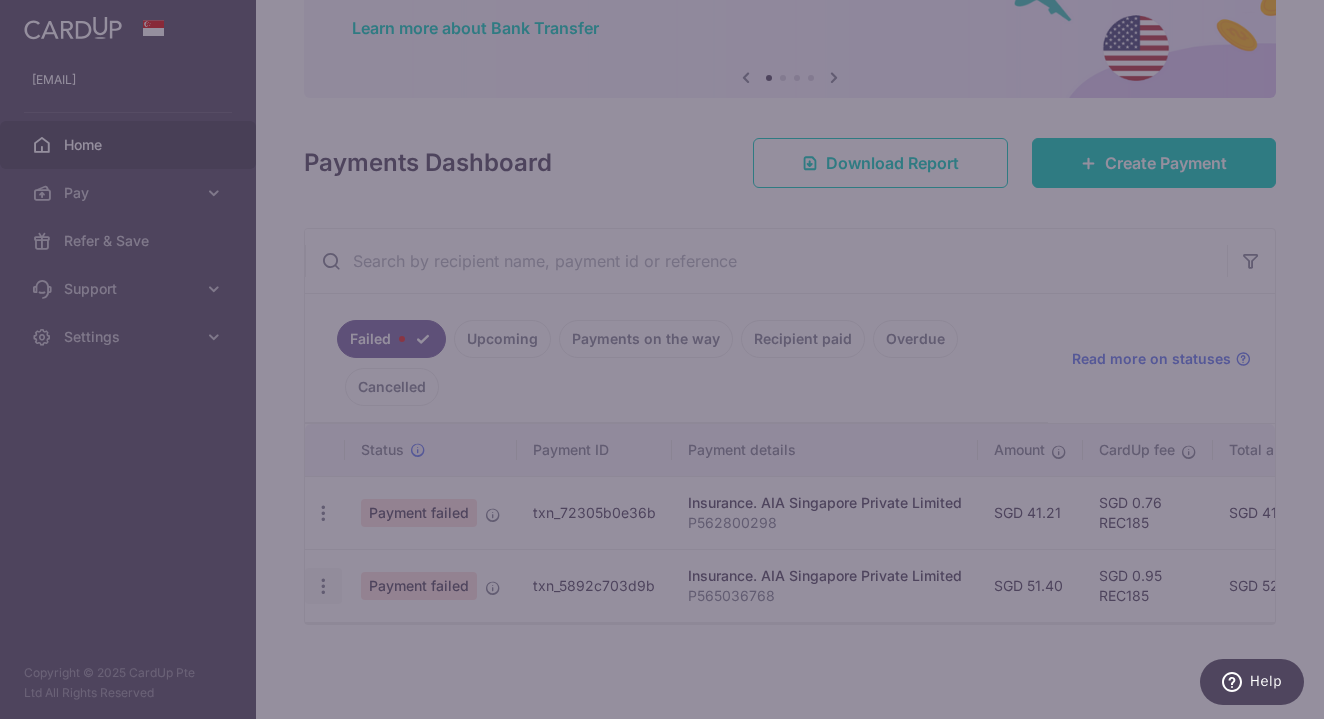 type on "REC185" 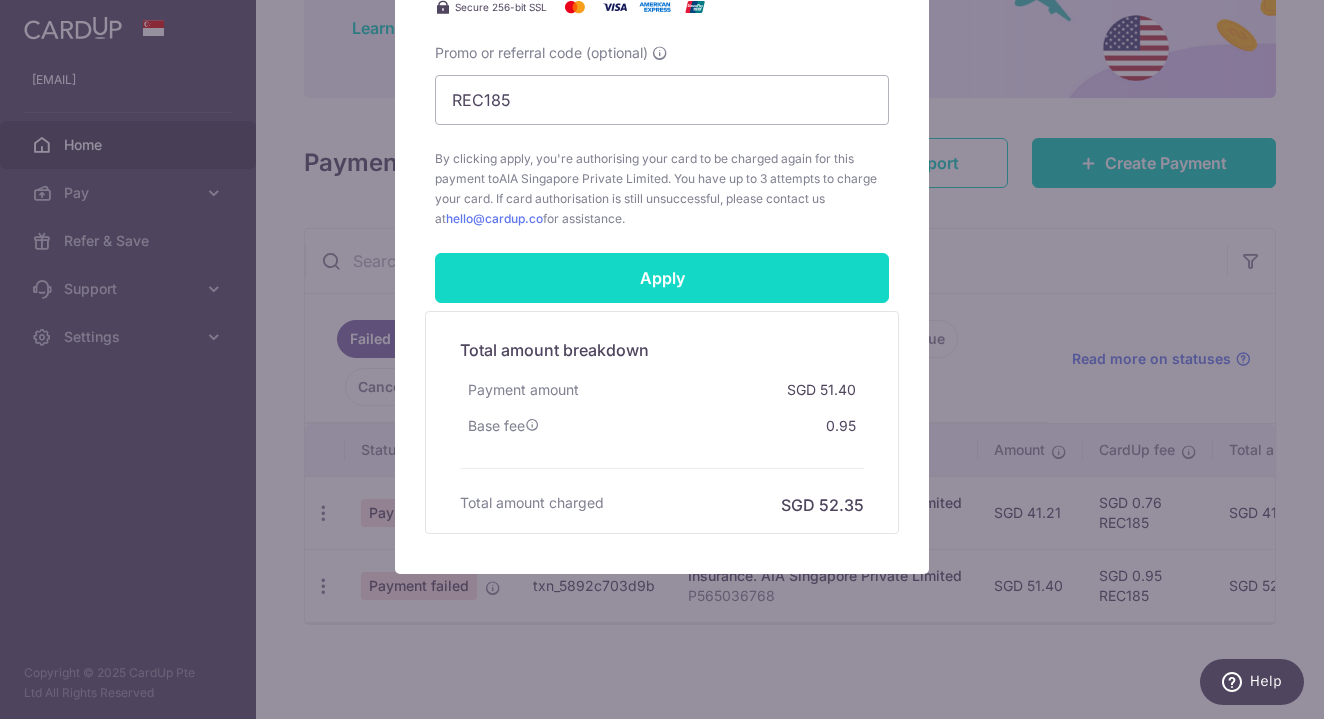 scroll, scrollTop: 900, scrollLeft: 0, axis: vertical 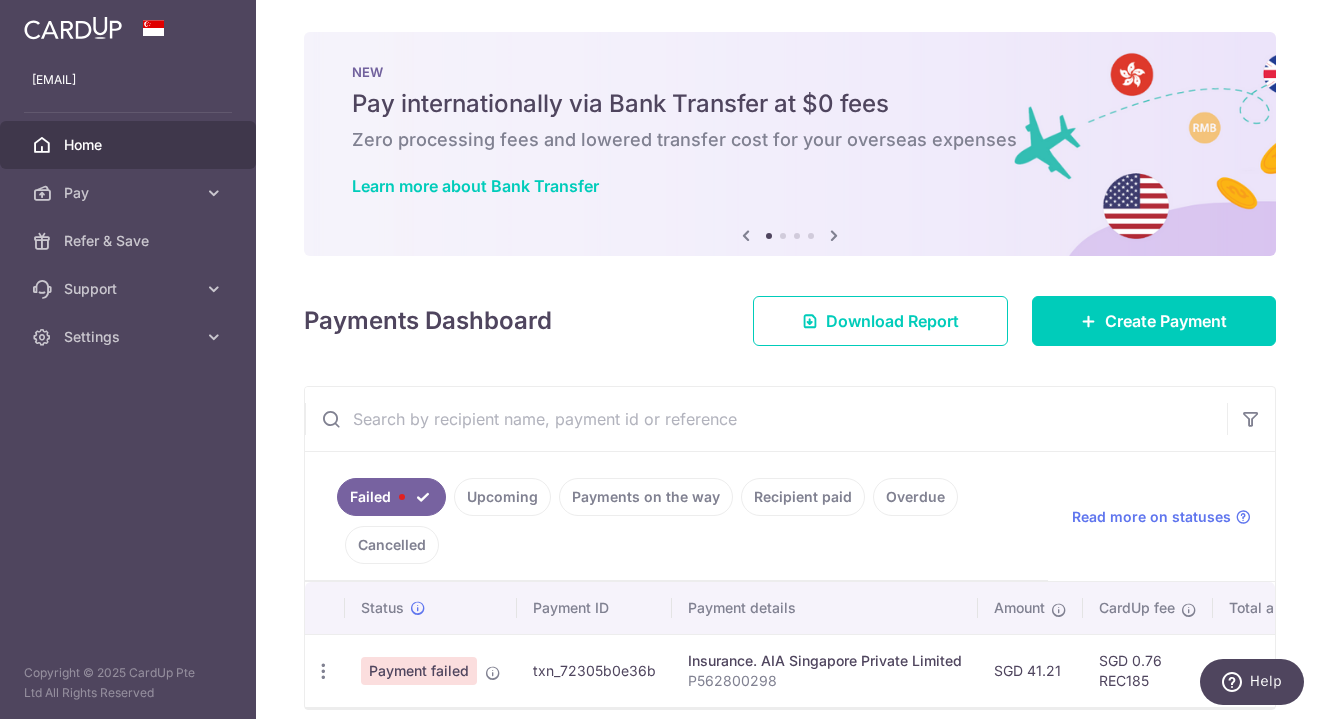 click on "Upcoming" at bounding box center (502, 497) 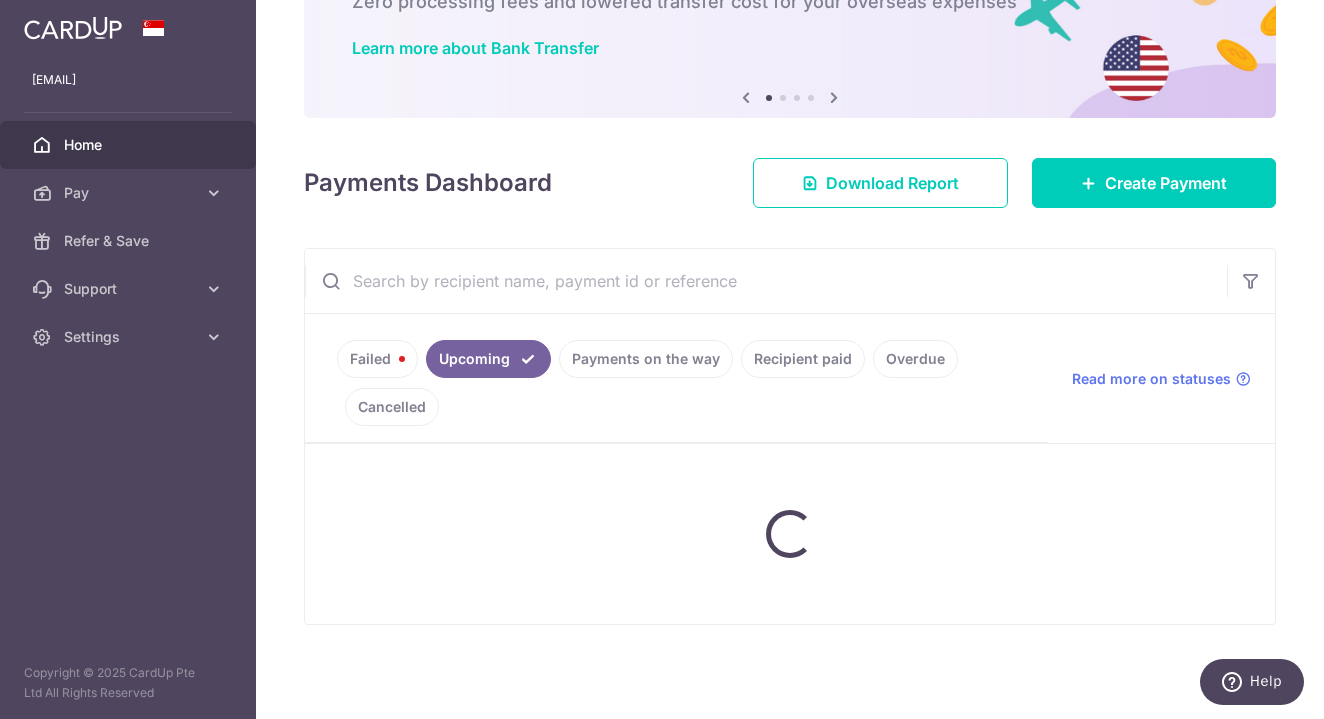 scroll, scrollTop: 138, scrollLeft: 0, axis: vertical 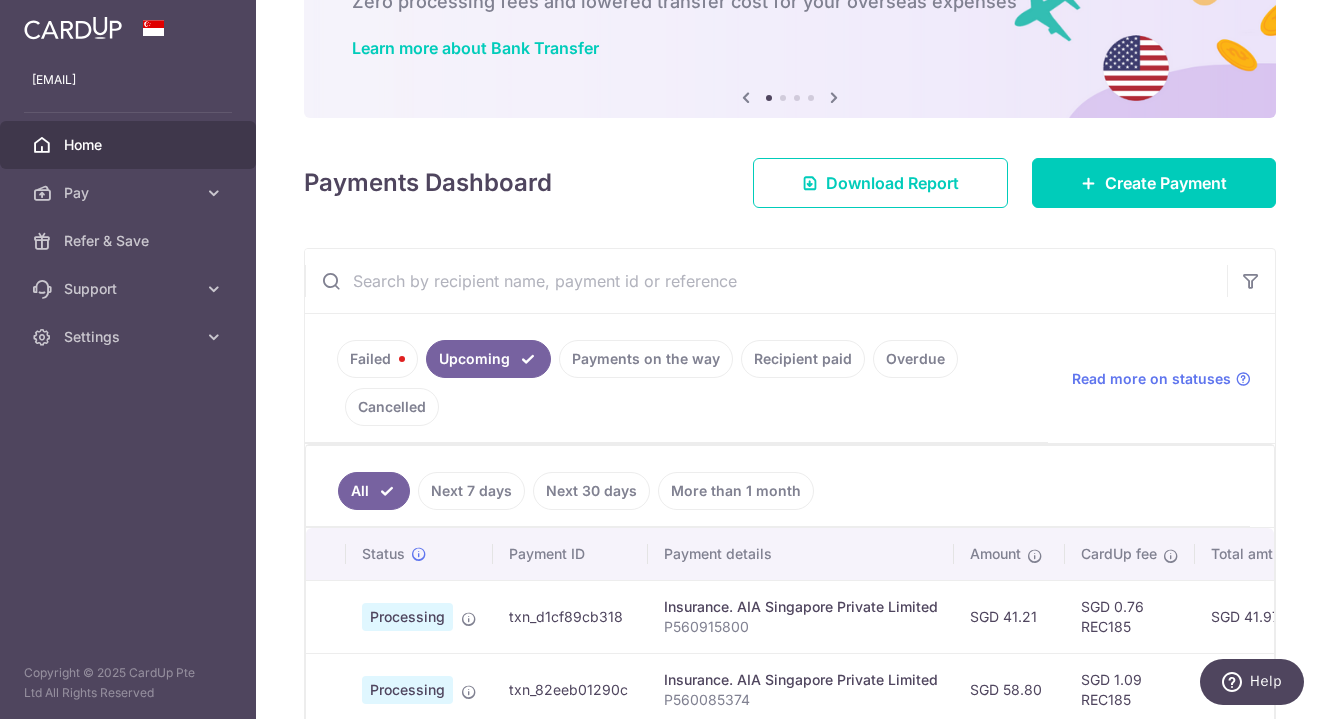 click on "Failed" at bounding box center (377, 359) 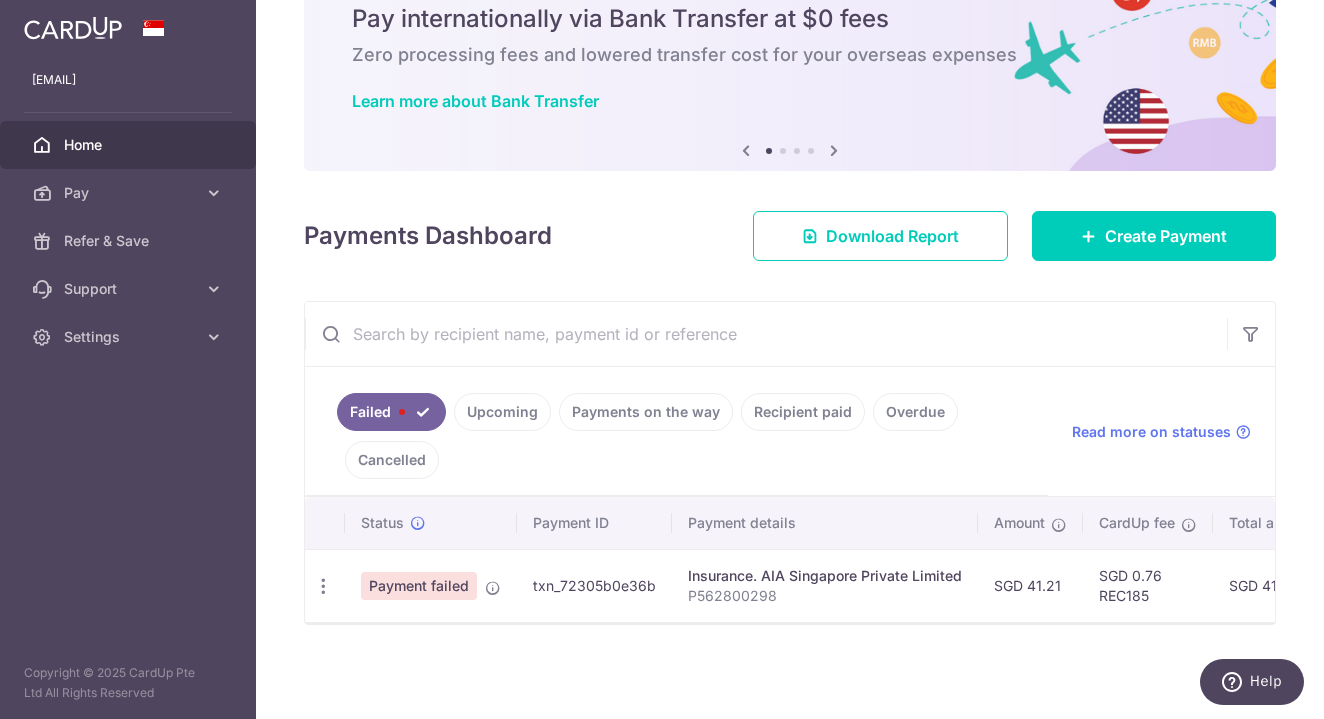 scroll, scrollTop: 85, scrollLeft: 0, axis: vertical 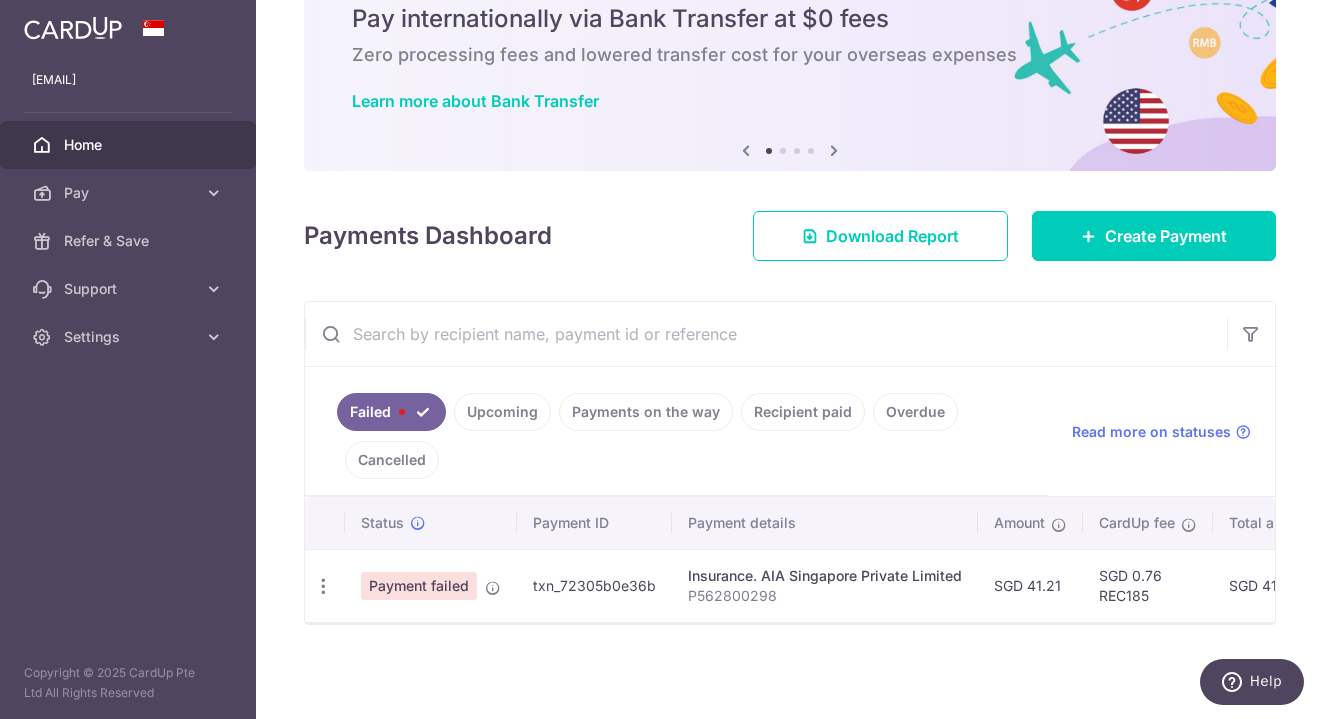 click on "P562800298" at bounding box center [825, 596] 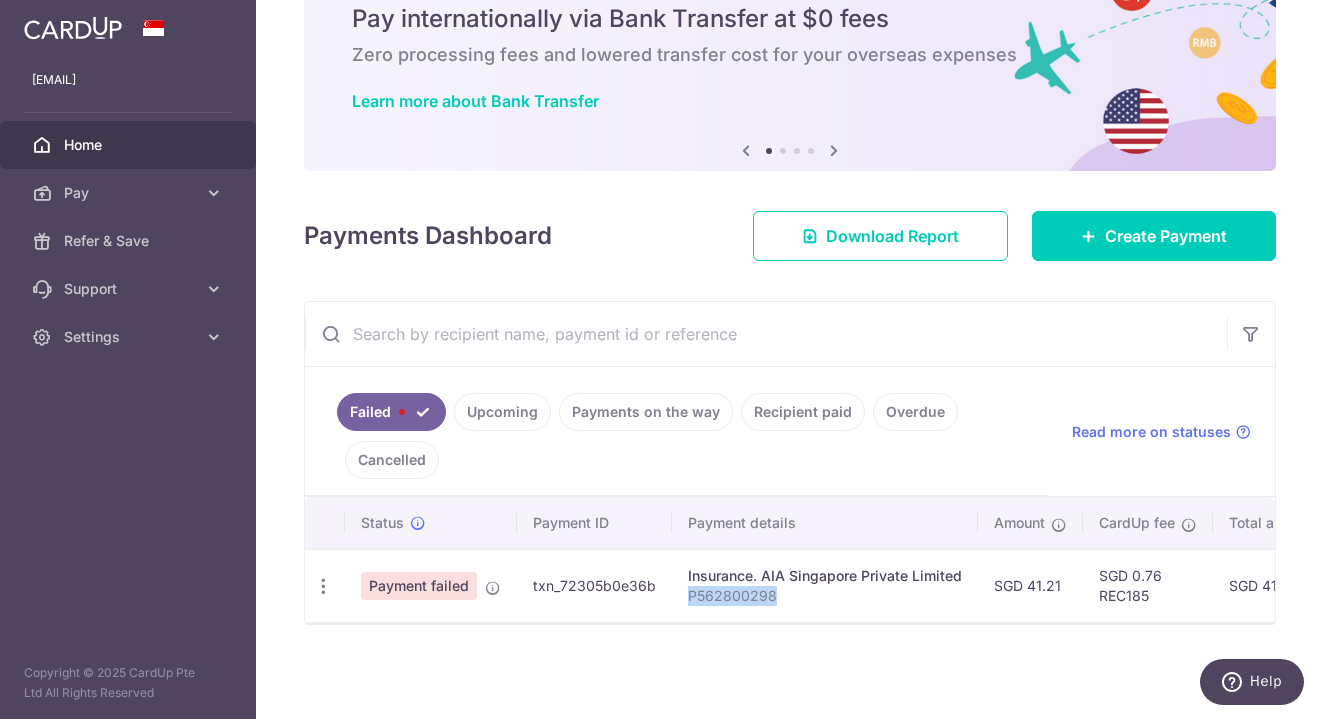click on "P562800298" at bounding box center [825, 596] 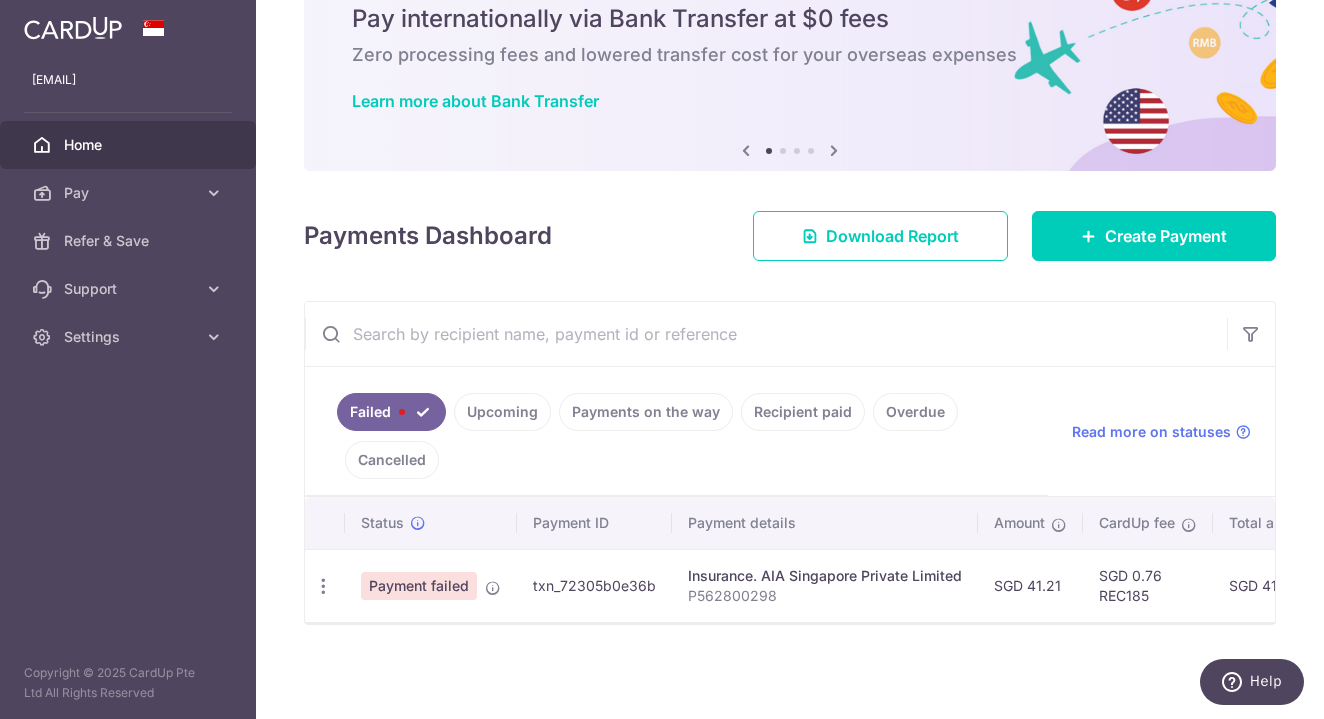 click on "Upcoming" at bounding box center (502, 412) 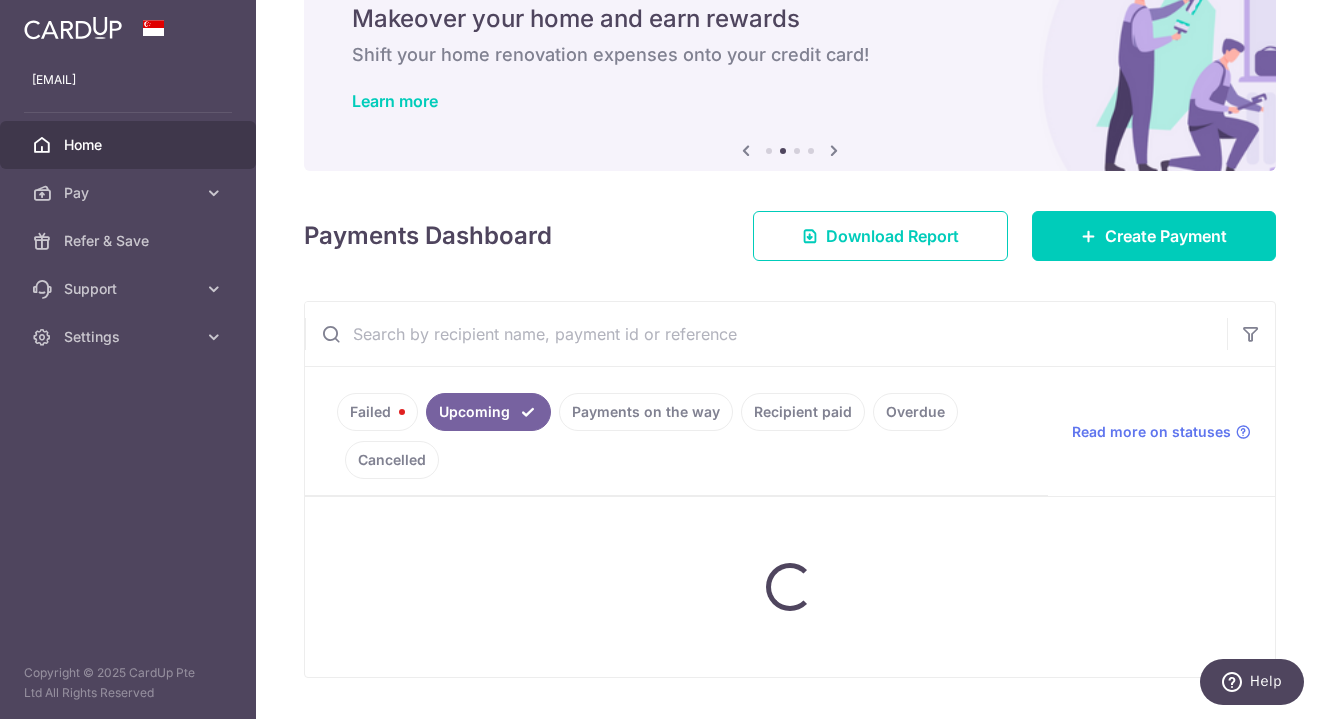 click at bounding box center [766, 334] 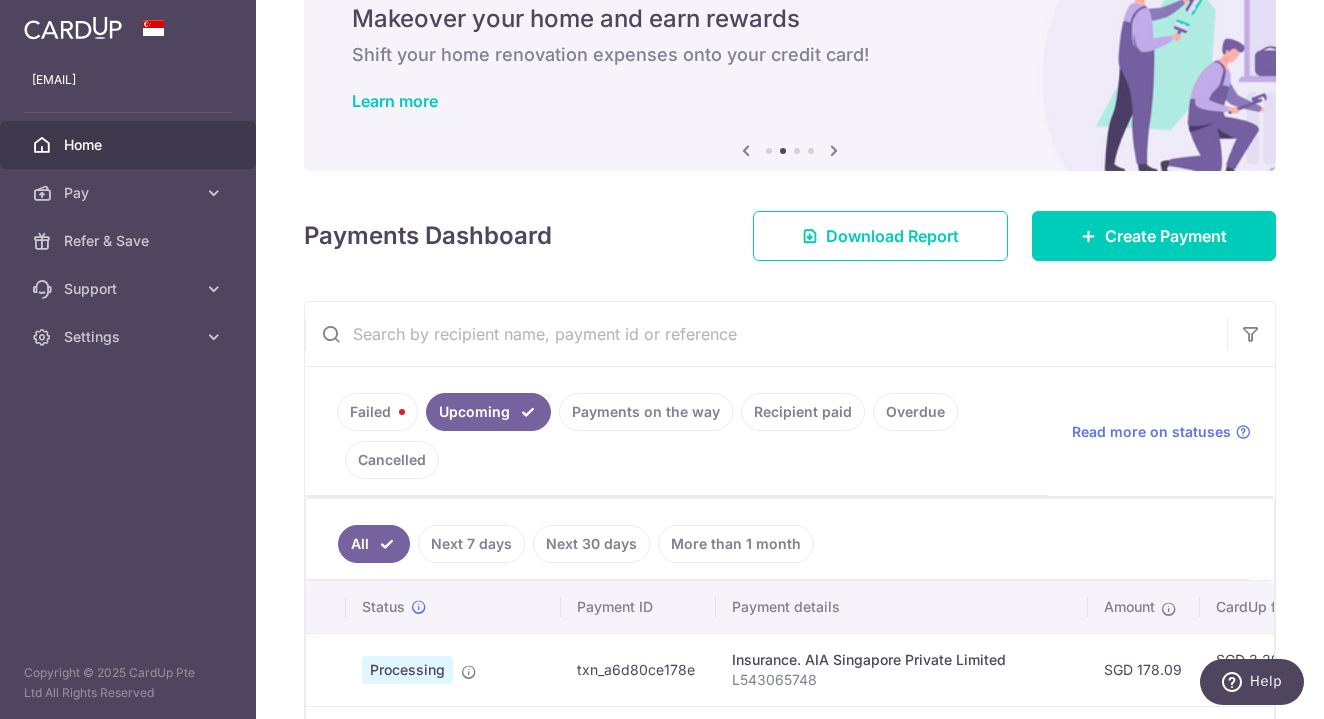 paste on "P562800298" 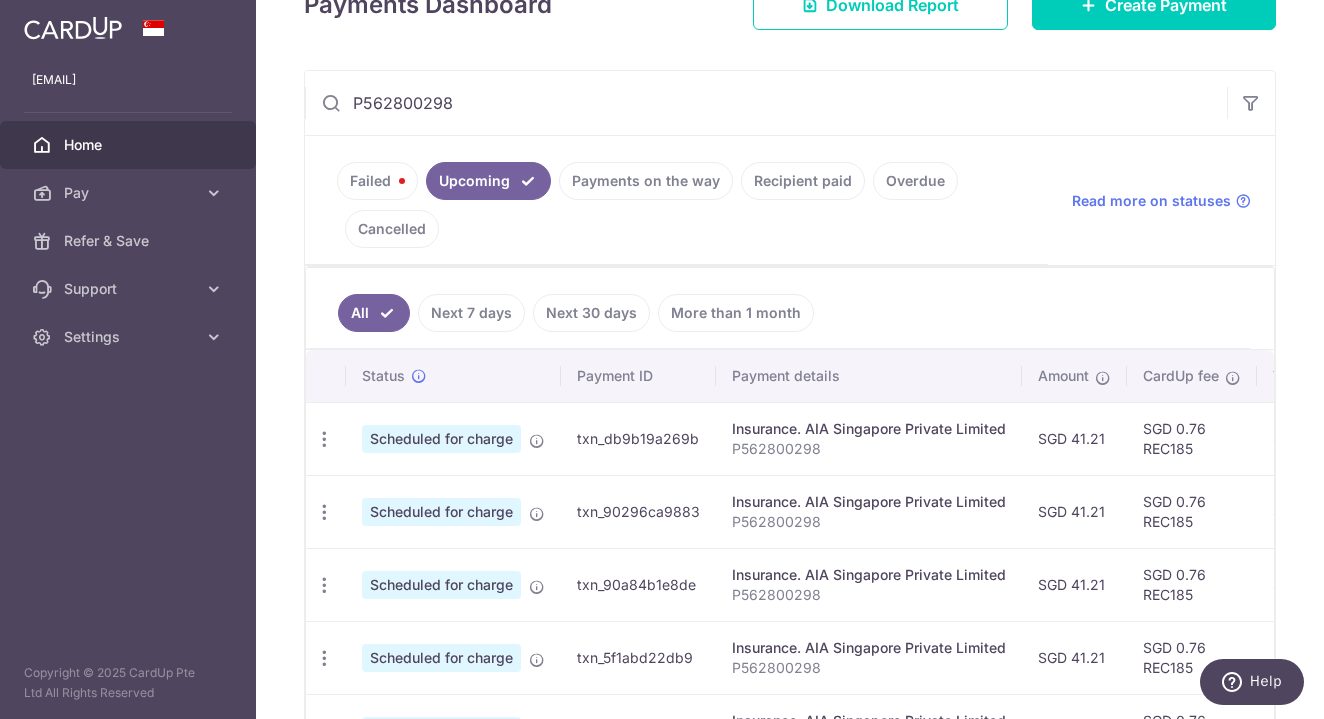 scroll, scrollTop: 347, scrollLeft: 0, axis: vertical 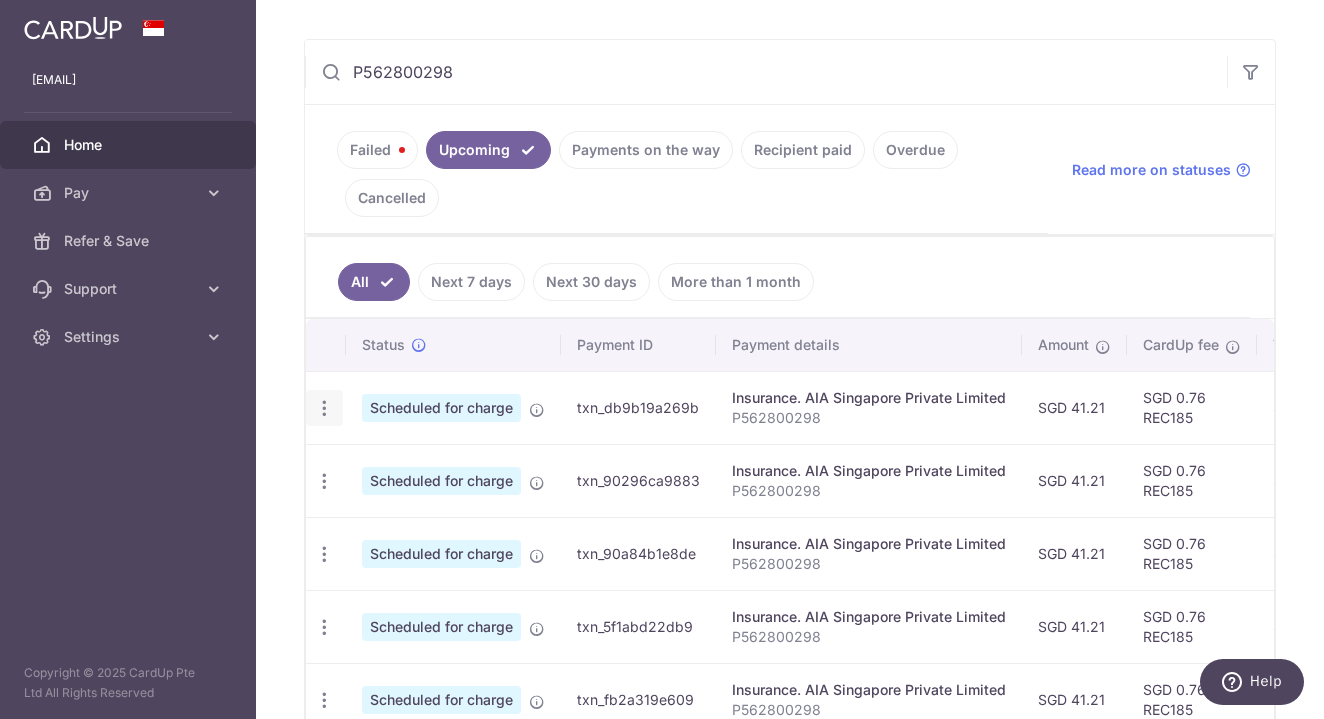 type on "P562800298" 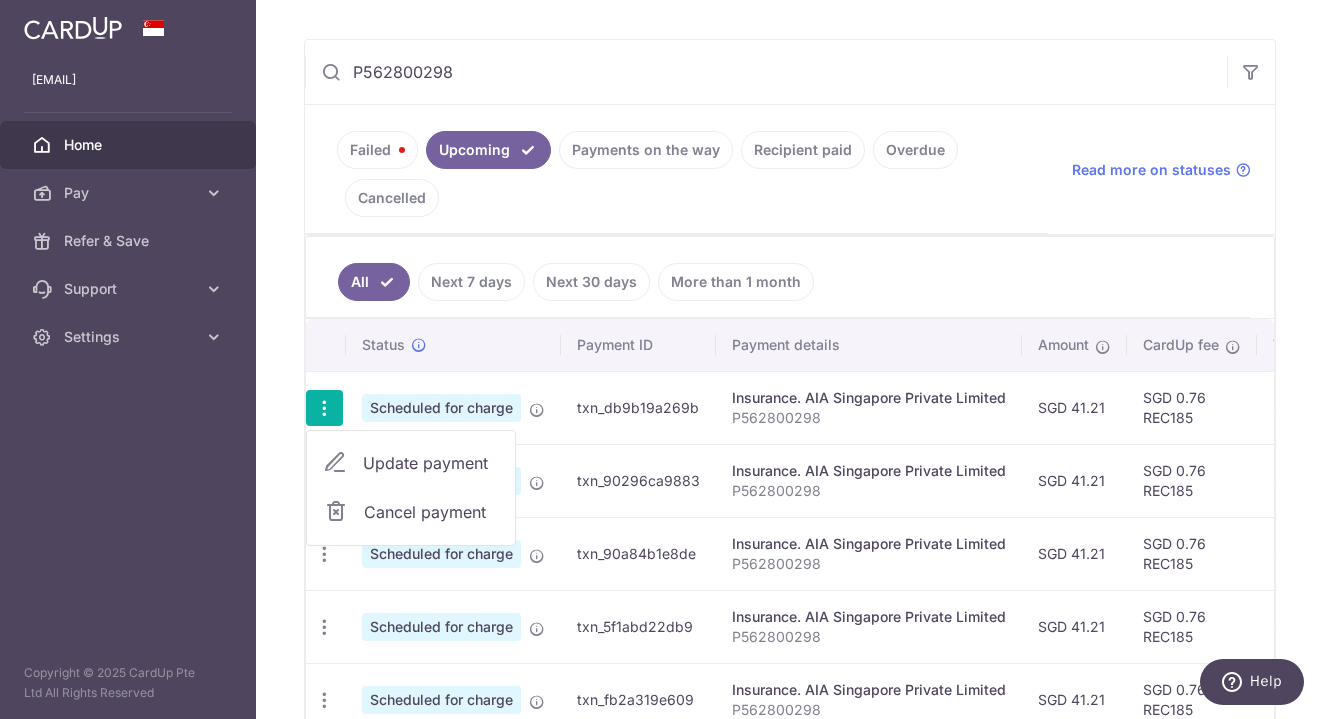click on "Update payment" at bounding box center [431, 463] 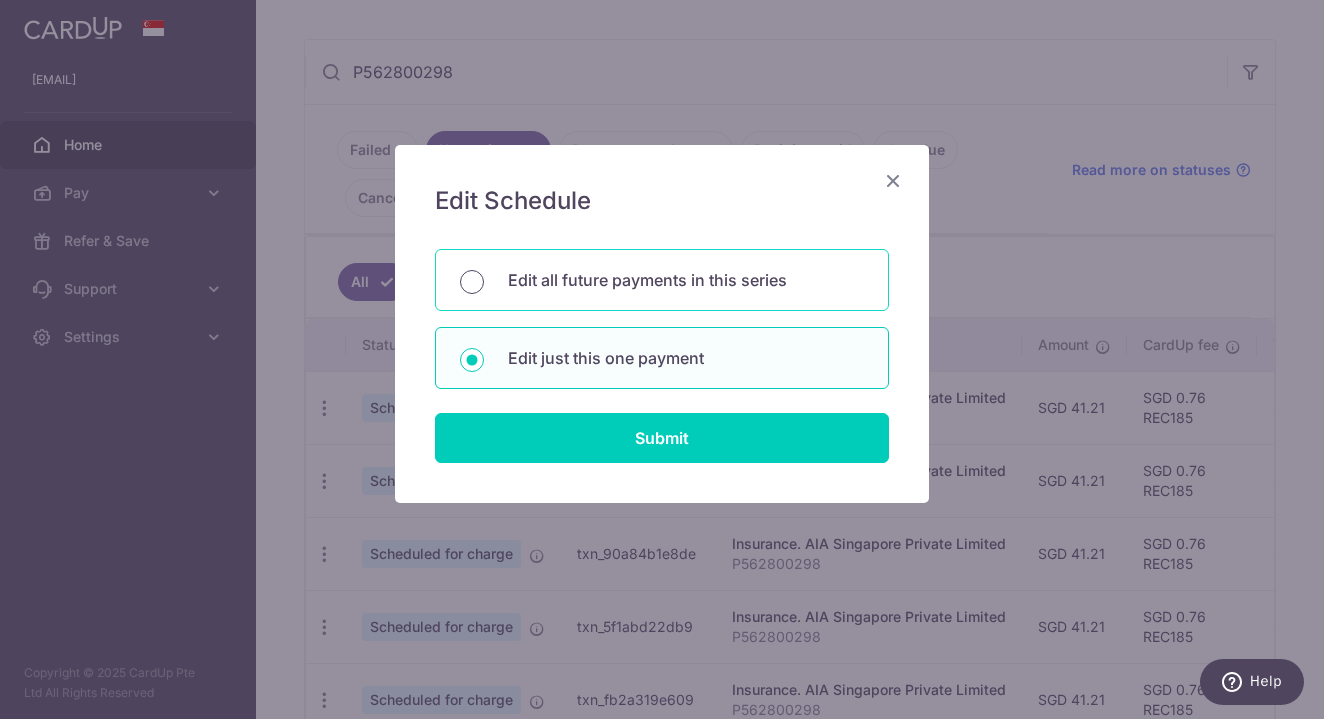 click on "Edit all future payments in this series" at bounding box center (472, 282) 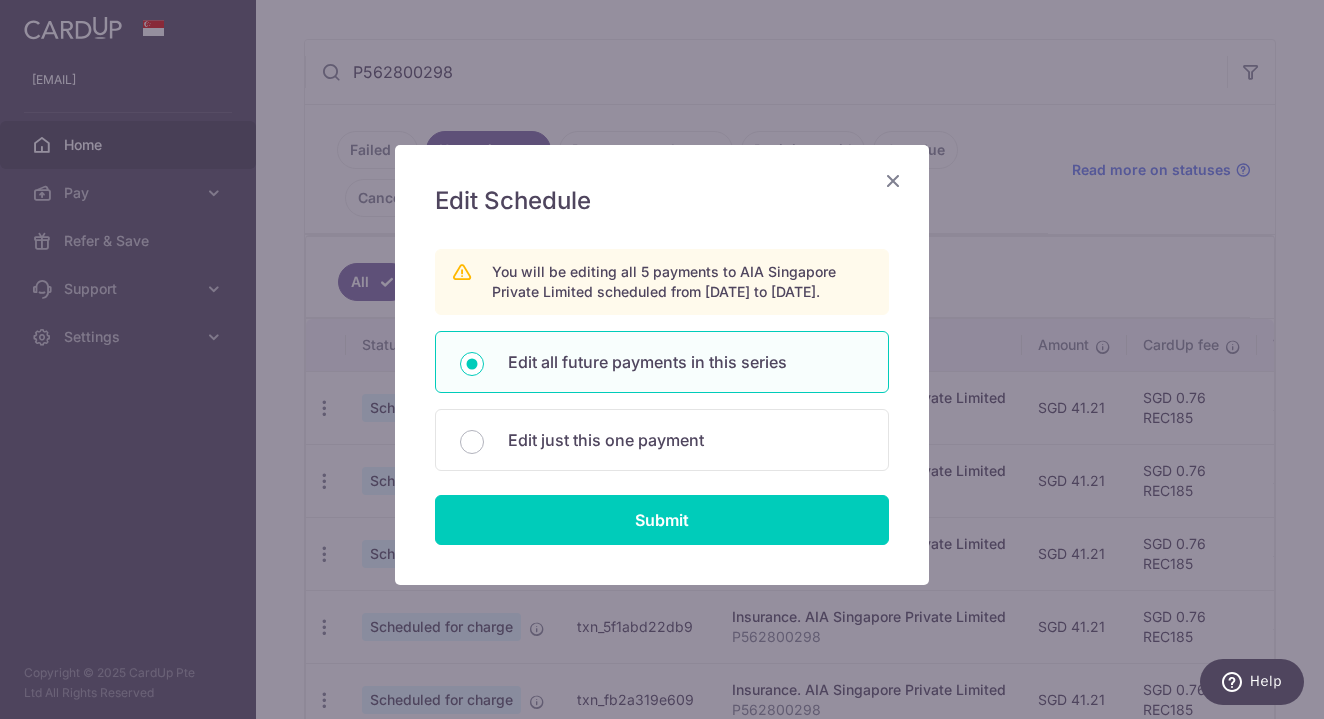 click at bounding box center (893, 180) 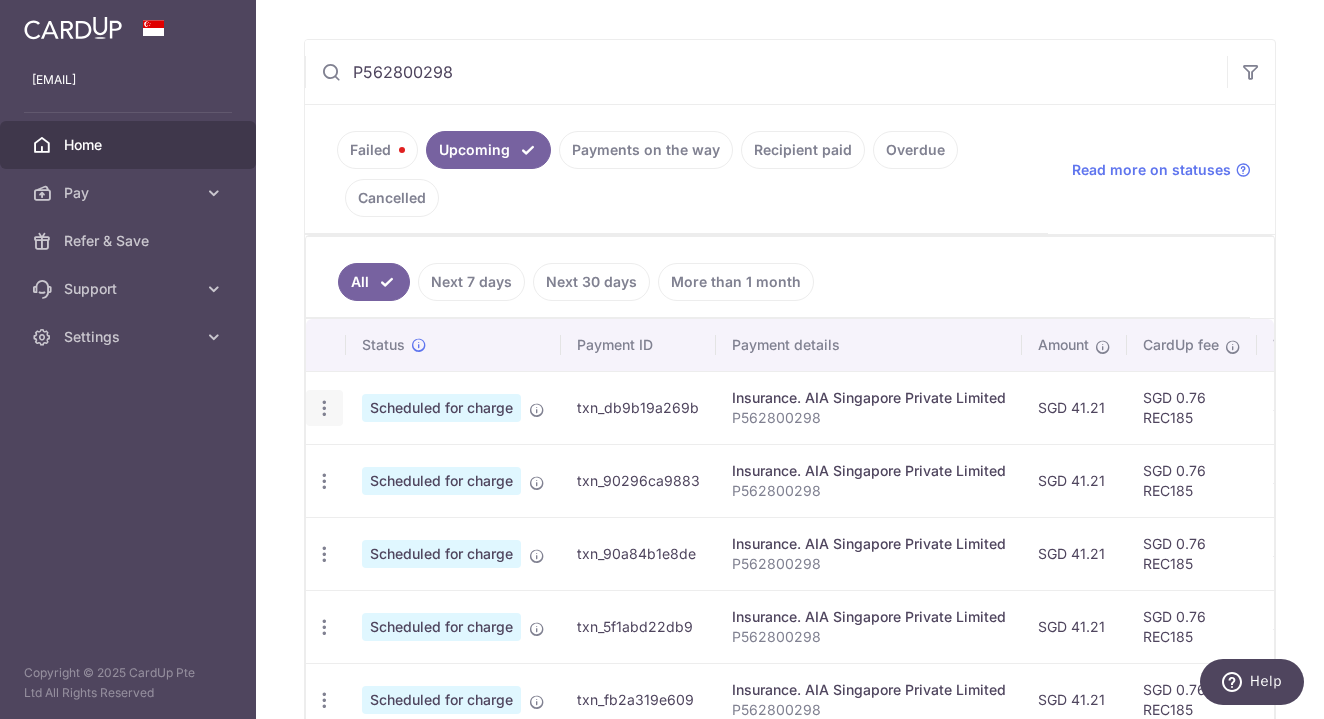 click at bounding box center (324, 408) 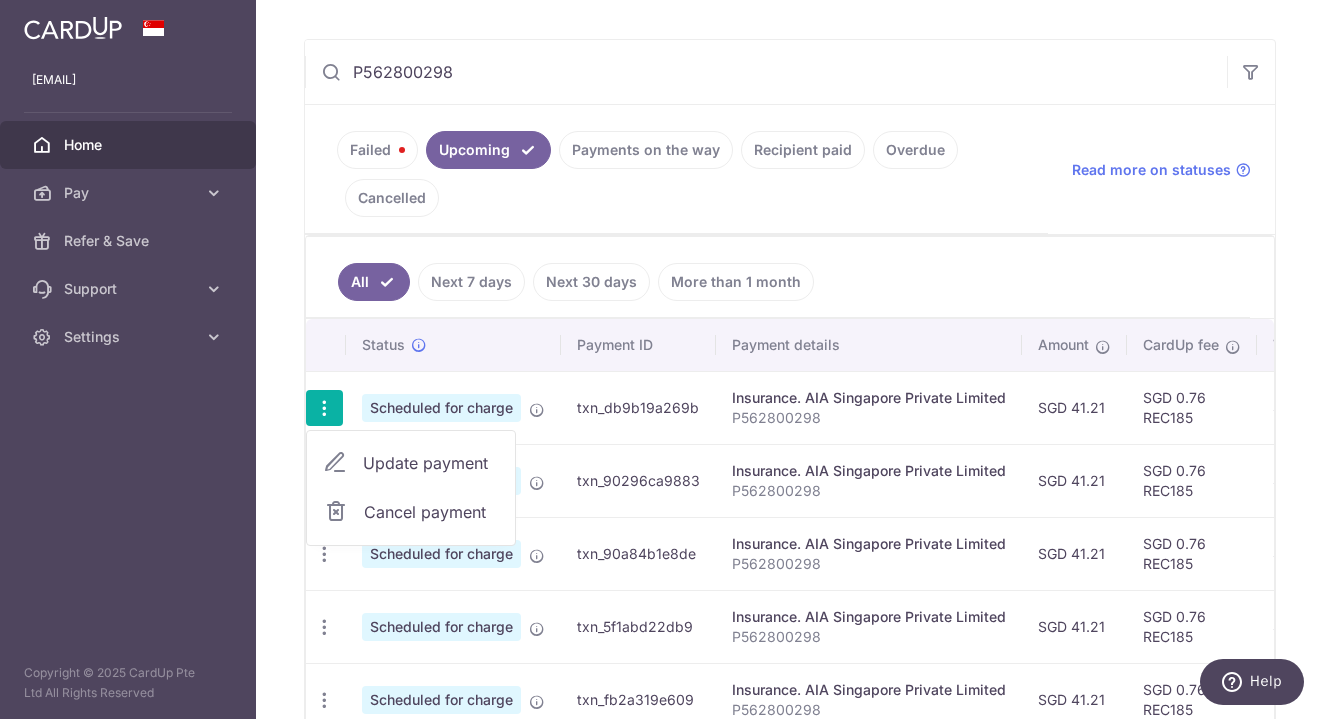click on "Cancel payment" at bounding box center [431, 512] 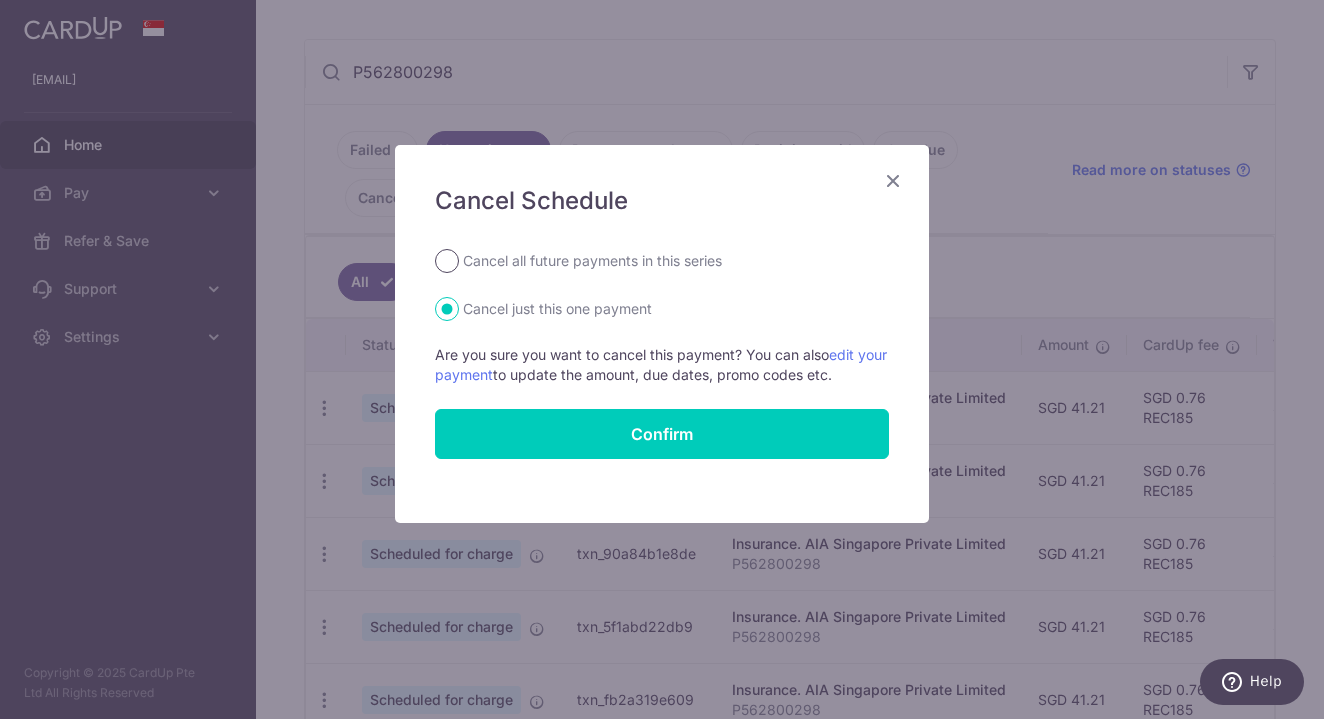 click on "Cancel all future payments in this series" at bounding box center (447, 261) 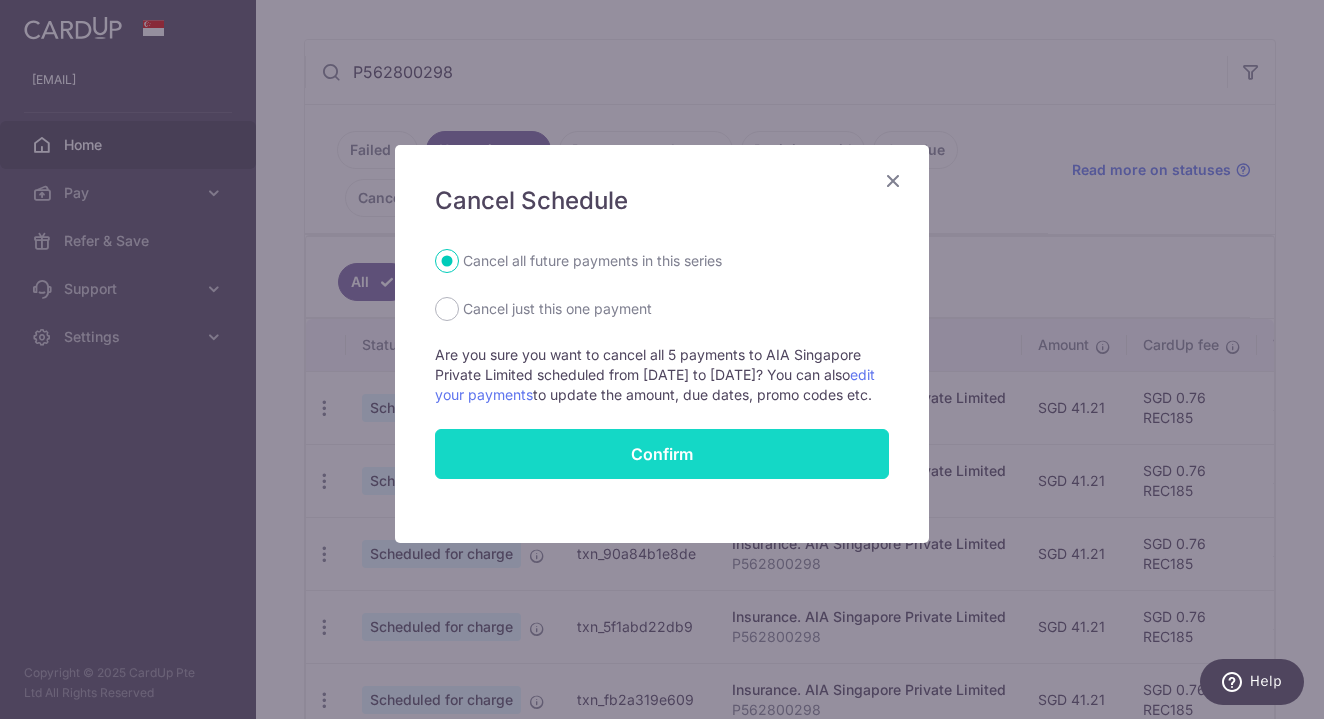 click on "Confirm" at bounding box center [662, 454] 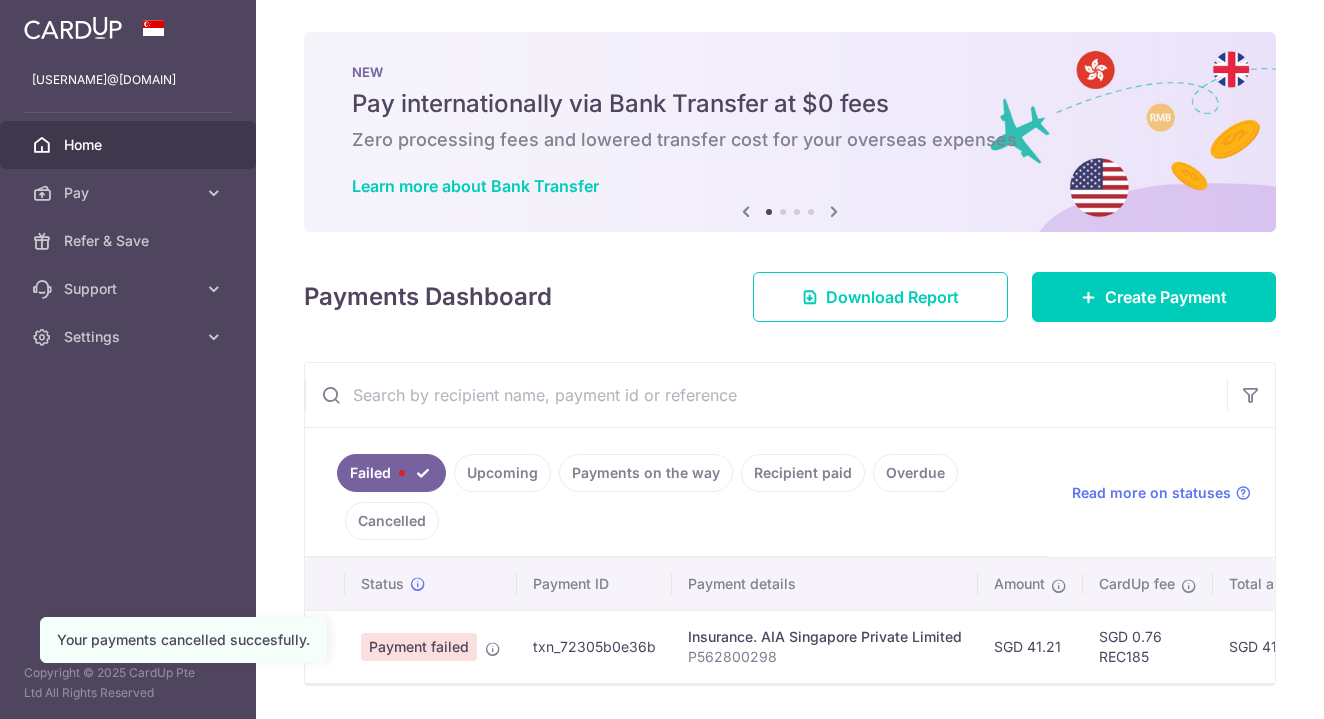scroll, scrollTop: 0, scrollLeft: 0, axis: both 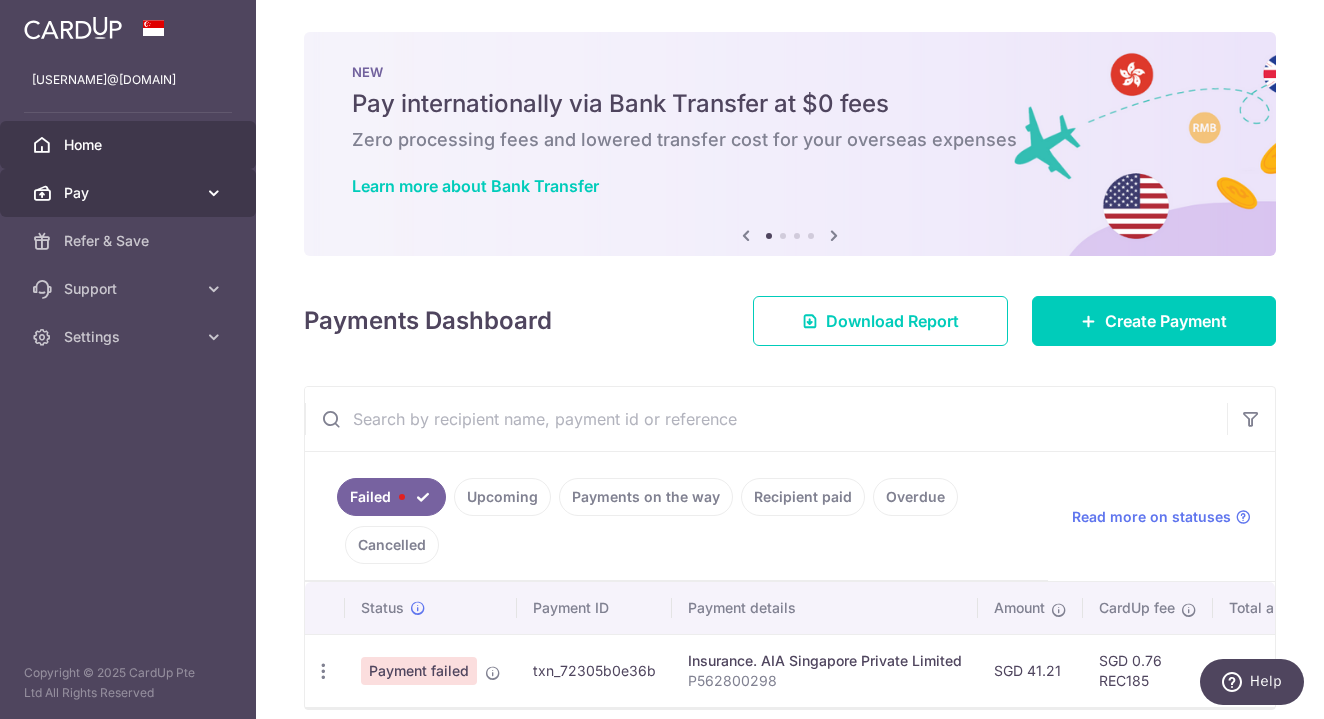 click at bounding box center [214, 193] 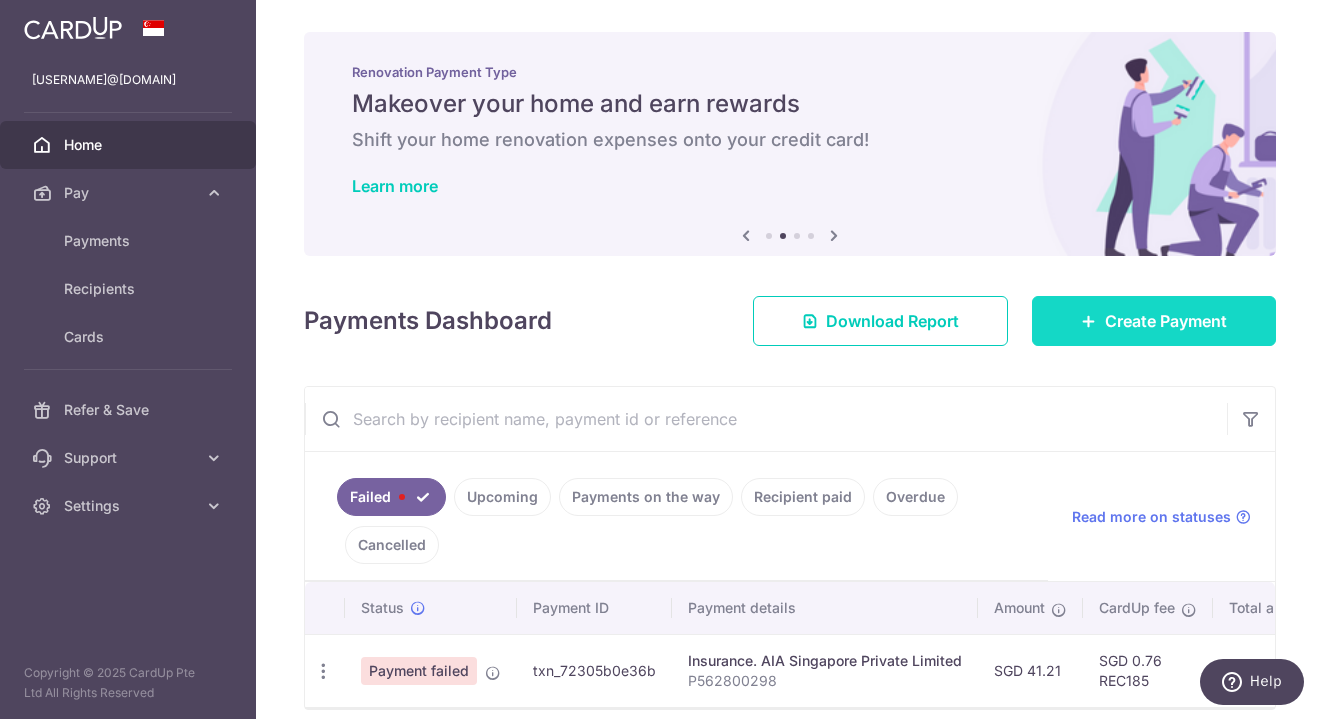 click on "Create Payment" at bounding box center [1154, 321] 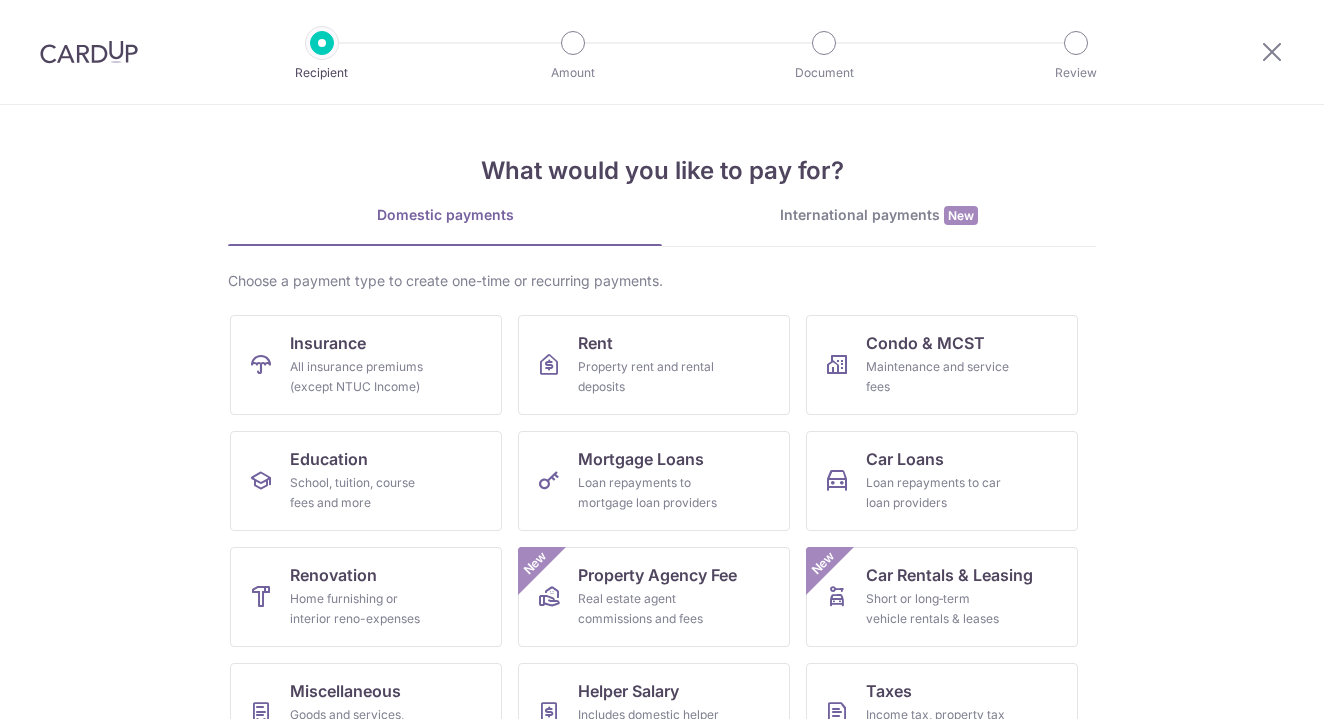 scroll, scrollTop: 0, scrollLeft: 0, axis: both 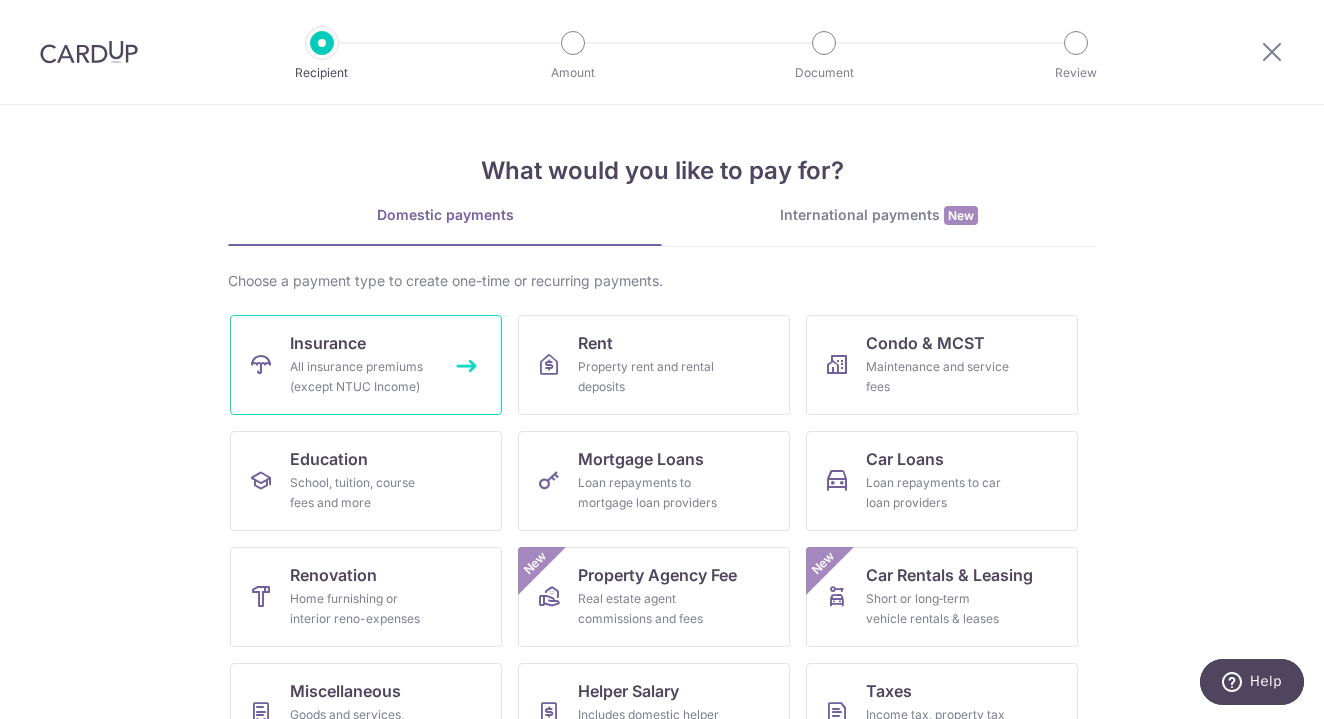 click on "All insurance premiums (except NTUC Income)" at bounding box center (362, 377) 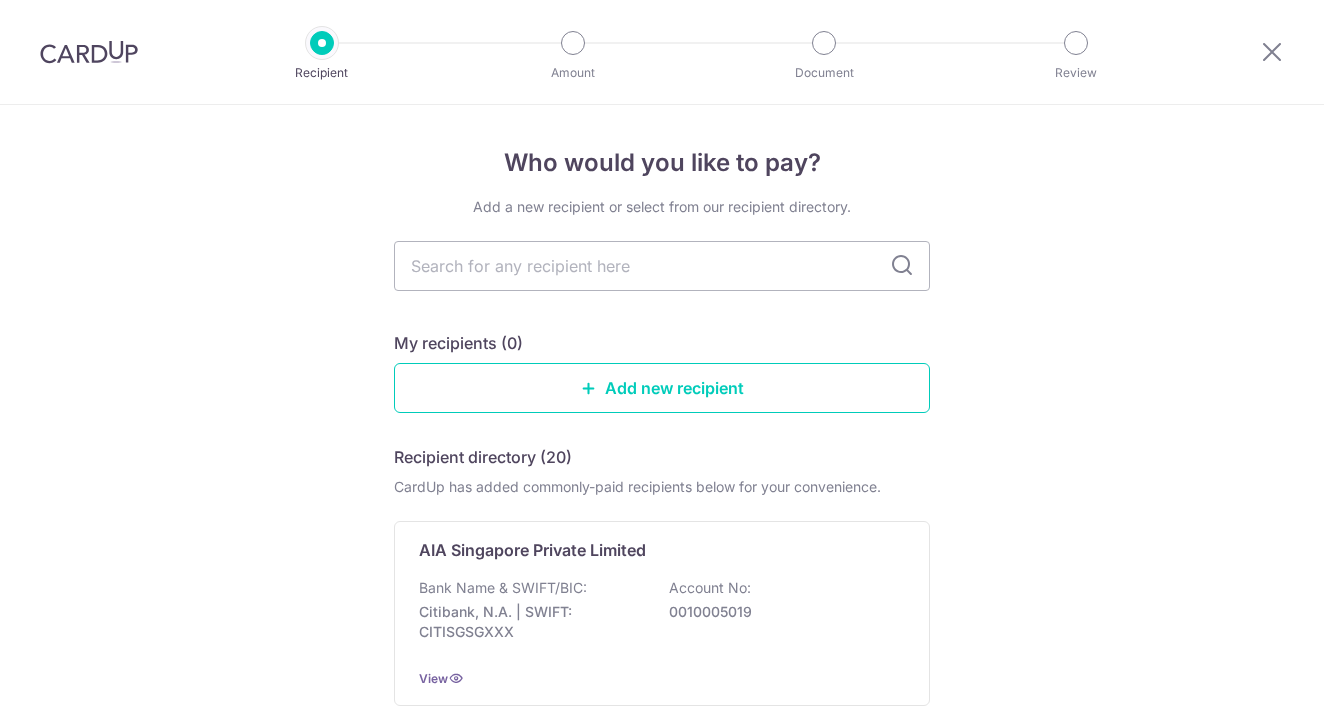 scroll, scrollTop: 0, scrollLeft: 0, axis: both 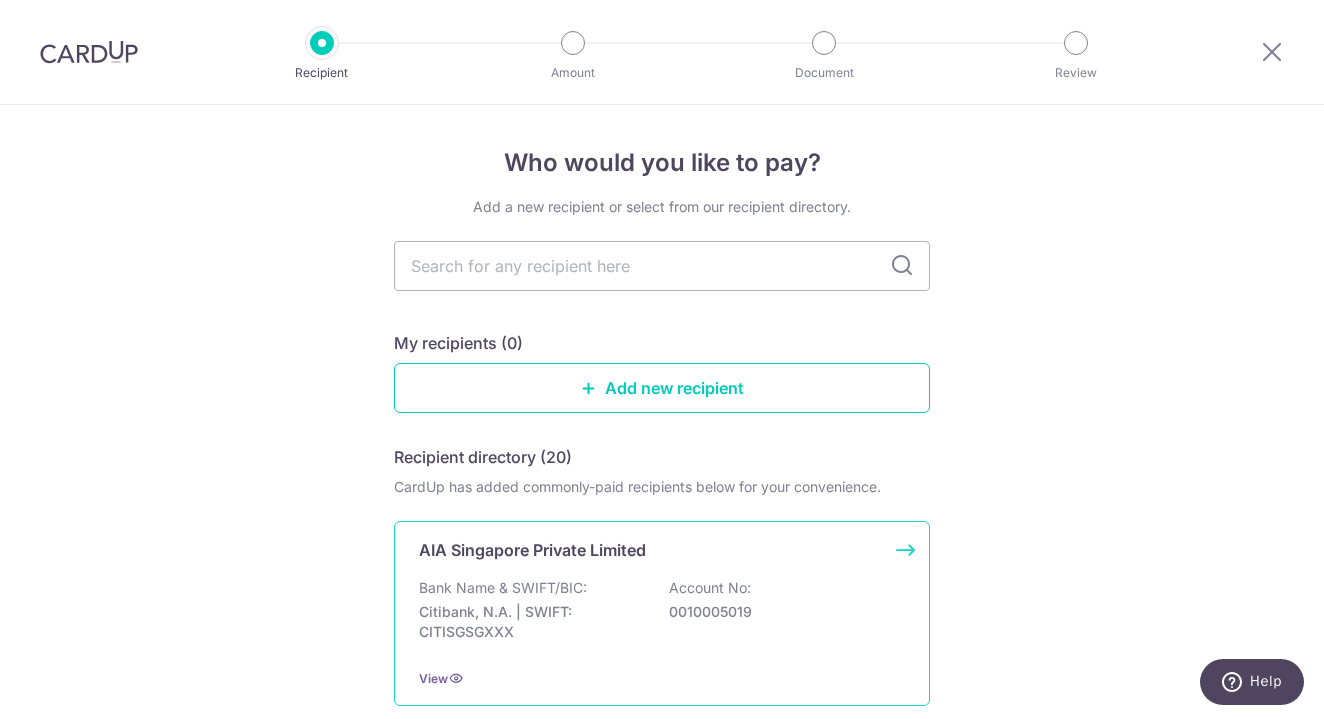 click on "Bank Name & SWIFT/BIC:" at bounding box center (503, 588) 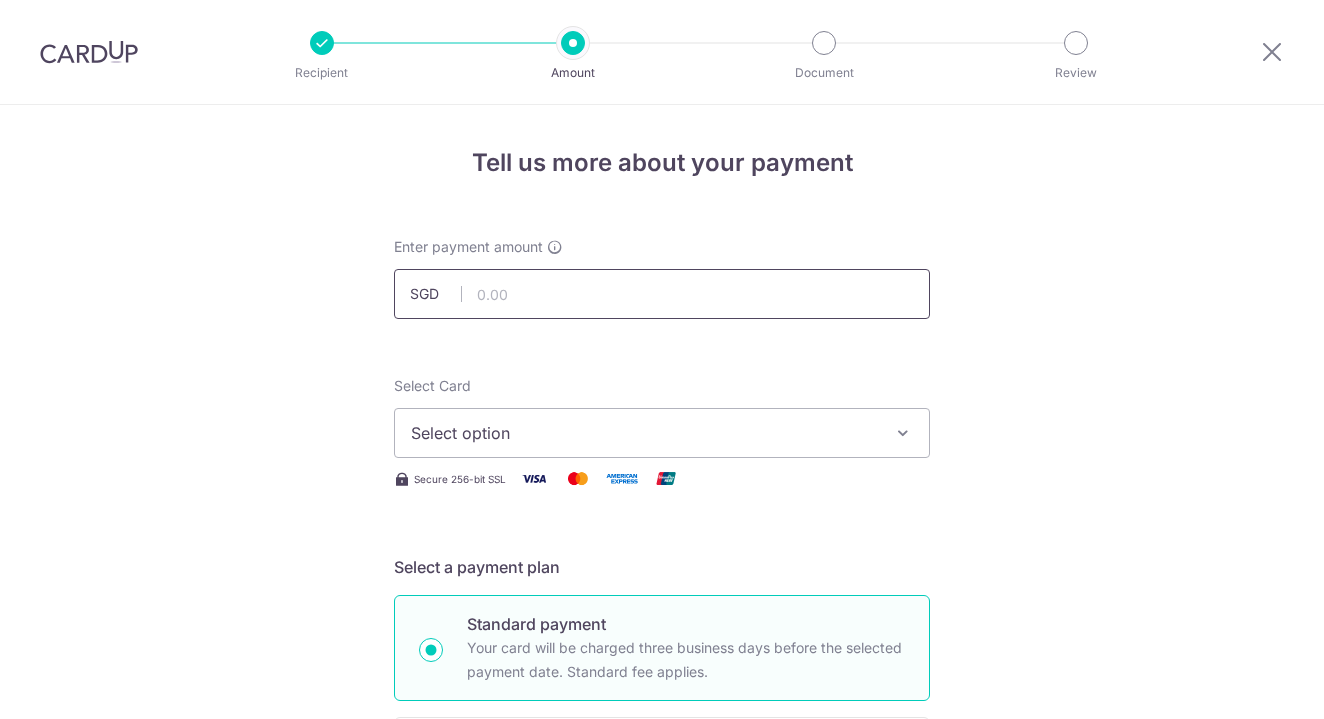 scroll, scrollTop: 0, scrollLeft: 0, axis: both 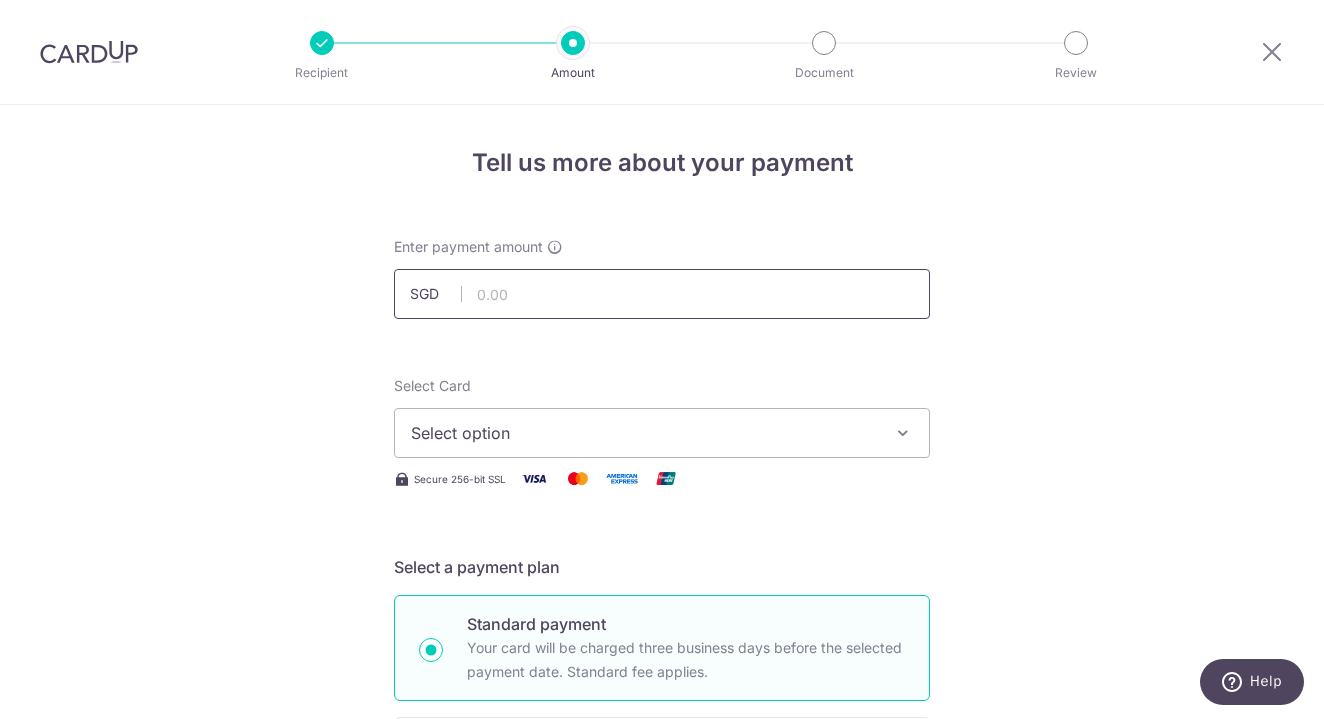 click at bounding box center [662, 294] 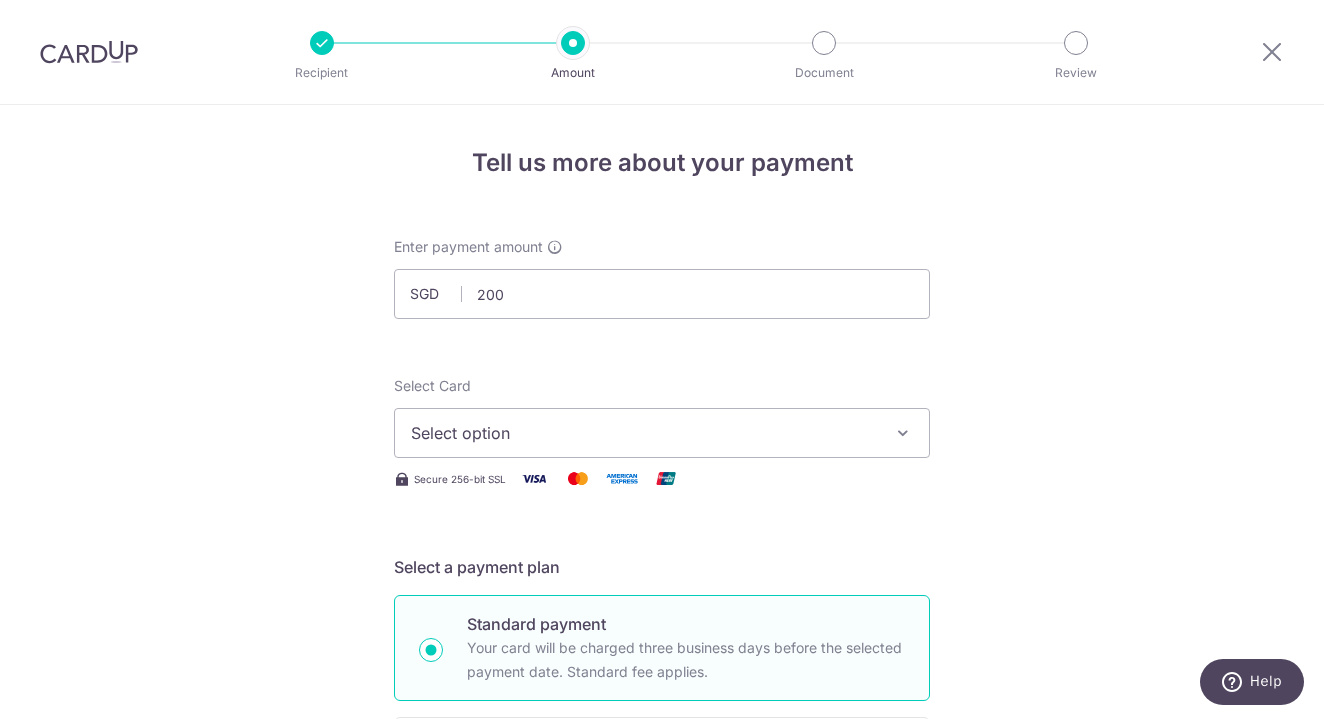 type on "200.00" 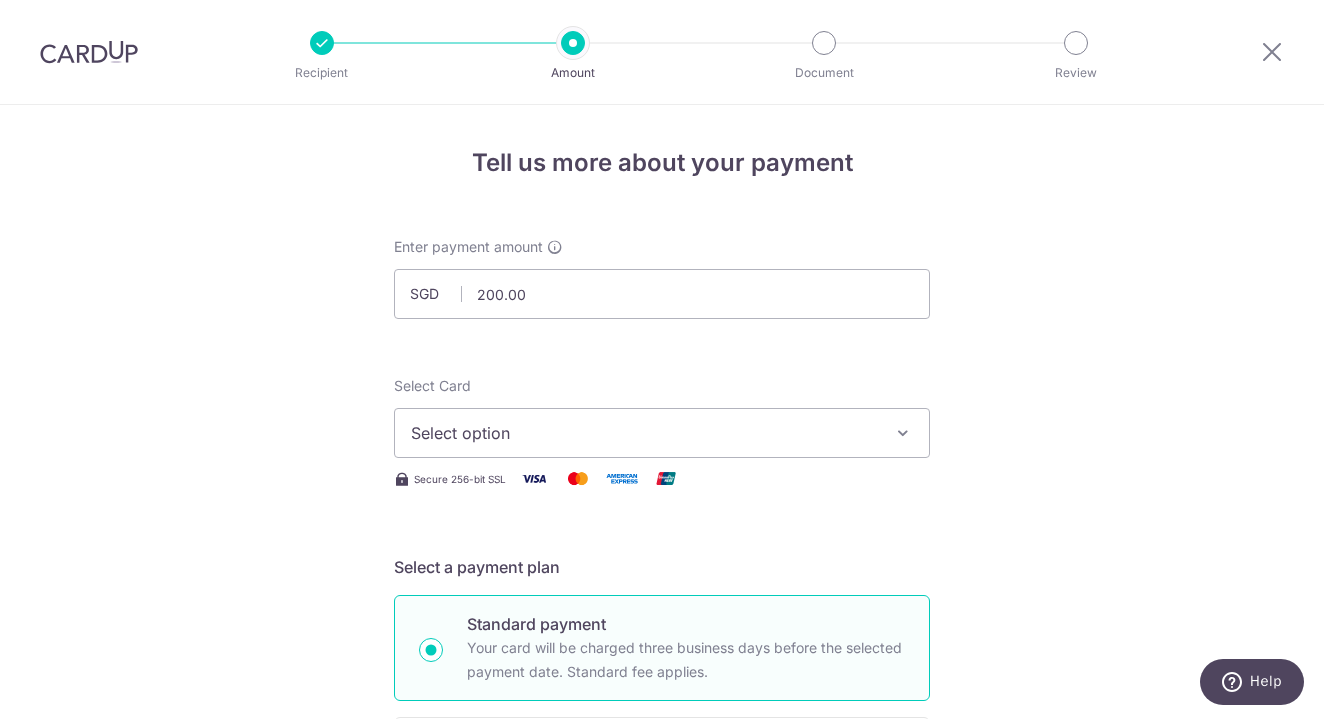 click on "Select option" at bounding box center [644, 433] 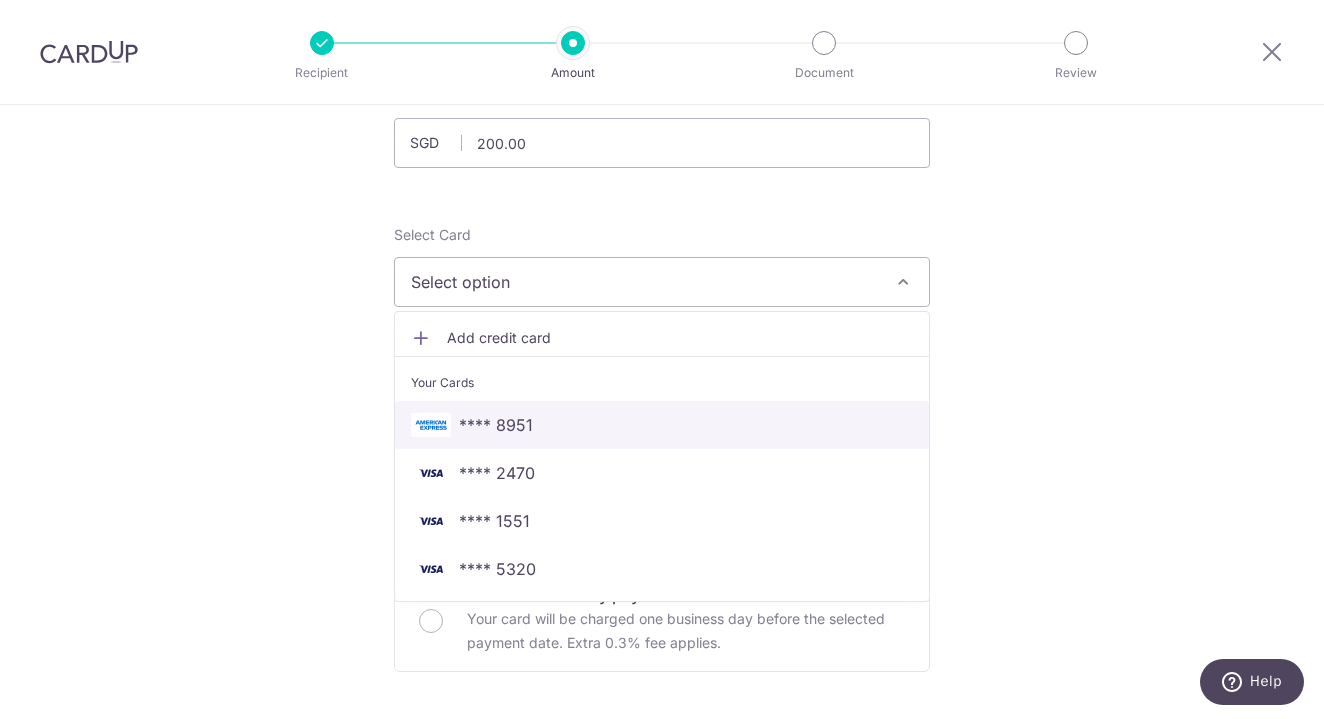 scroll, scrollTop: 153, scrollLeft: 0, axis: vertical 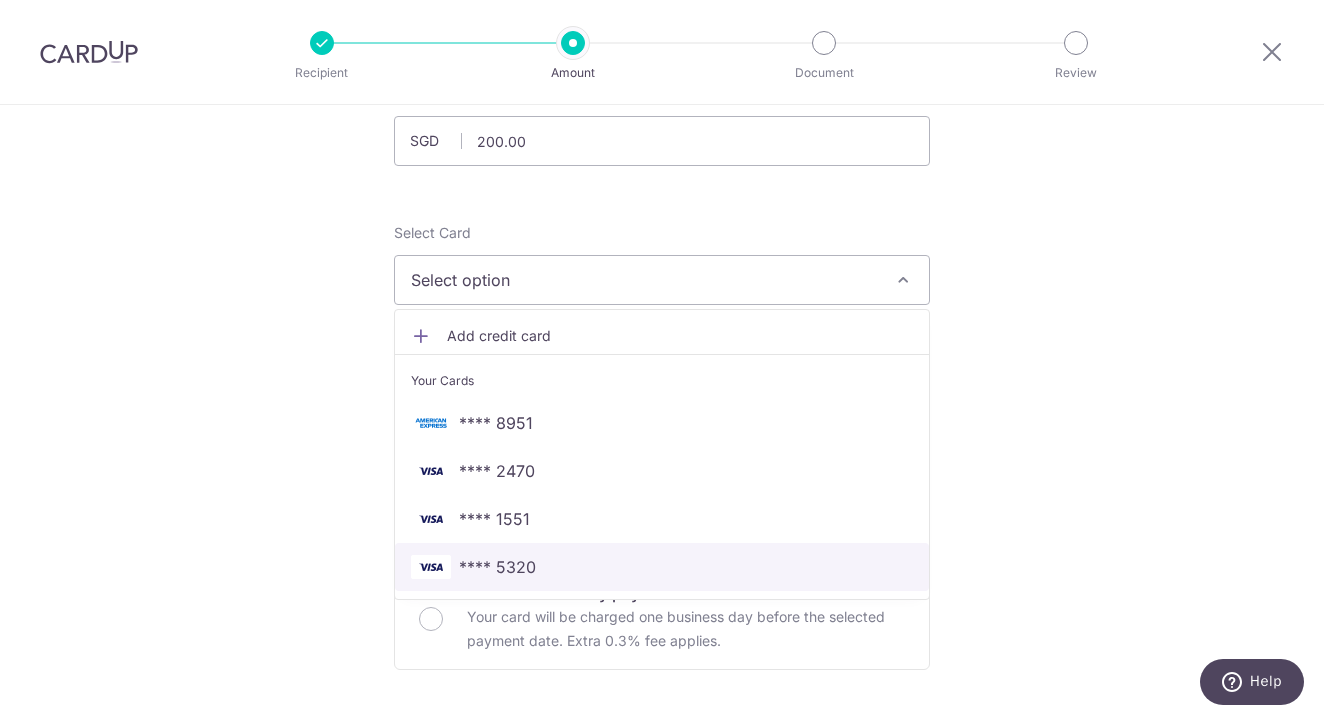 click on "**** 5320" at bounding box center (662, 567) 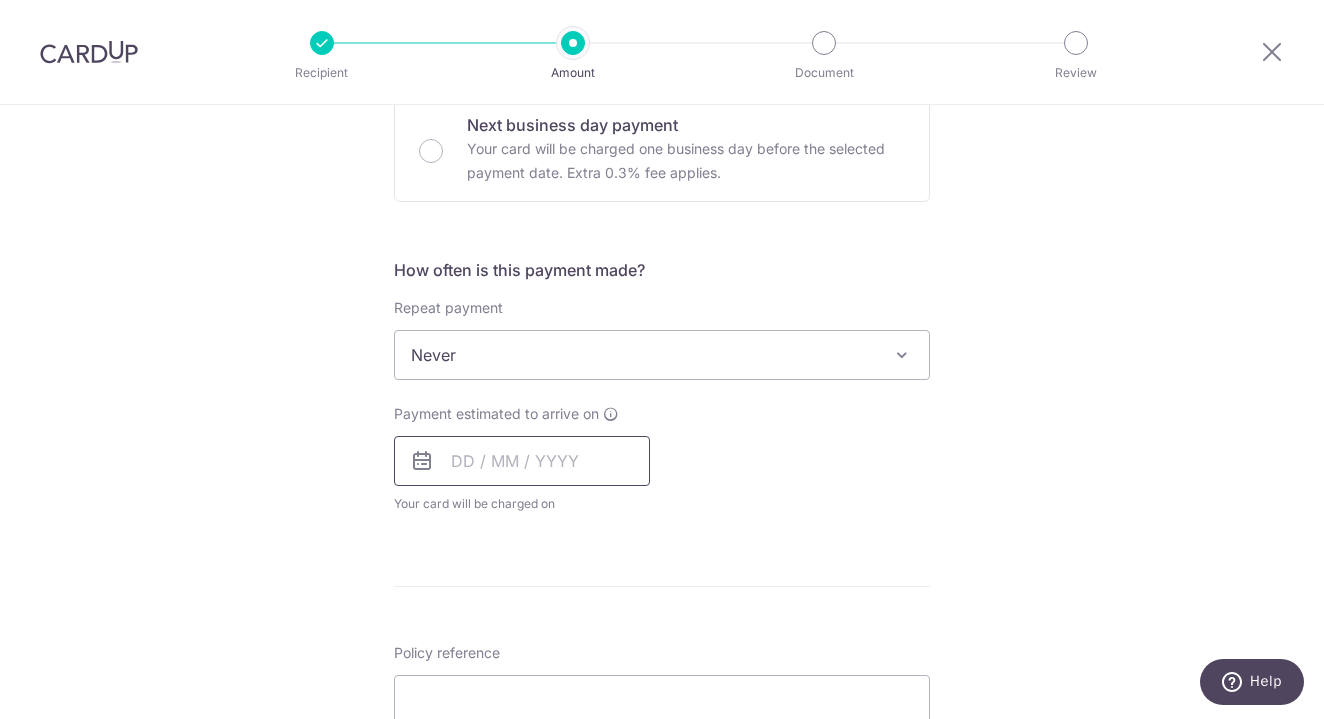 scroll, scrollTop: 625, scrollLeft: 0, axis: vertical 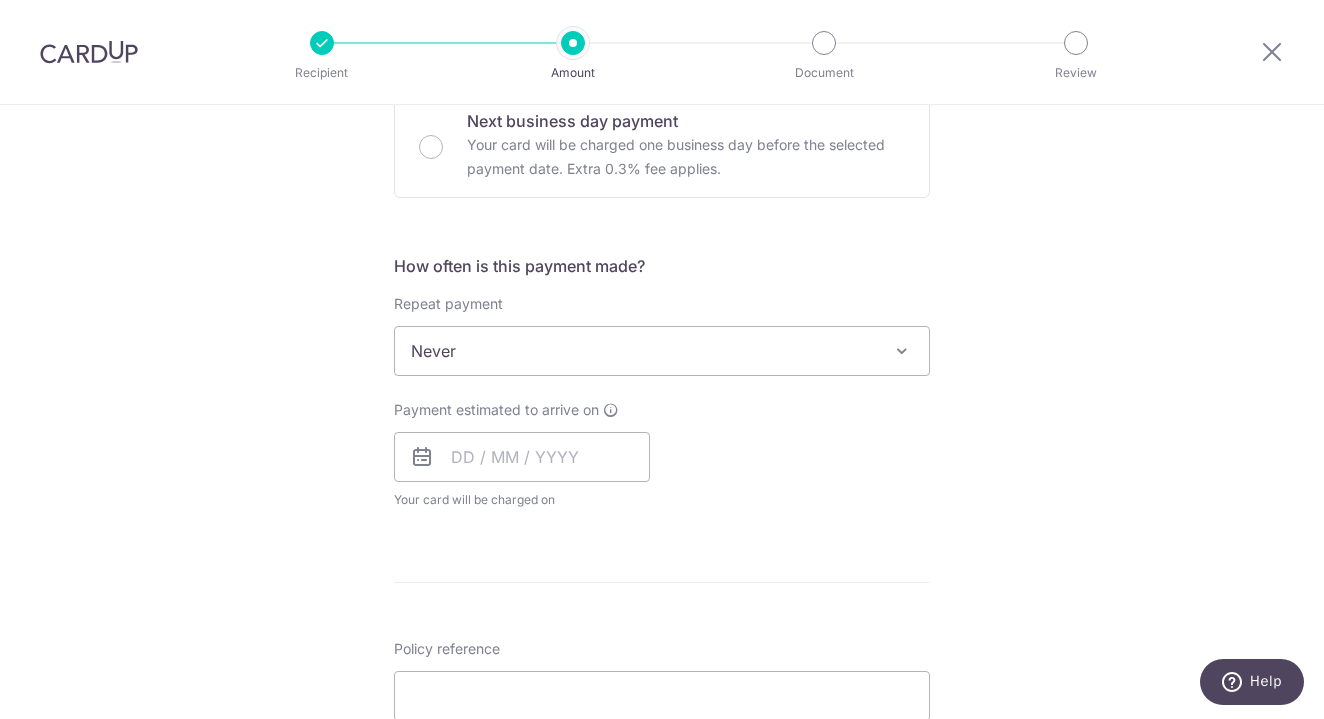 click on "Never" at bounding box center (662, 351) 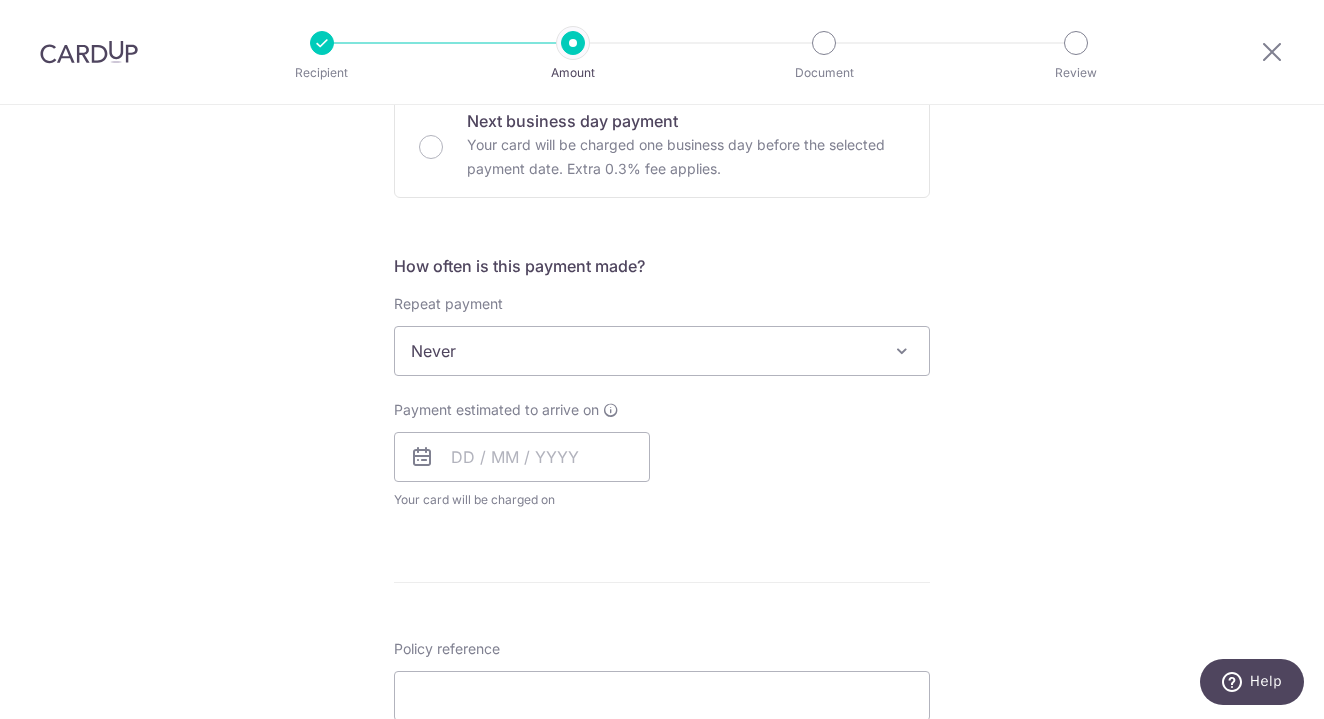click on "Never" at bounding box center [662, 351] 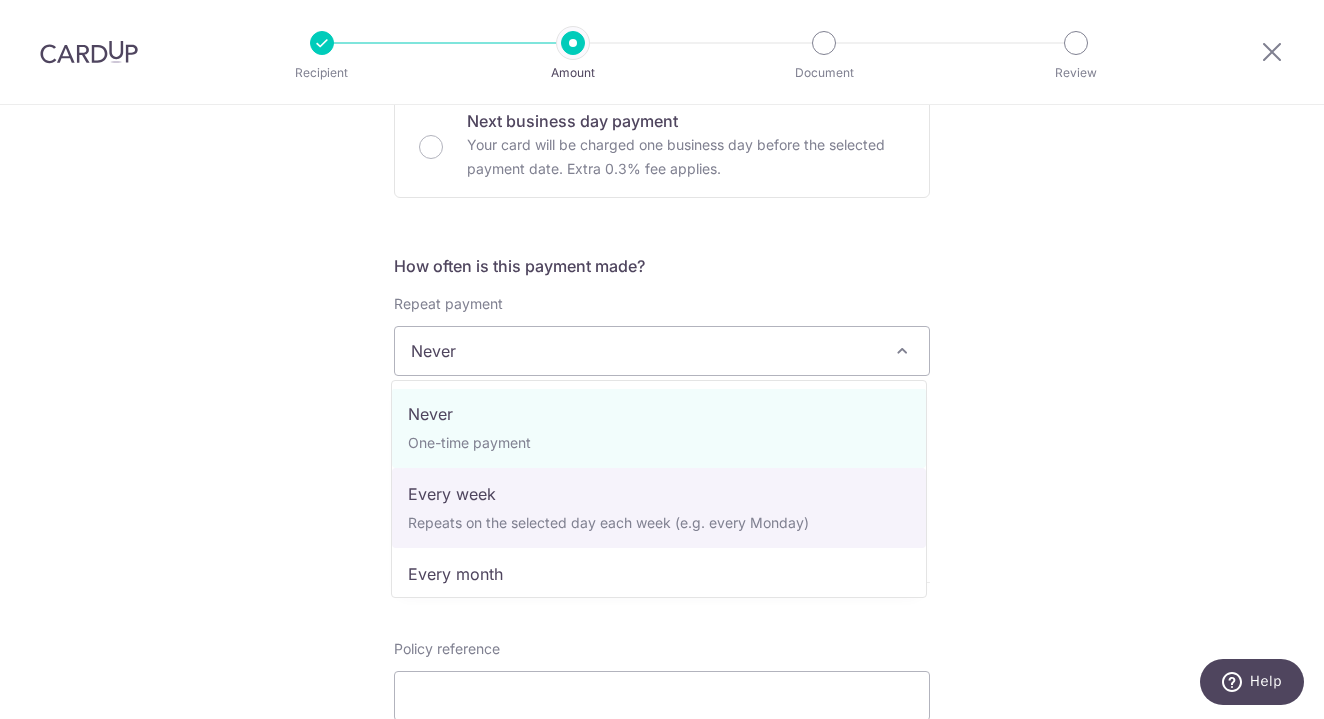scroll, scrollTop: 0, scrollLeft: 0, axis: both 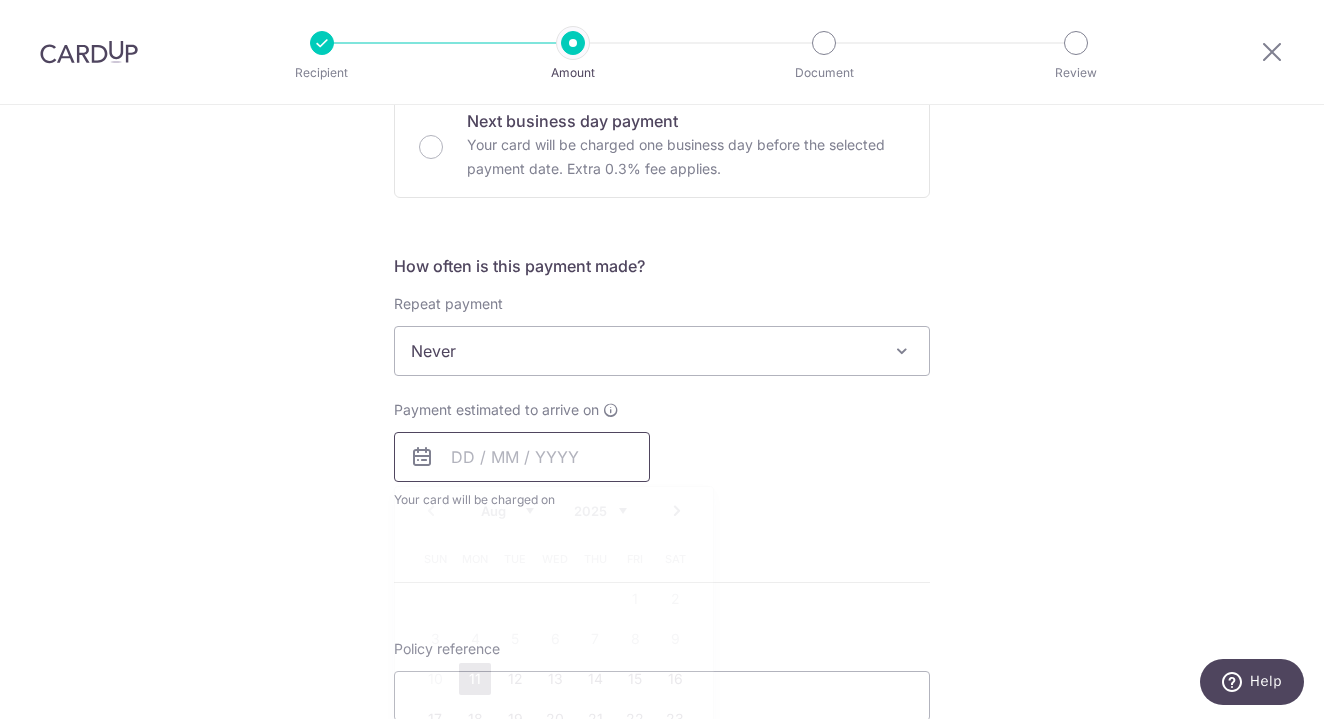 click at bounding box center (522, 457) 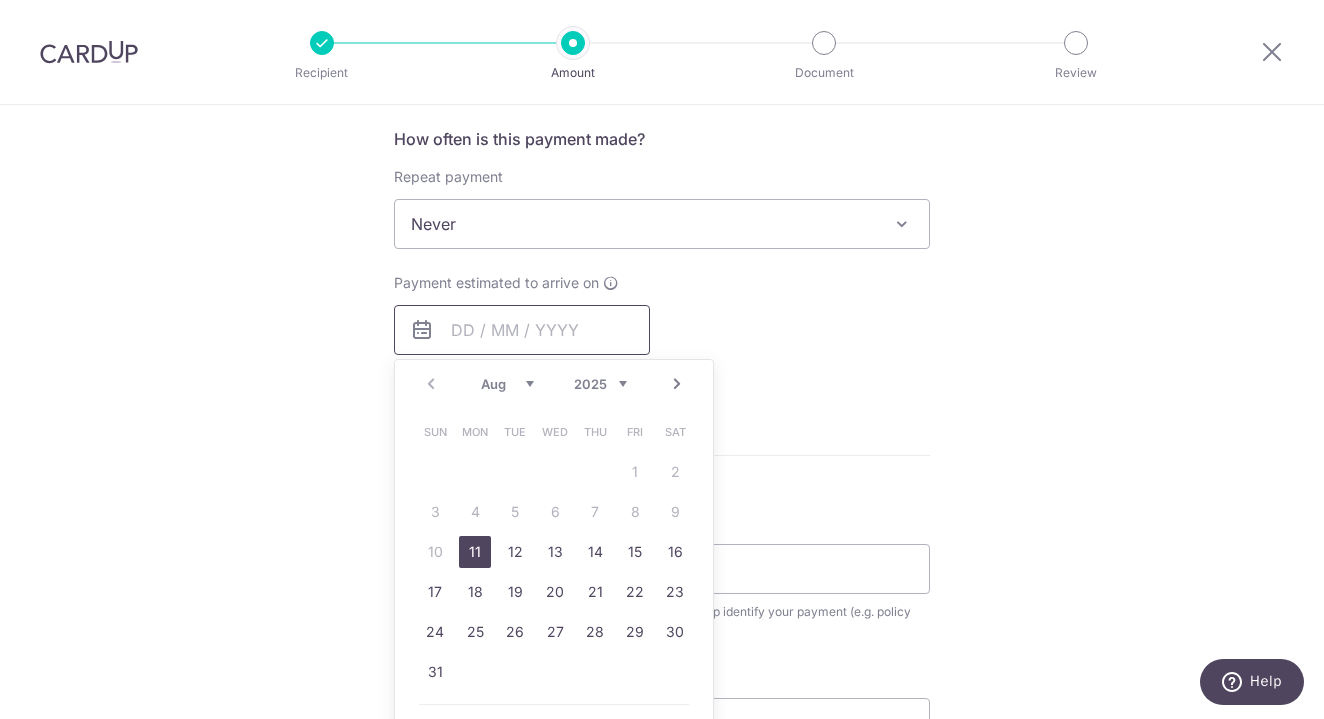 scroll, scrollTop: 755, scrollLeft: 0, axis: vertical 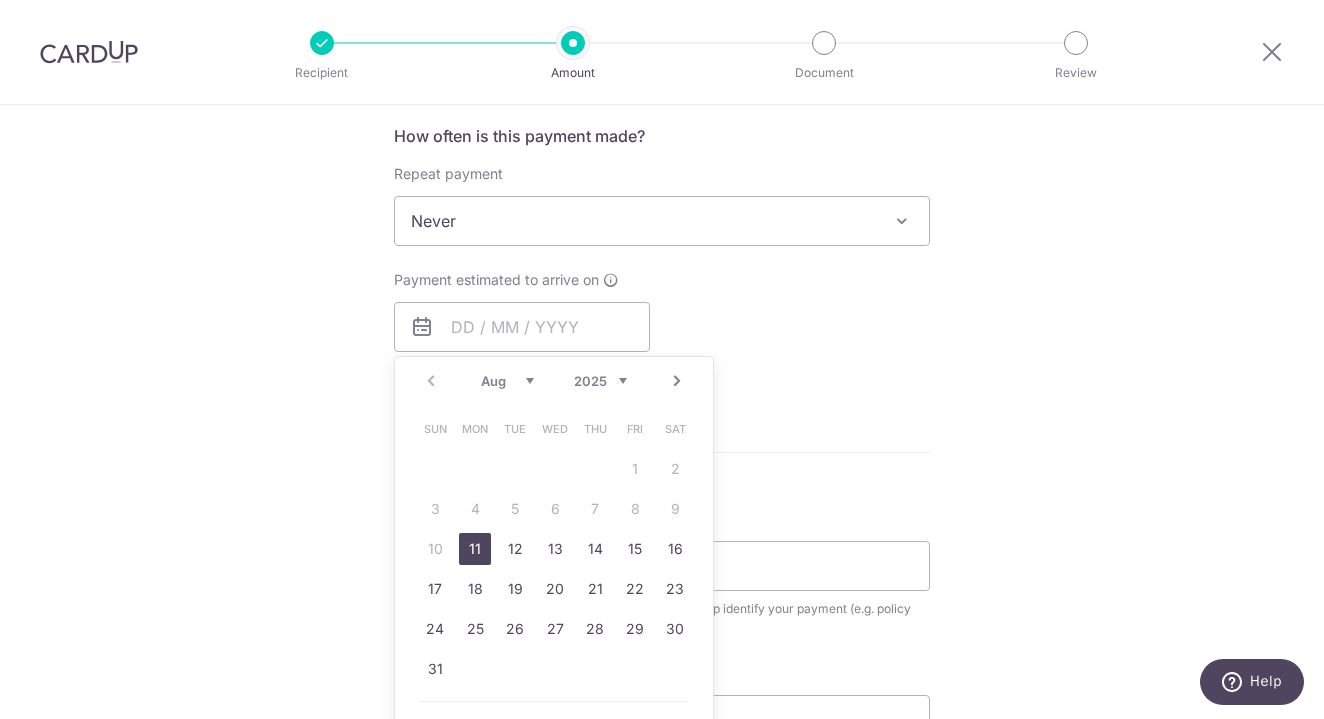 click on "11" at bounding box center (475, 549) 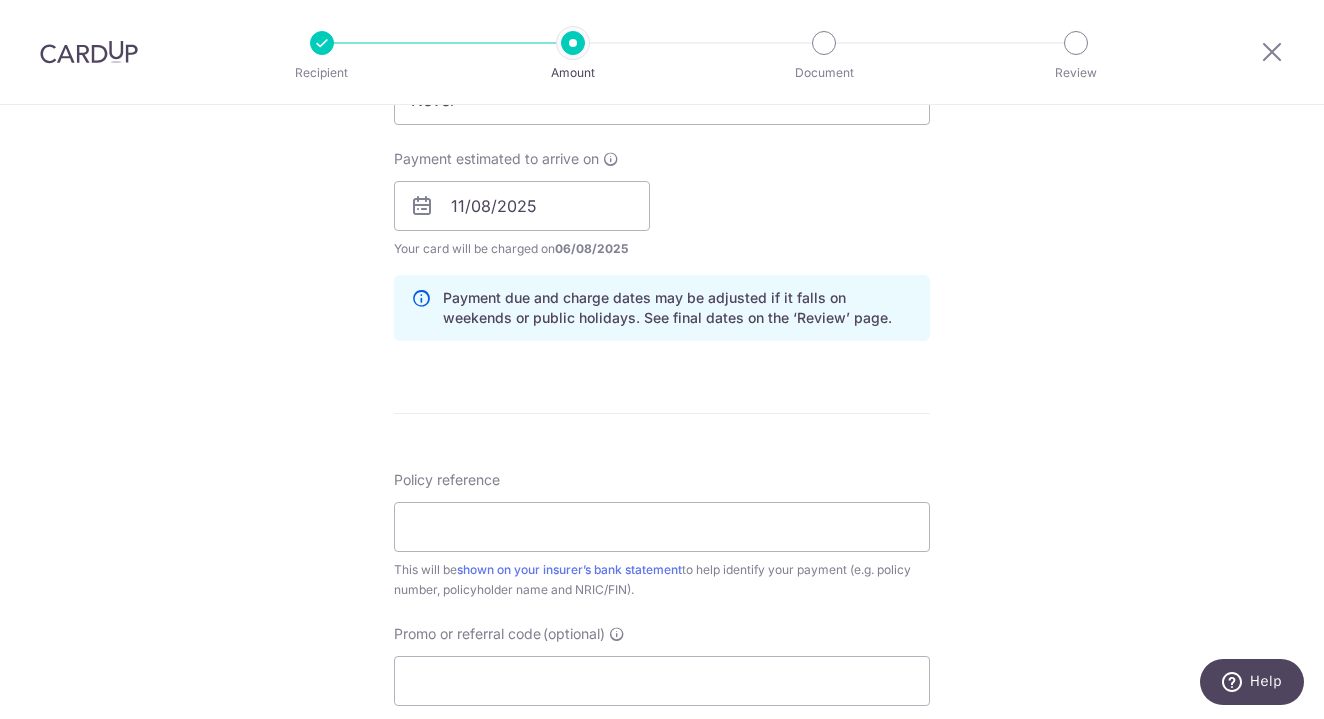 scroll, scrollTop: 915, scrollLeft: 0, axis: vertical 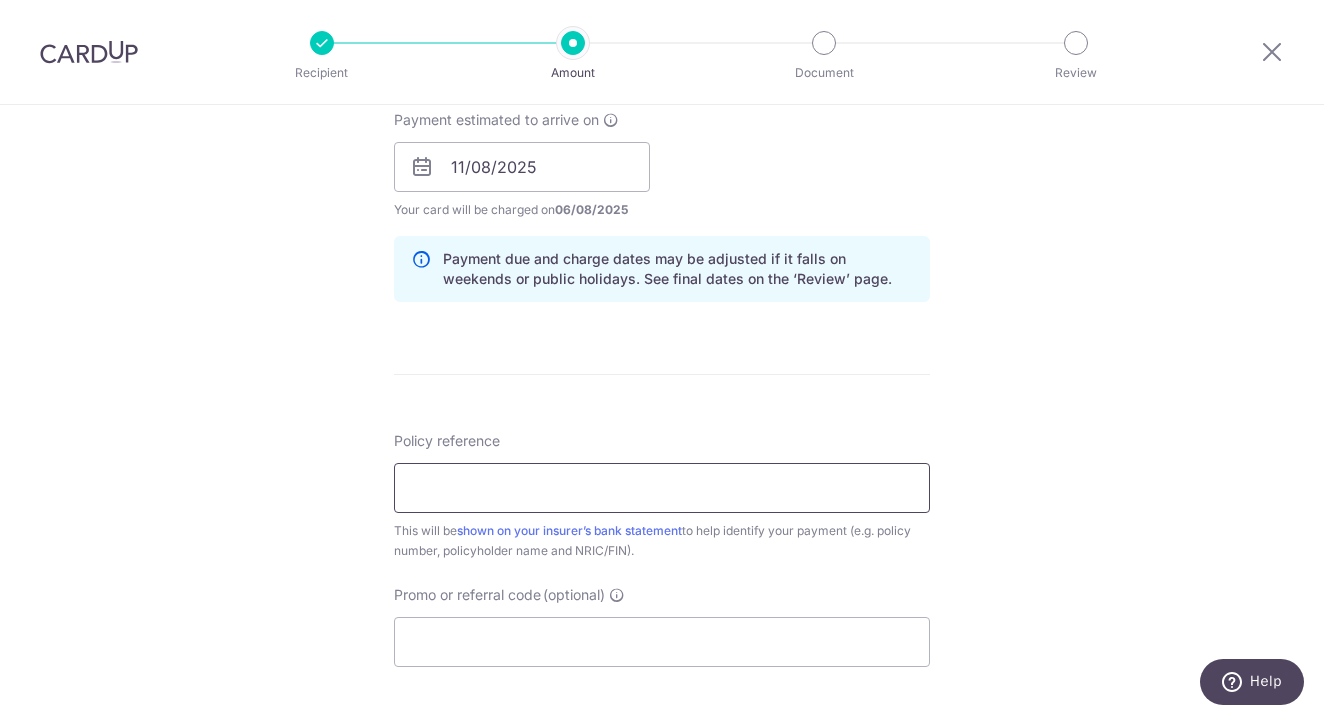 click on "Policy reference" at bounding box center [662, 488] 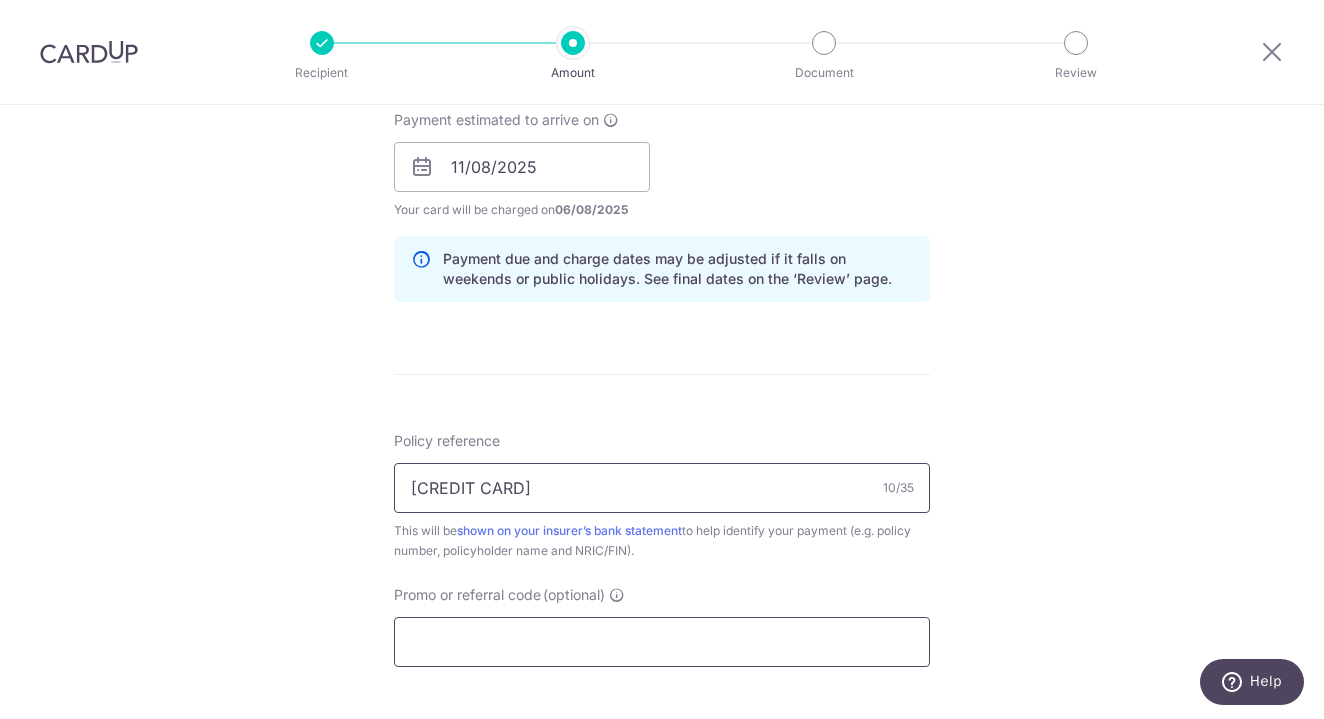 type on "[PASSPORT]" 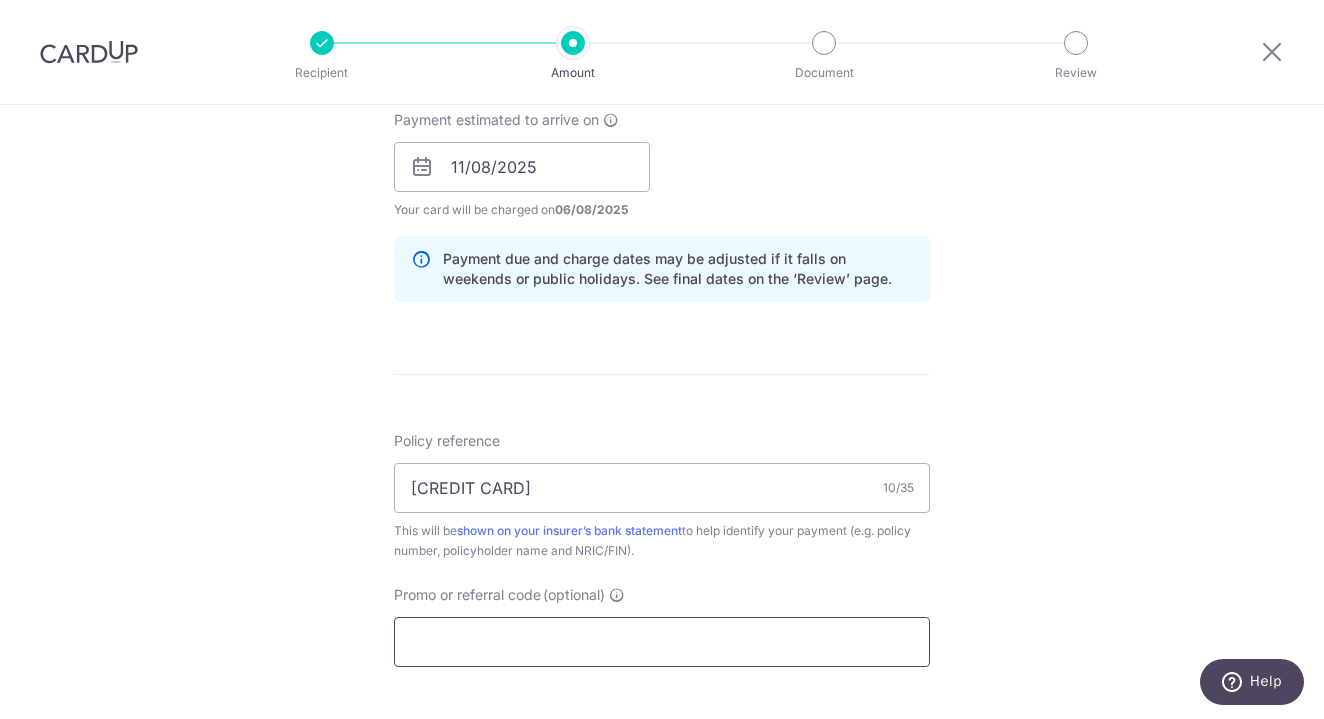click on "Promo or referral code
(optional)" at bounding box center [662, 642] 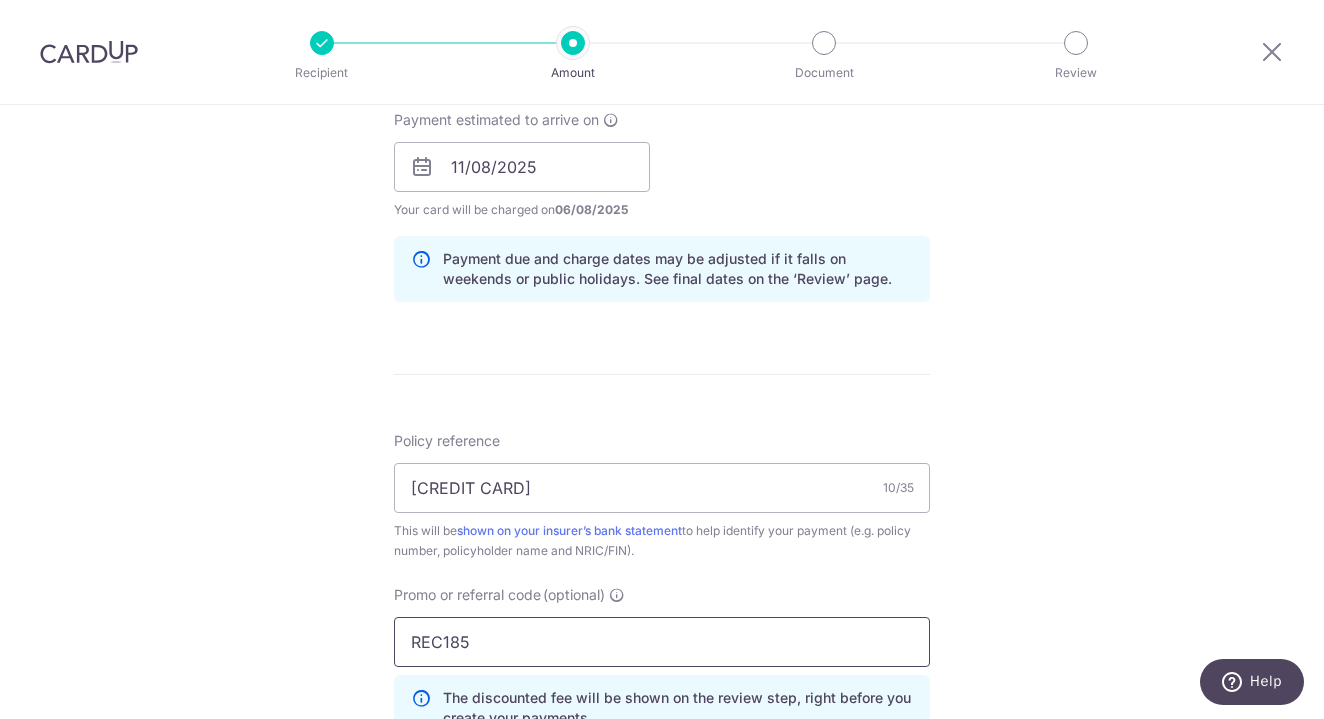 type on "REC185" 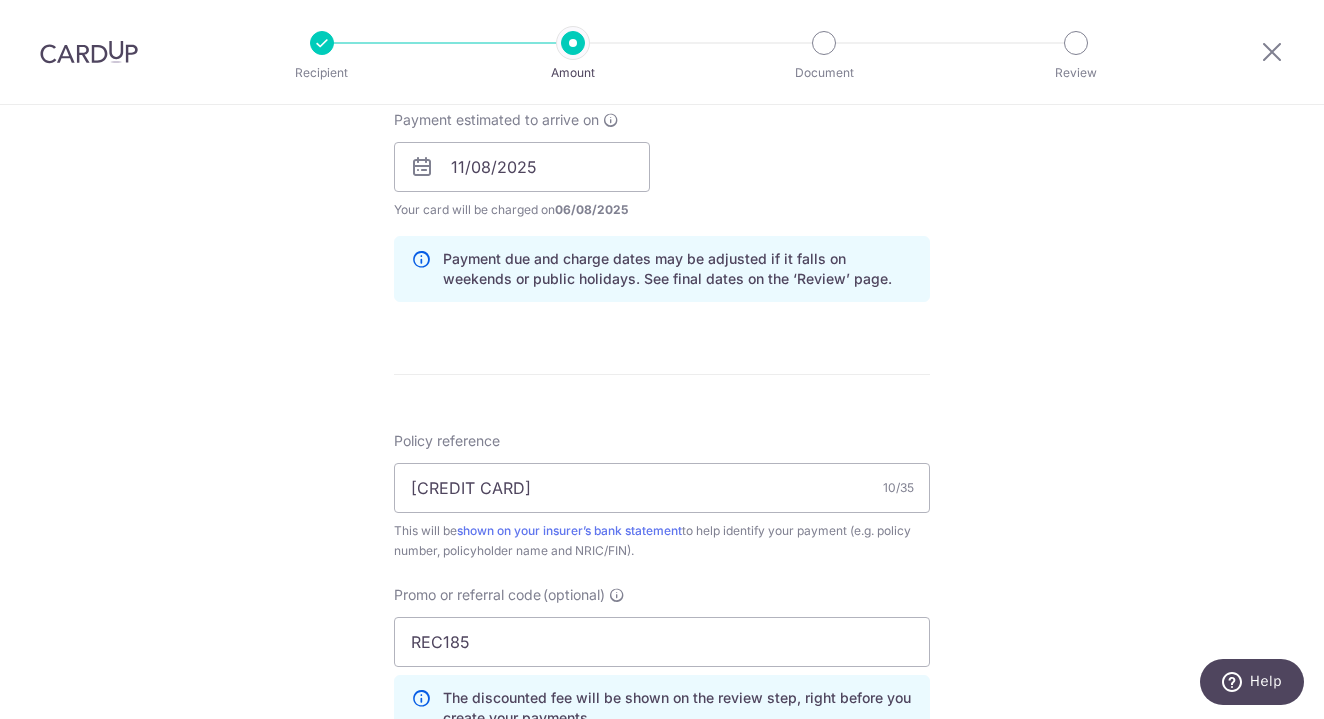 click on "Tell us more about your payment
Enter payment amount
SGD
200.00
200.00
Select Card
**** 5320
Add credit card
Your Cards
**** 8951
**** 2470
**** 1551
**** 5320
Secure 256-bit SSL
Text
New card details
Card" at bounding box center (662, 180) 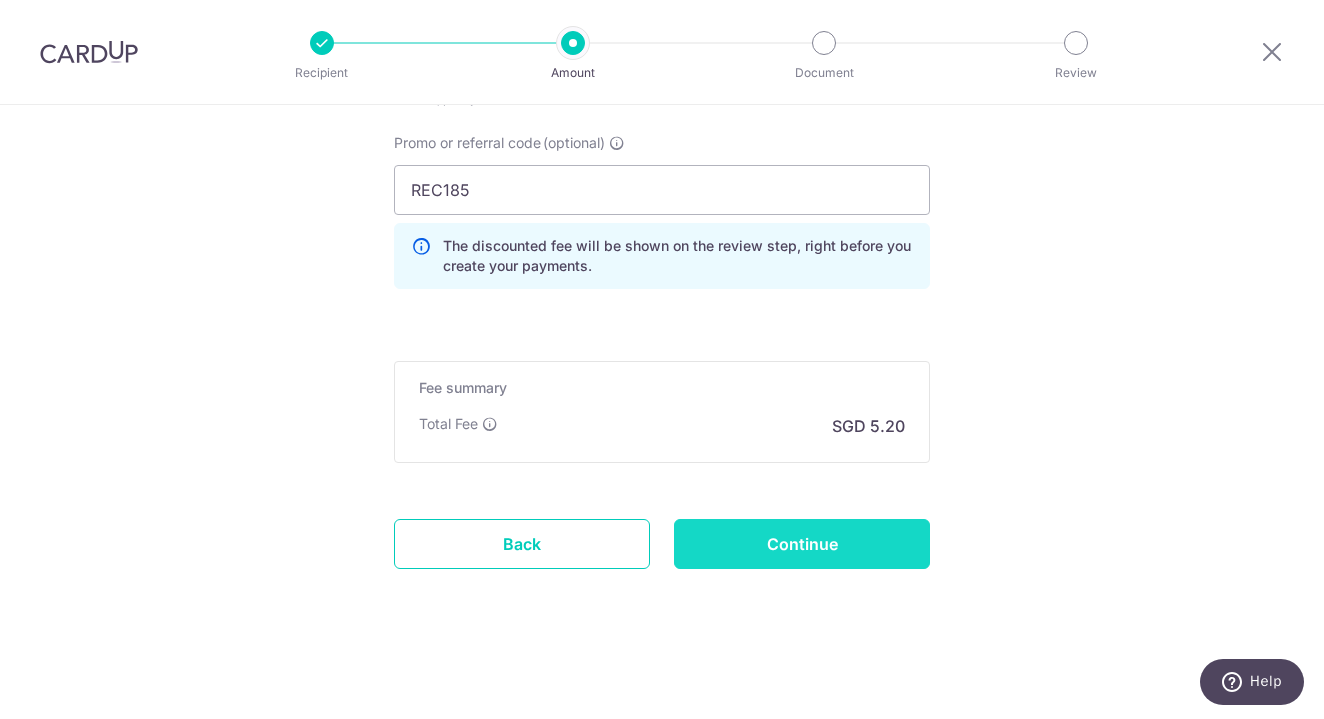scroll, scrollTop: 1367, scrollLeft: 0, axis: vertical 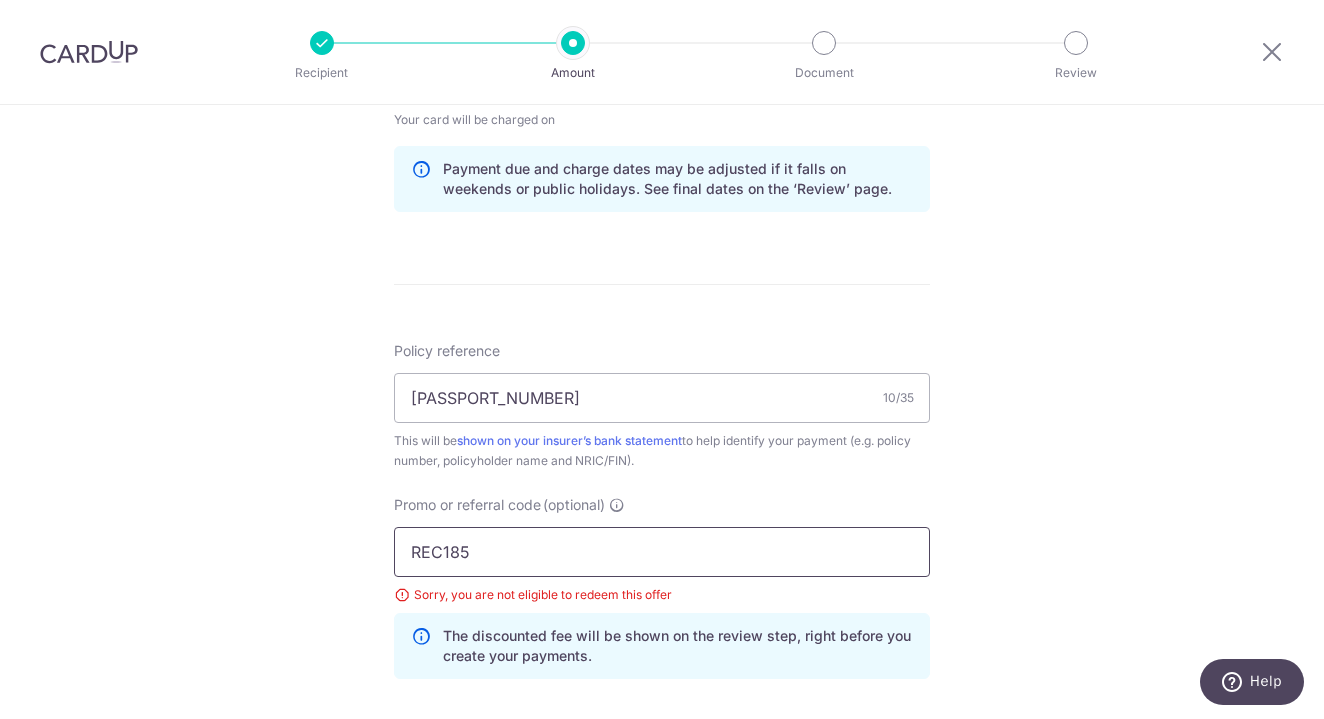 click on "REC185" at bounding box center (662, 552) 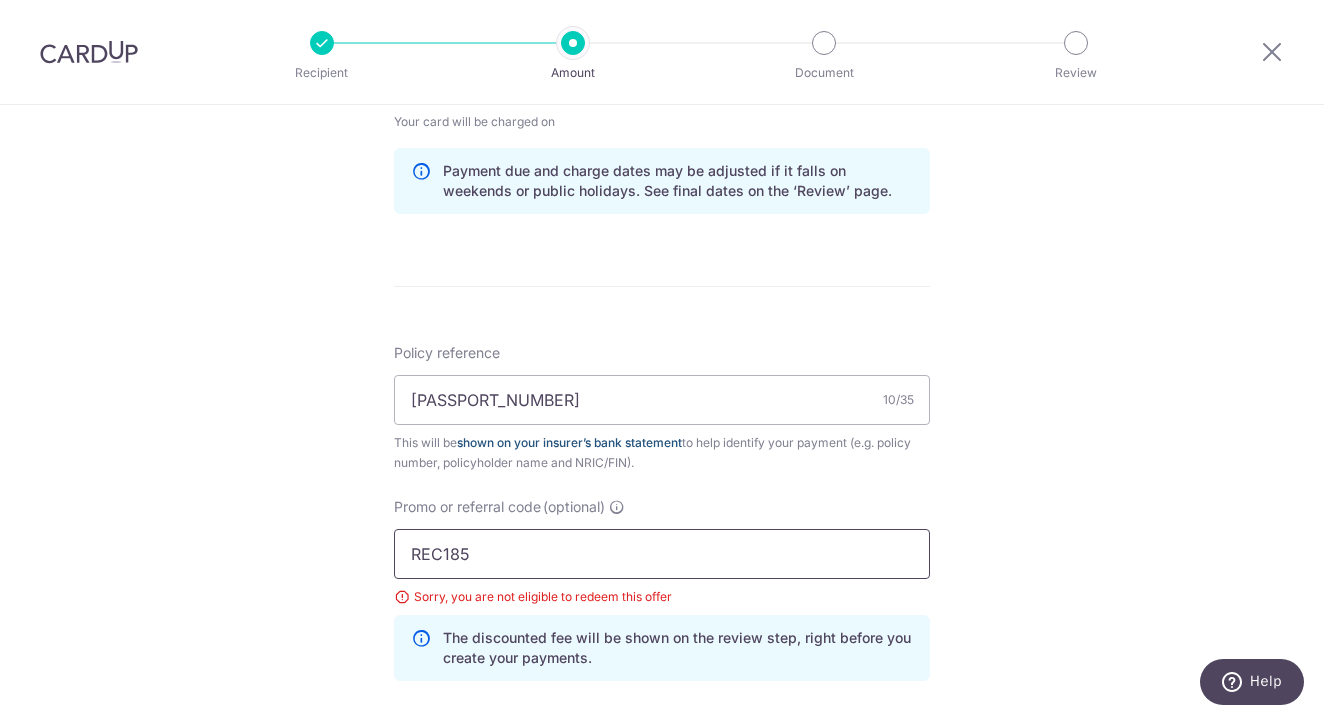 scroll, scrollTop: 1002, scrollLeft: 0, axis: vertical 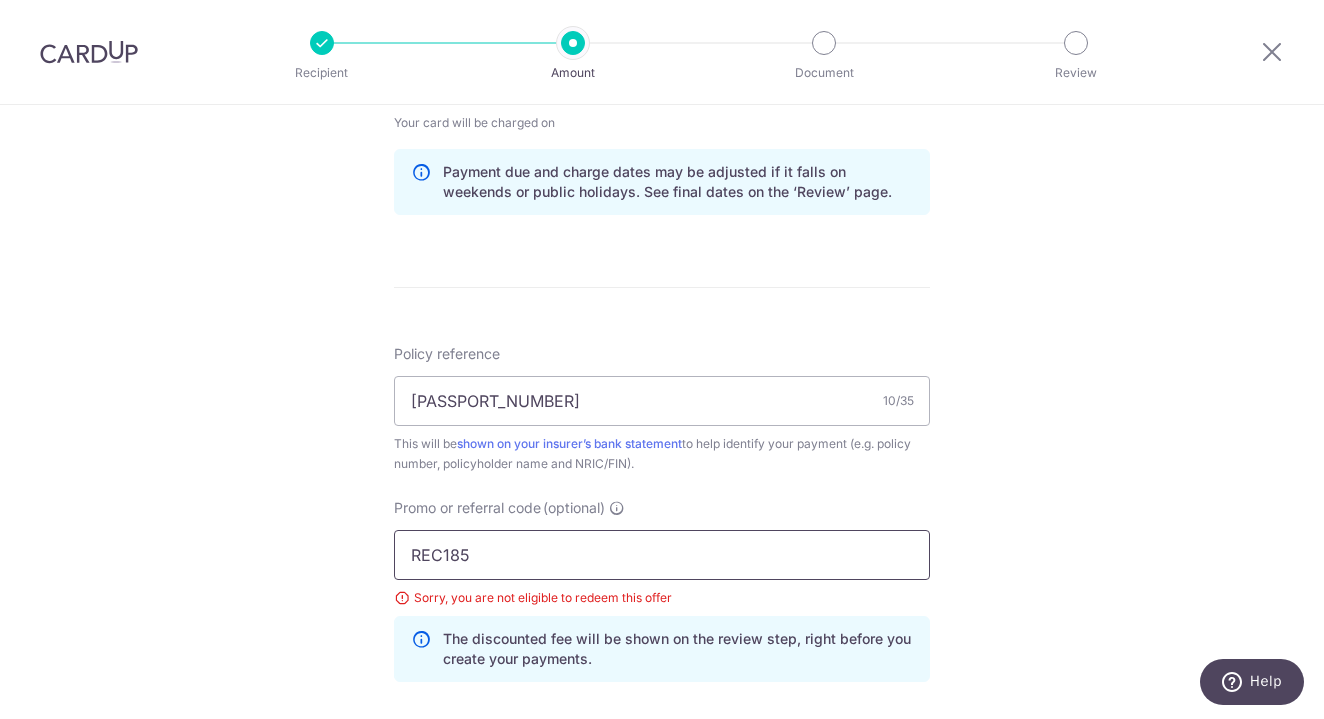 click on "REC185" at bounding box center (662, 555) 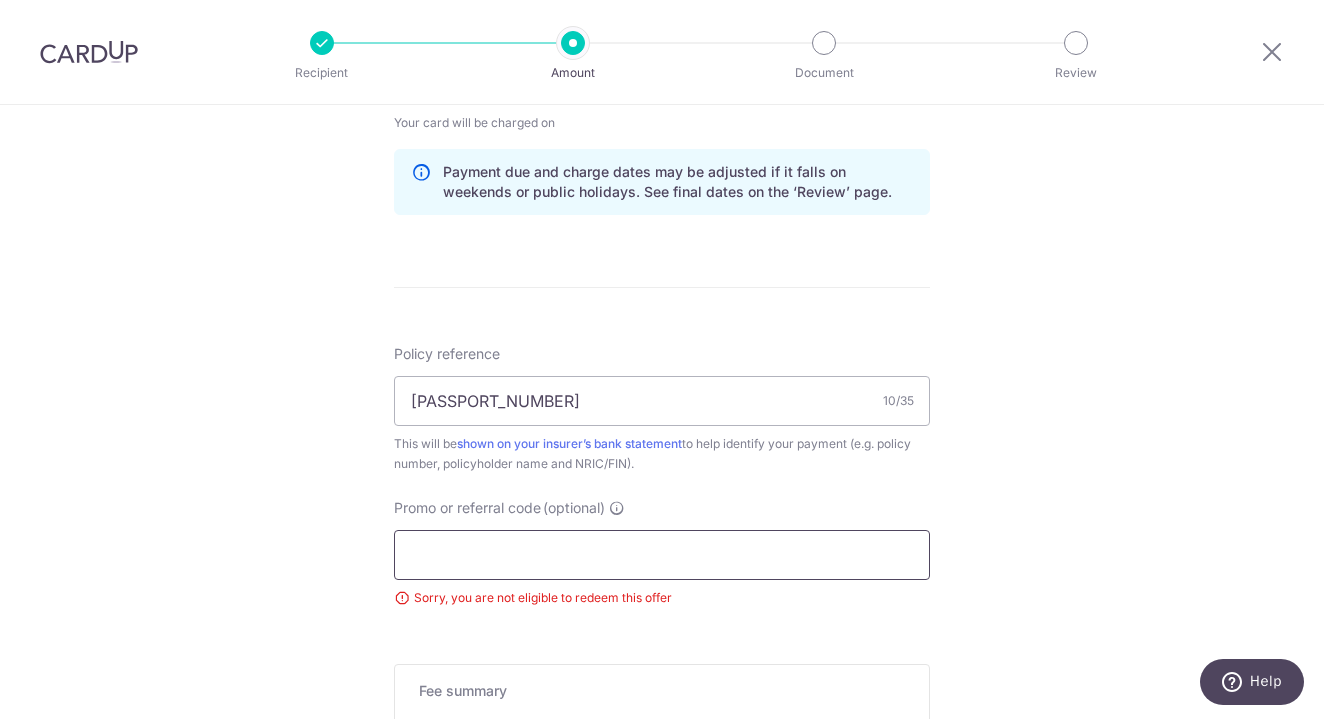 type 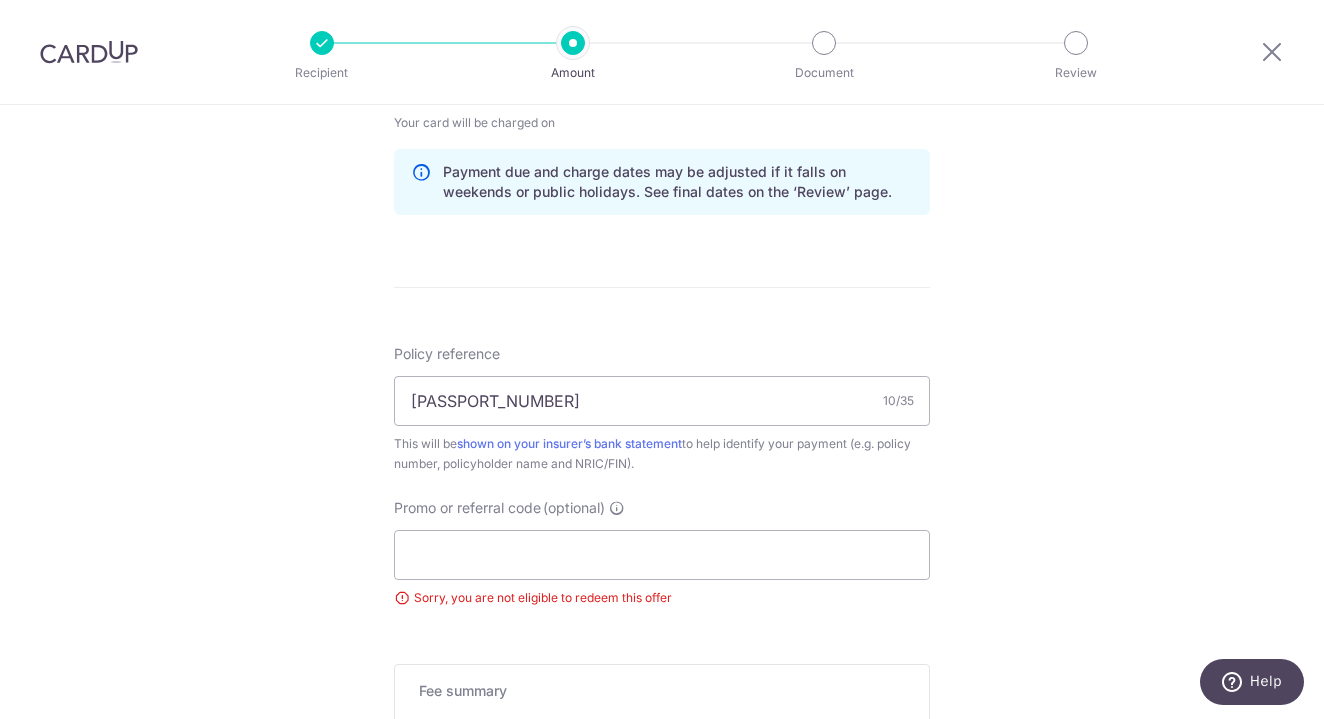click on "Tell us more about your payment
Enter payment amount
SGD
200.00
200.00
Select Card
**** 5320
Add credit card
Your Cards
**** 8951
**** 2470
**** 1551
**** 5320
Secure 256-bit SSL
Text
New card details
Card" at bounding box center (662, 62) 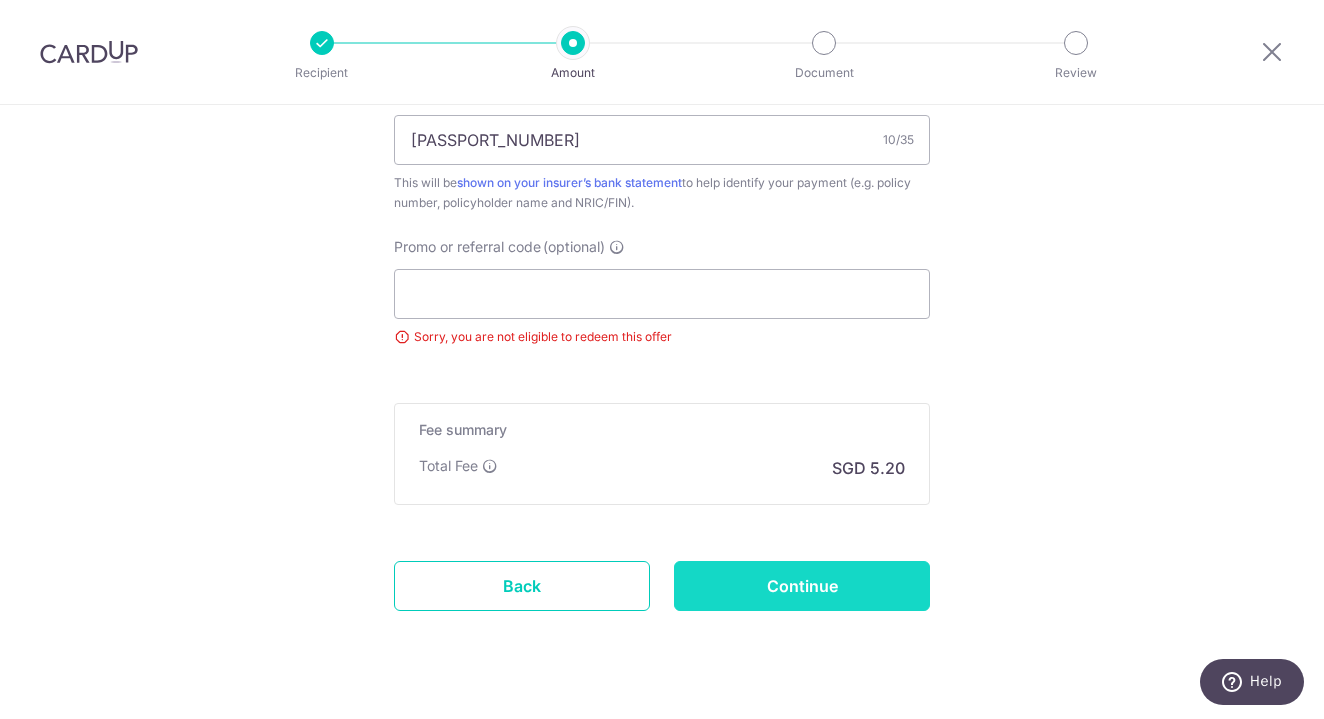 scroll, scrollTop: 1264, scrollLeft: 0, axis: vertical 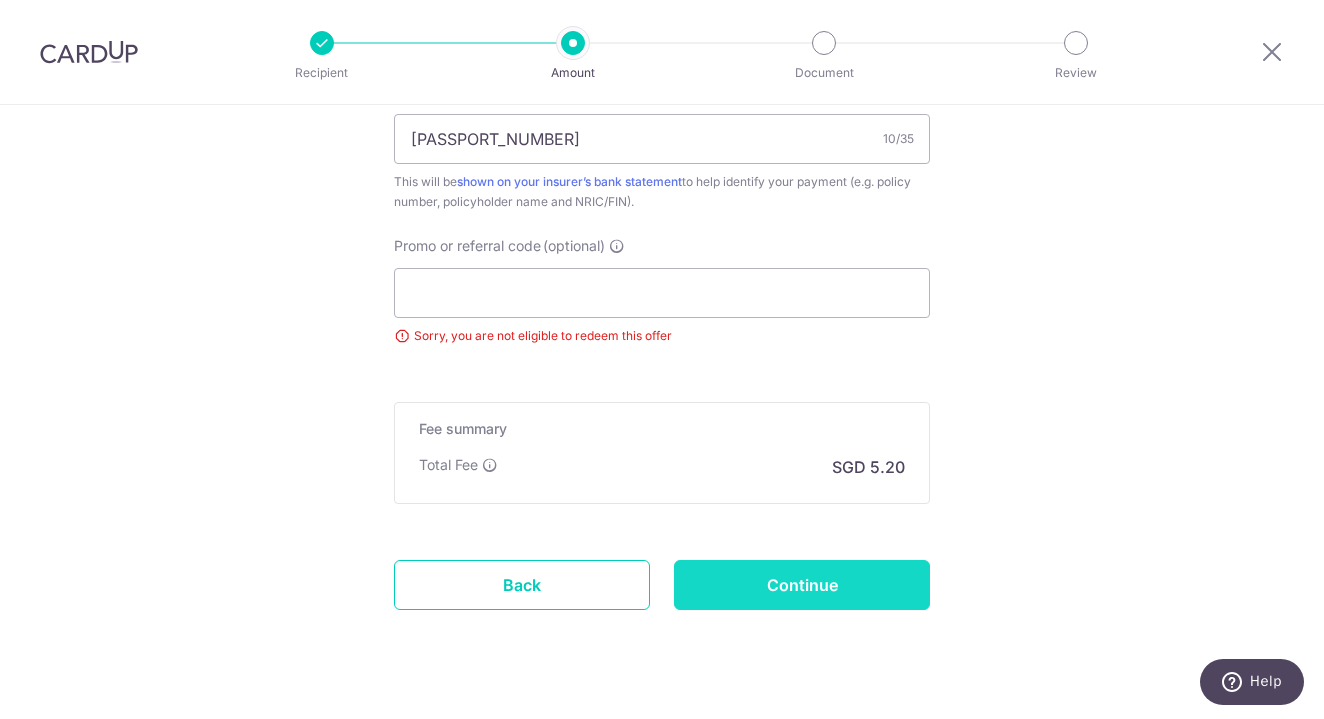 click on "Continue" at bounding box center (802, 585) 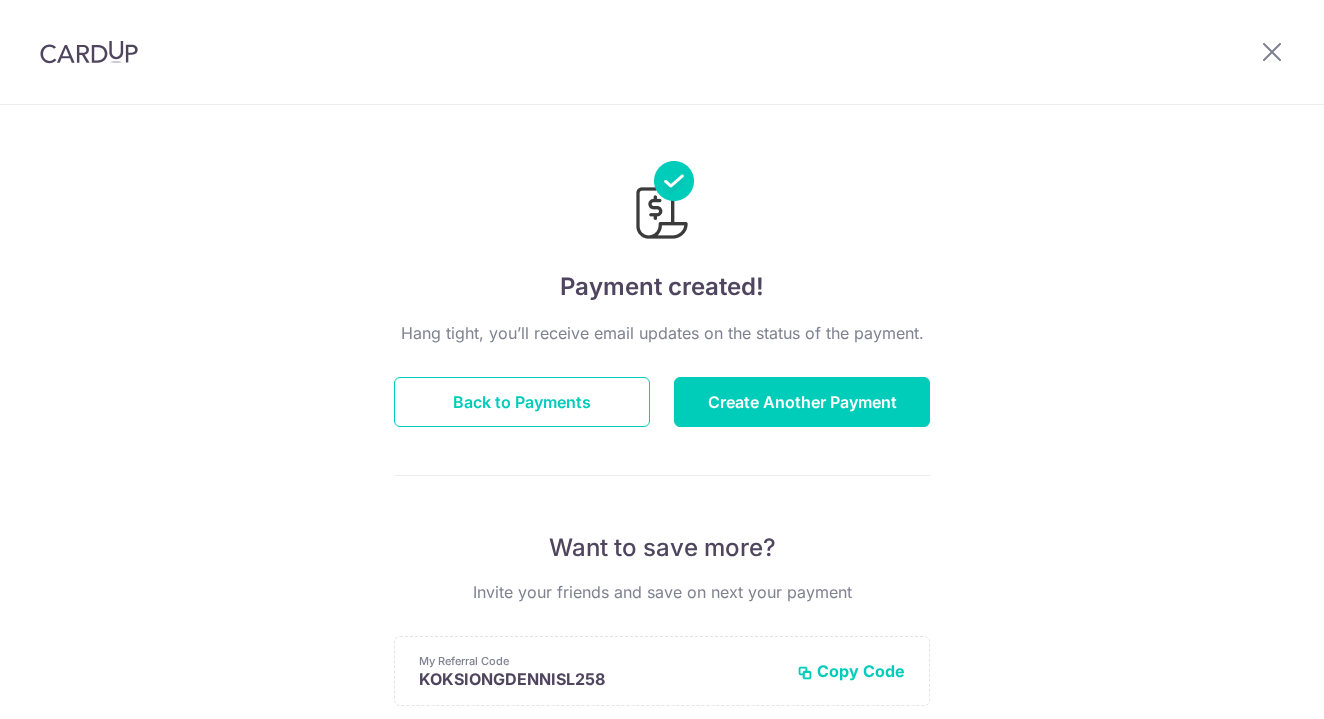 scroll, scrollTop: 0, scrollLeft: 0, axis: both 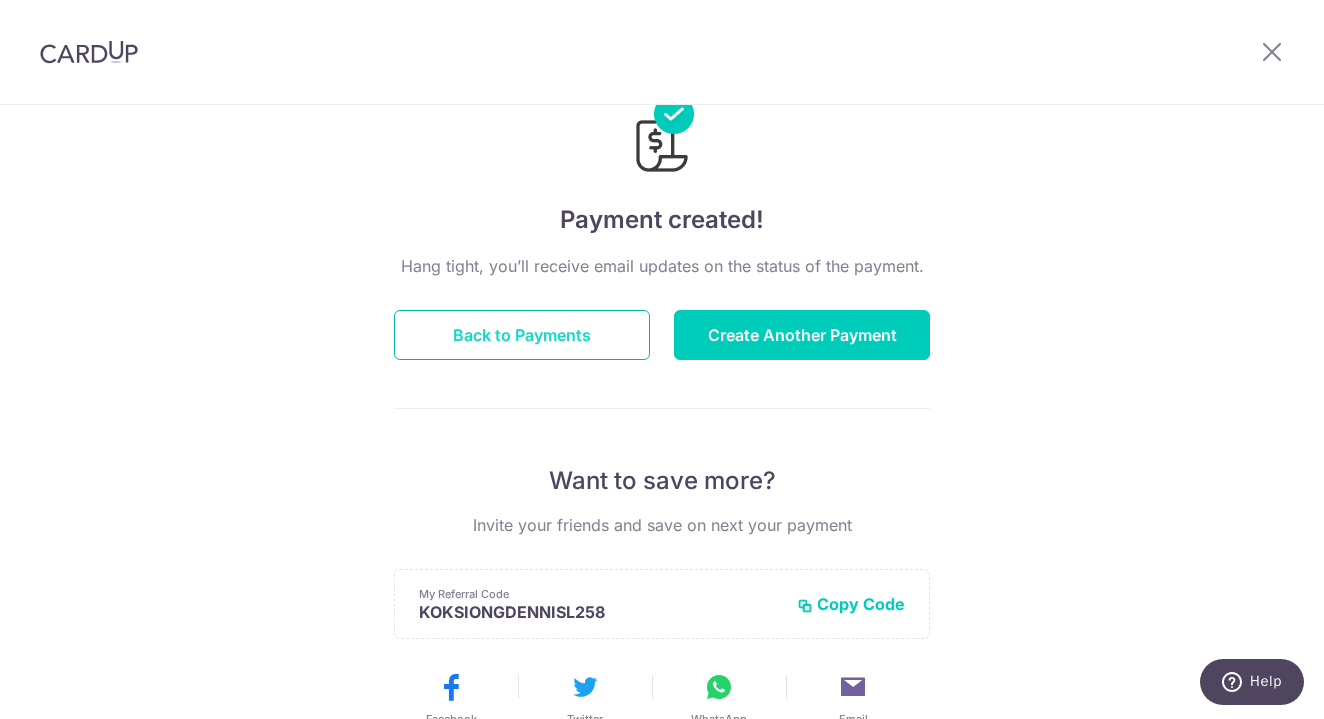 click on "Back to Payments" at bounding box center (522, 335) 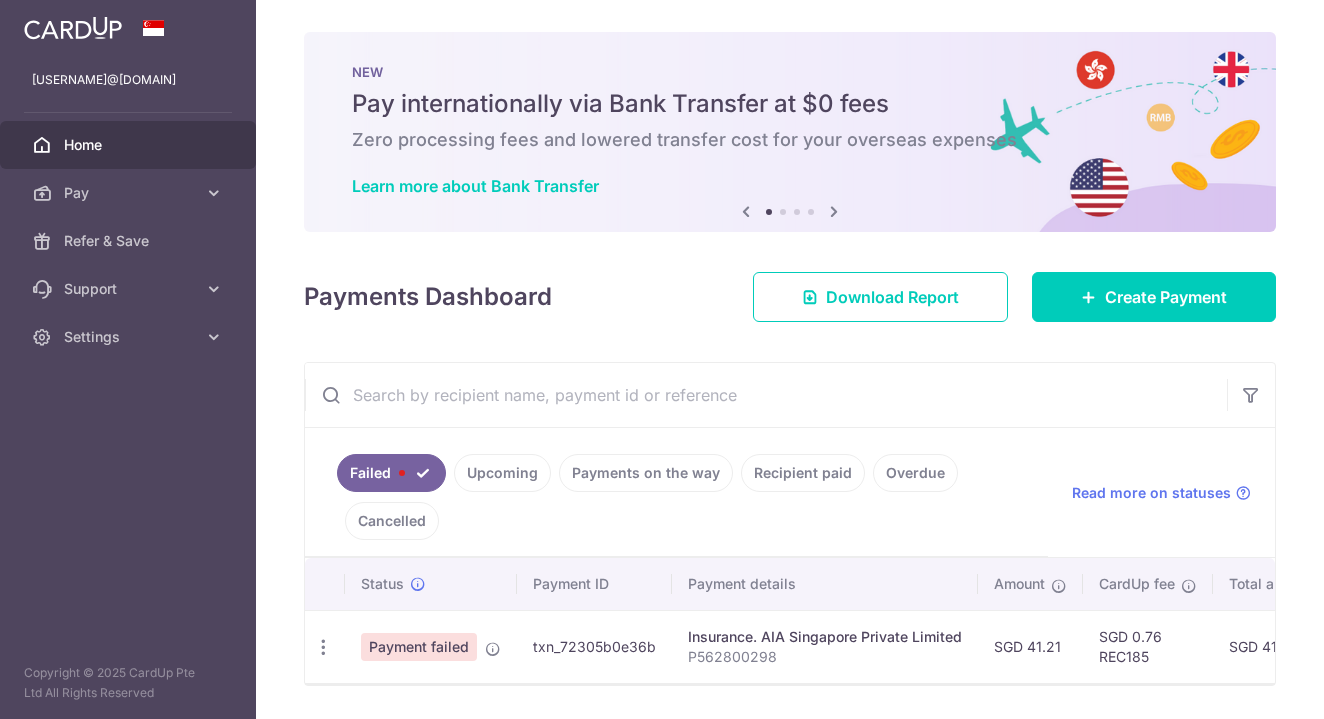 scroll, scrollTop: 0, scrollLeft: 0, axis: both 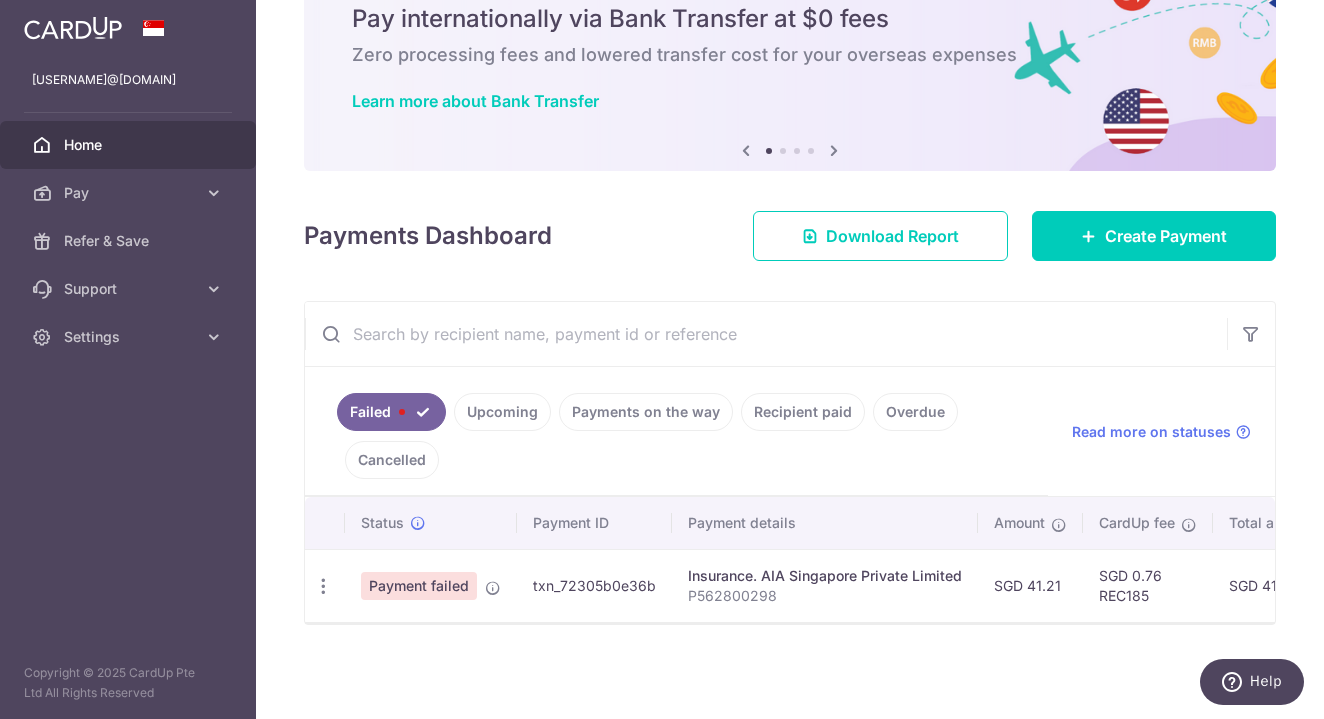 click on "Upcoming" at bounding box center (502, 412) 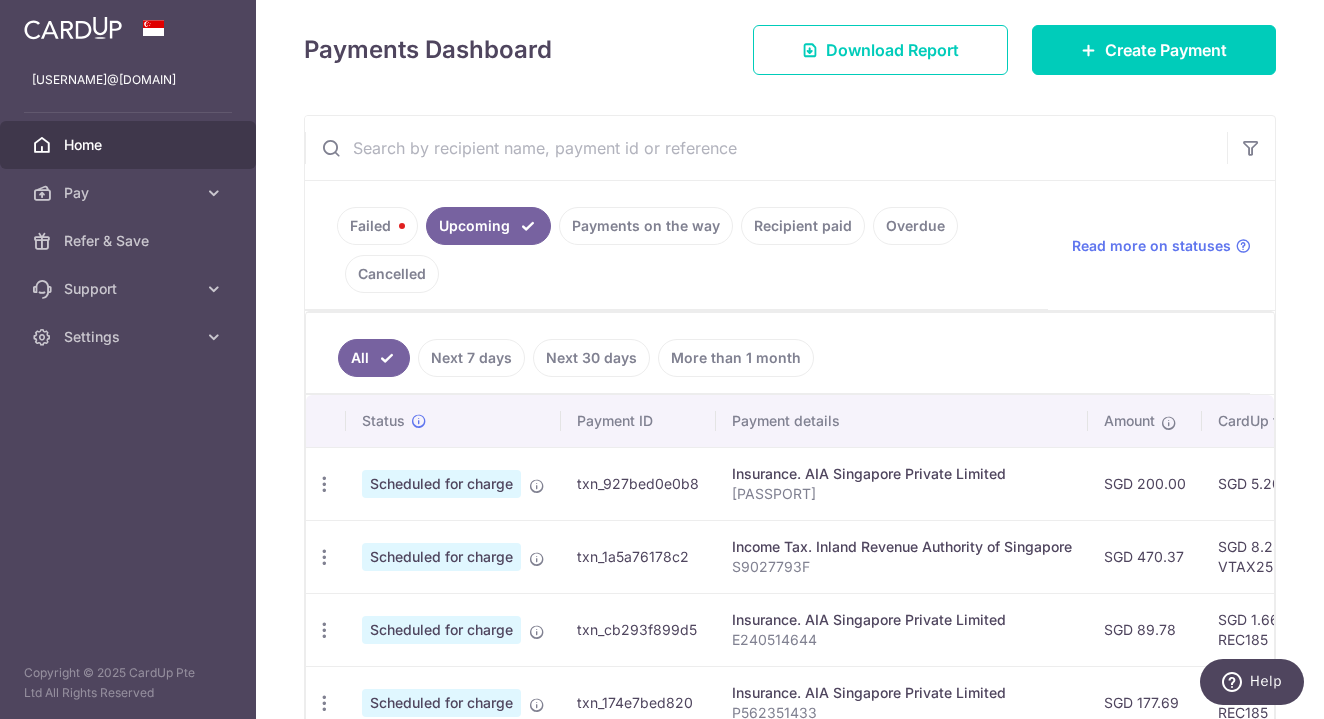 scroll, scrollTop: 279, scrollLeft: 0, axis: vertical 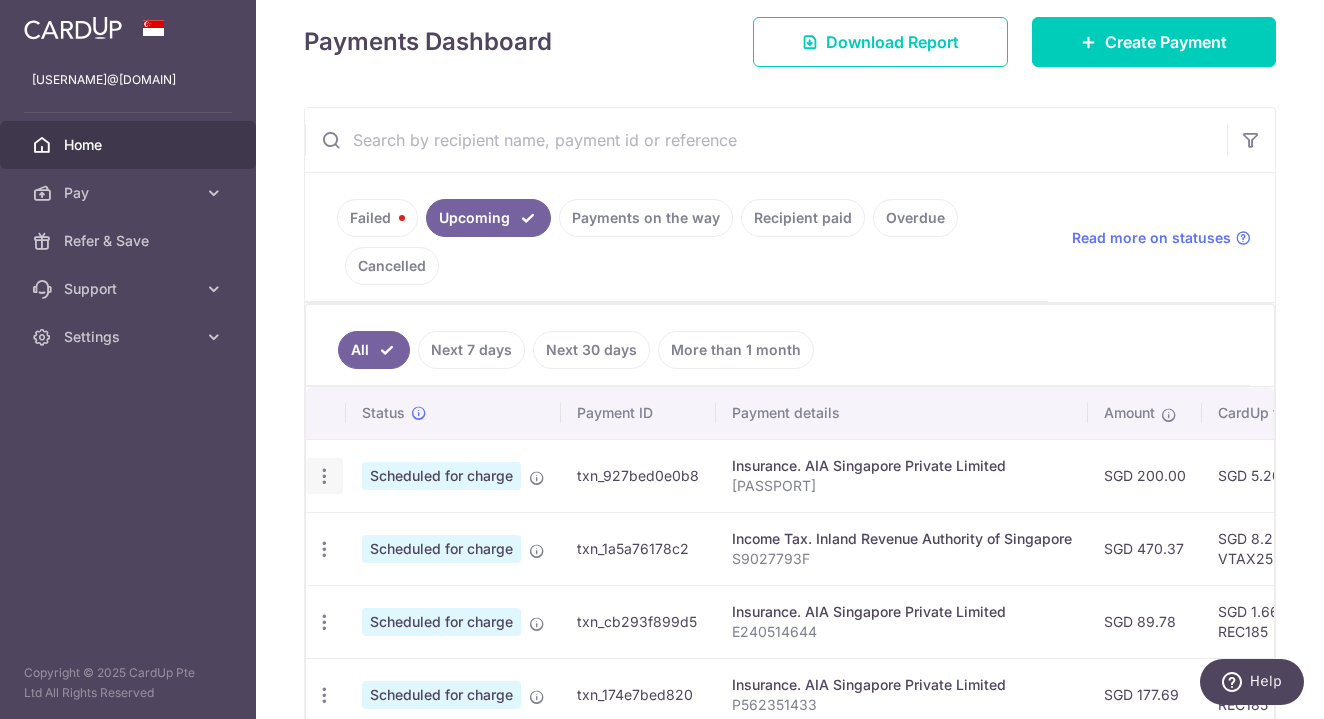 click at bounding box center [324, 476] 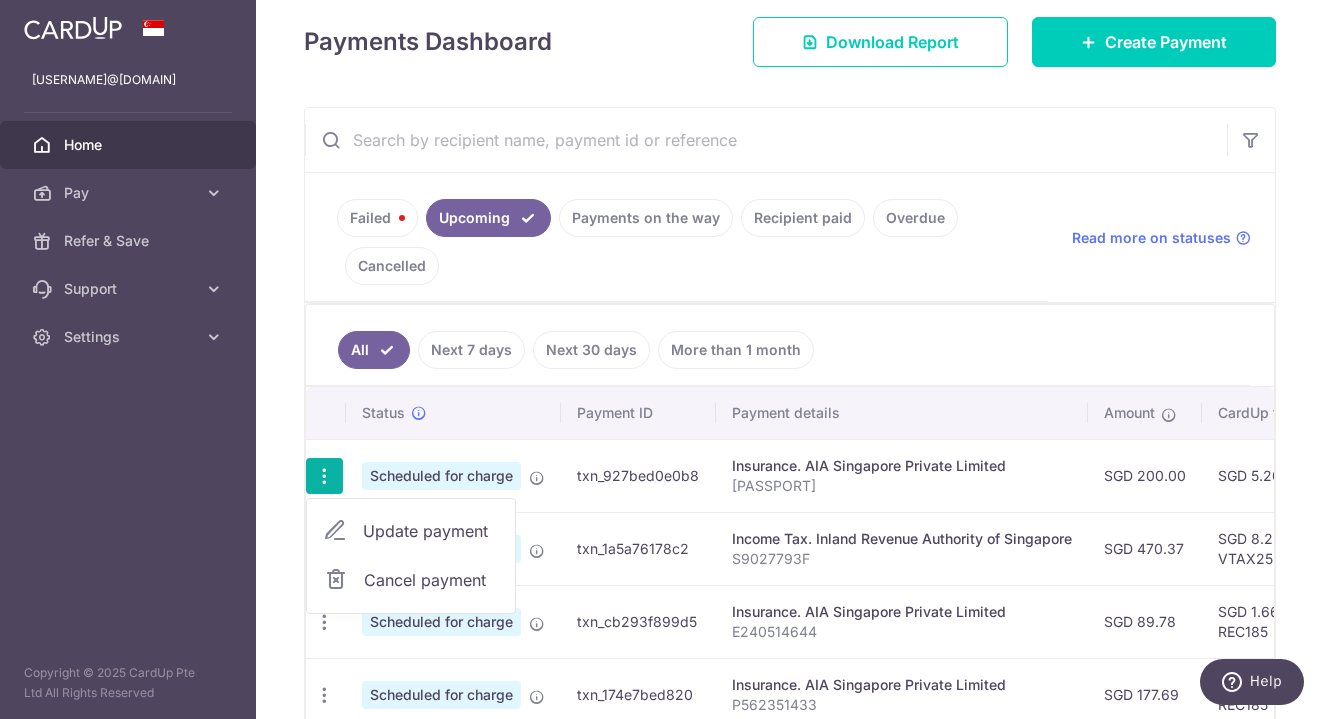 click on "Cancel payment" at bounding box center [431, 580] 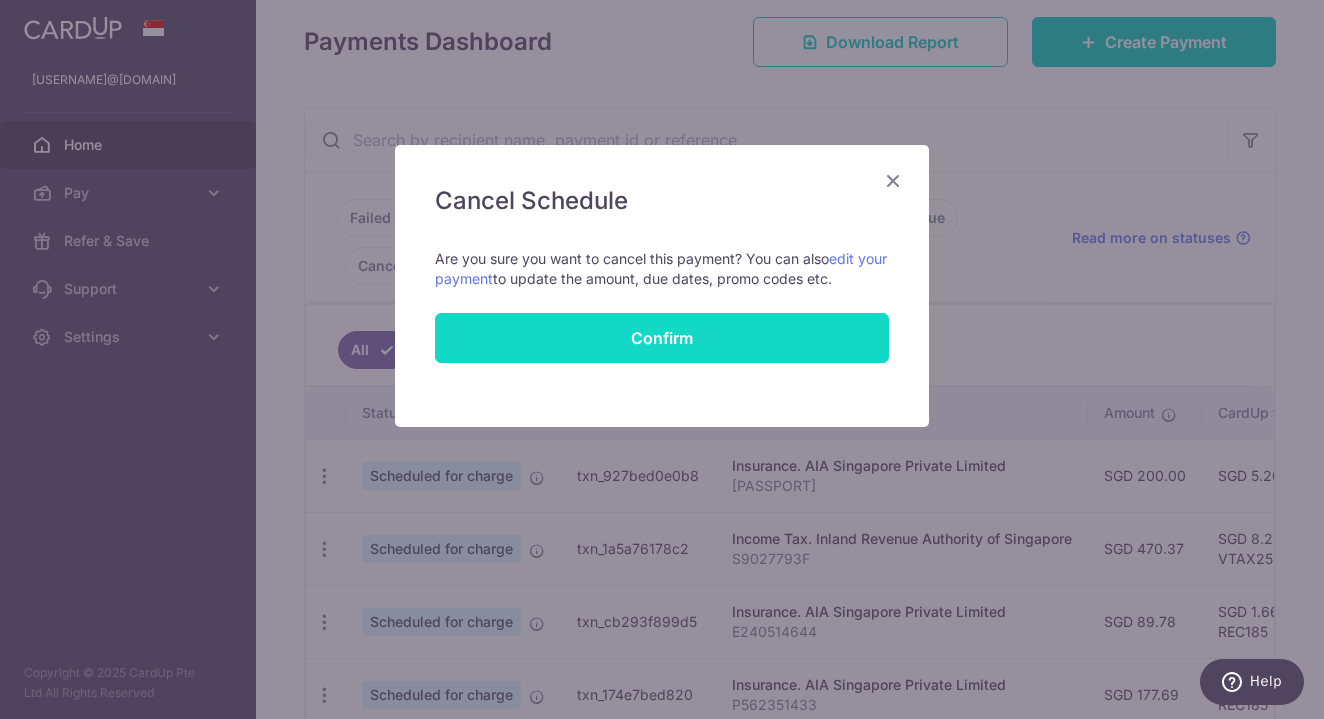 click on "Confirm" at bounding box center (662, 338) 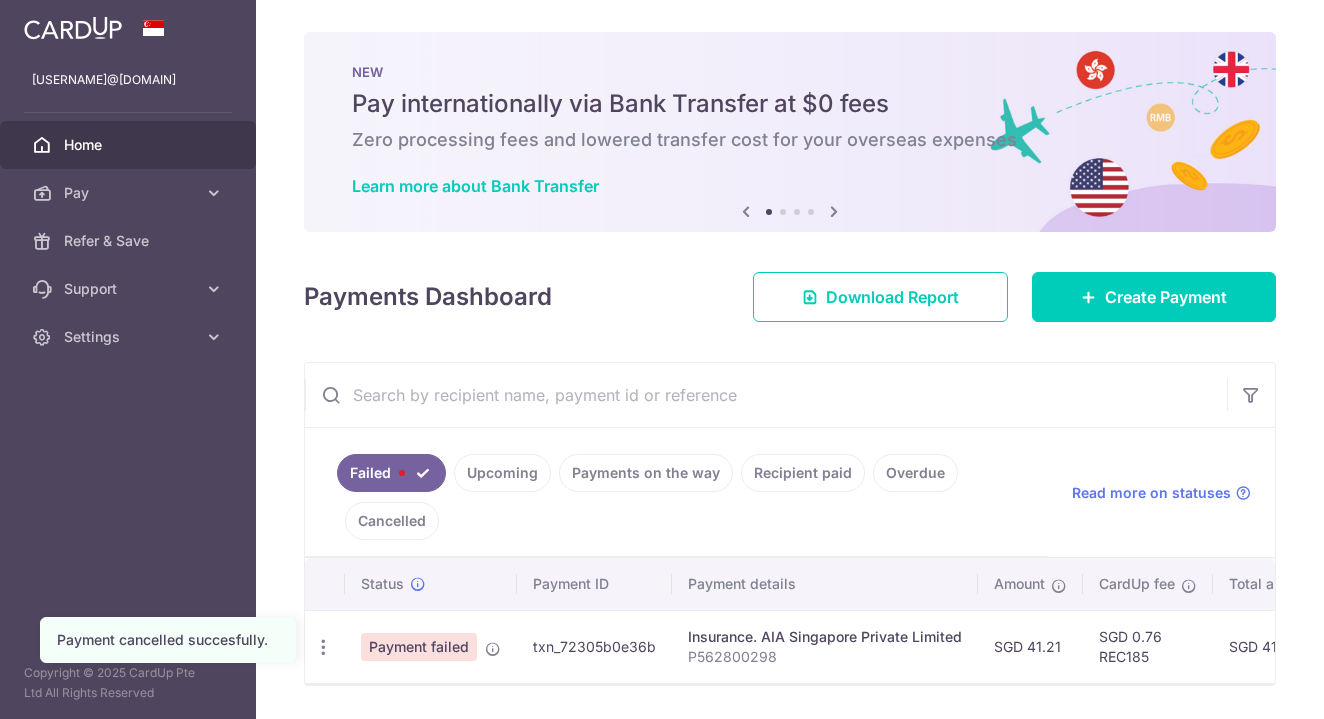 scroll, scrollTop: 0, scrollLeft: 0, axis: both 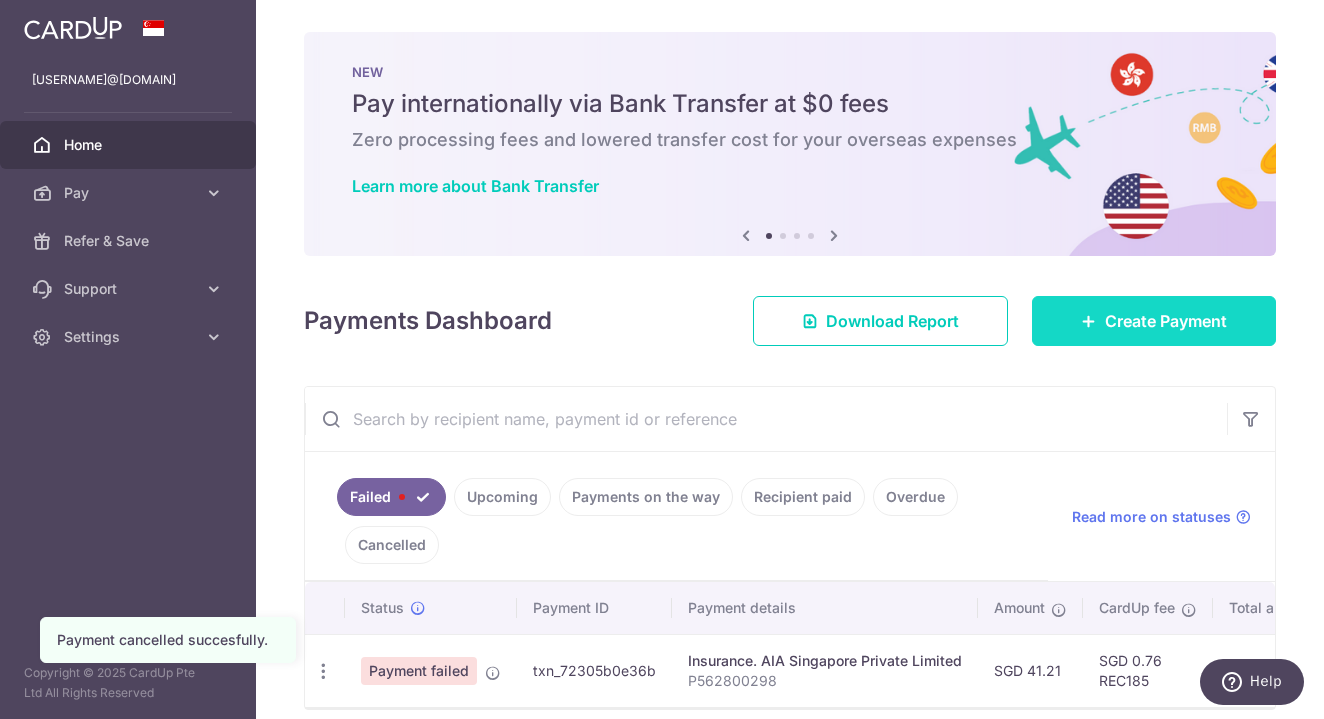 click on "Create Payment" at bounding box center [1154, 321] 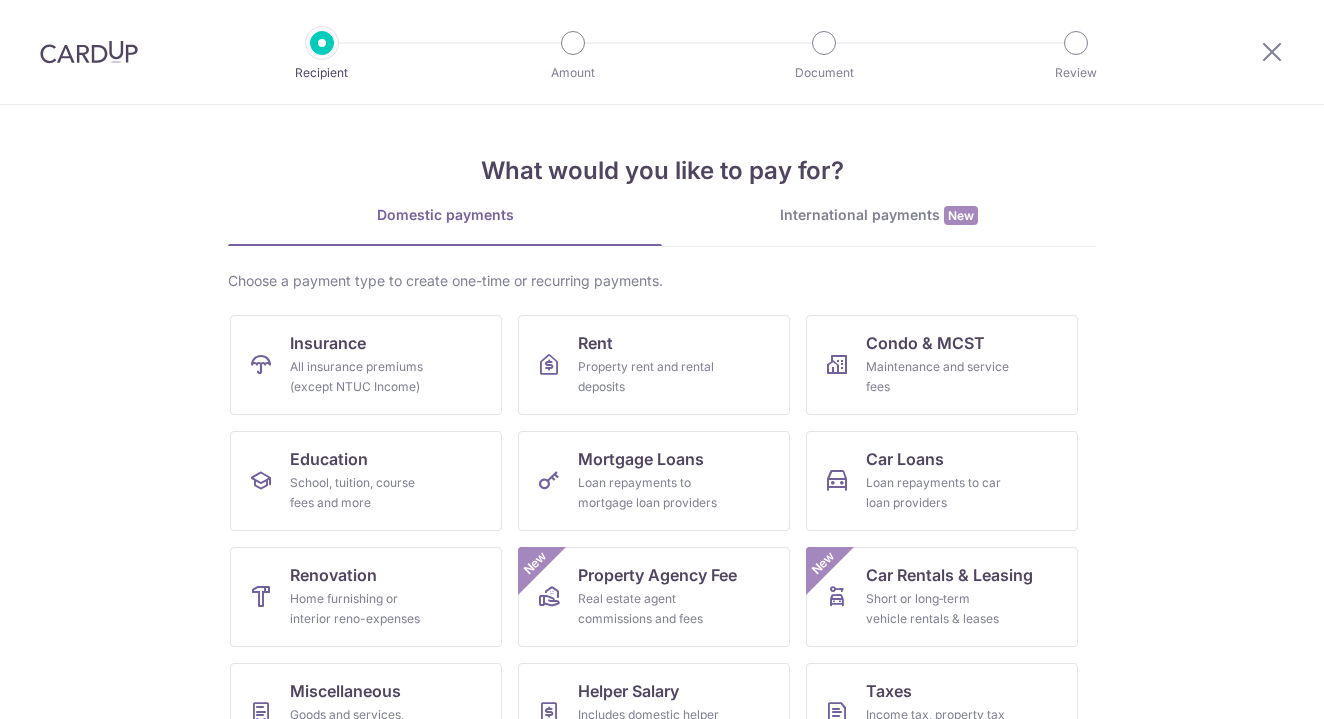 scroll, scrollTop: 0, scrollLeft: 0, axis: both 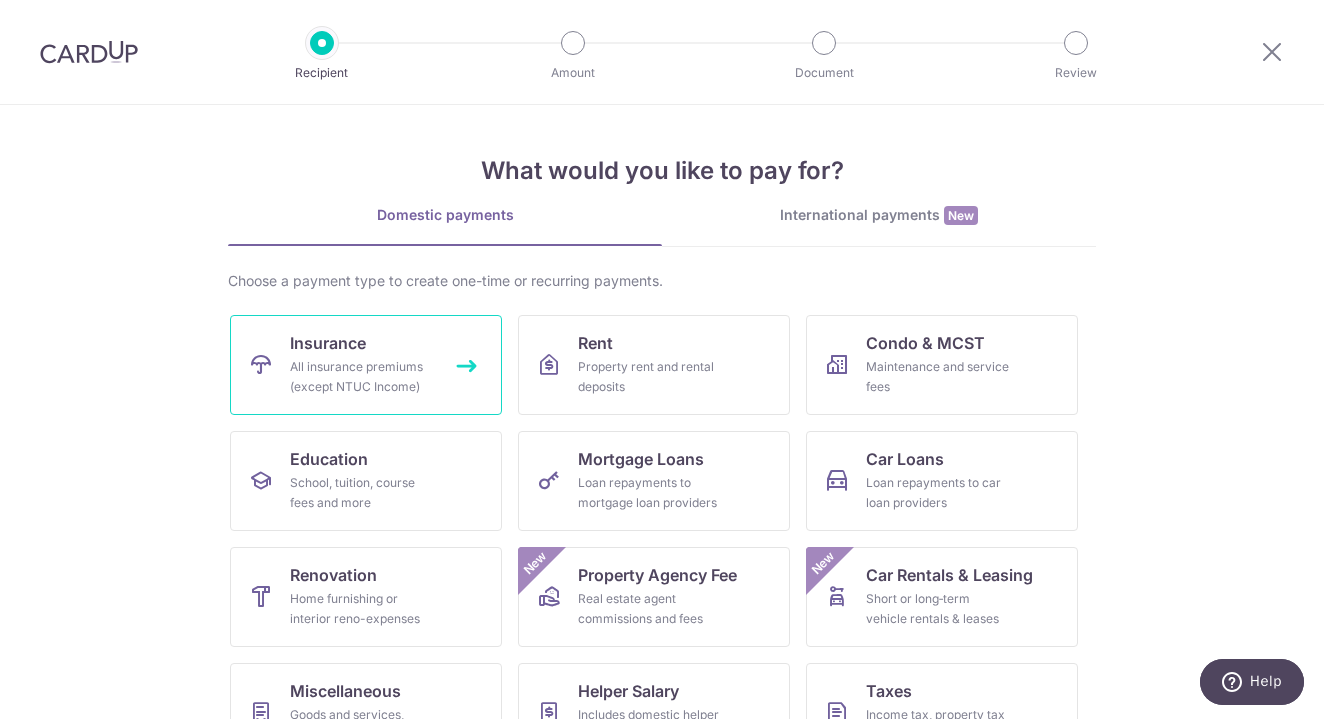 click on "All insurance premiums (except NTUC Income)" at bounding box center (362, 377) 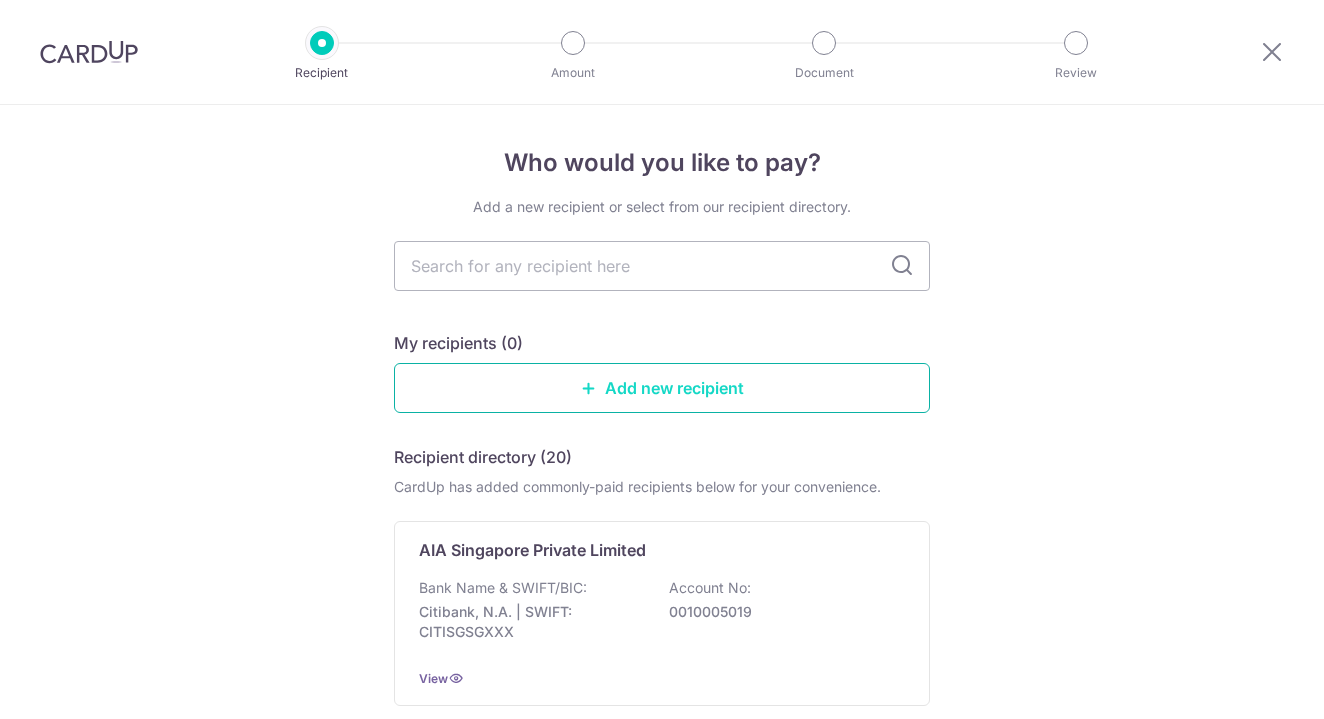 scroll, scrollTop: 0, scrollLeft: 0, axis: both 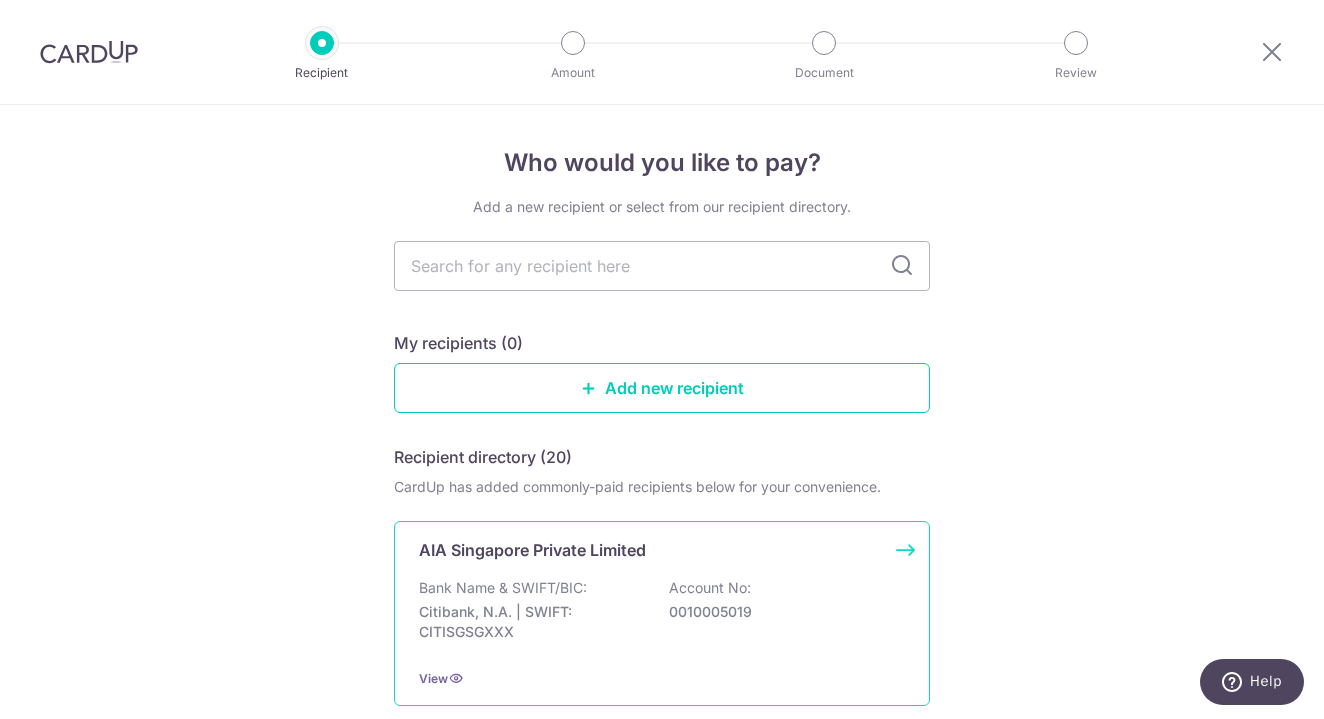 click on "Bank Name & SWIFT/BIC:
Citibank, N.A. | SWIFT: CITISGSGXXX
Account No:
0010005019" at bounding box center (662, 615) 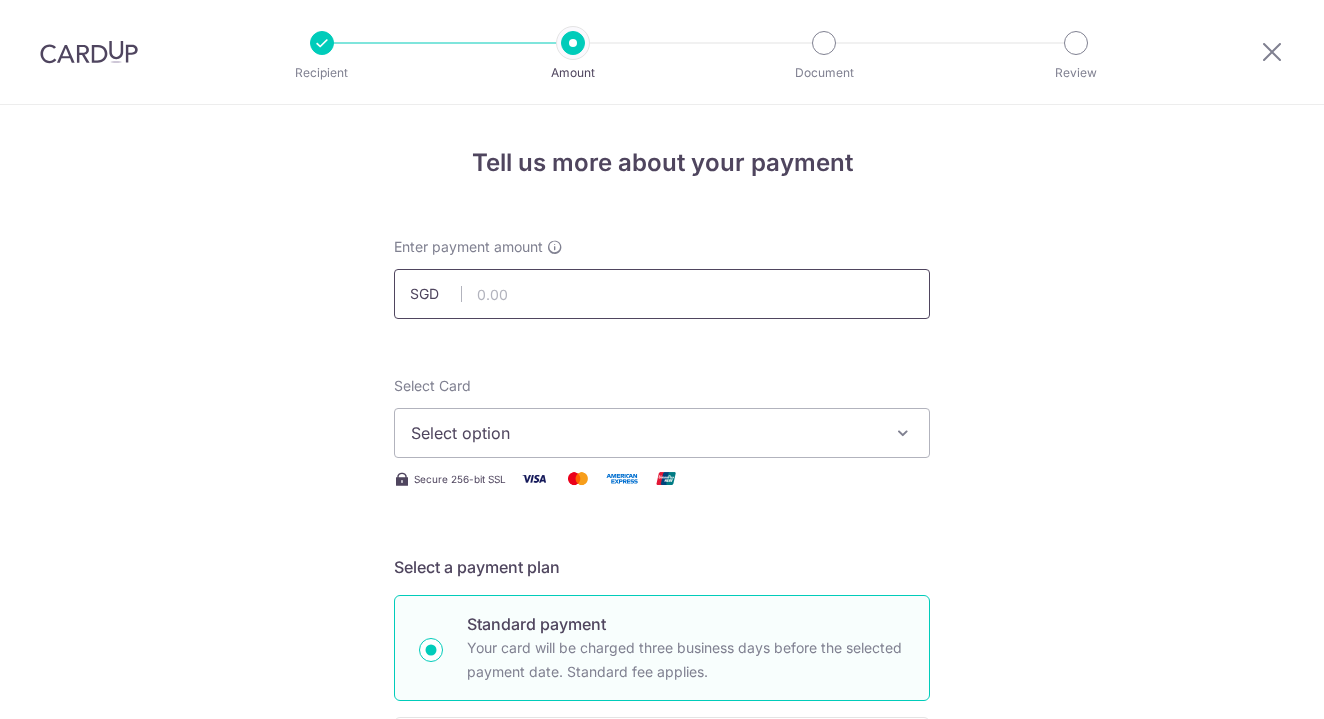 scroll, scrollTop: 0, scrollLeft: 0, axis: both 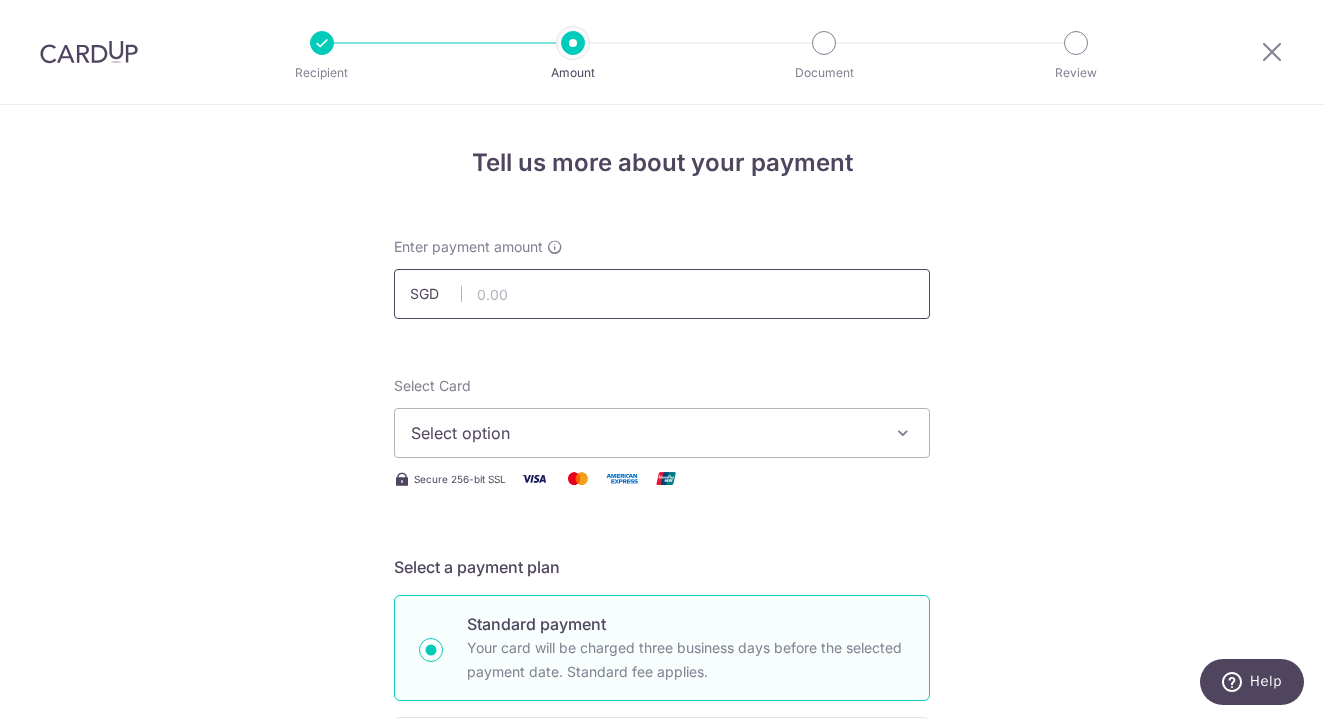 click at bounding box center [662, 294] 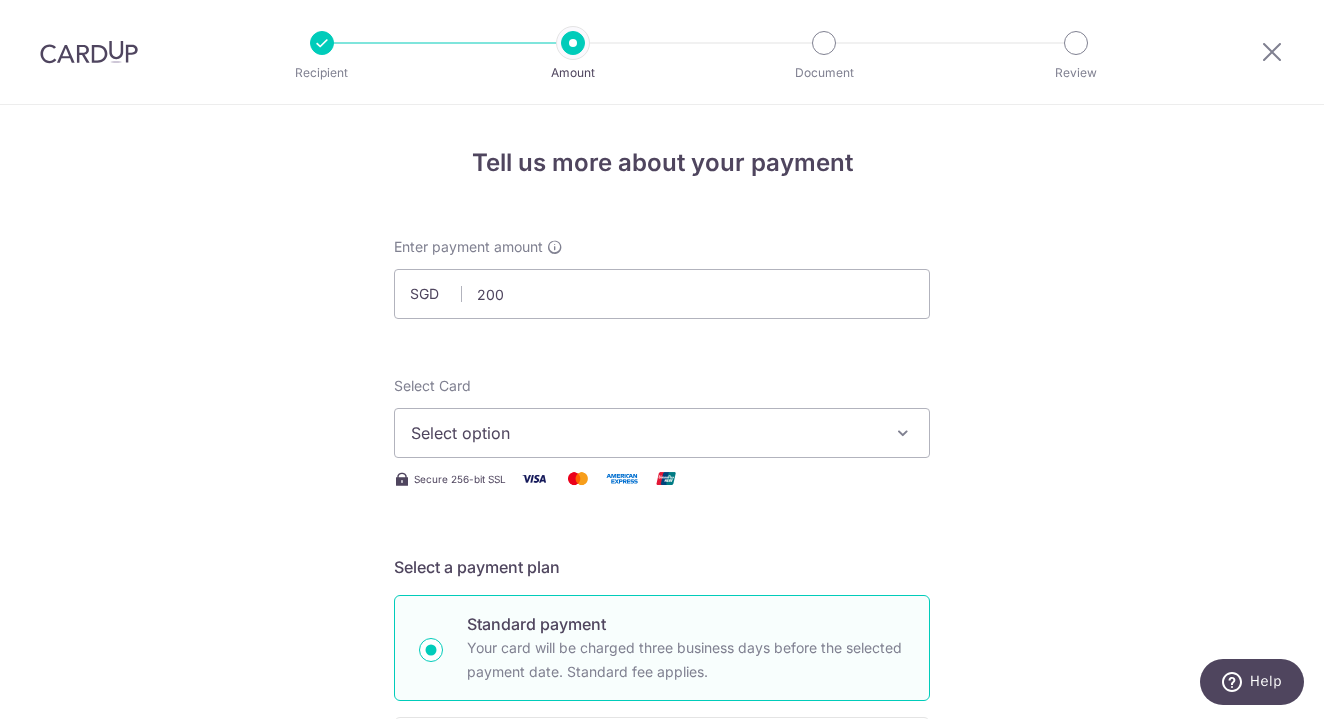 type on "200.00" 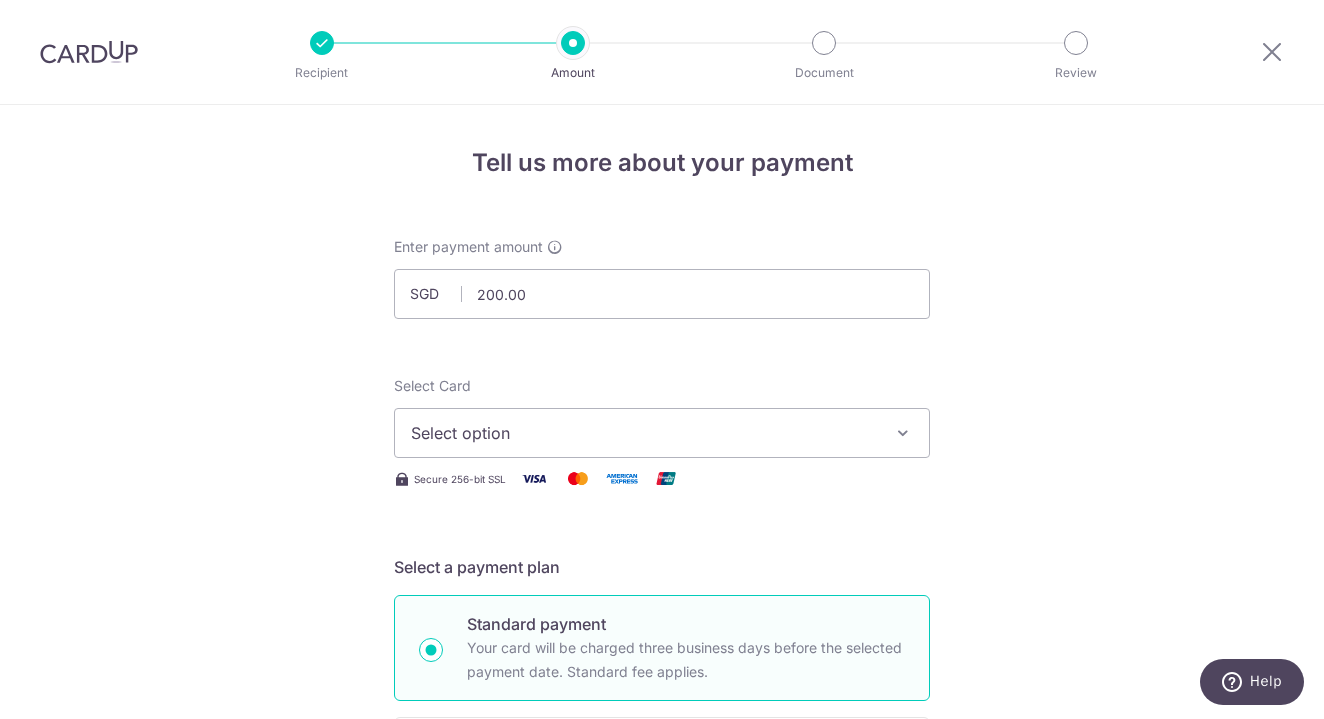 click on "Select option" at bounding box center [644, 433] 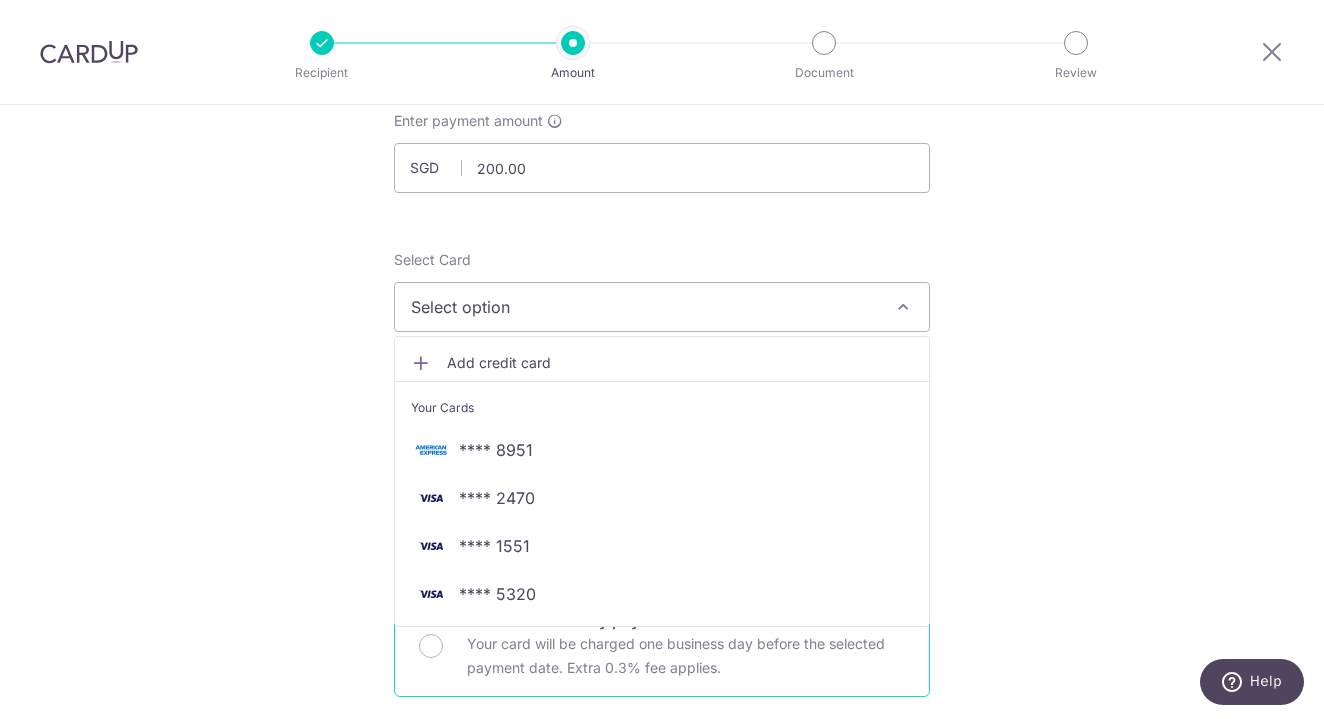 scroll, scrollTop: 127, scrollLeft: 0, axis: vertical 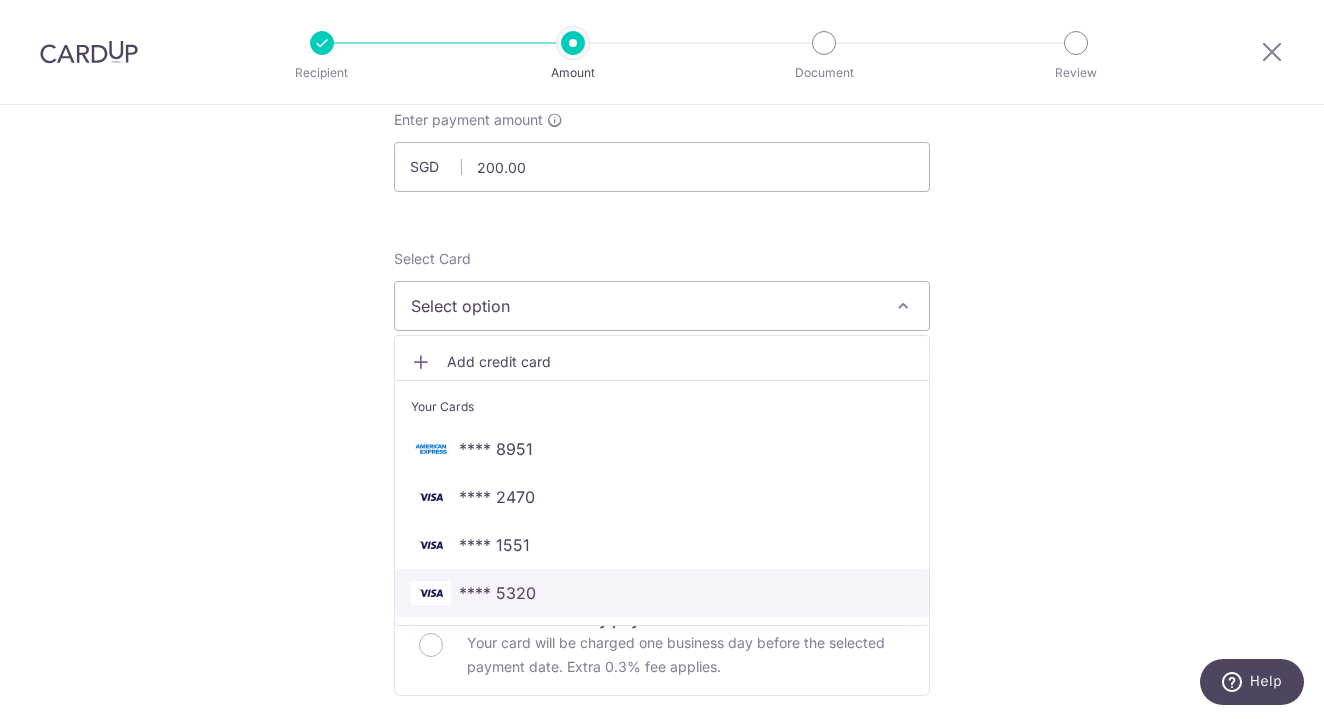 click on "**** 5320" at bounding box center (662, 593) 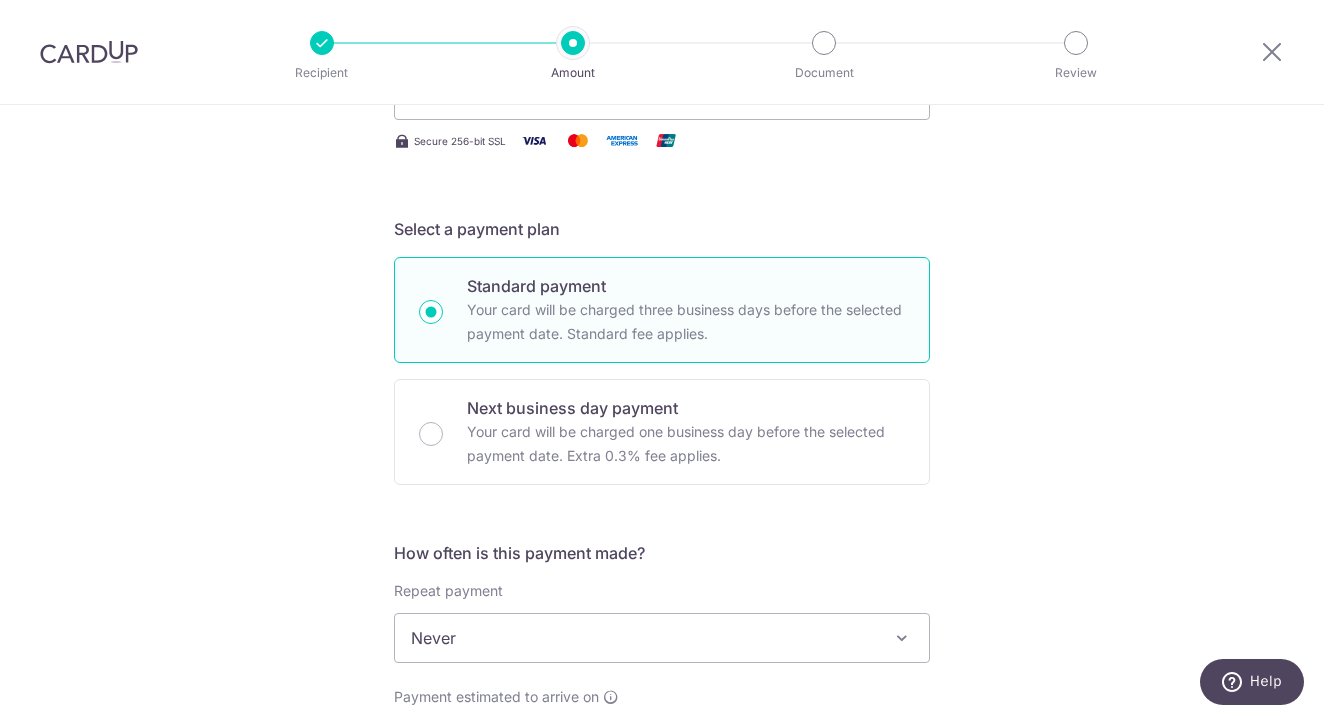 scroll, scrollTop: 341, scrollLeft: 0, axis: vertical 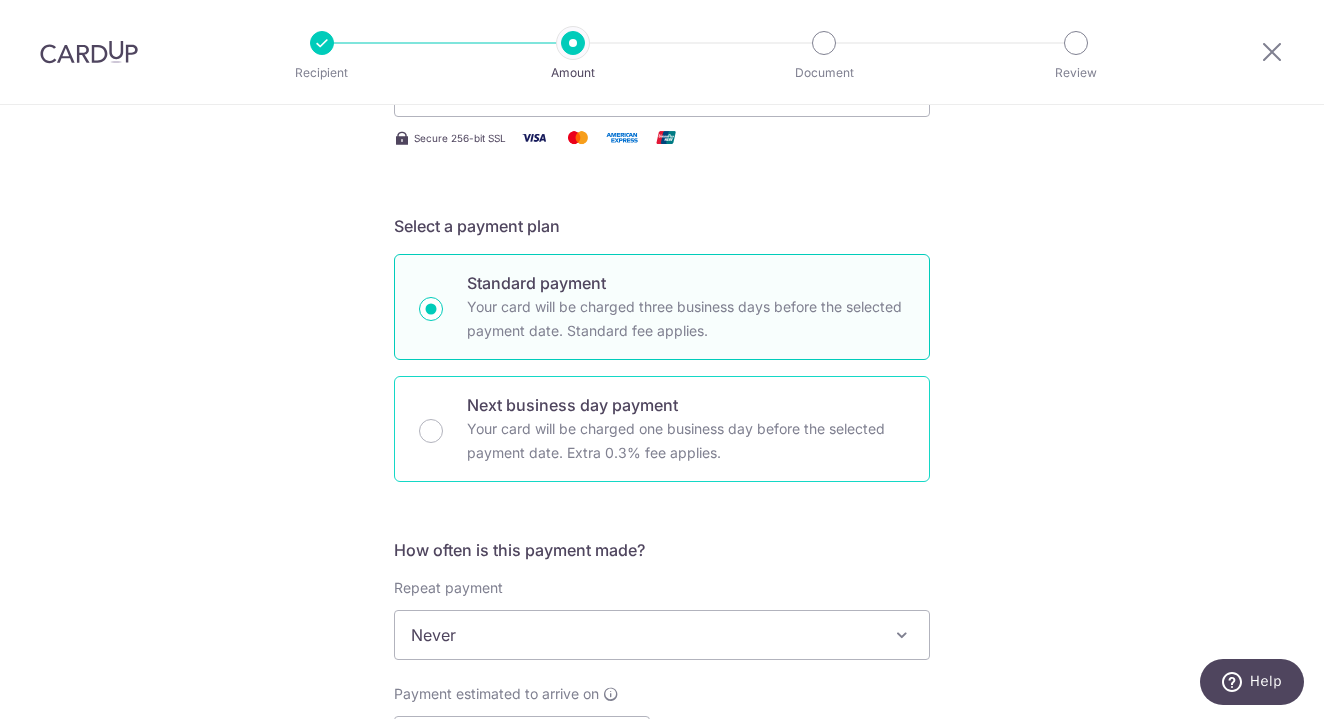 click on "Next business day payment
Your card will be charged one business day before the selected payment date. Extra 0.3% fee applies." at bounding box center (662, 429) 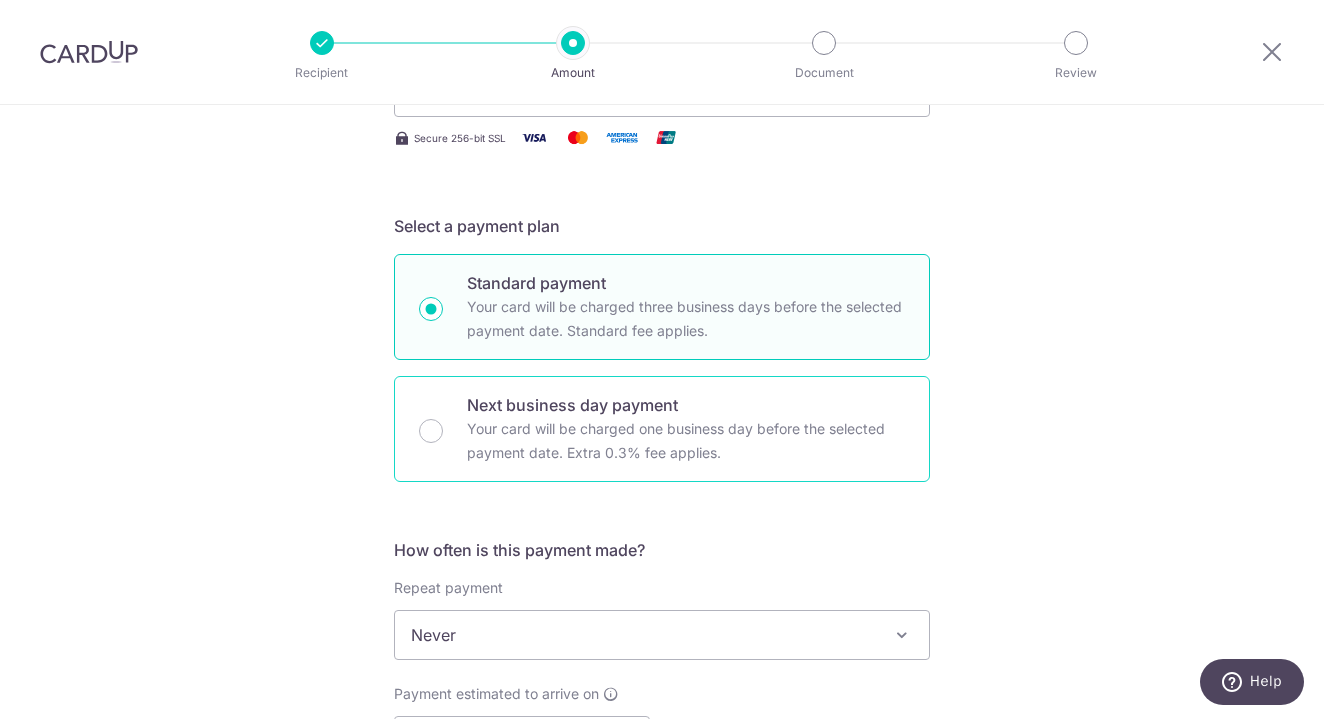 radio on "false" 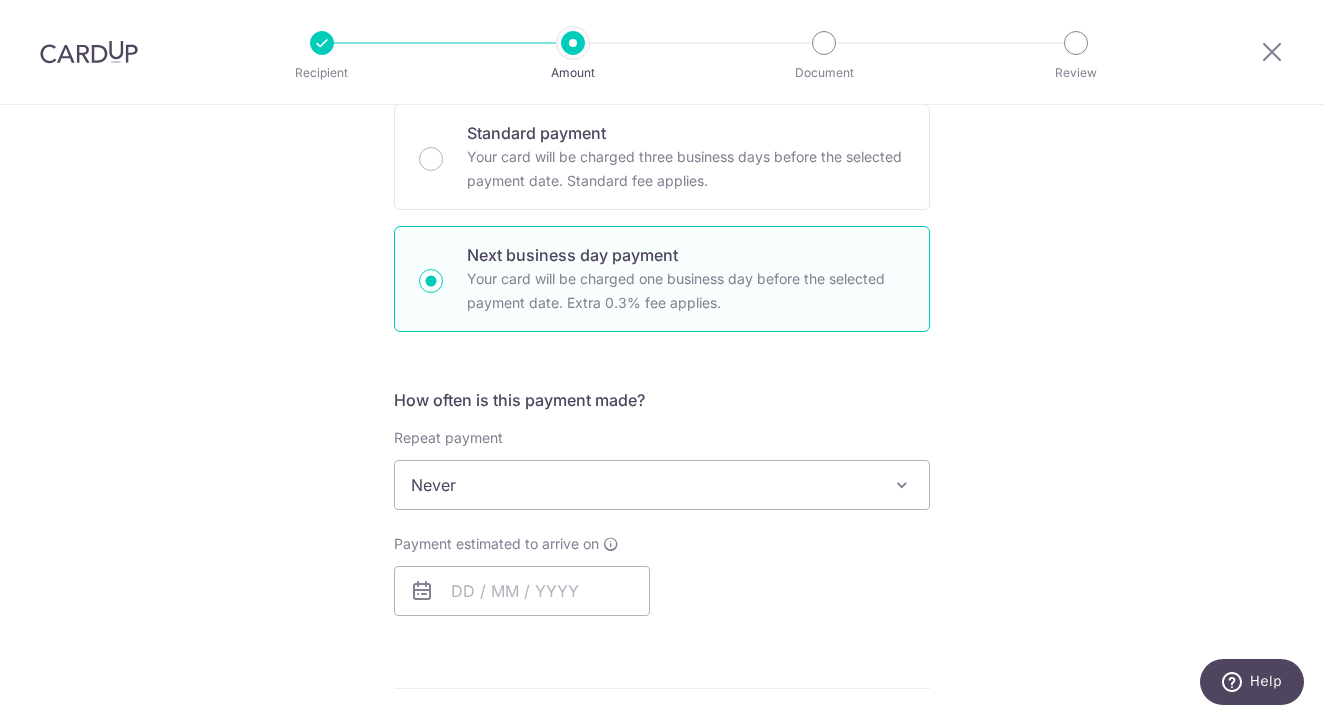 scroll, scrollTop: 495, scrollLeft: 0, axis: vertical 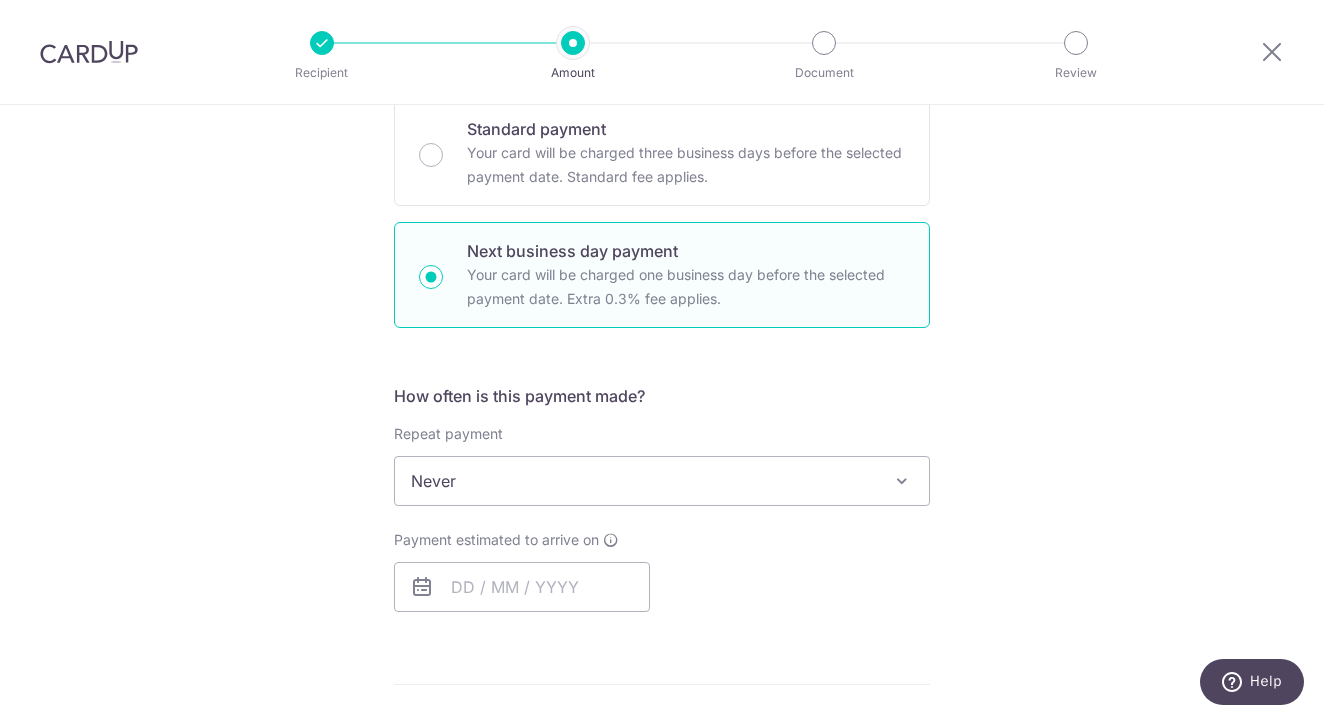 click on "Never" at bounding box center (662, 481) 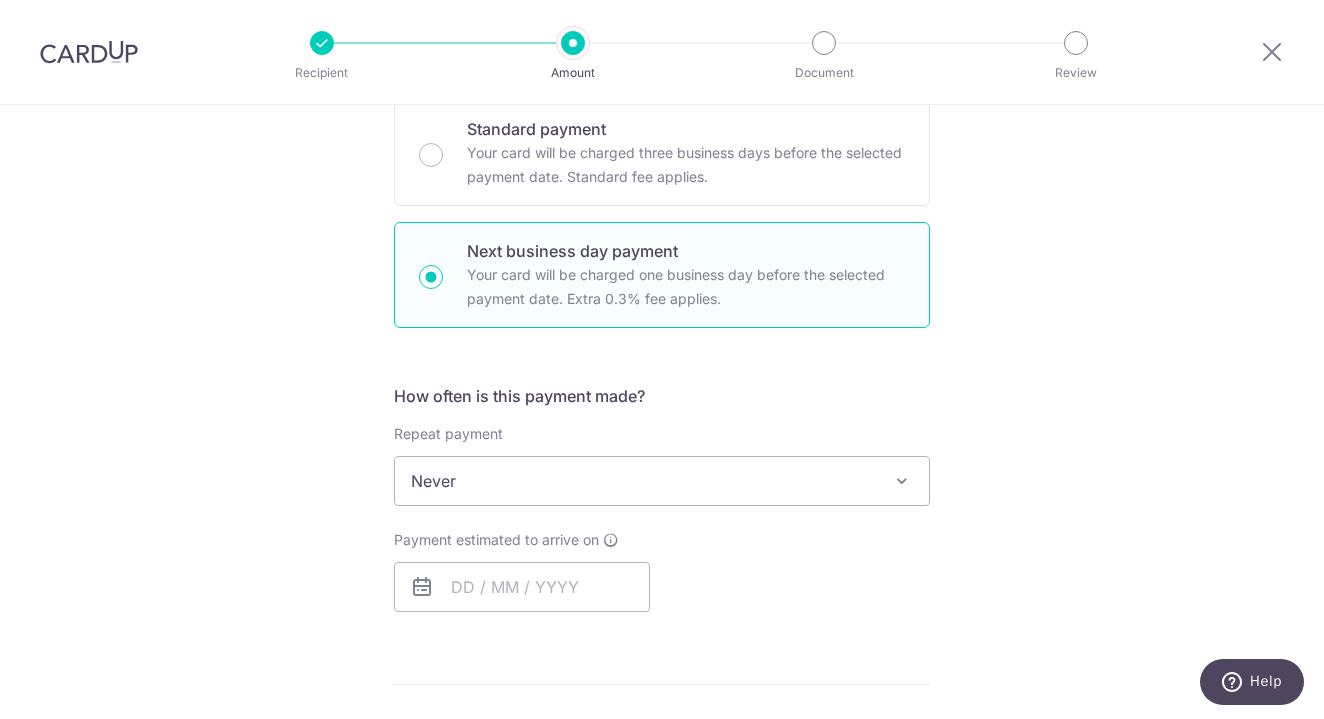 click on "Payment estimated to arrive on
Your card will be charged on   for the first payment
* If your payment is funded by  9:00am SGT on Wednesday 06/08/2025
07/08/2025
No. of Payments" at bounding box center [662, 571] 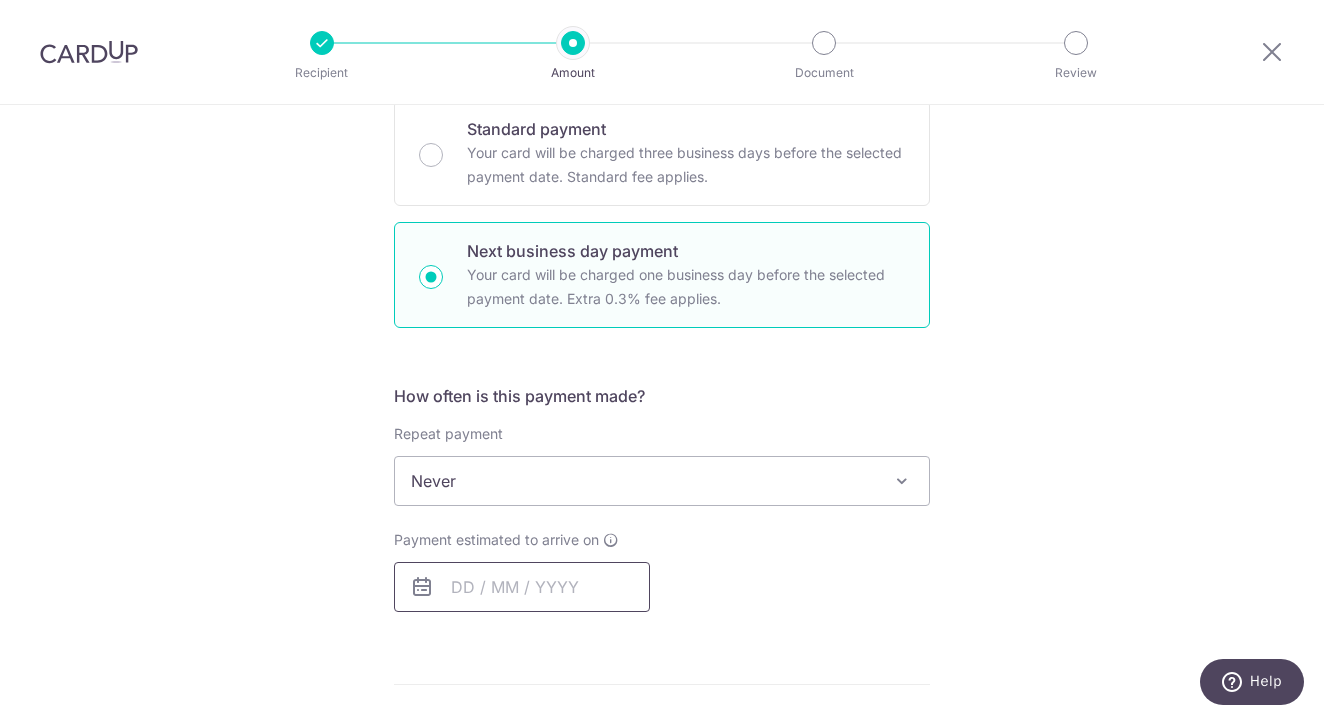 click at bounding box center [522, 587] 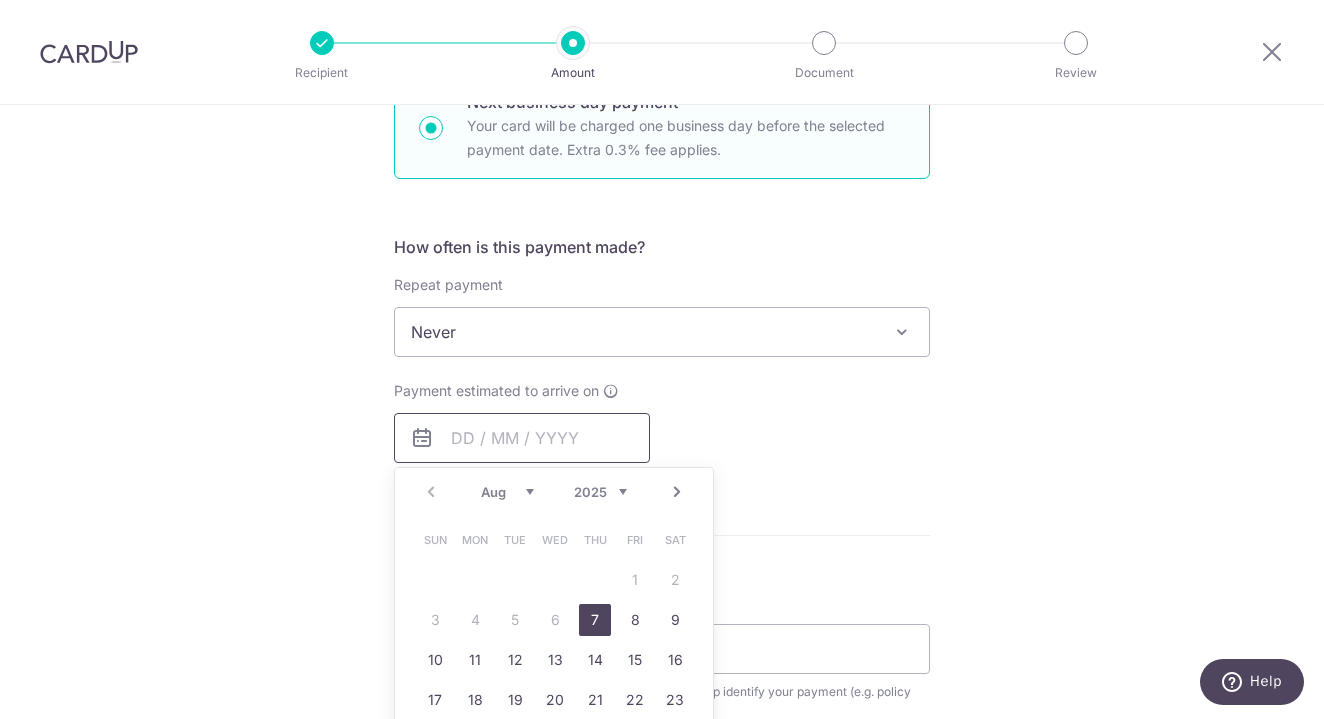 scroll, scrollTop: 664, scrollLeft: 0, axis: vertical 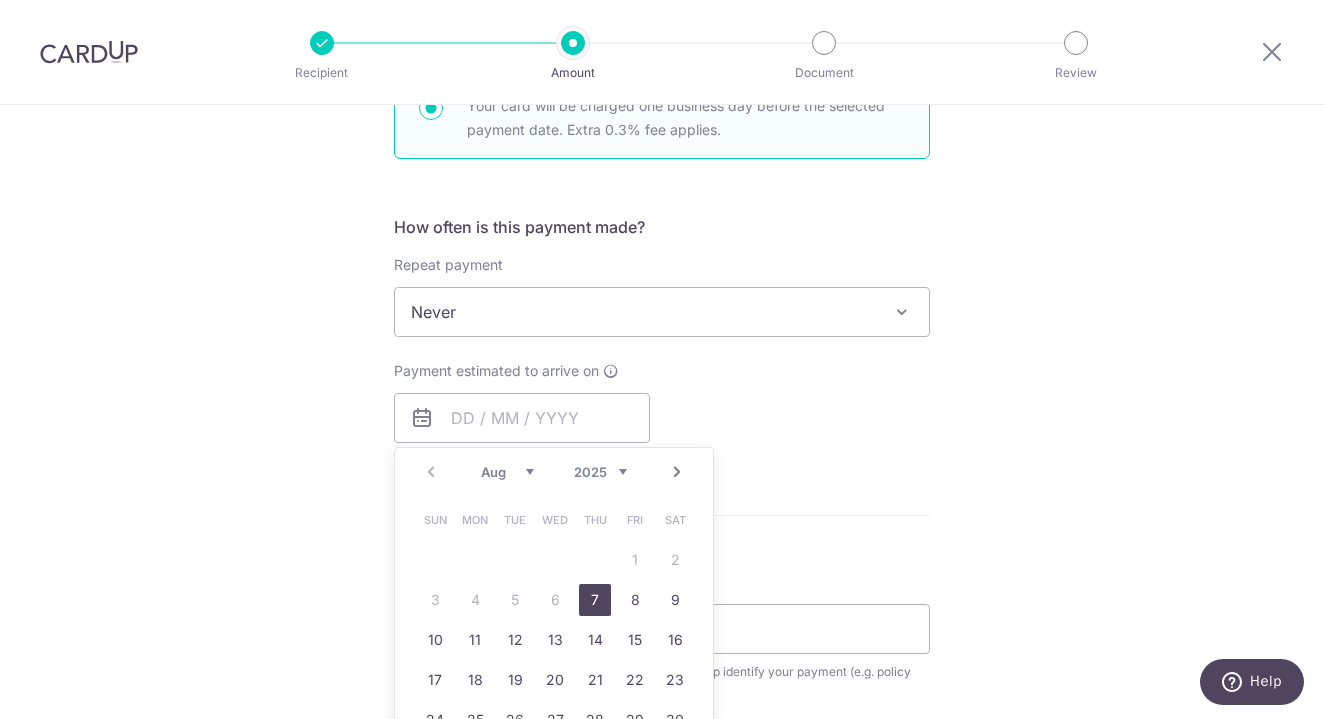 click on "7" at bounding box center [595, 600] 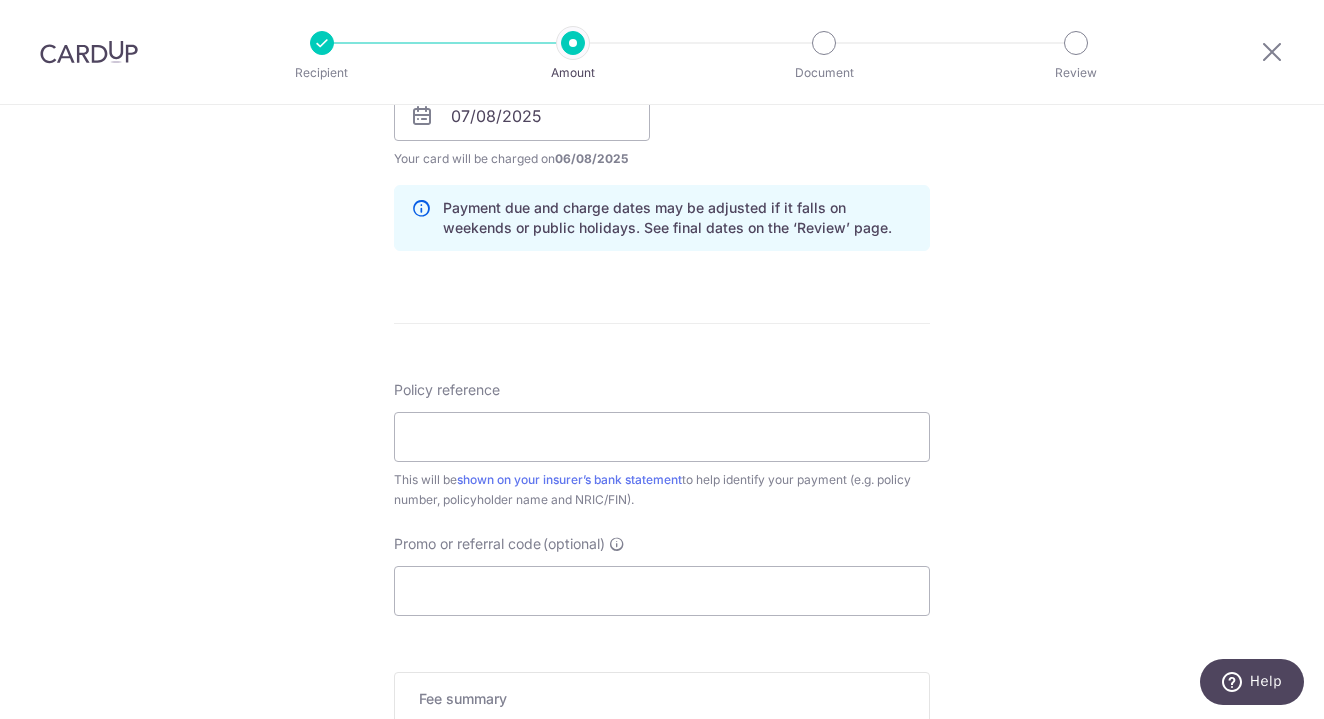 scroll, scrollTop: 989, scrollLeft: 0, axis: vertical 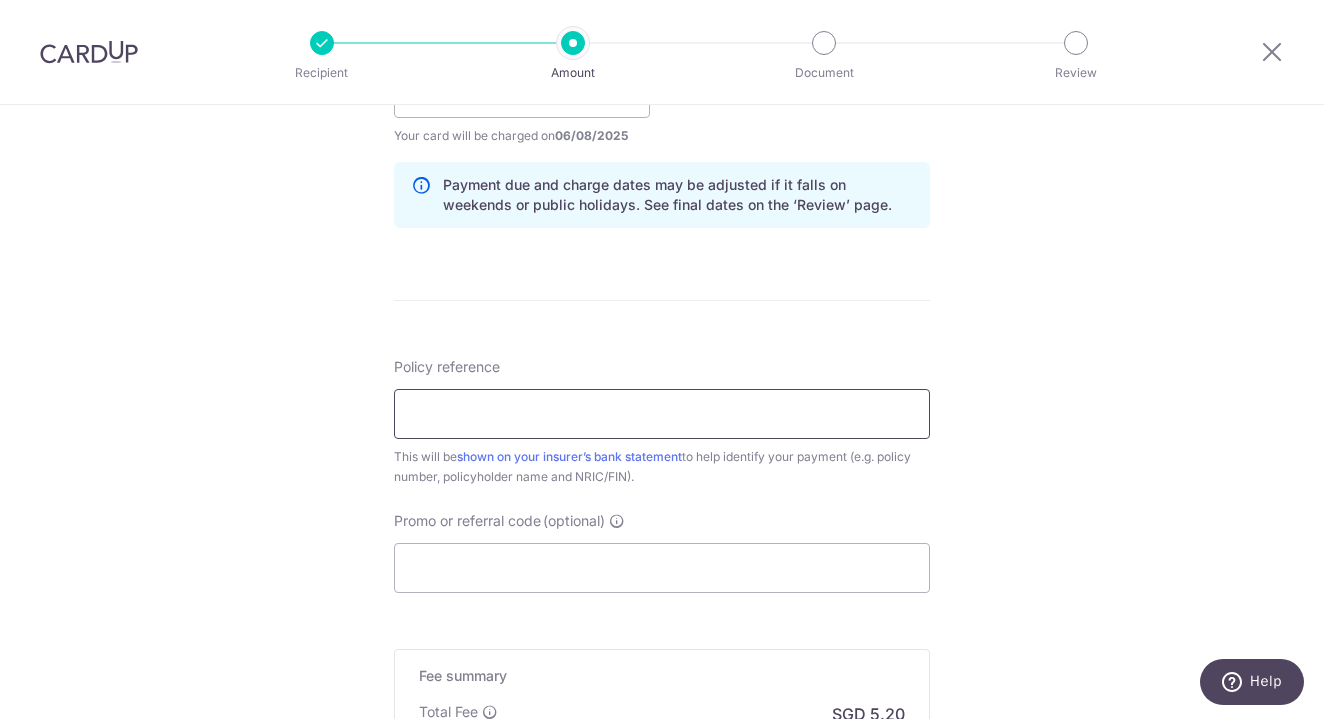 click on "Policy reference" at bounding box center (662, 414) 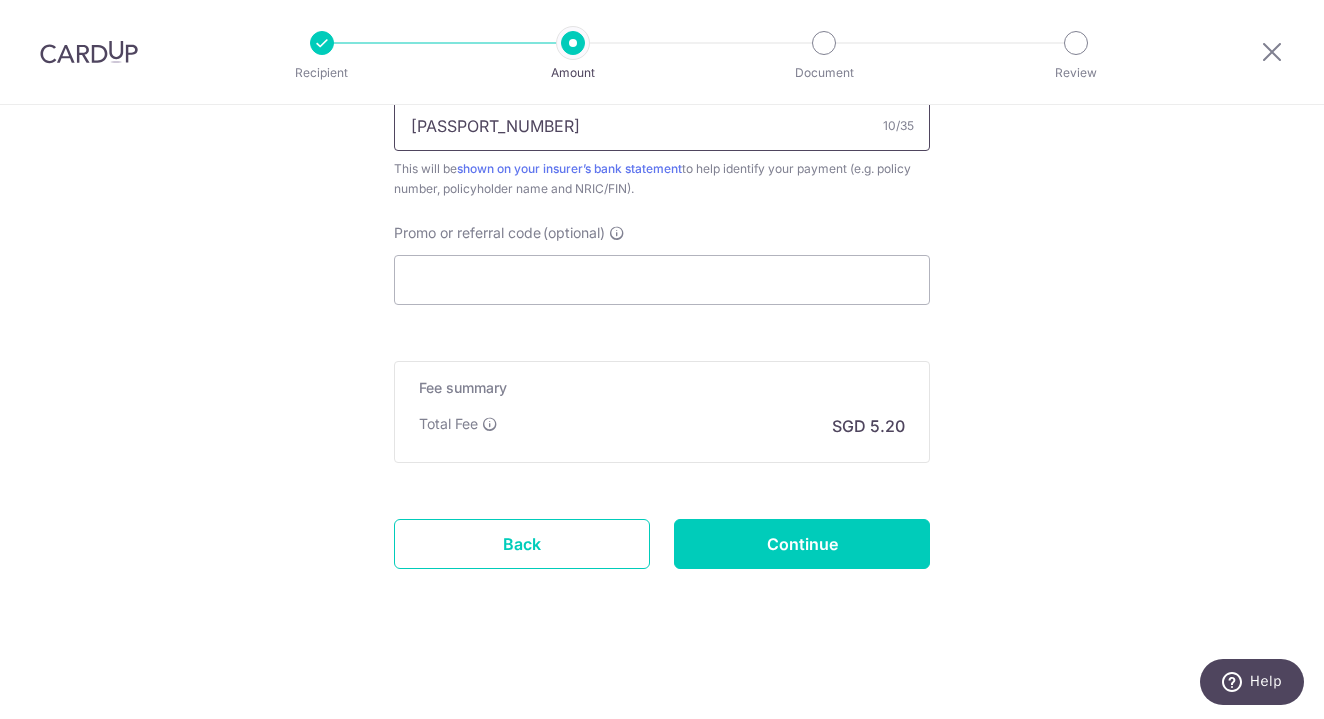 scroll, scrollTop: 1277, scrollLeft: 0, axis: vertical 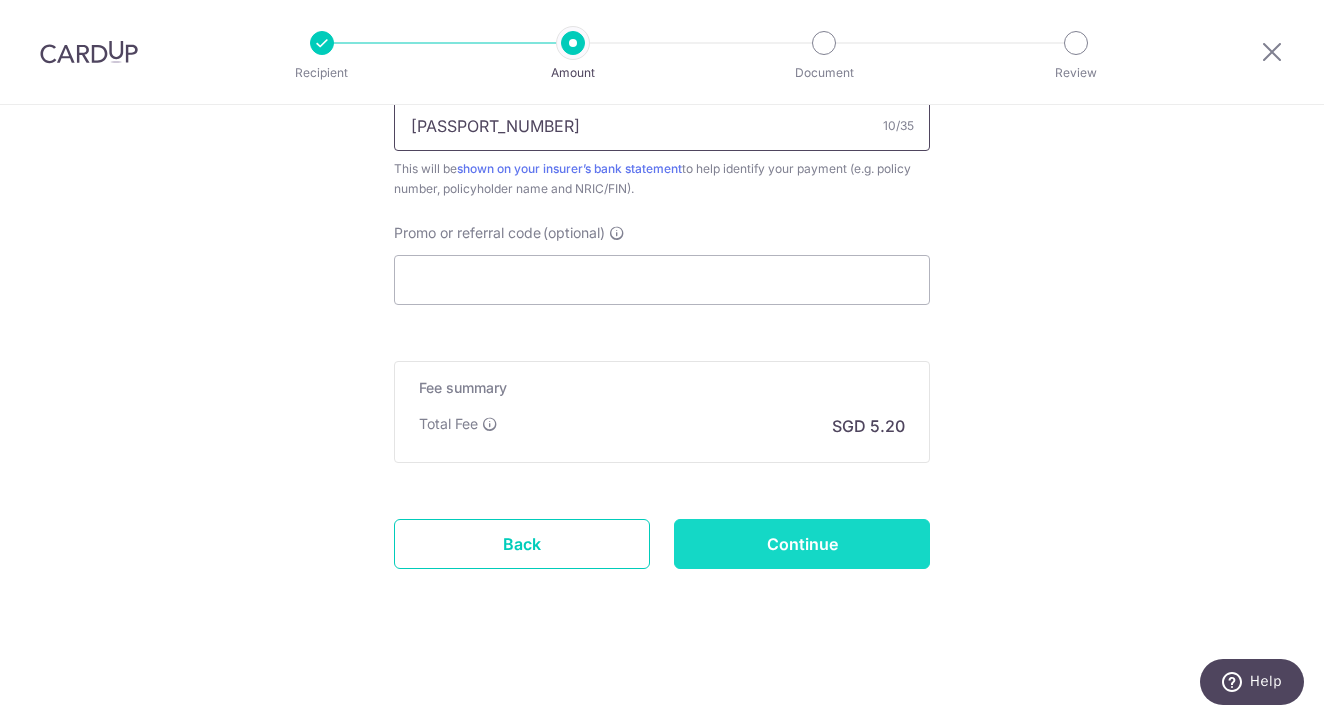 type on "[DOCUMENT_ID]" 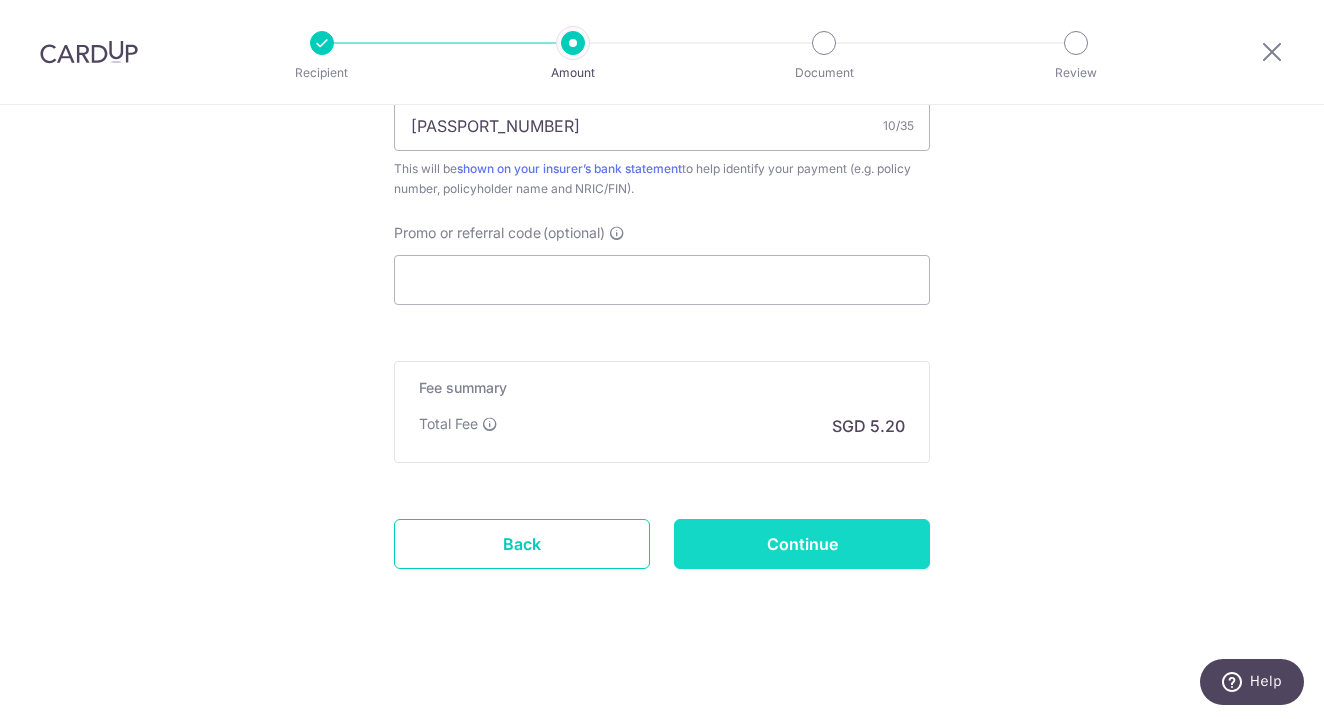 click on "Continue" at bounding box center (802, 544) 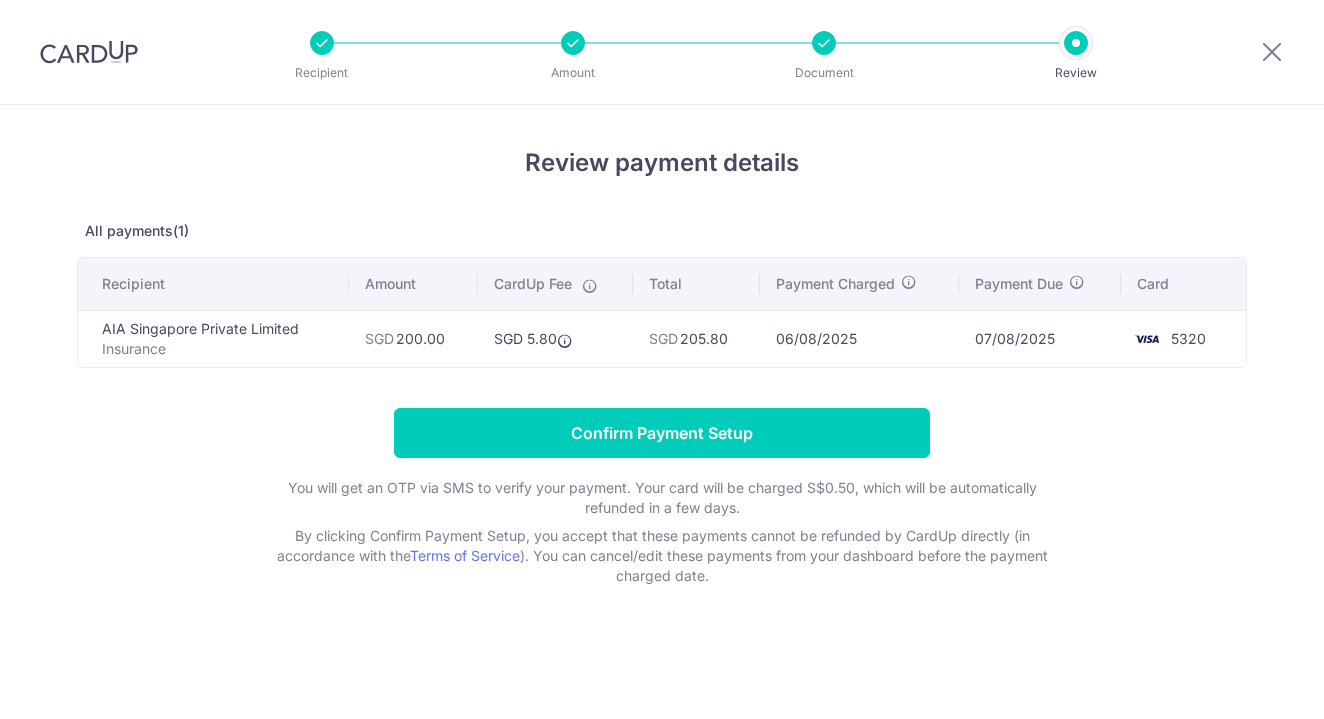 scroll, scrollTop: 0, scrollLeft: 0, axis: both 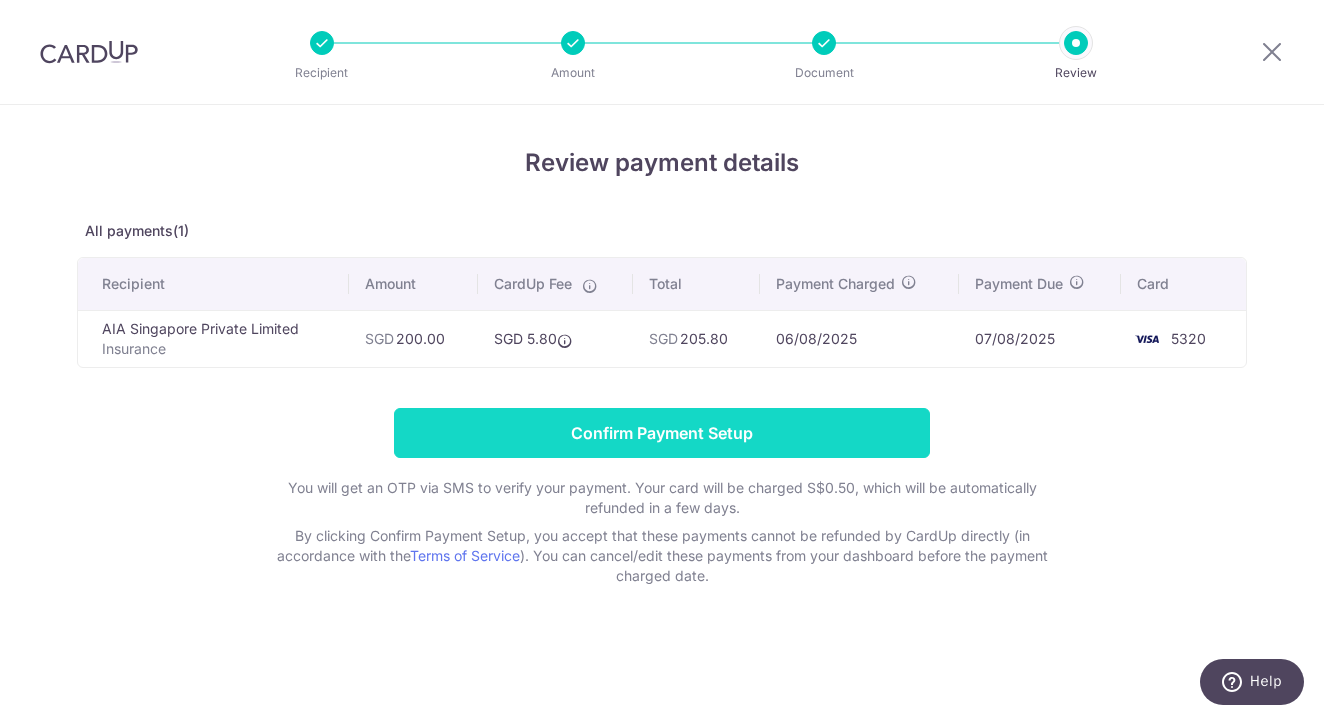 click on "Confirm Payment Setup" at bounding box center (662, 433) 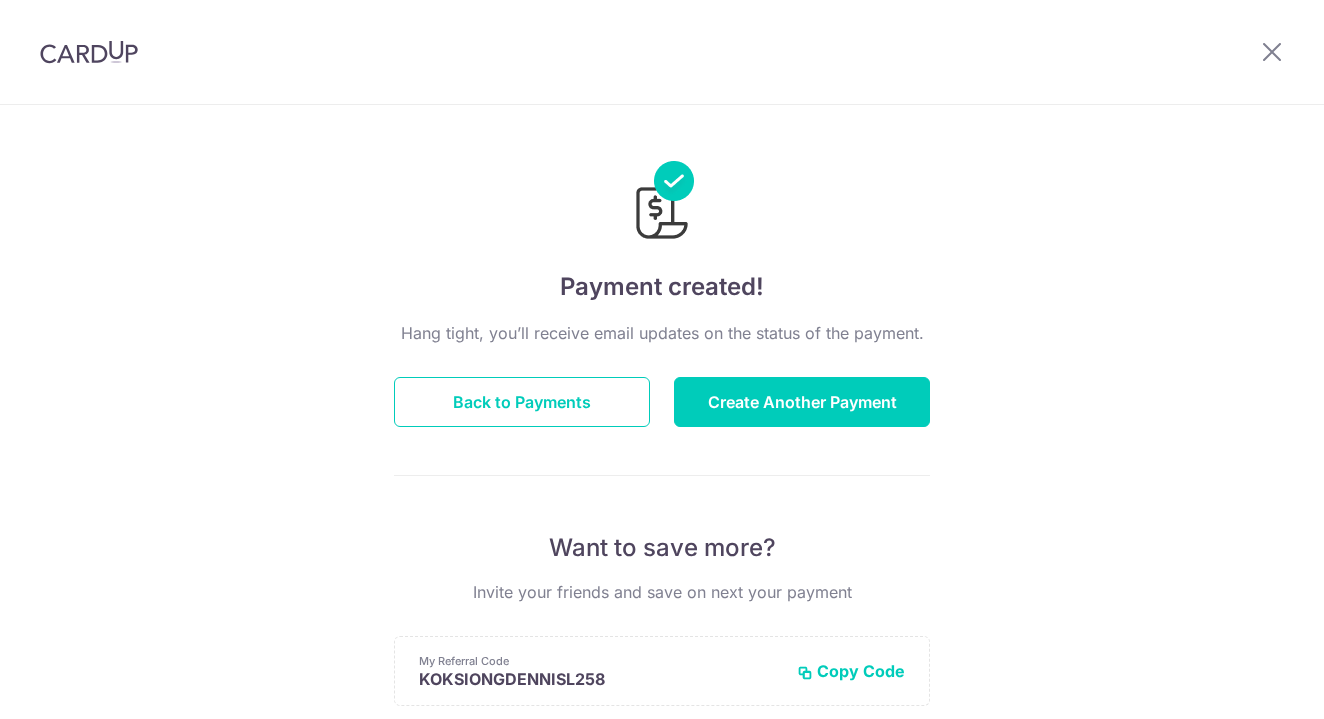 scroll, scrollTop: 0, scrollLeft: 0, axis: both 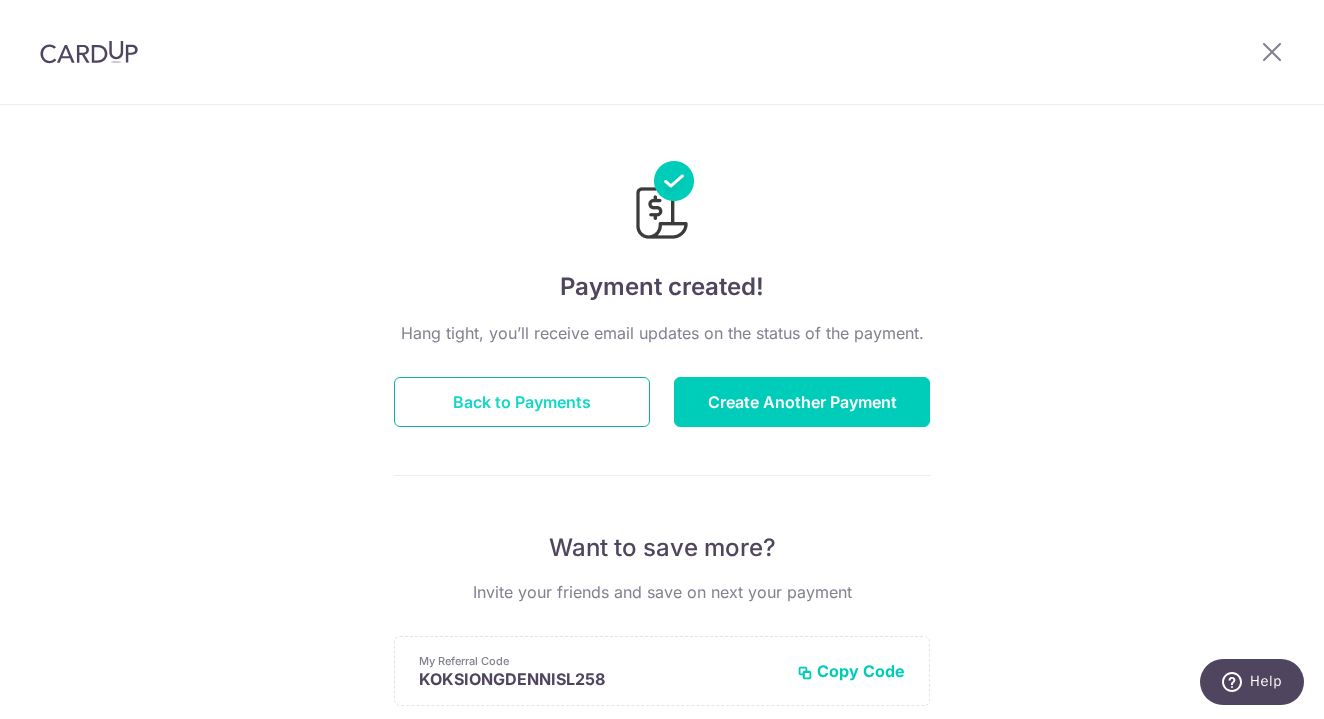 click on "Back to Payments" at bounding box center [522, 402] 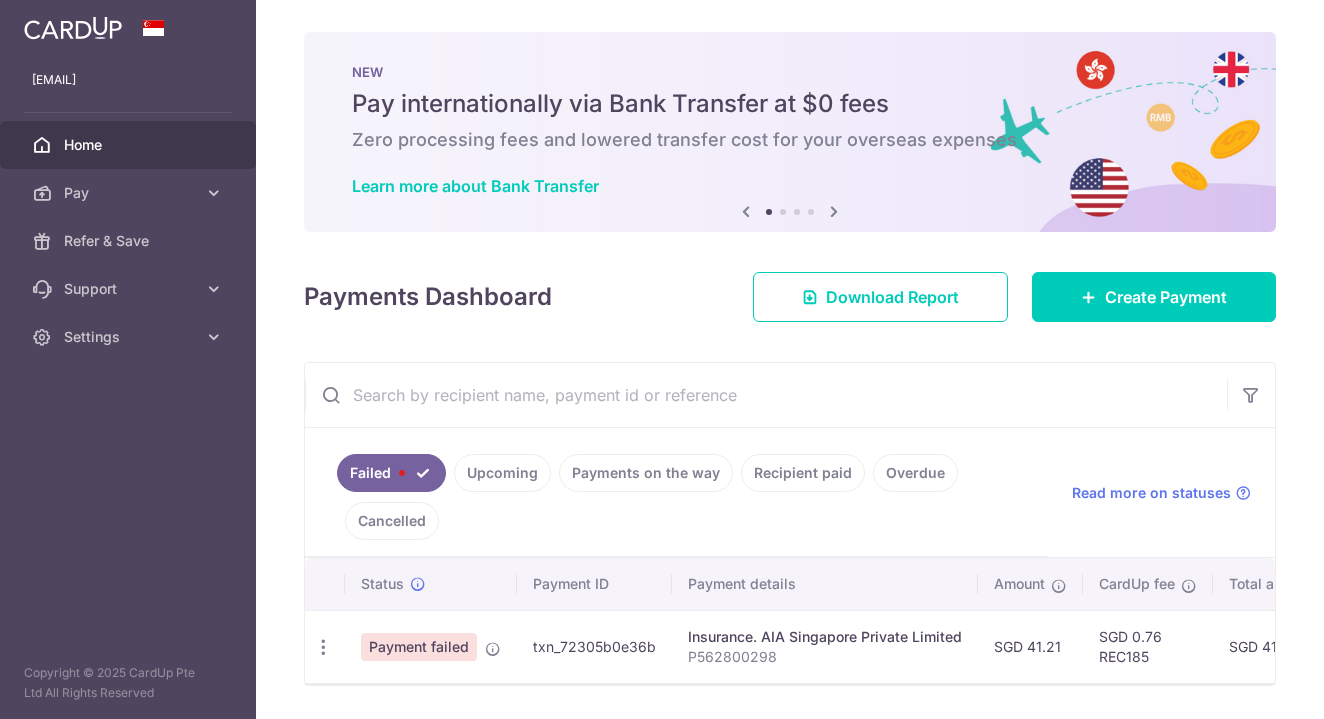 scroll, scrollTop: 0, scrollLeft: 0, axis: both 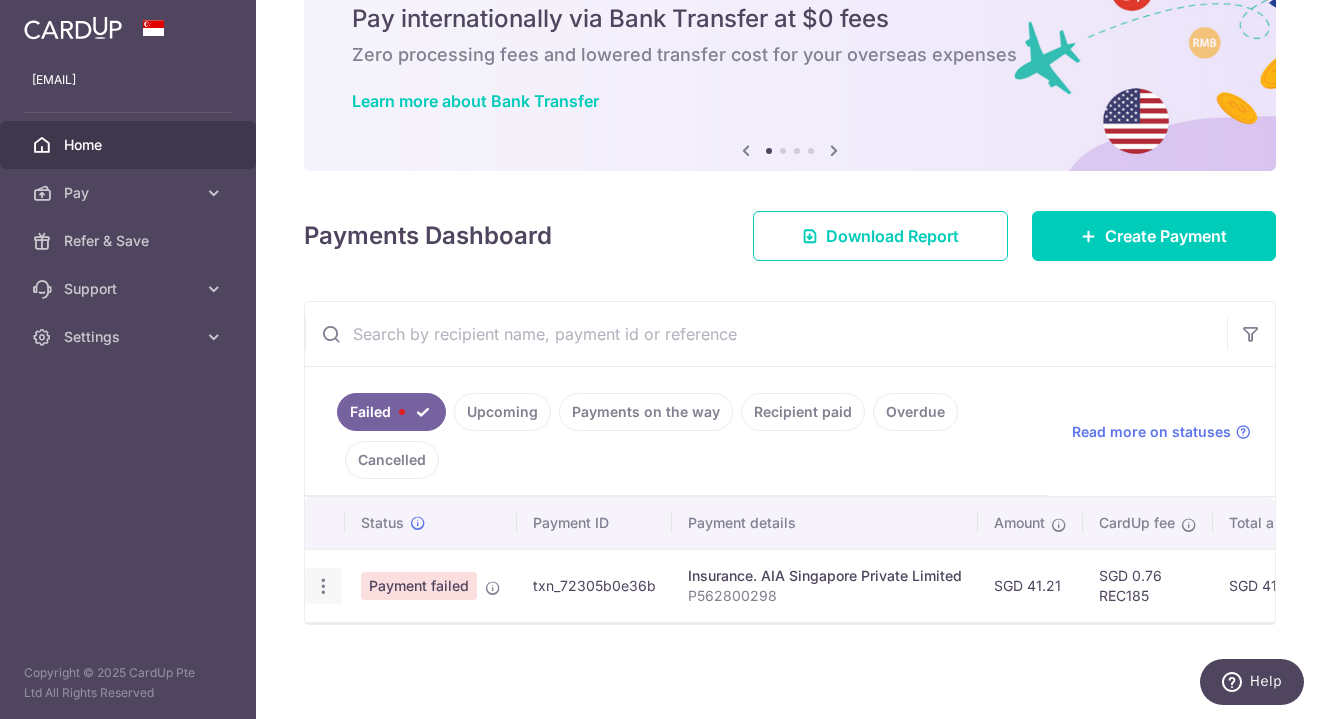 click at bounding box center (323, 586) 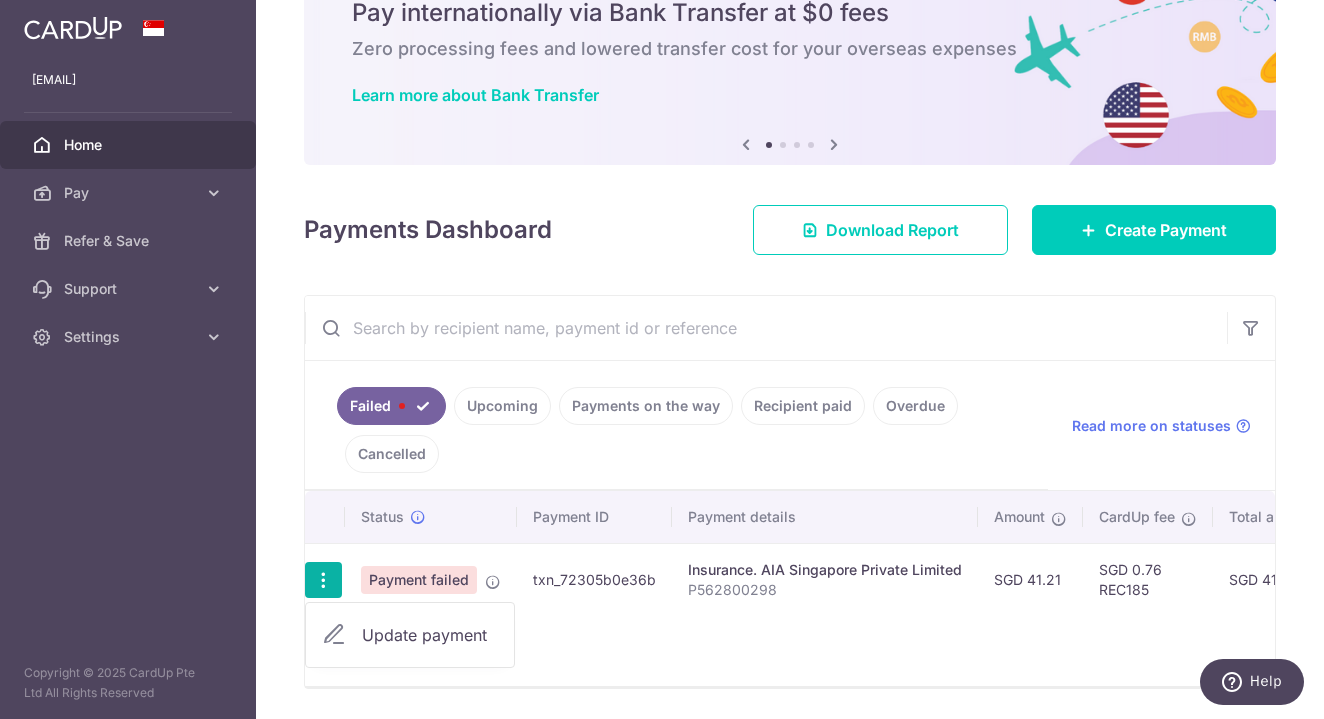 click on "Failed
Upcoming
Payments on the way
Recipient paid
Overdue
Cancelled" at bounding box center (676, 425) 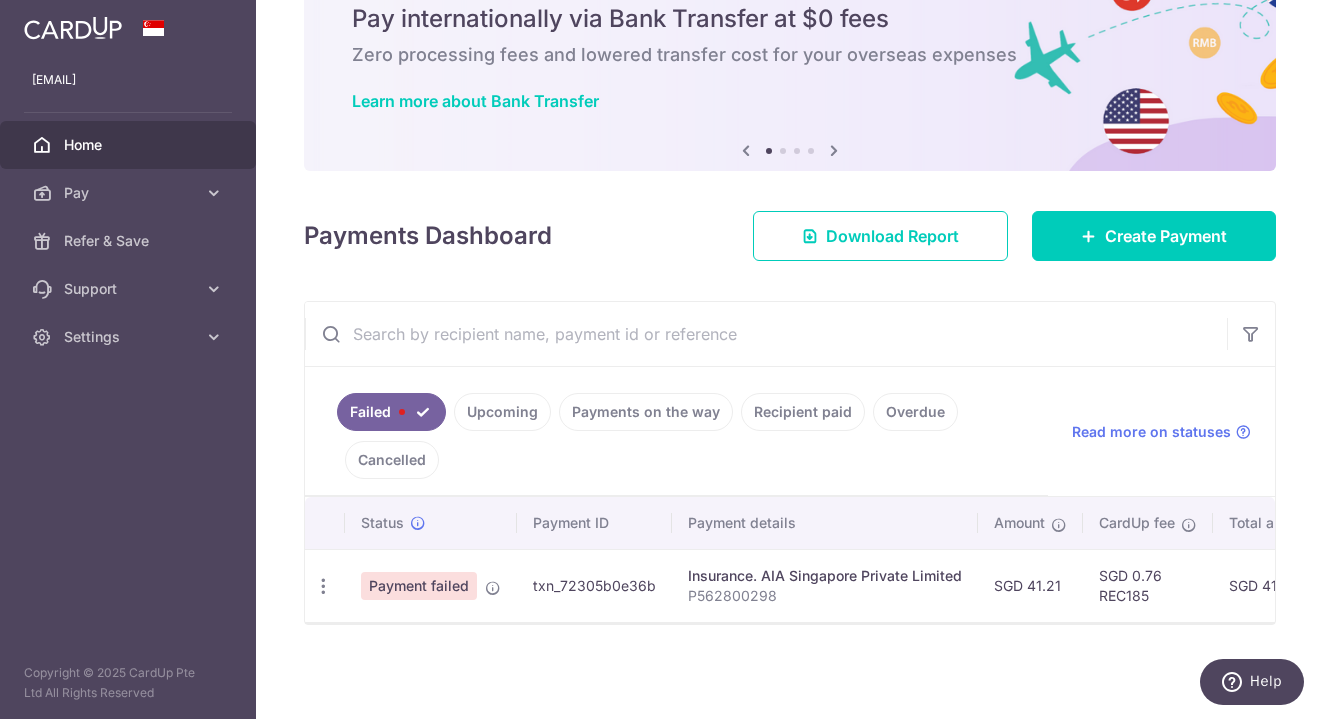scroll, scrollTop: 0, scrollLeft: 0, axis: both 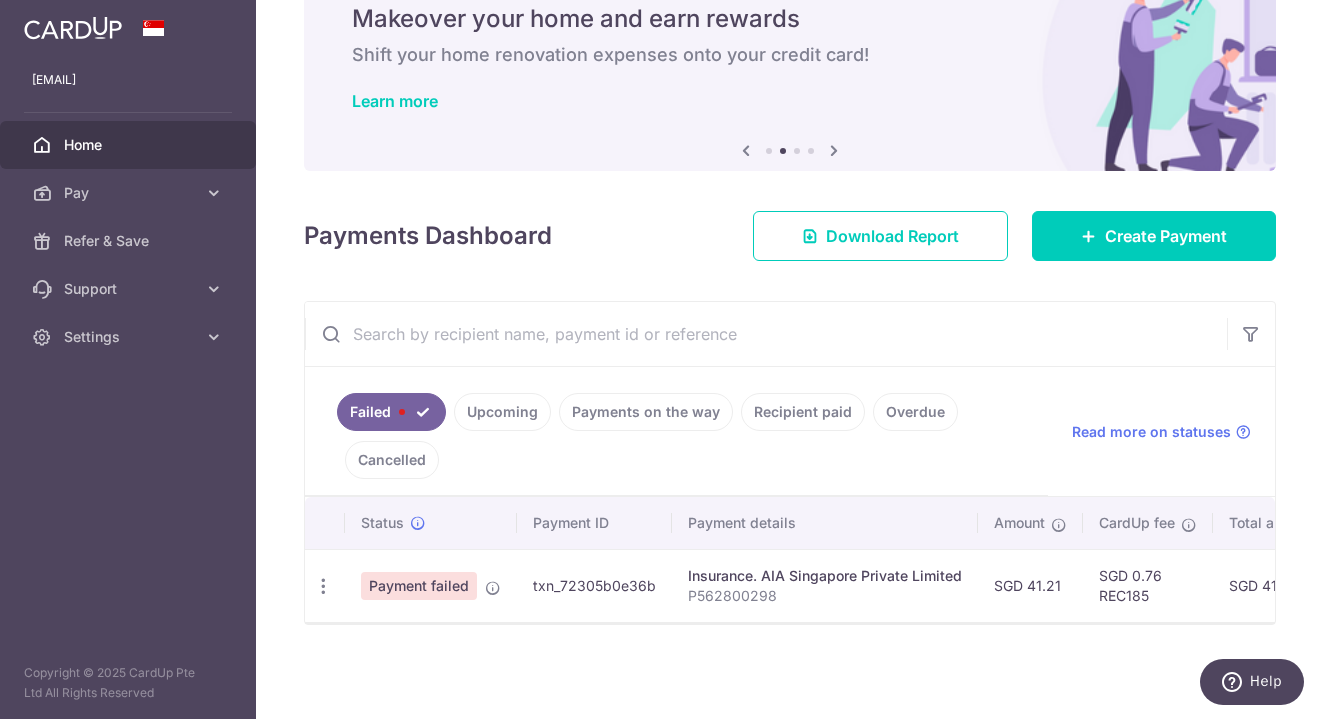 click on "Upcoming" at bounding box center [502, 412] 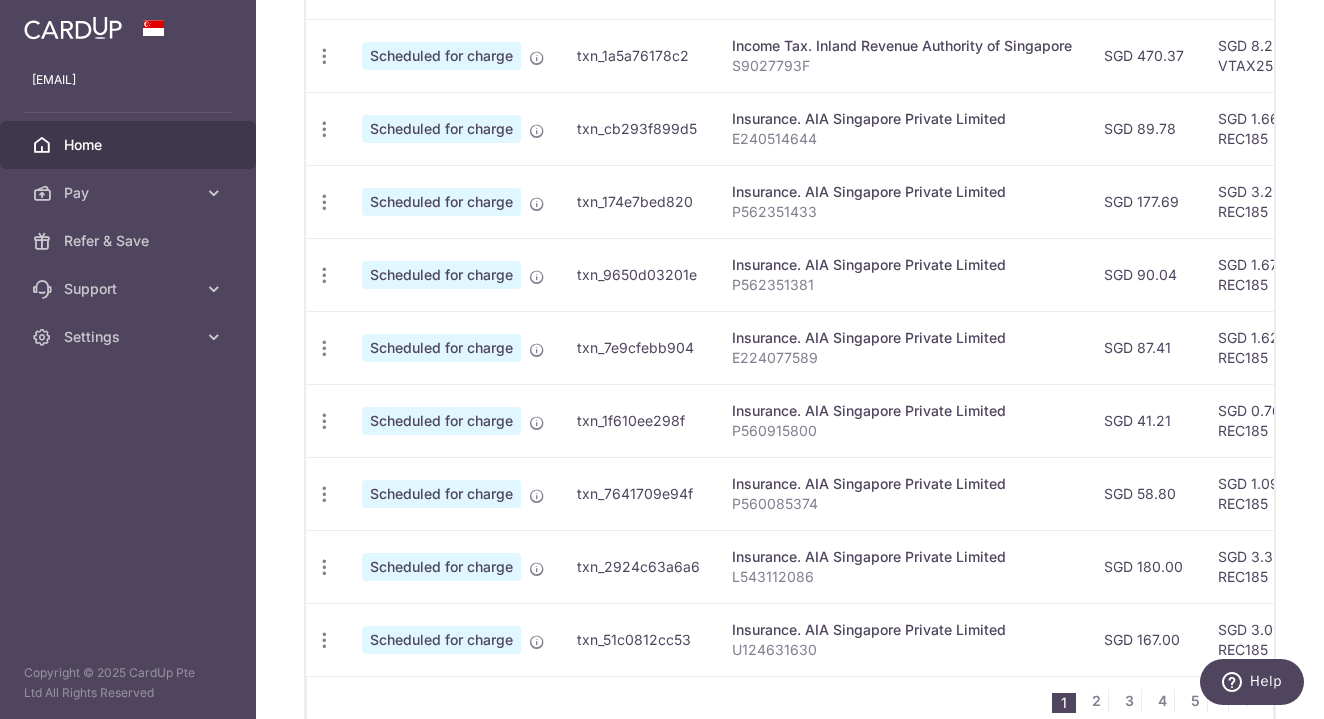 scroll, scrollTop: 757, scrollLeft: 0, axis: vertical 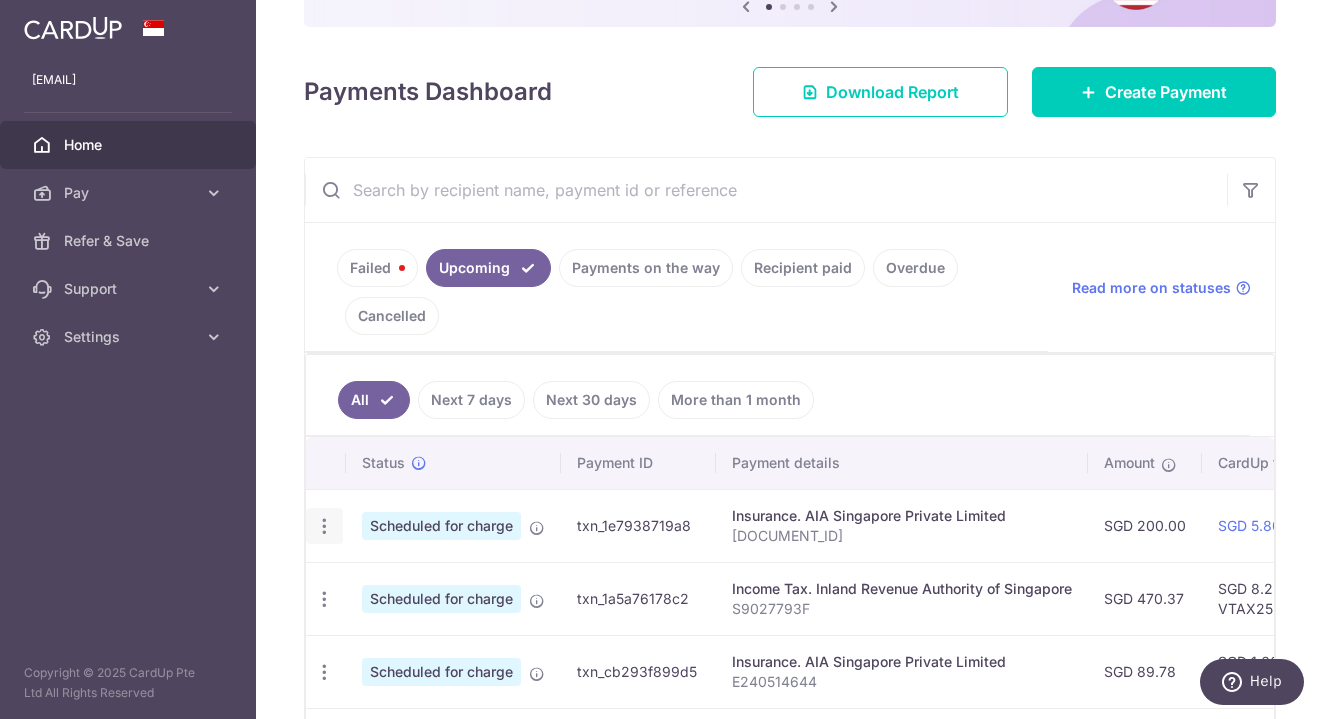 click on "Update payment
Cancel payment" at bounding box center (324, 526) 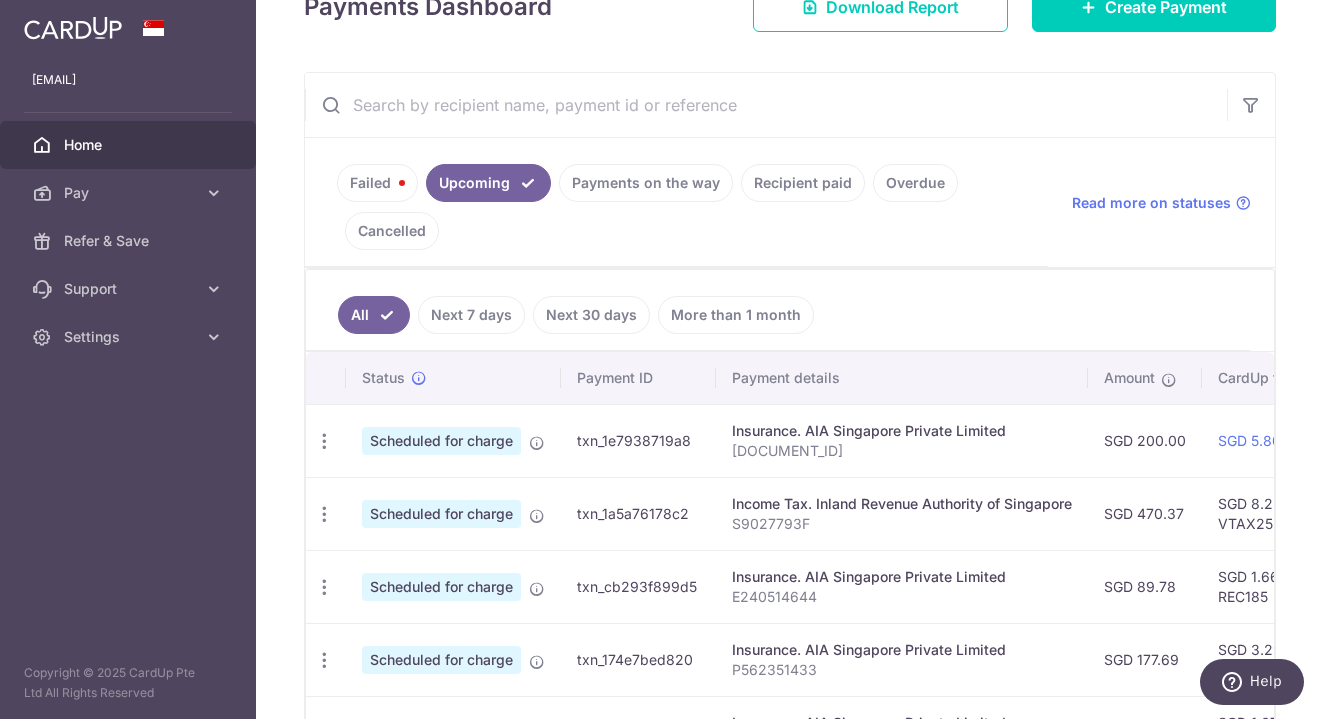 scroll, scrollTop: 321, scrollLeft: 0, axis: vertical 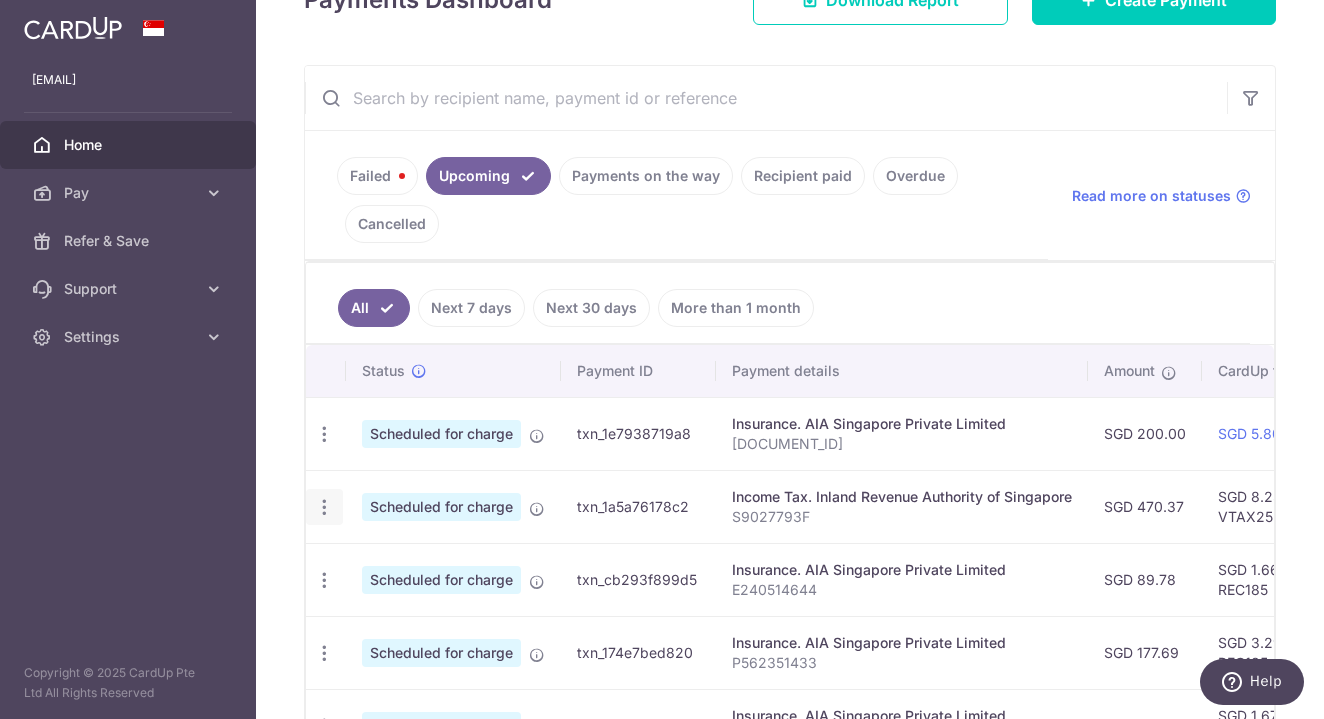 click at bounding box center [324, 434] 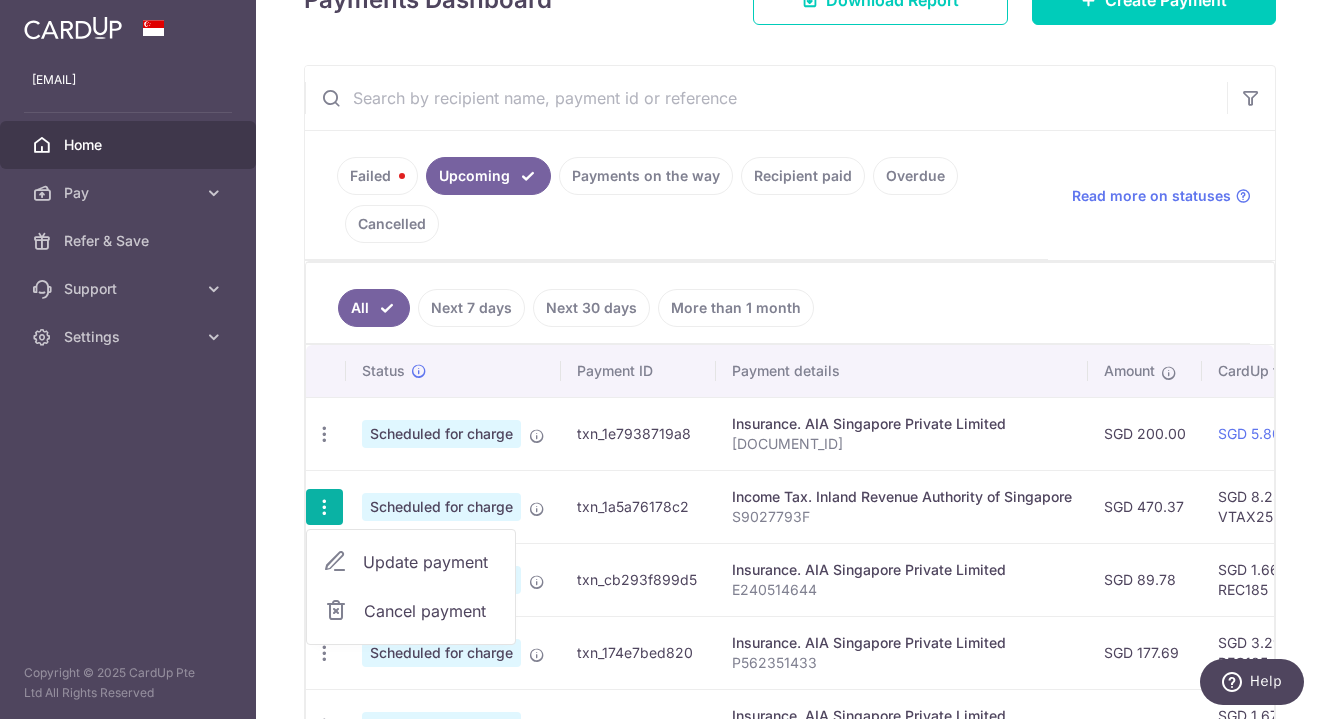 click on "Update payment" at bounding box center (411, 562) 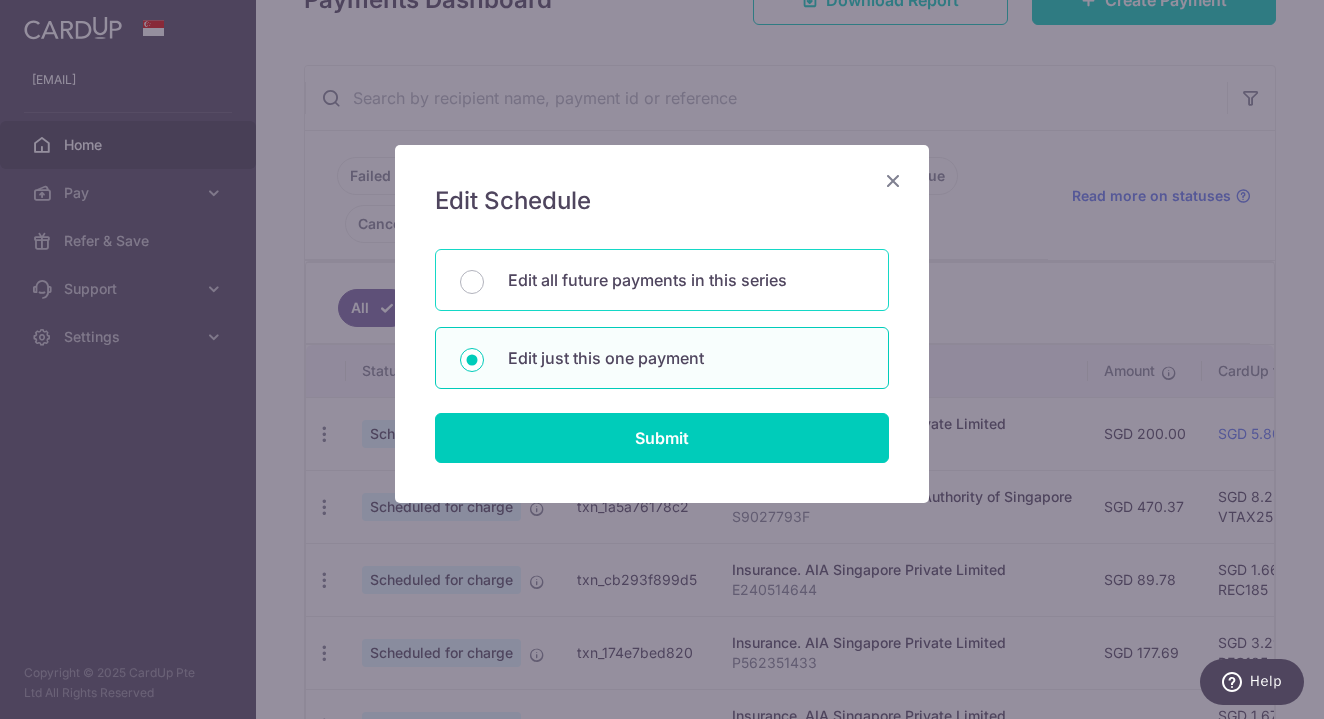 click on "Edit all future payments in this series" at bounding box center [662, 280] 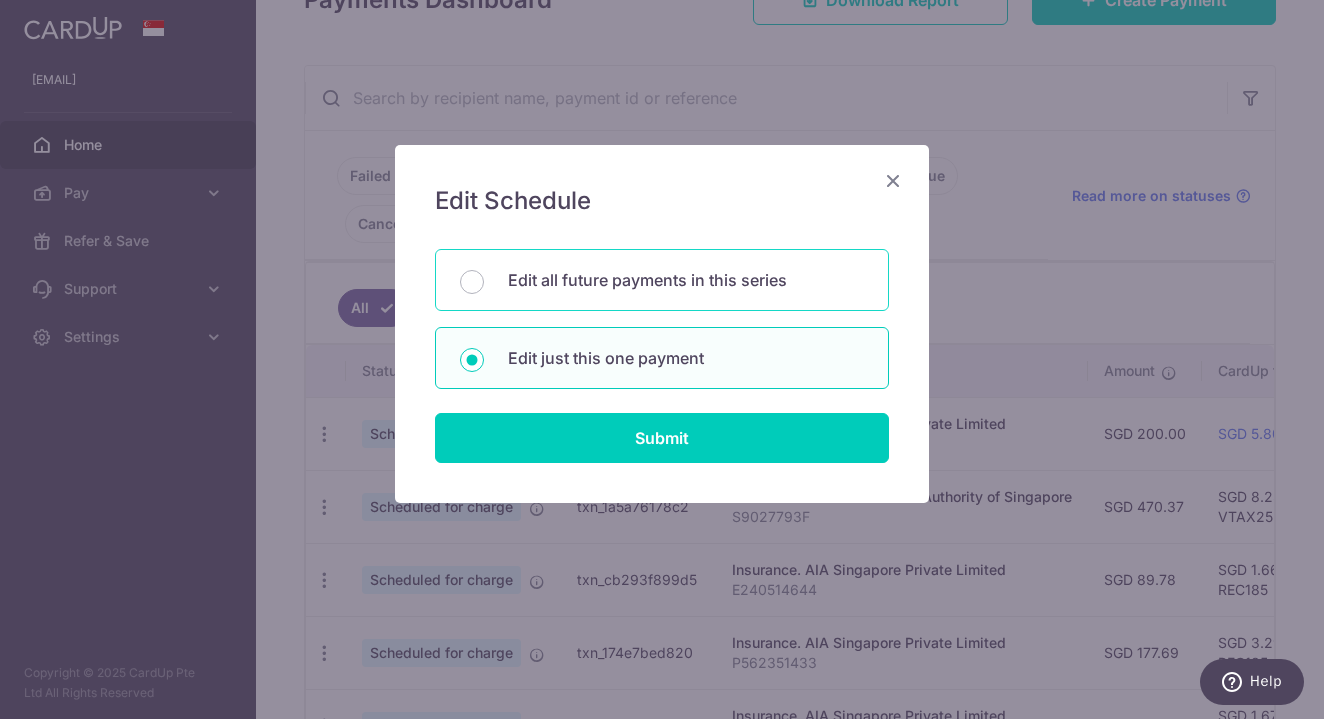 radio on "true" 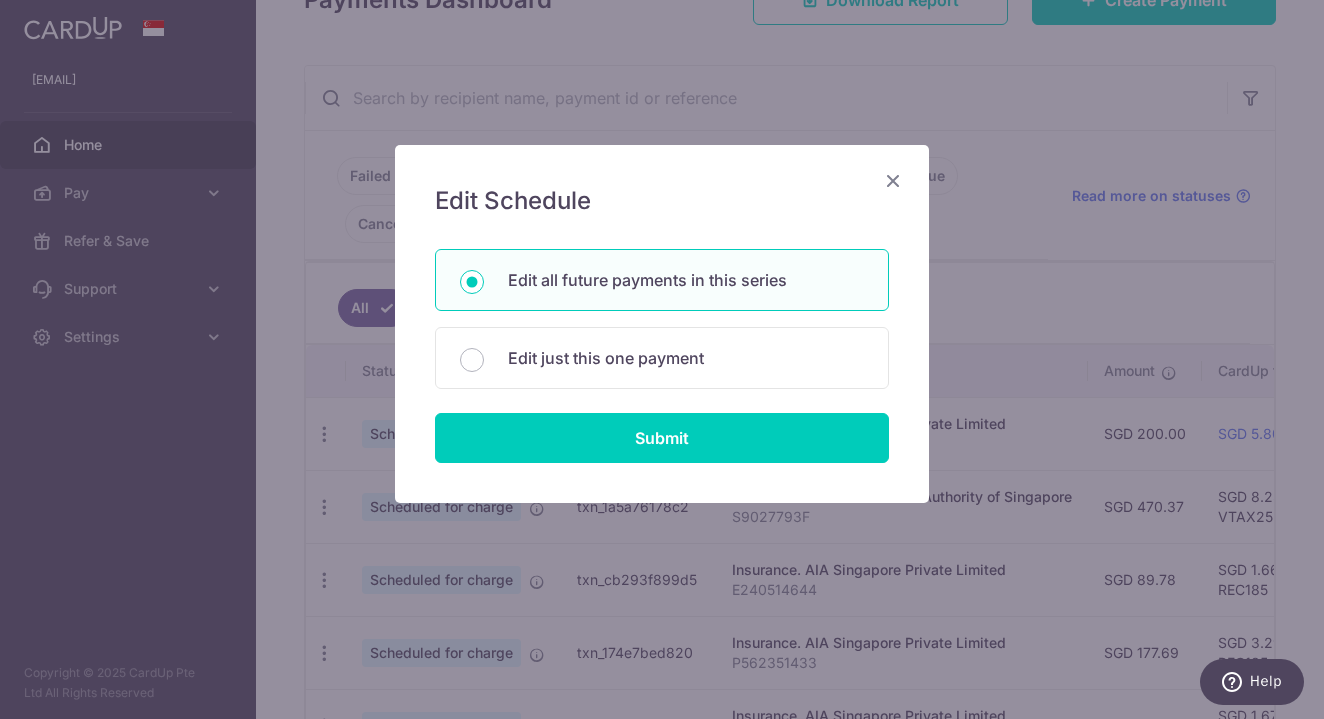 click on "You will be editing all 9 payments to [ORGANIZATION] scheduled from [DATE] to [DATE].
Edit all future payments in this series
Edit just this one payment
Submit" at bounding box center (662, 356) 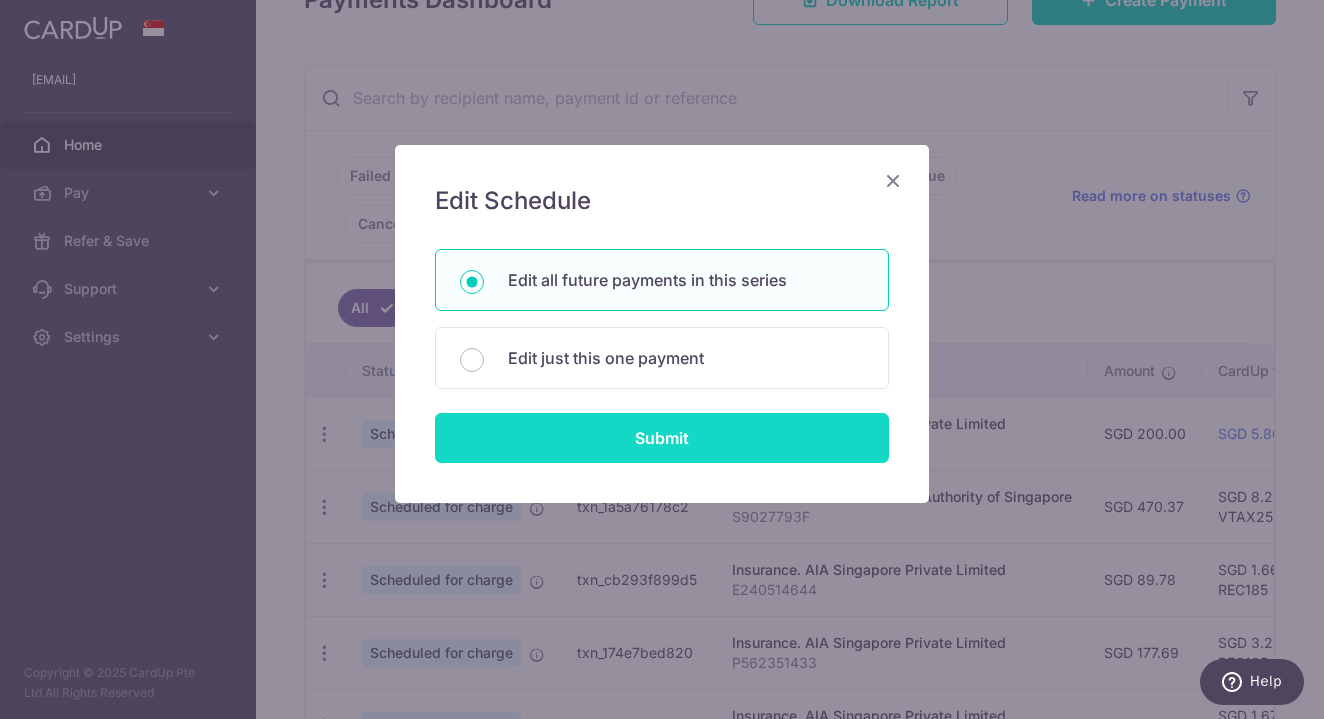 click on "Submit" at bounding box center [662, 438] 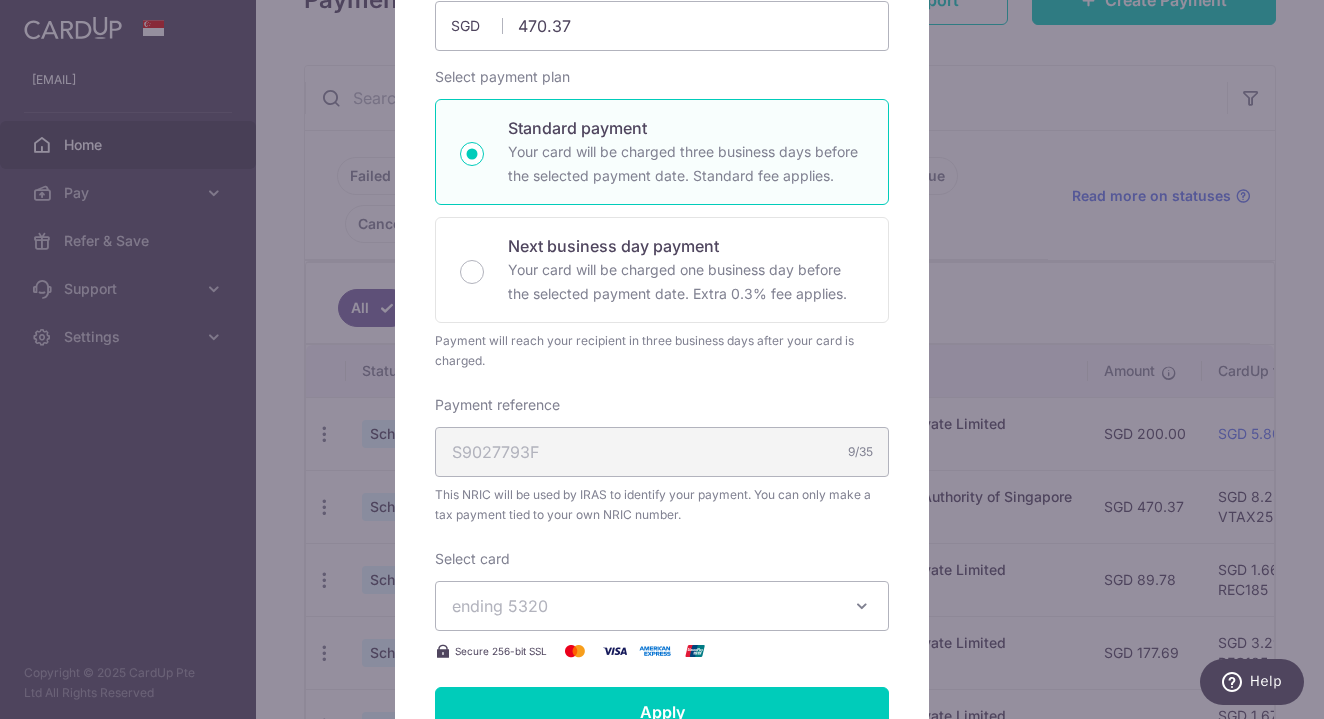 scroll, scrollTop: 349, scrollLeft: 0, axis: vertical 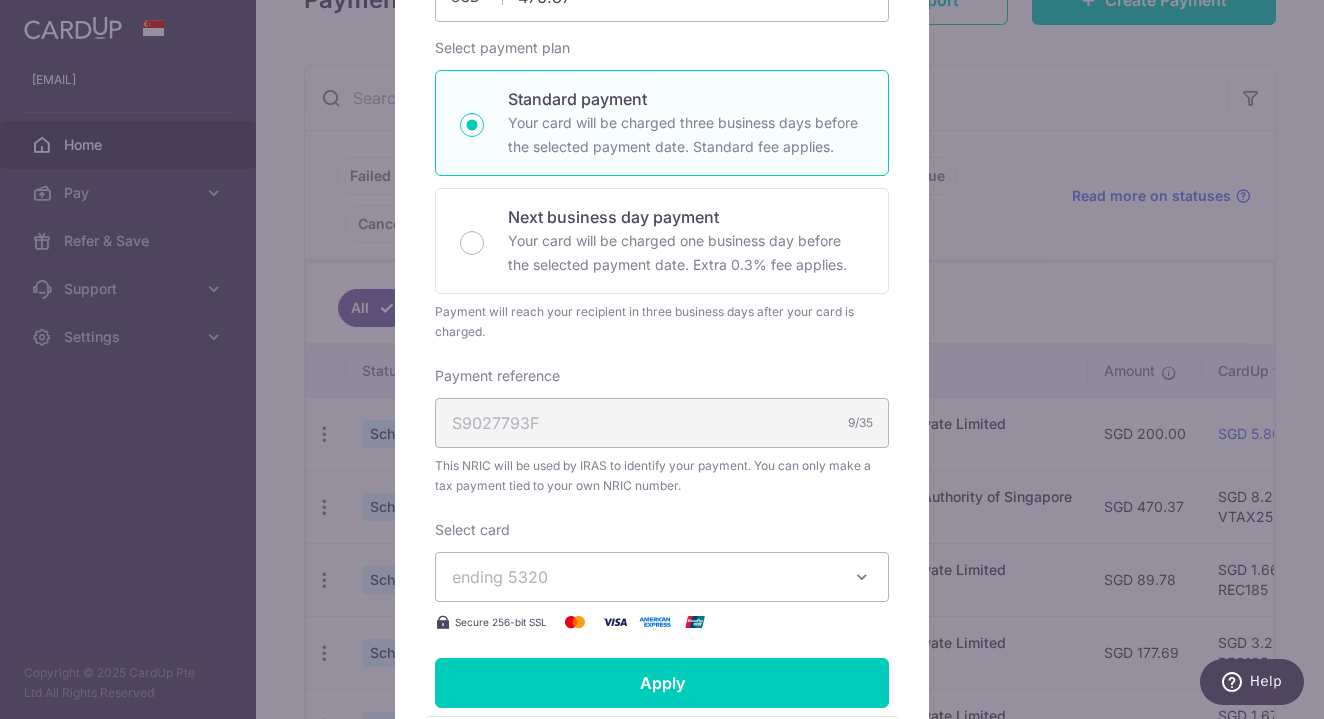 click on "ending 5320" at bounding box center (644, 577) 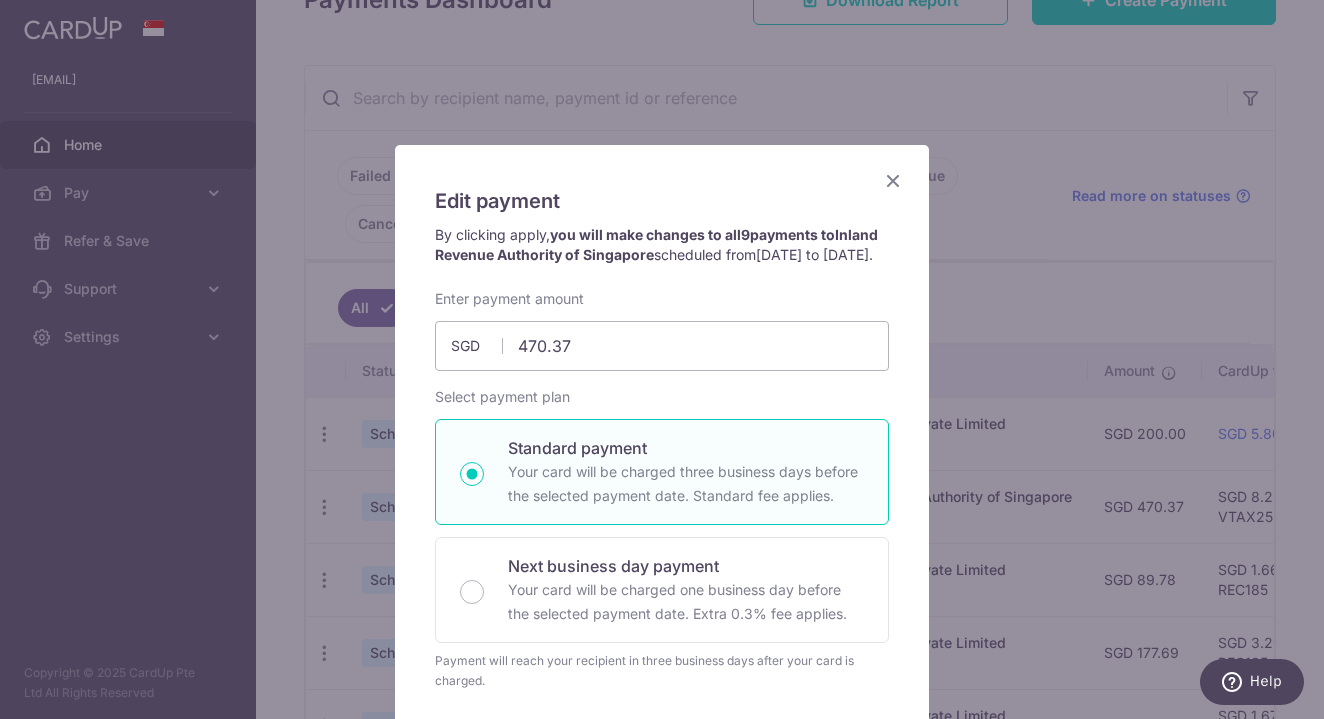 scroll, scrollTop: 0, scrollLeft: 0, axis: both 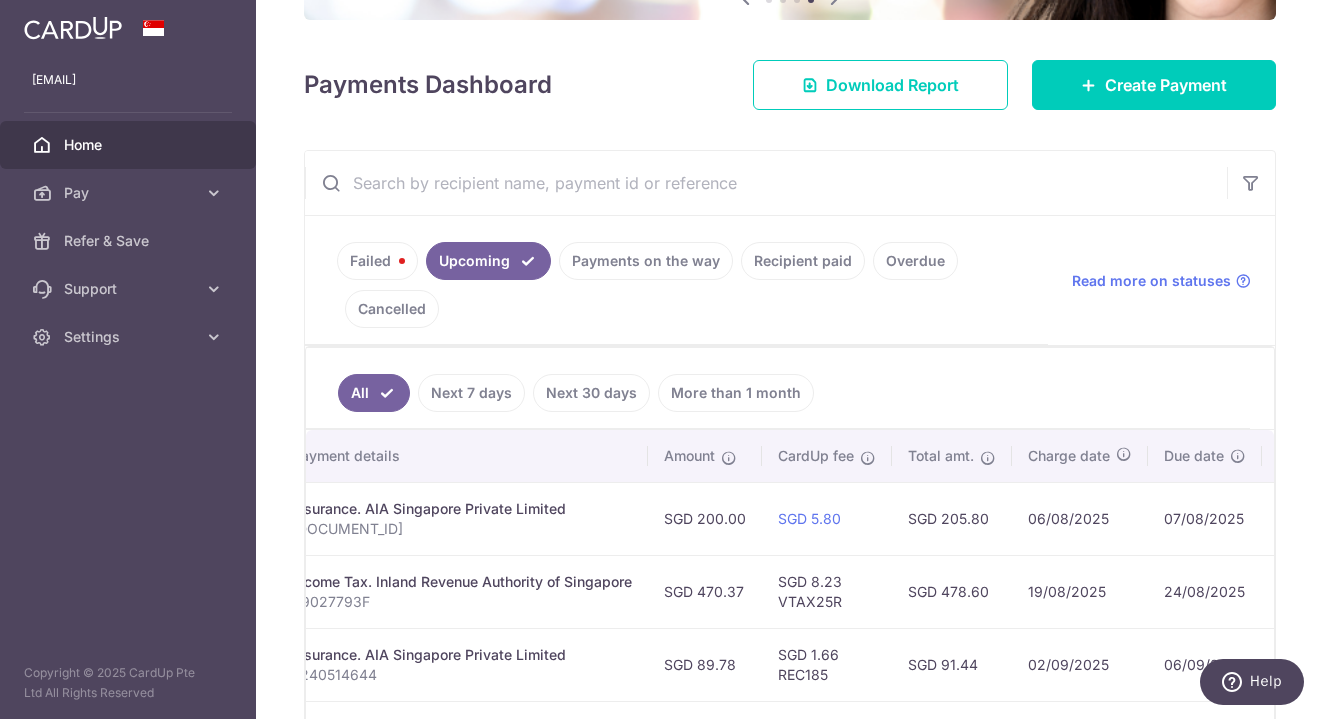 click on "Overdue" at bounding box center [915, 261] 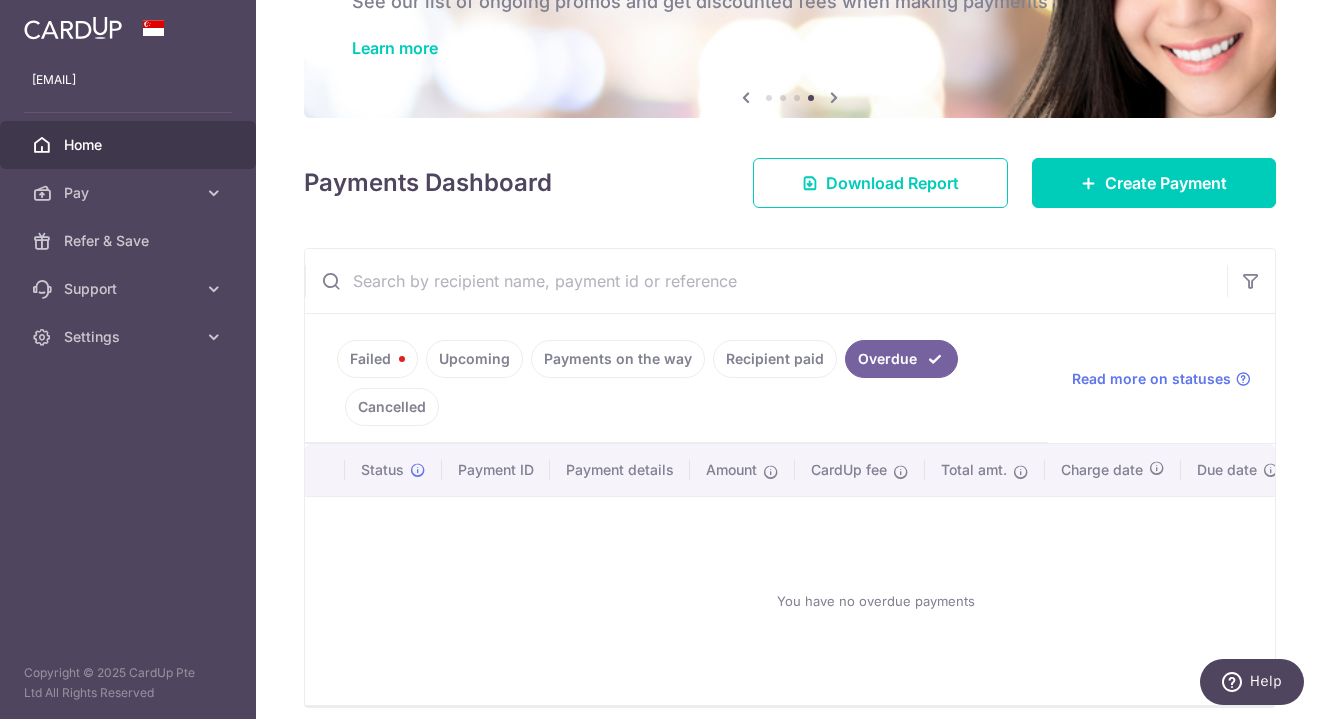 click on "Recipient paid" at bounding box center (775, 359) 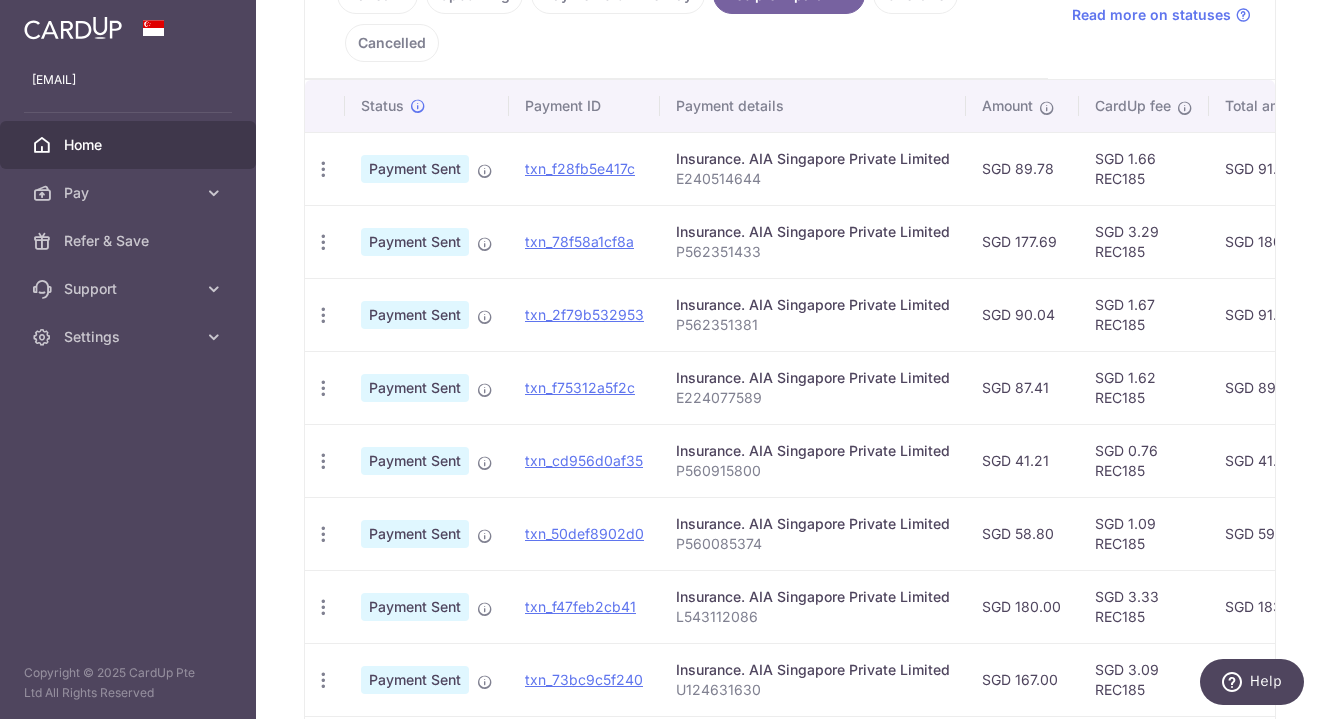 scroll, scrollTop: 521, scrollLeft: 0, axis: vertical 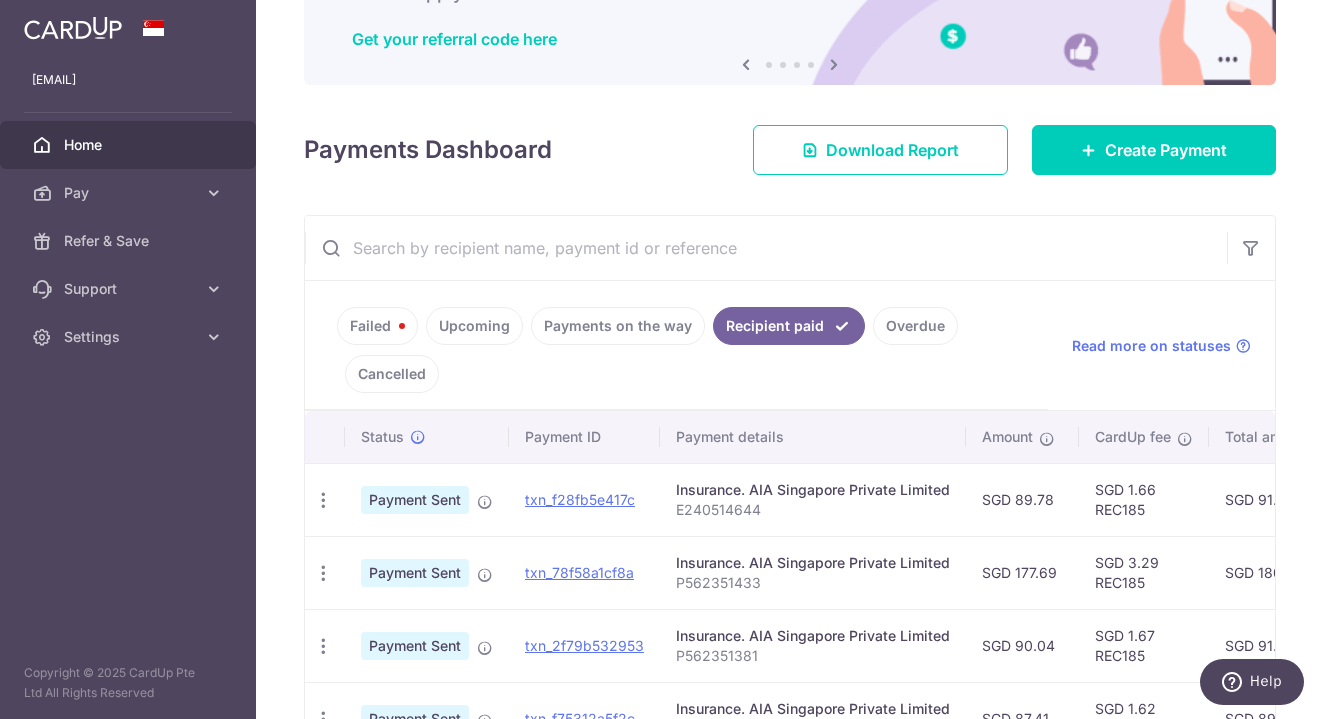 click on "Failed" at bounding box center (377, 326) 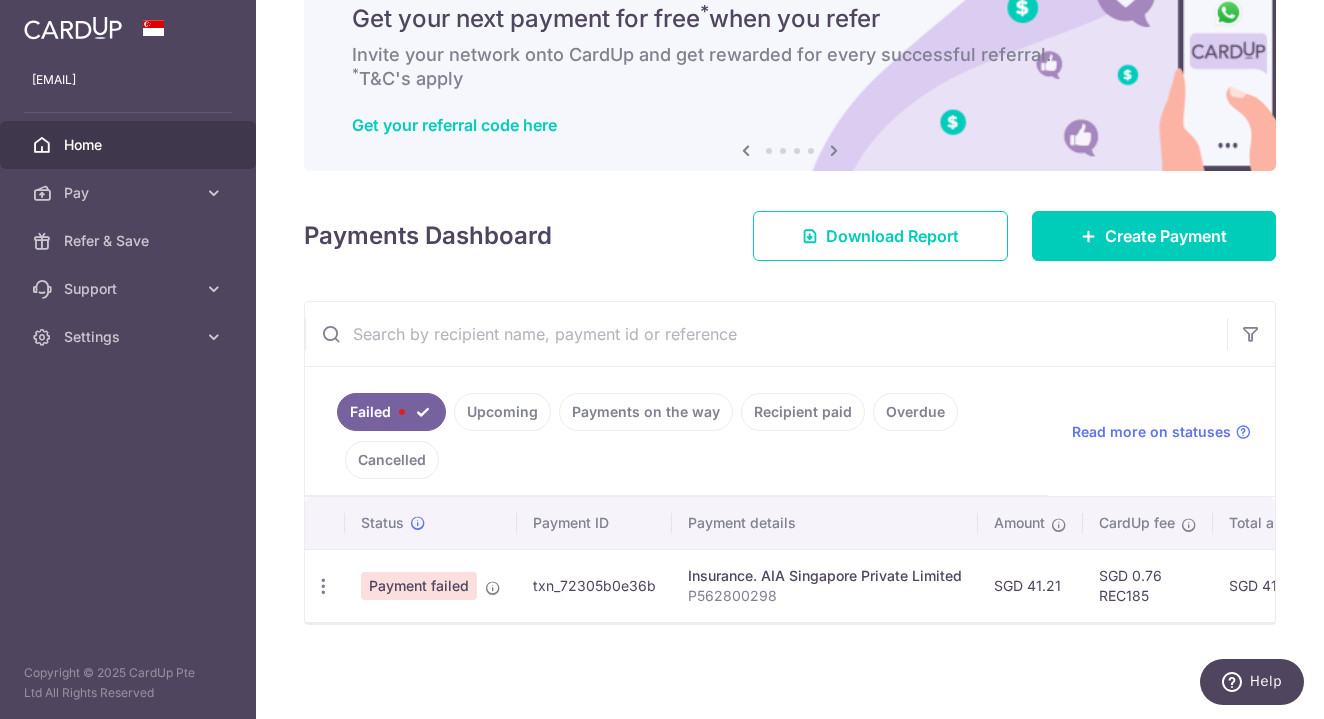 scroll, scrollTop: 85, scrollLeft: 0, axis: vertical 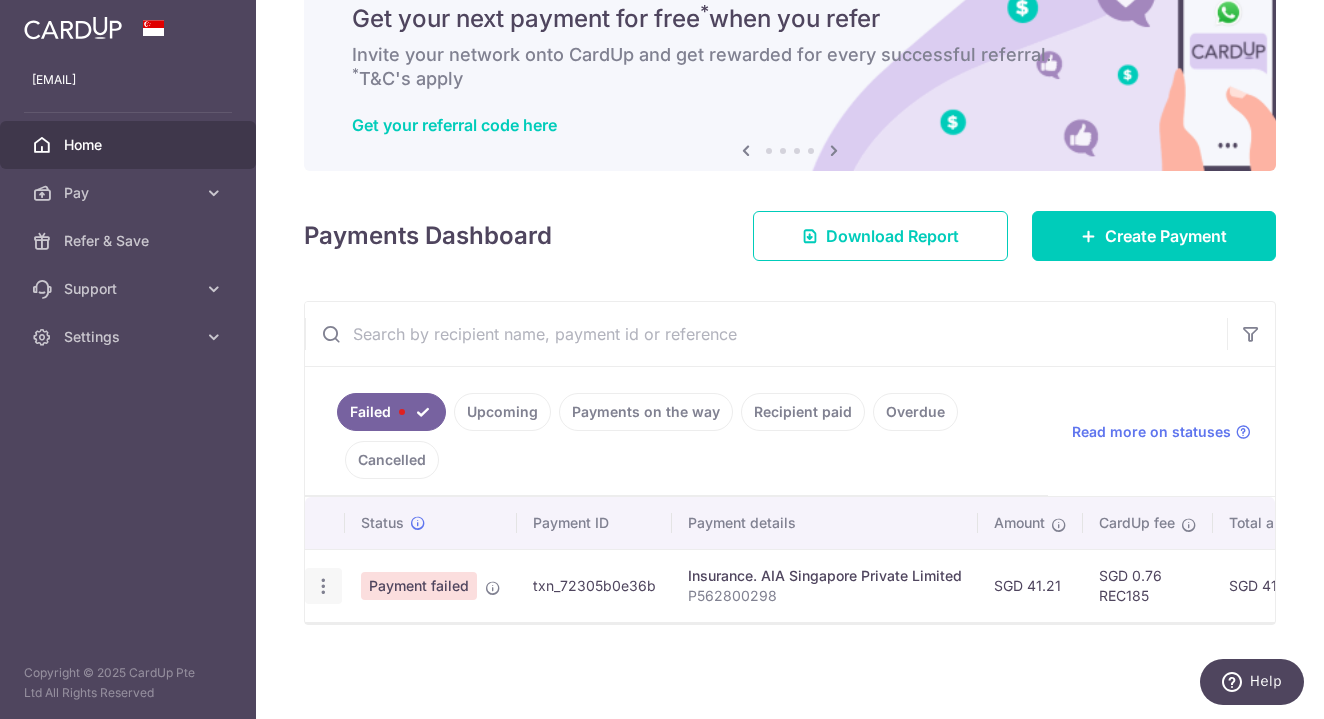 click at bounding box center [323, 586] 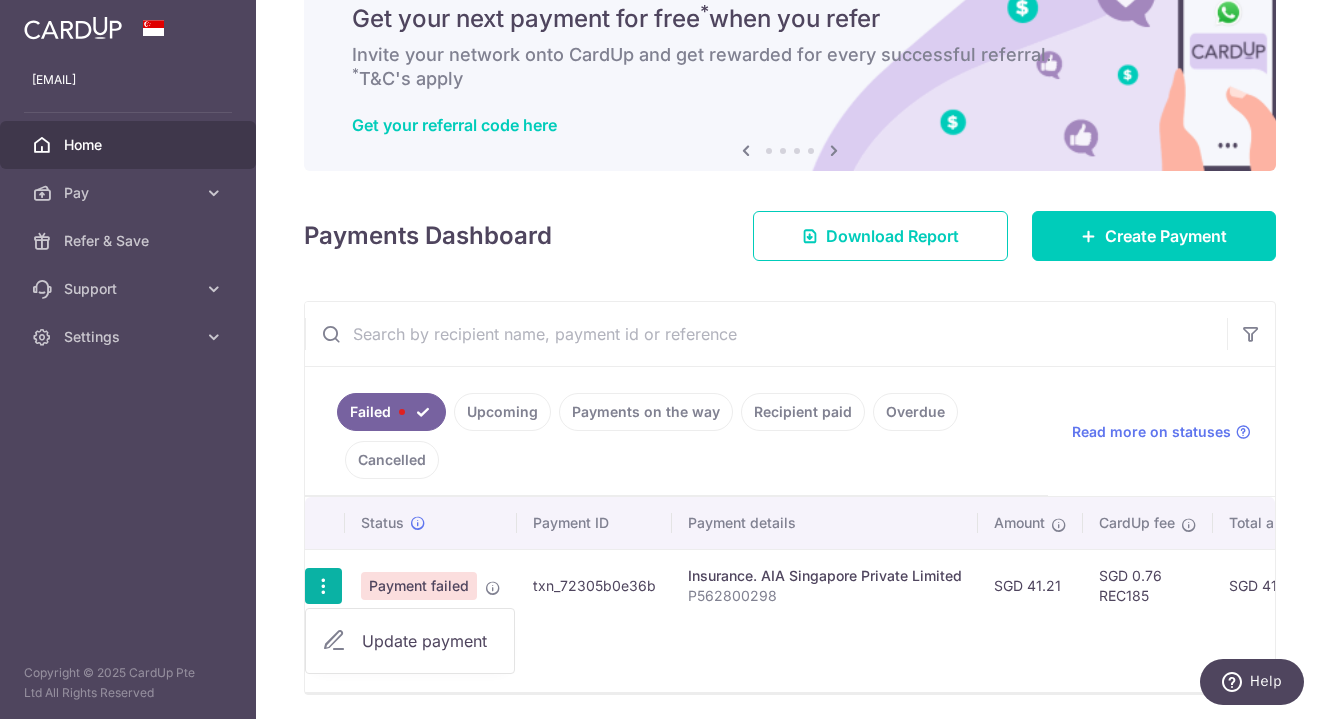 click on "Update payment" at bounding box center [410, 641] 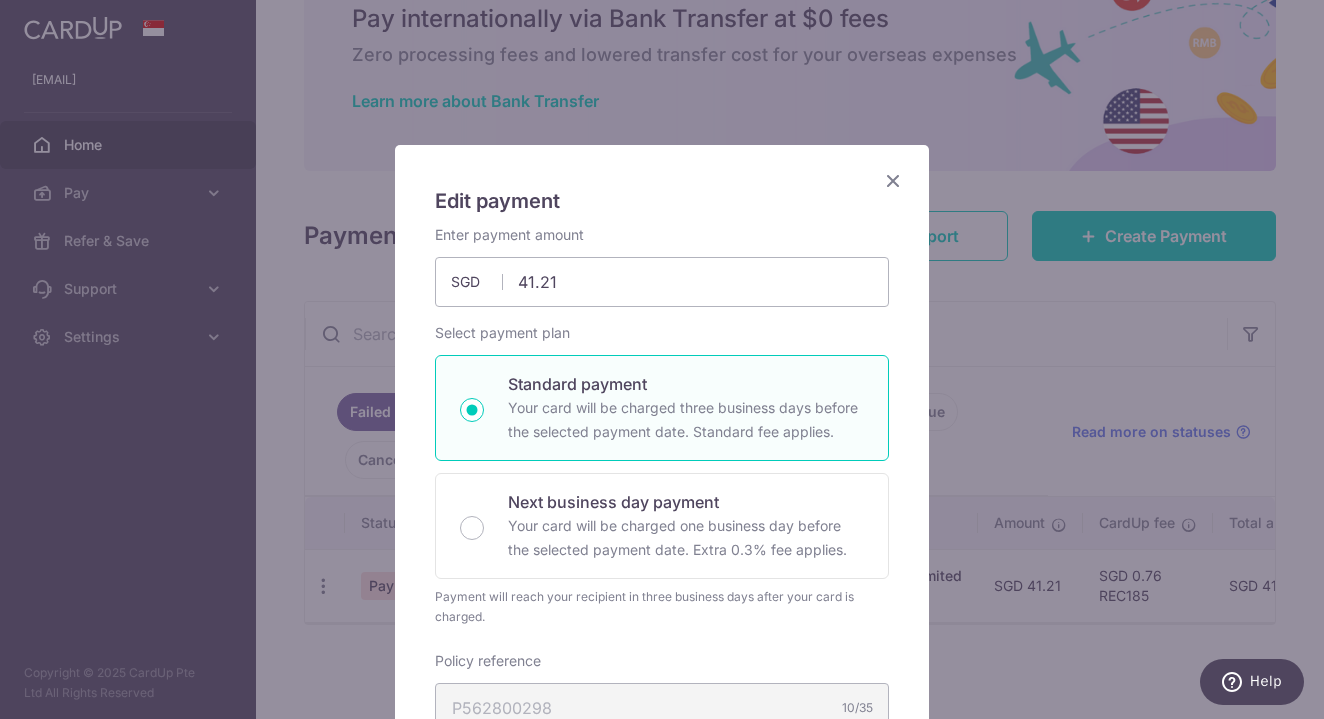 scroll, scrollTop: 0, scrollLeft: 0, axis: both 